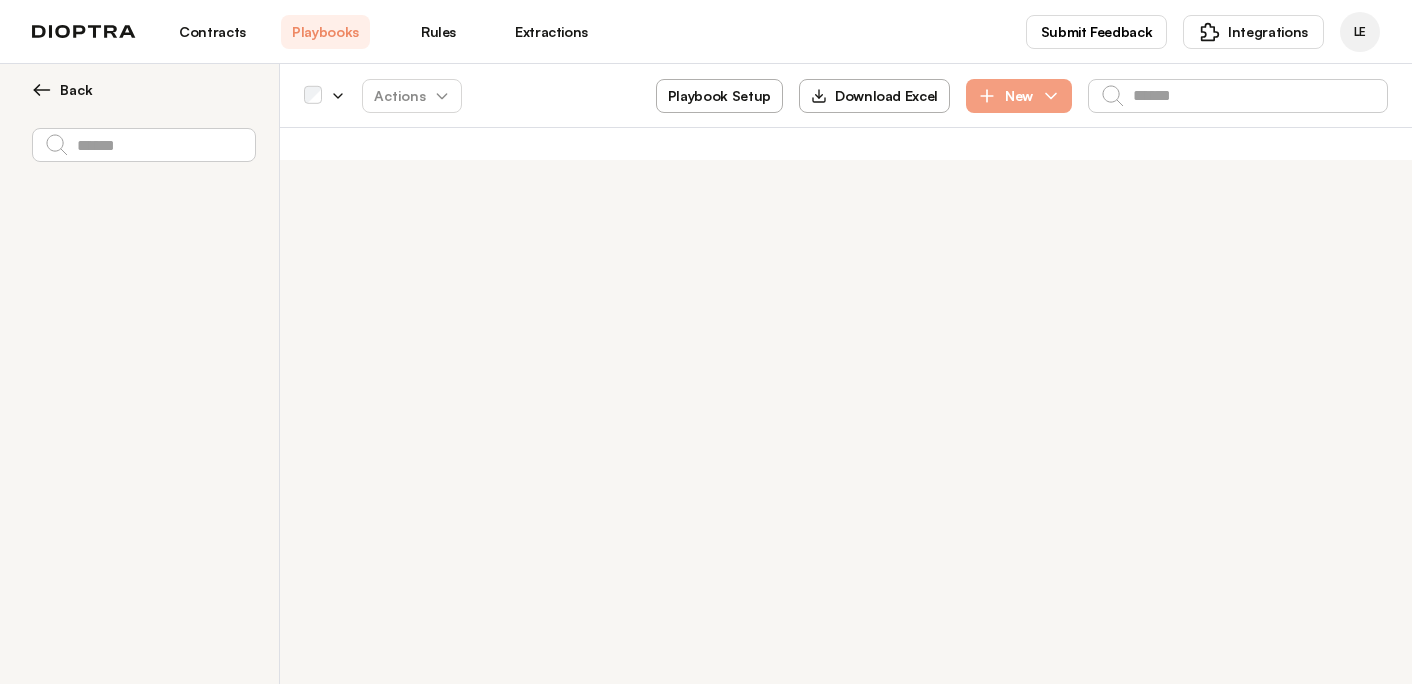 scroll, scrollTop: 0, scrollLeft: 0, axis: both 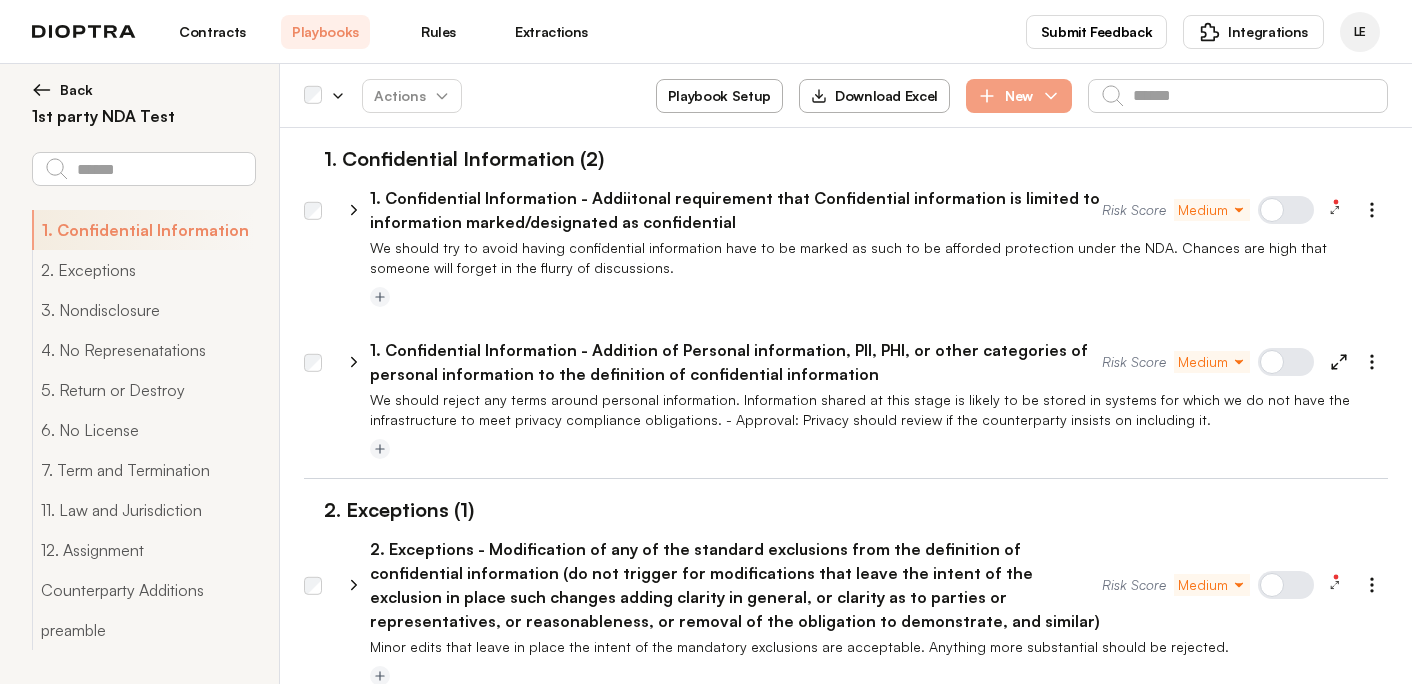 click on "Playbooks" at bounding box center (325, 32) 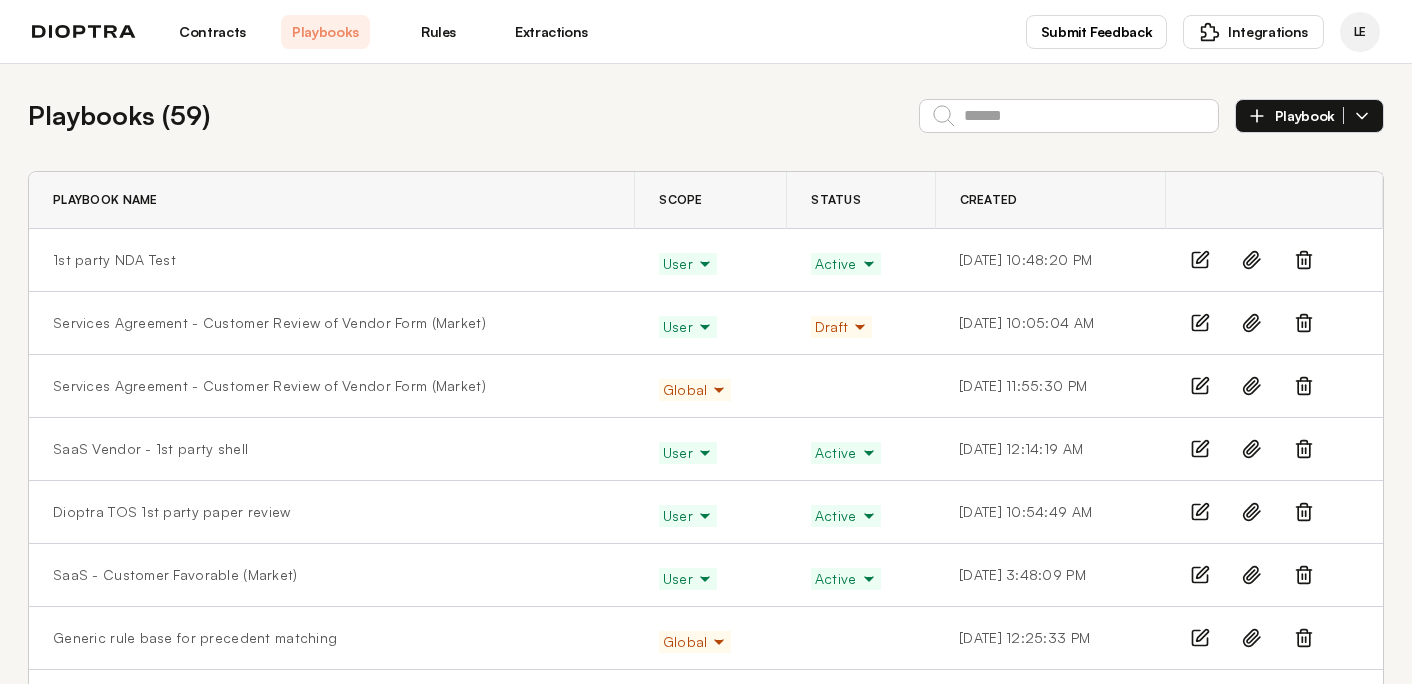 click on "Playbook" at bounding box center (1309, 116) 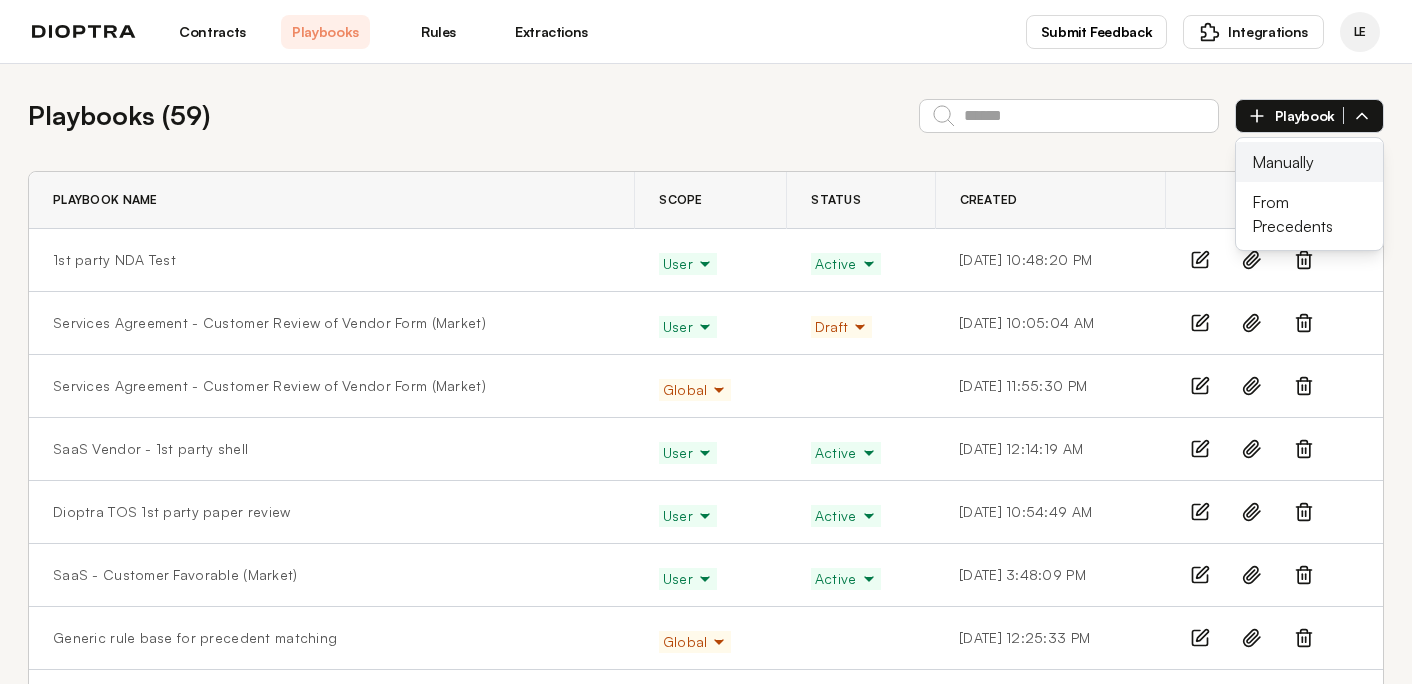 click on "Manually" at bounding box center (1309, 162) 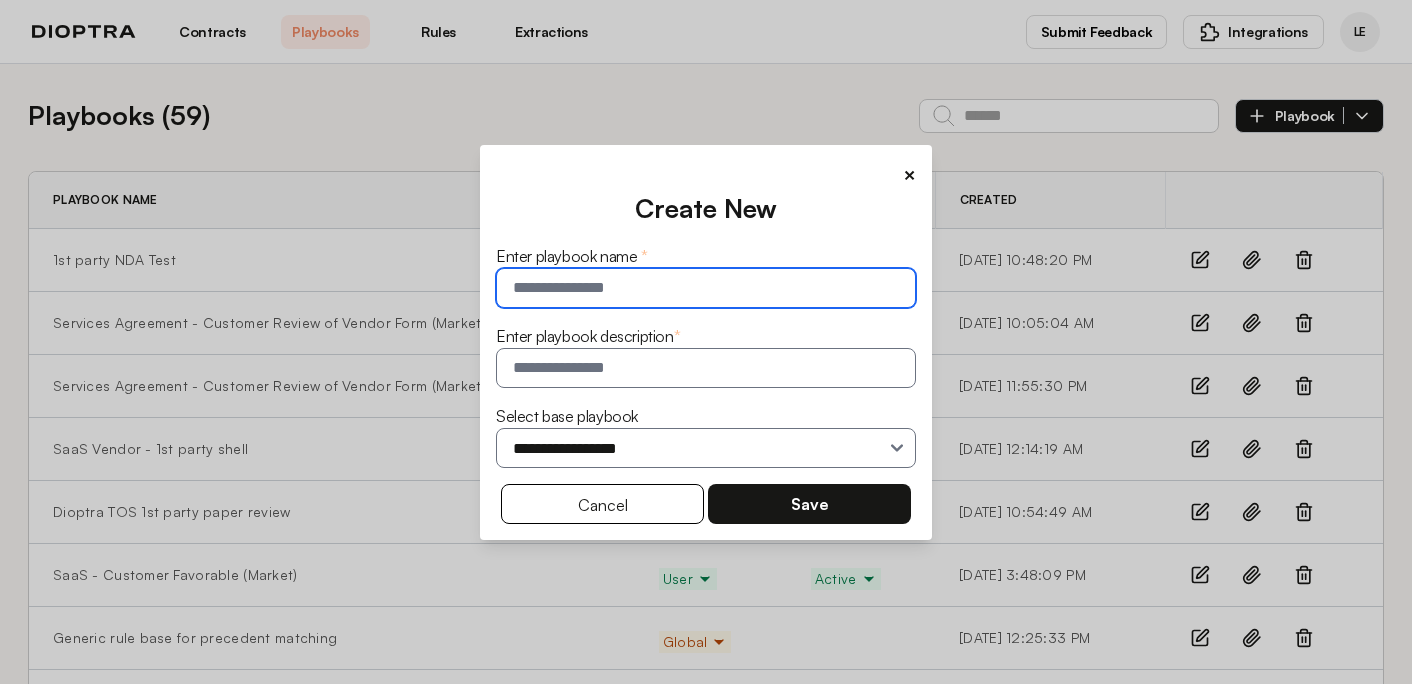 click at bounding box center (706, 288) 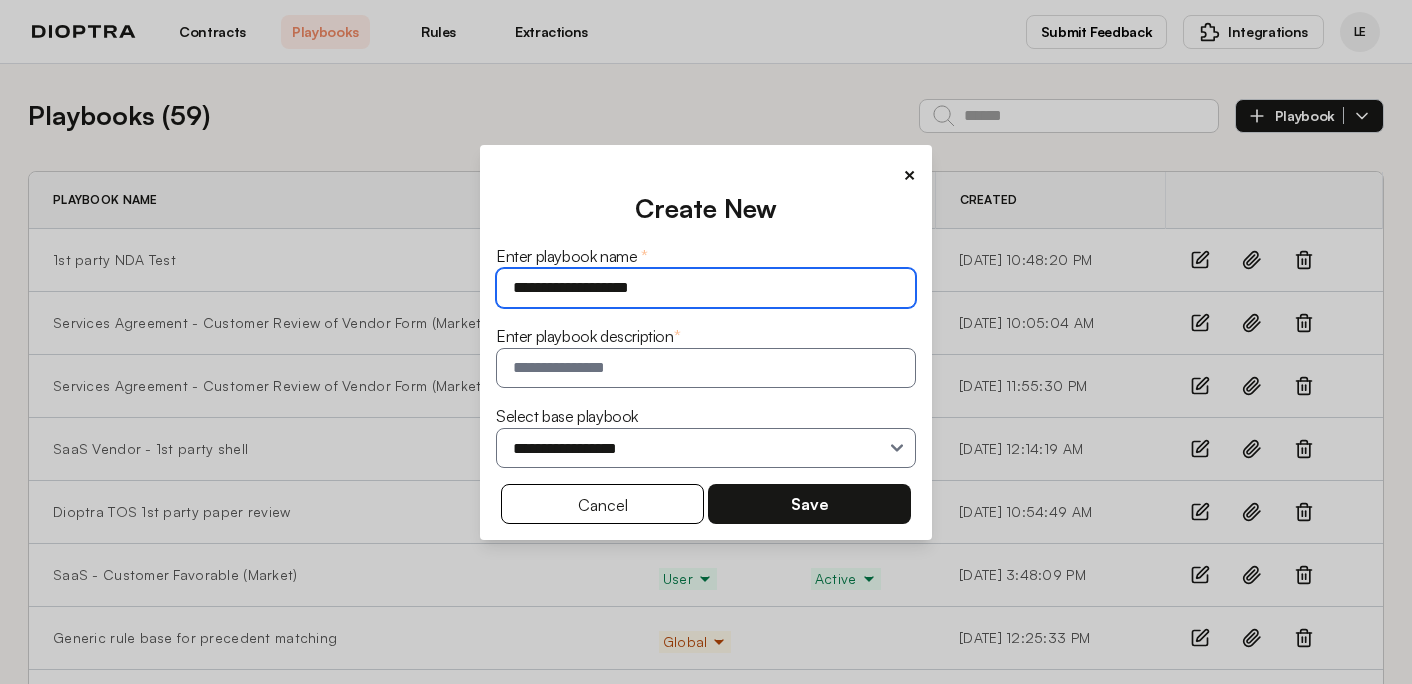 click on "**********" at bounding box center (706, 288) 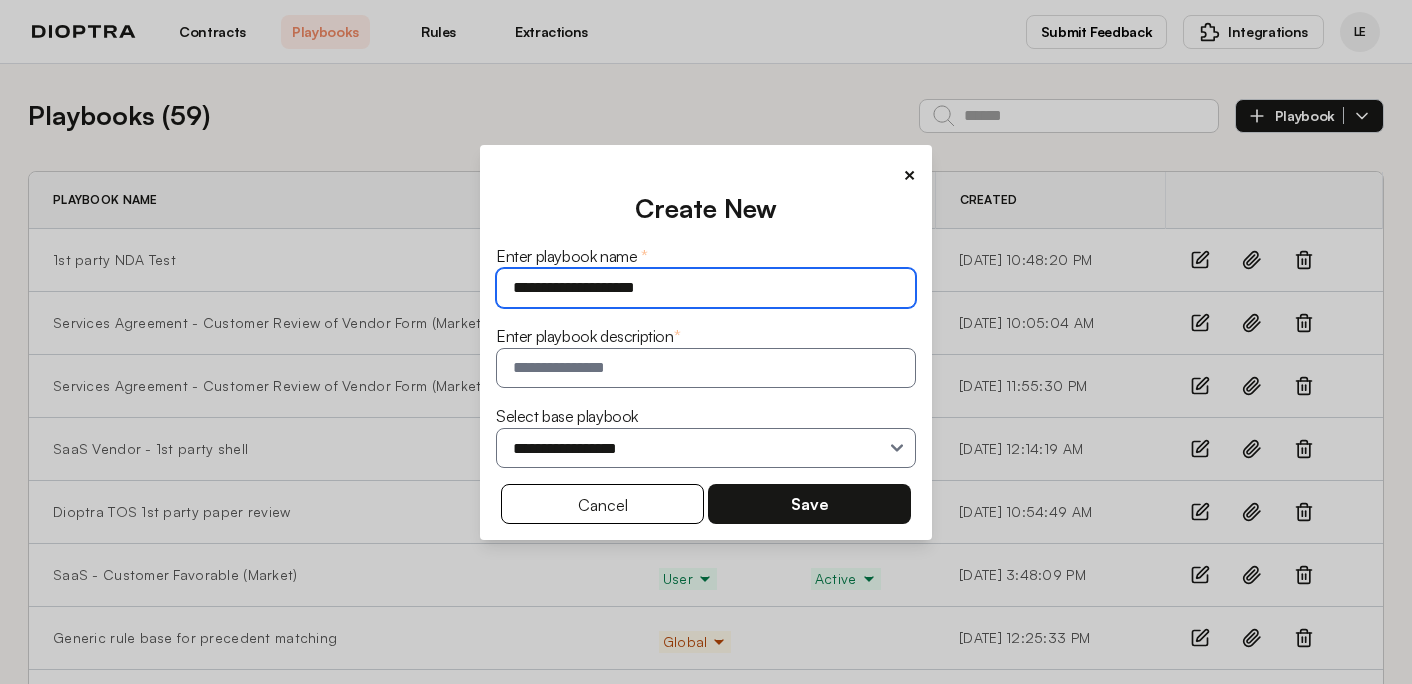 click on "**********" at bounding box center (706, 288) 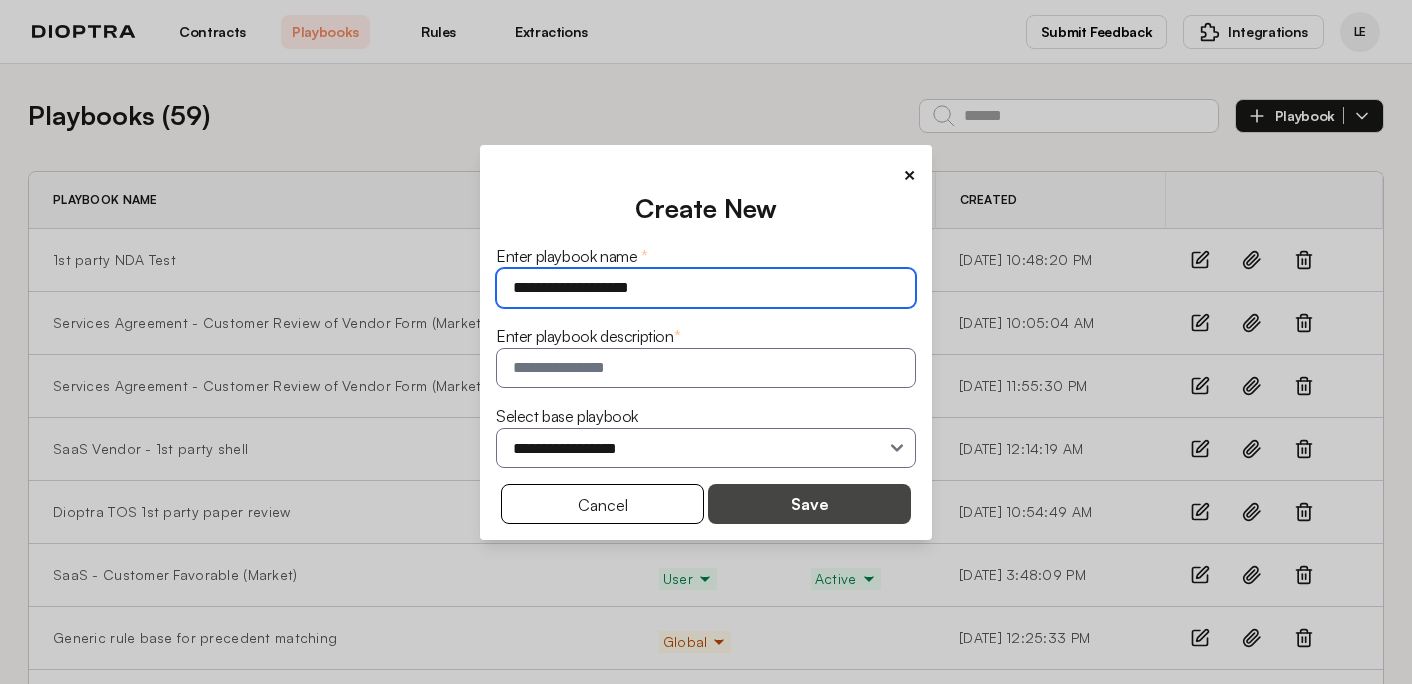 type on "**********" 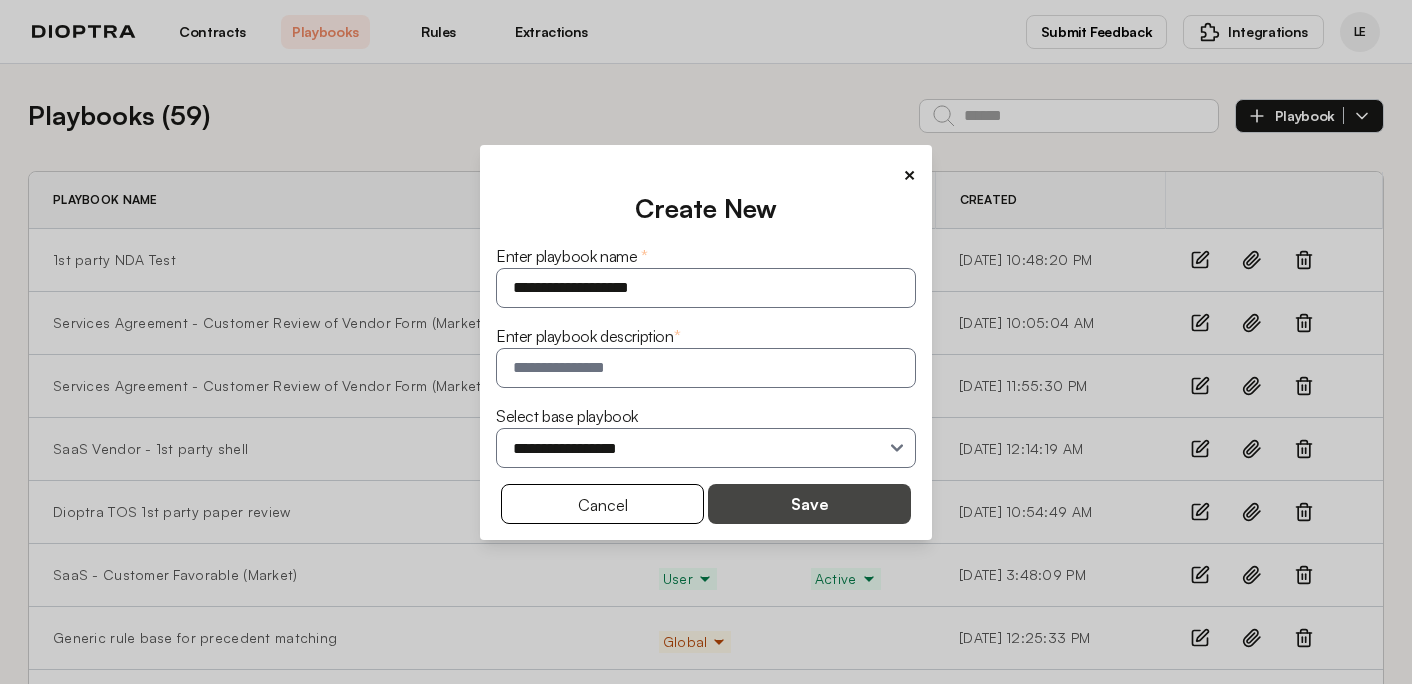 click on "Save" at bounding box center [809, 504] 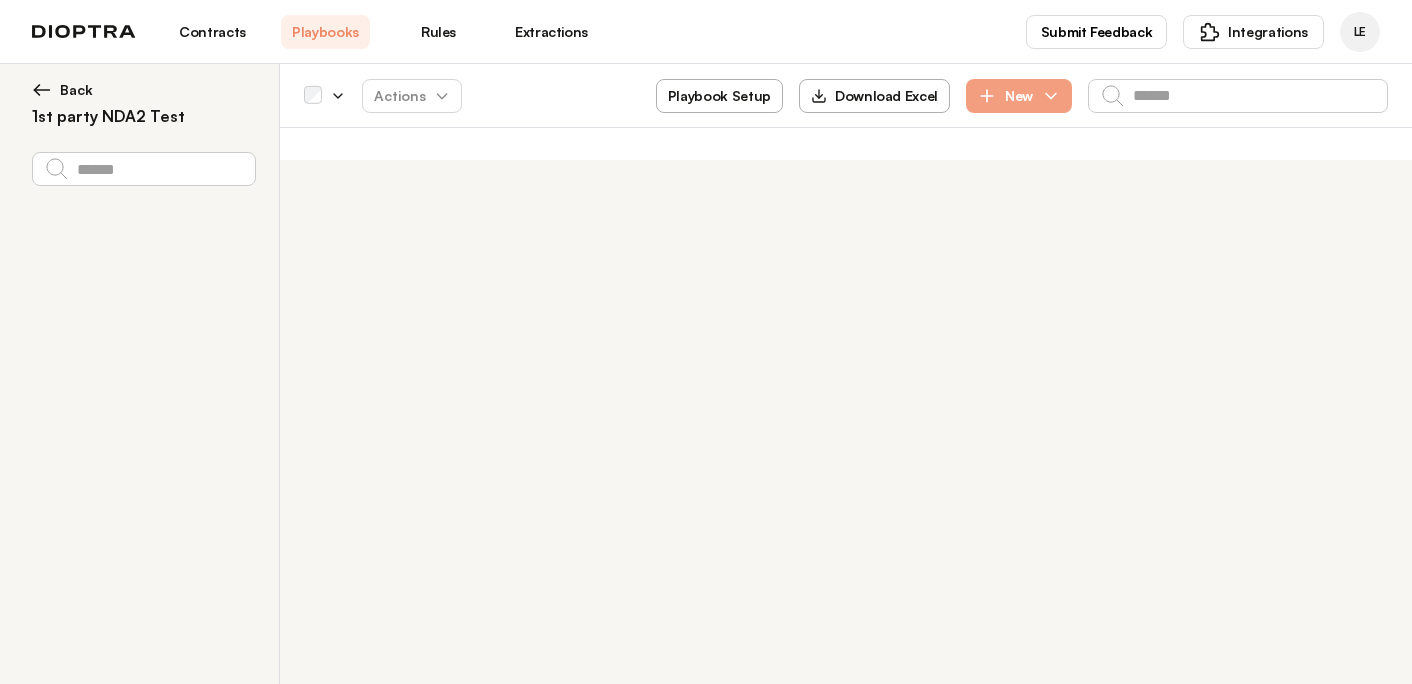 click on "Playbook Setup" at bounding box center (719, 96) 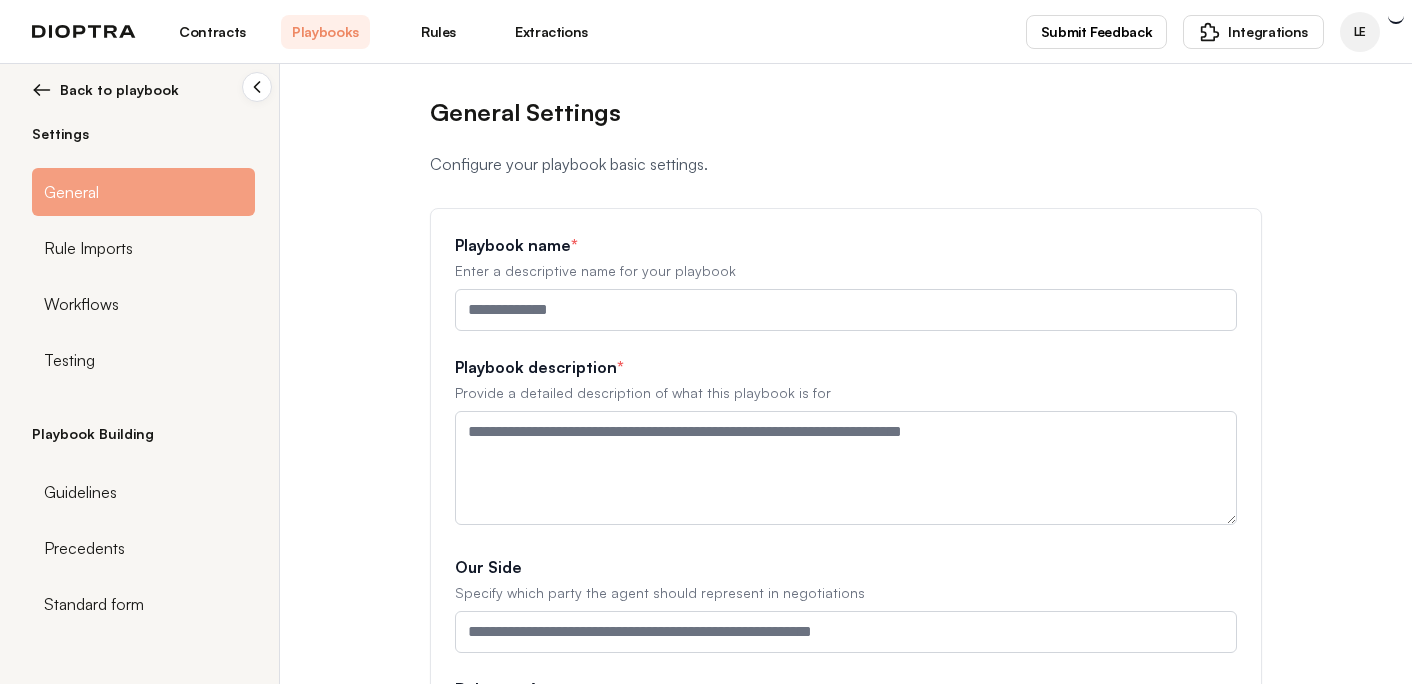 type on "**********" 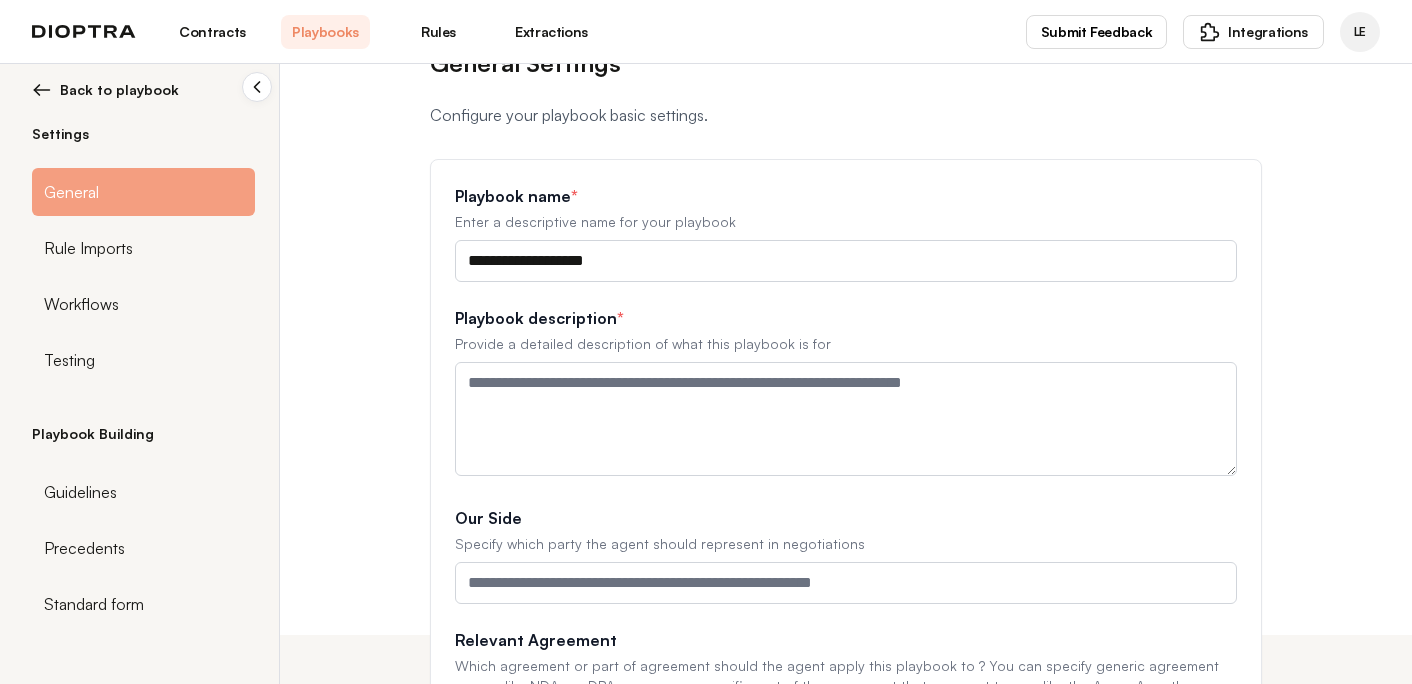 scroll, scrollTop: 346, scrollLeft: 0, axis: vertical 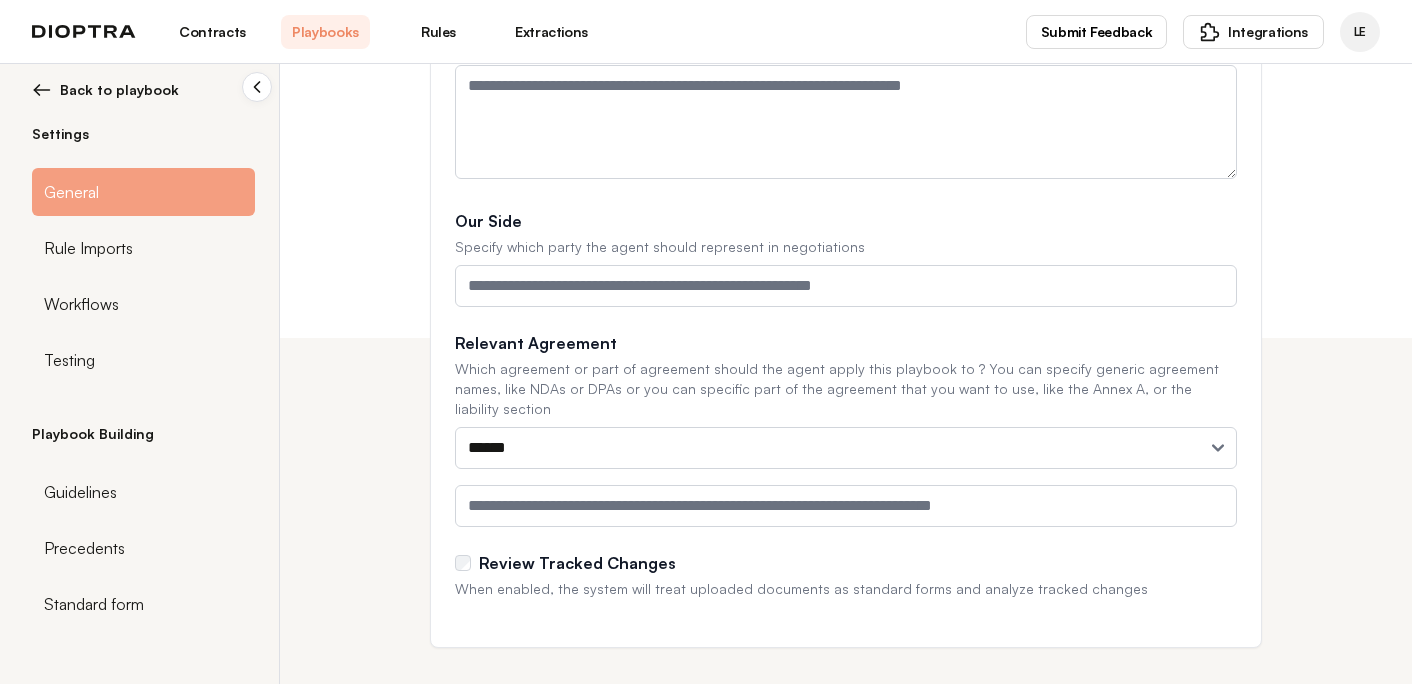 click on "Playbook Building Guidelines Precedents Standard form" at bounding box center [143, 530] 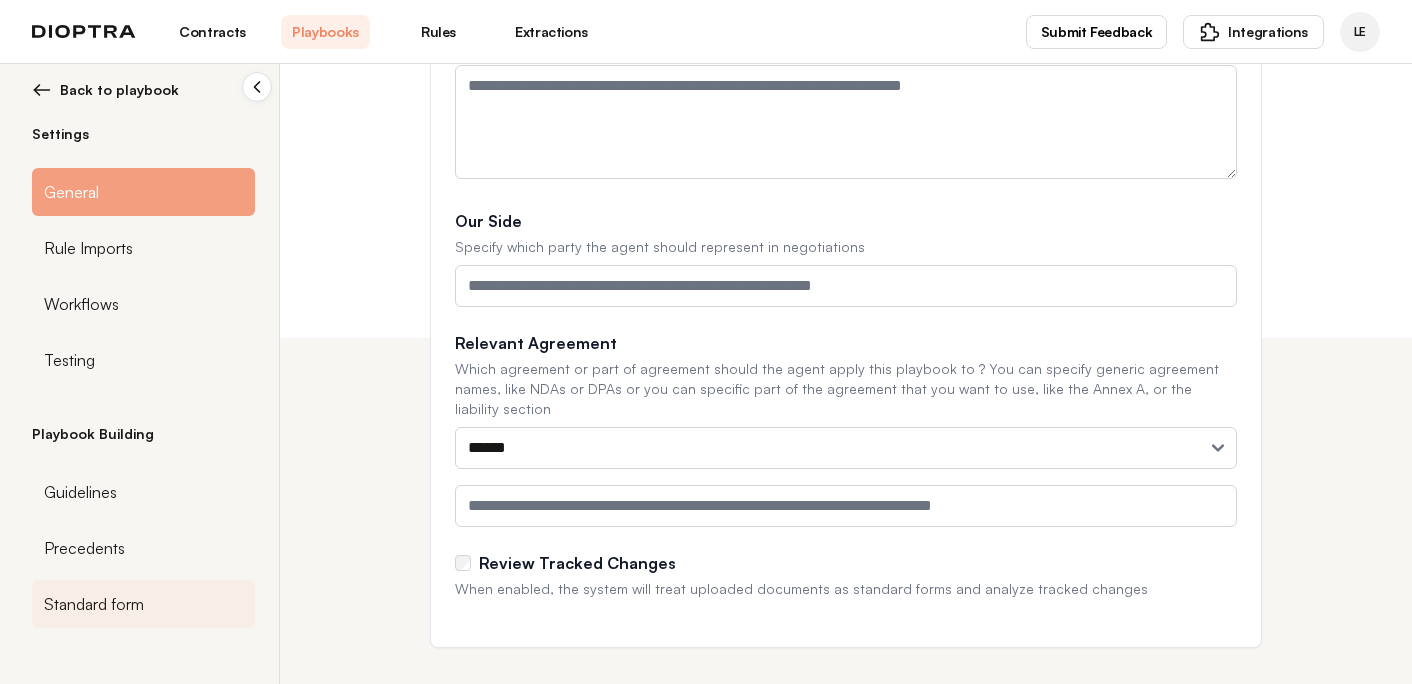click on "Standard form" at bounding box center (94, 604) 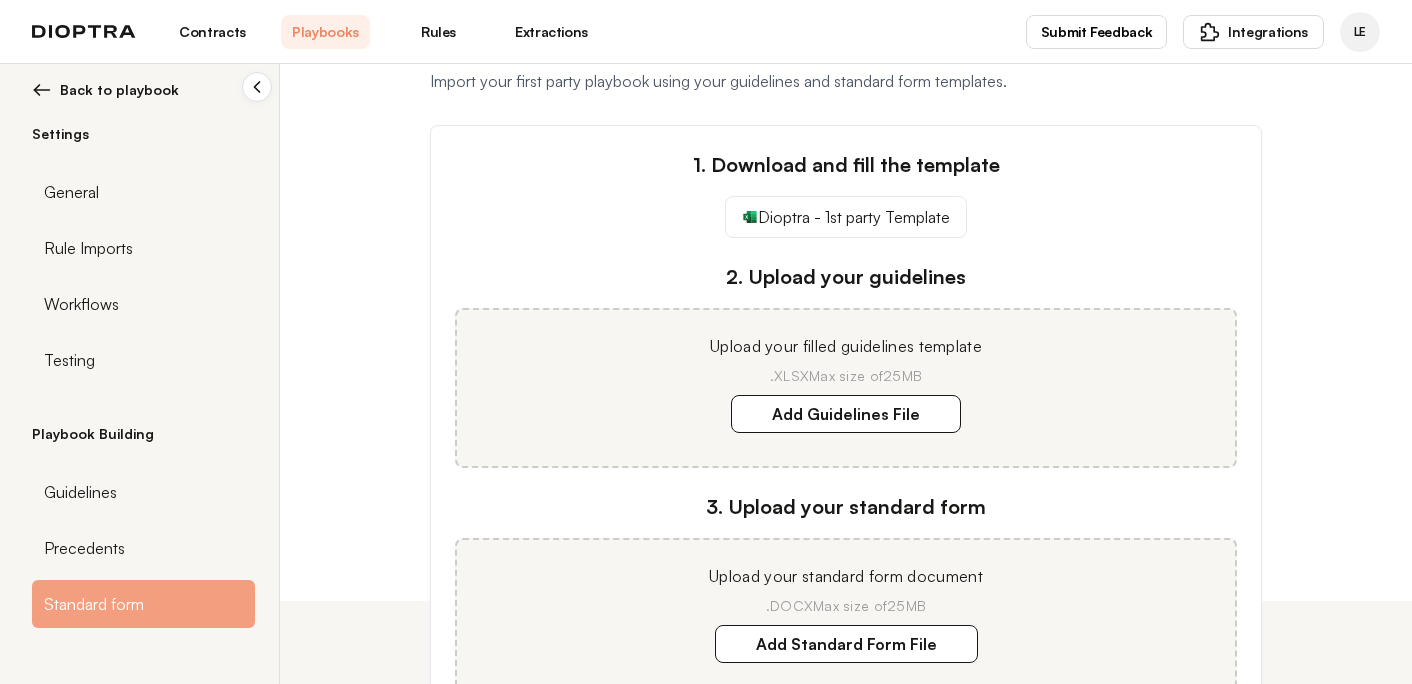 scroll, scrollTop: 134, scrollLeft: 0, axis: vertical 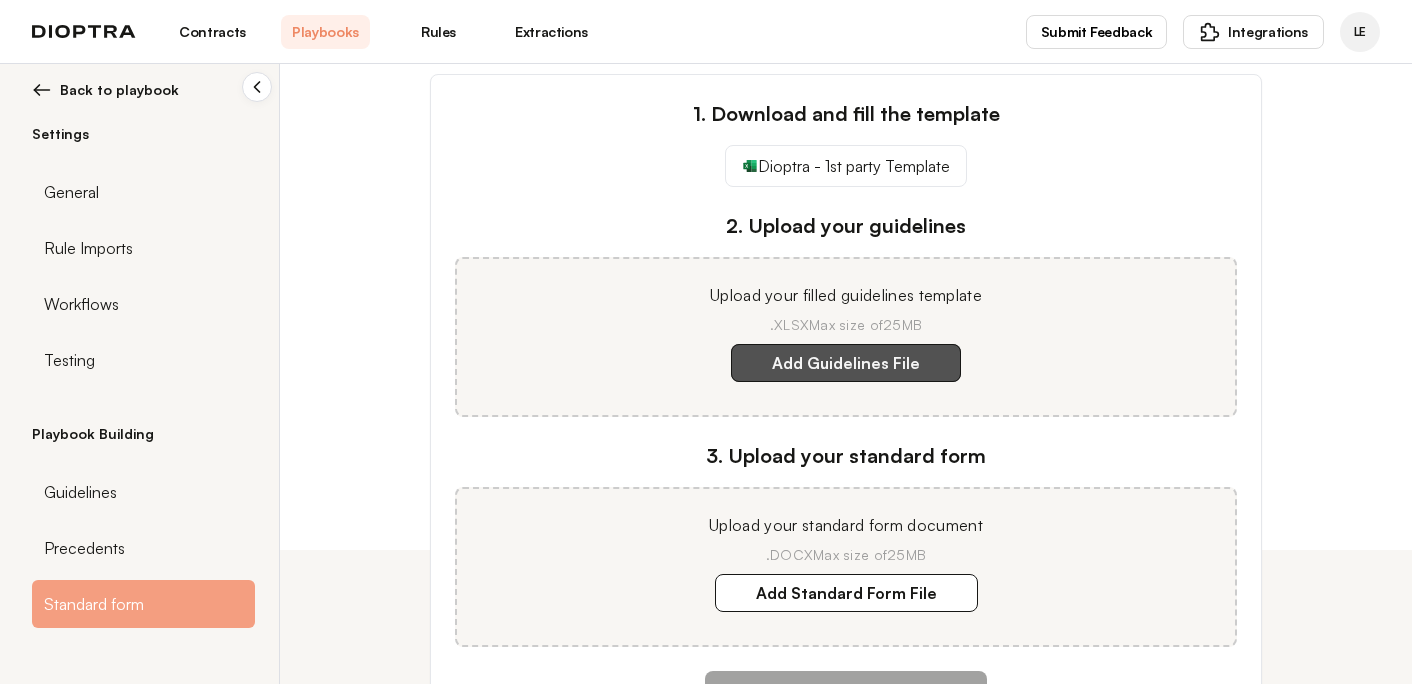 click on "Add Guidelines File" at bounding box center (846, 363) 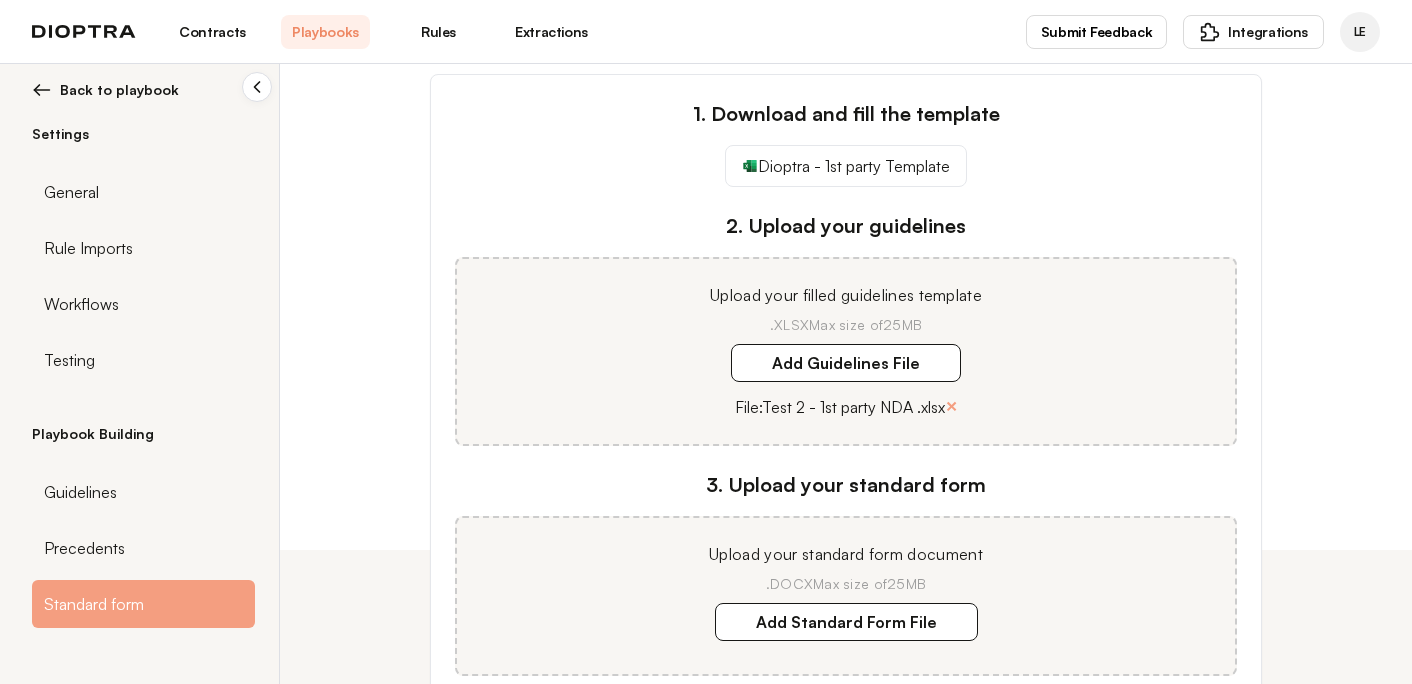 scroll, scrollTop: 298, scrollLeft: 0, axis: vertical 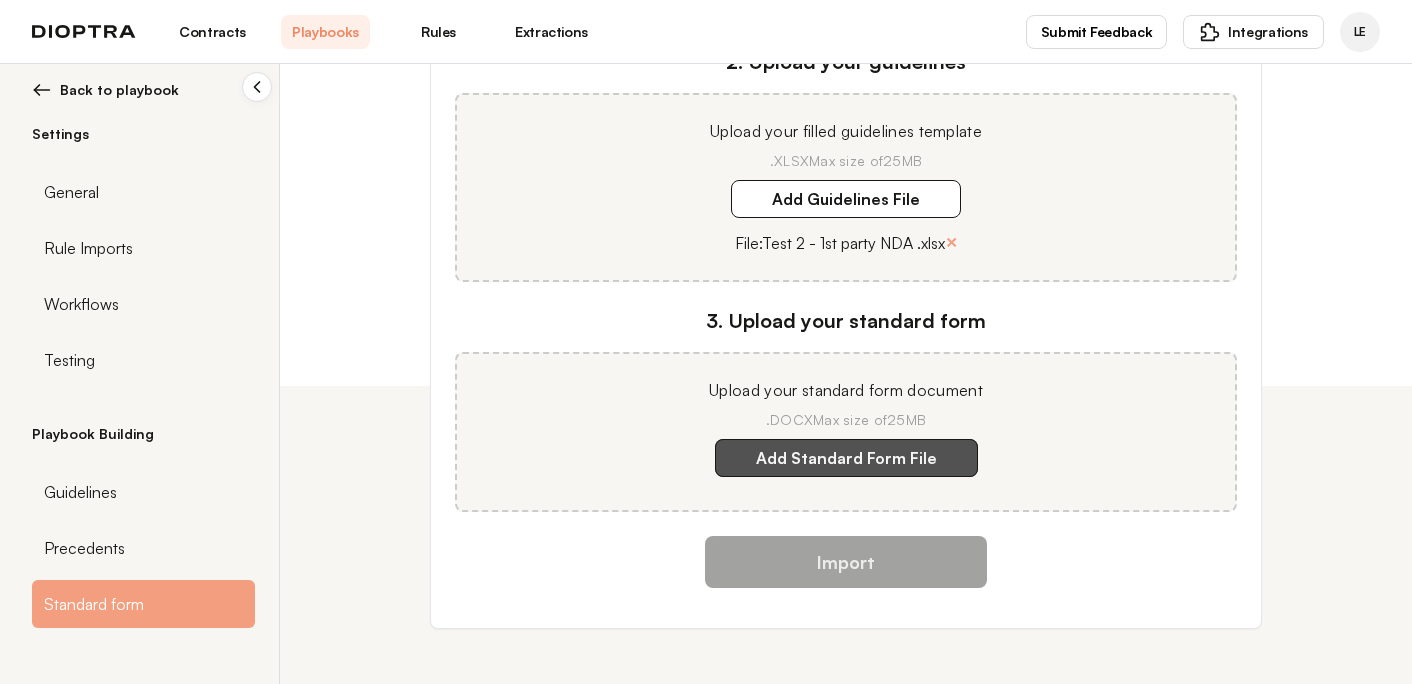 click on "Add Standard Form File" at bounding box center (846, 458) 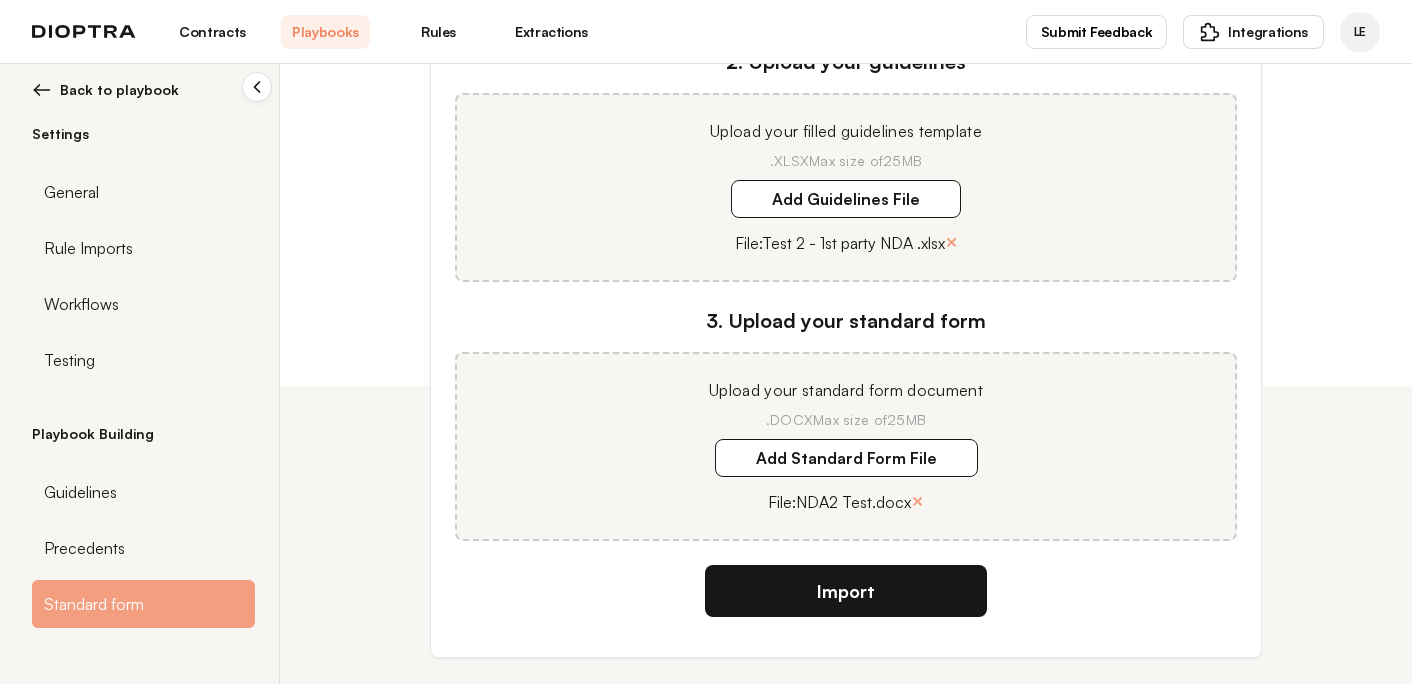 scroll, scrollTop: 327, scrollLeft: 0, axis: vertical 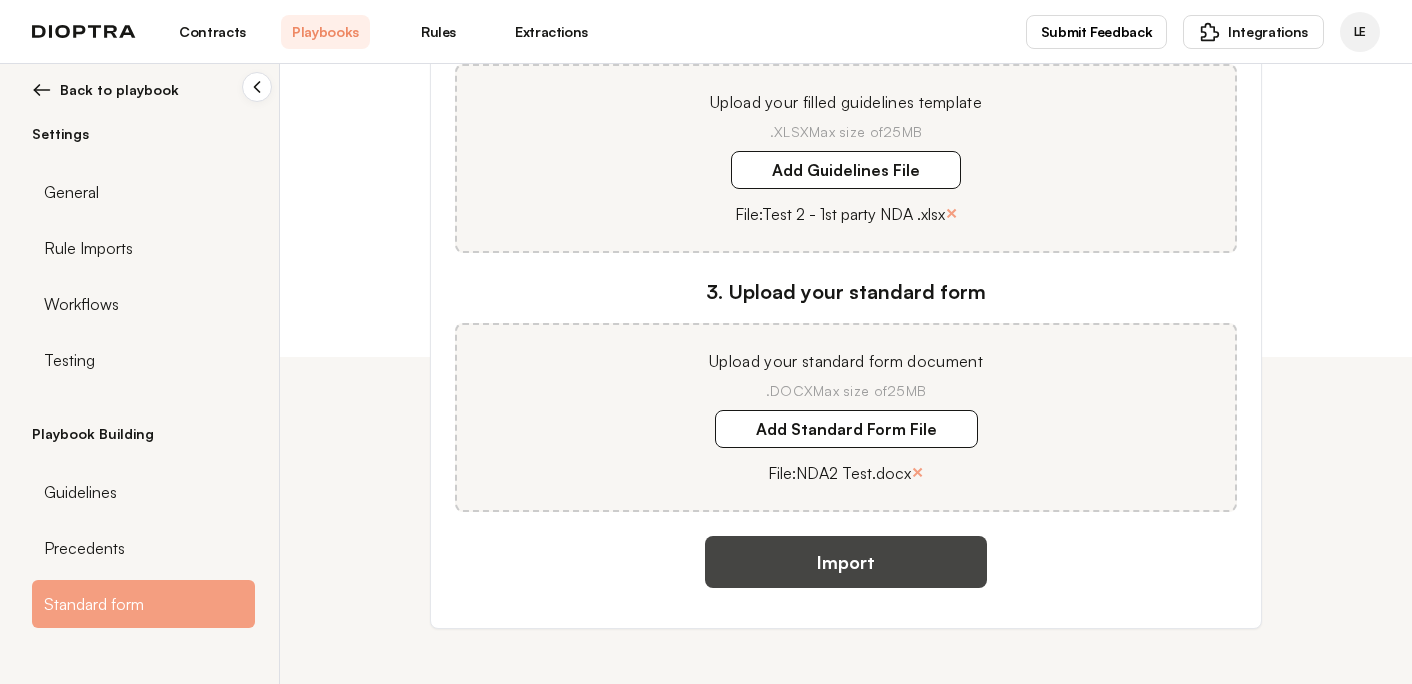 click on "Import" at bounding box center [846, 562] 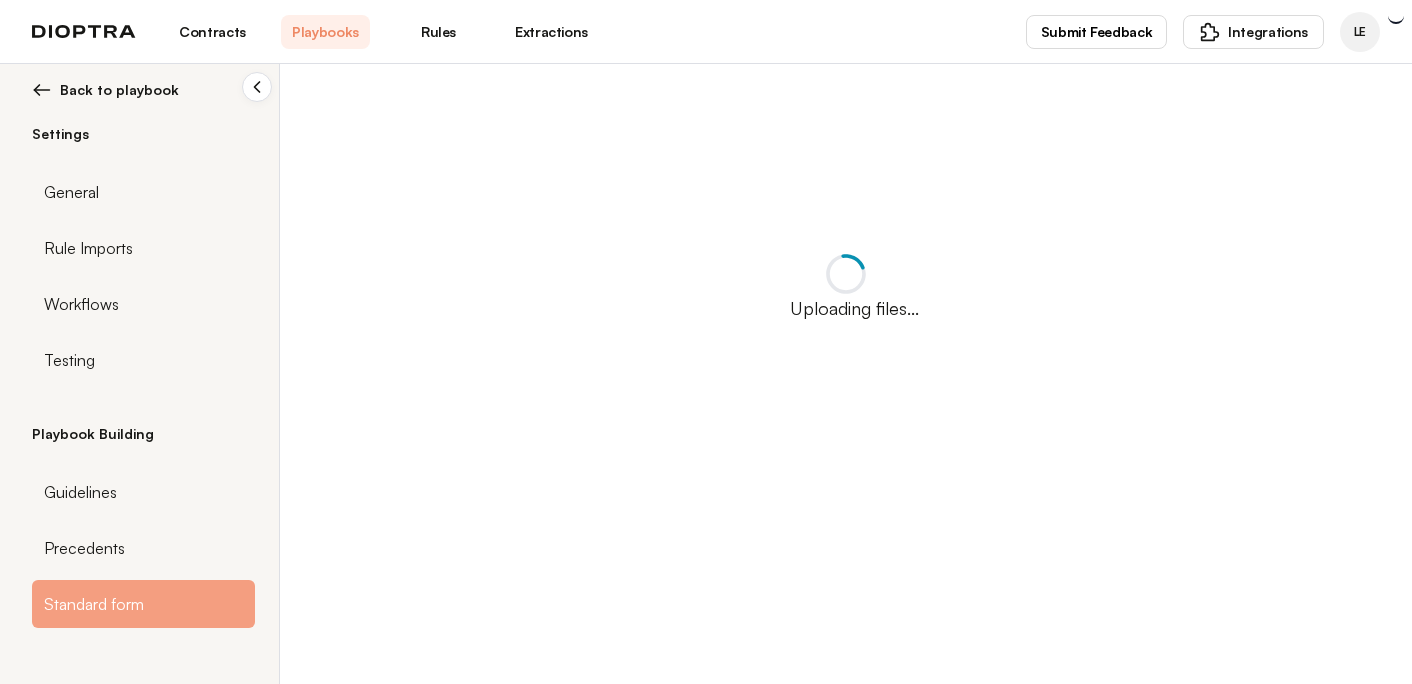 scroll, scrollTop: 0, scrollLeft: 0, axis: both 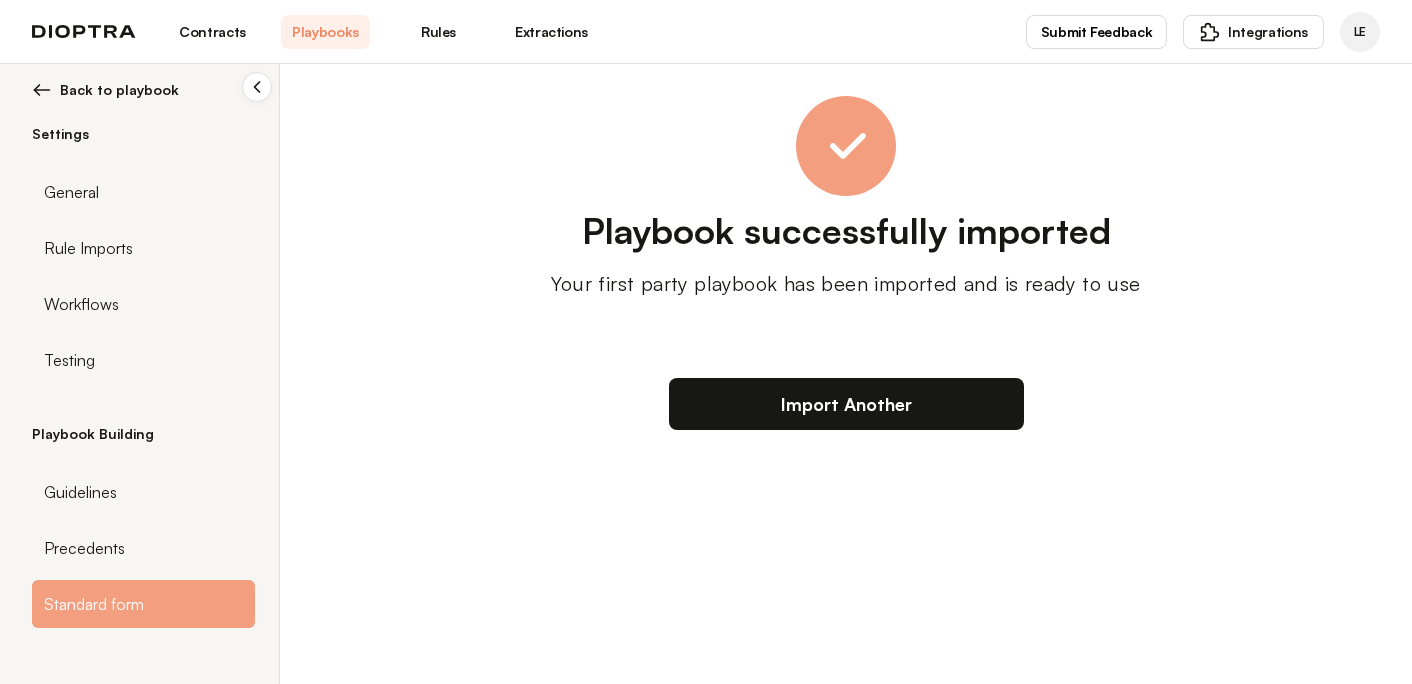 click on "Back to playbook" at bounding box center [143, 90] 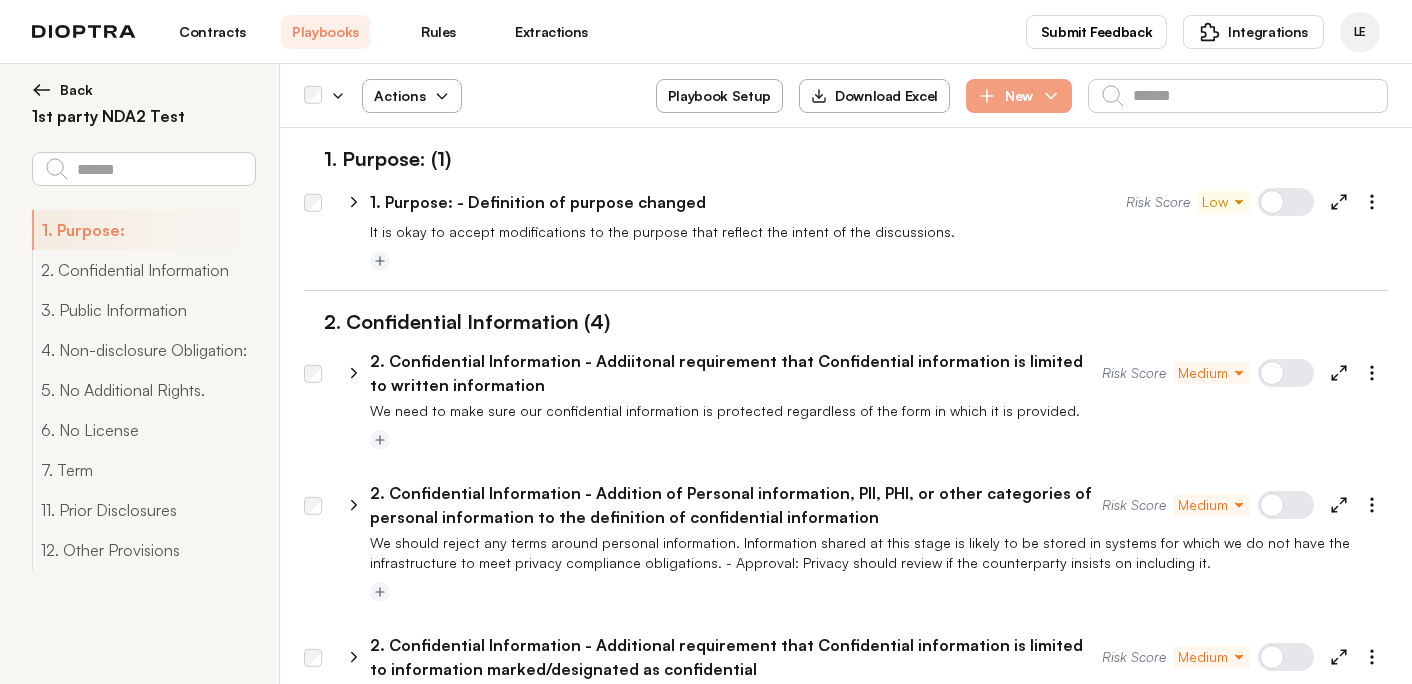 click on "Actions" at bounding box center (412, 96) 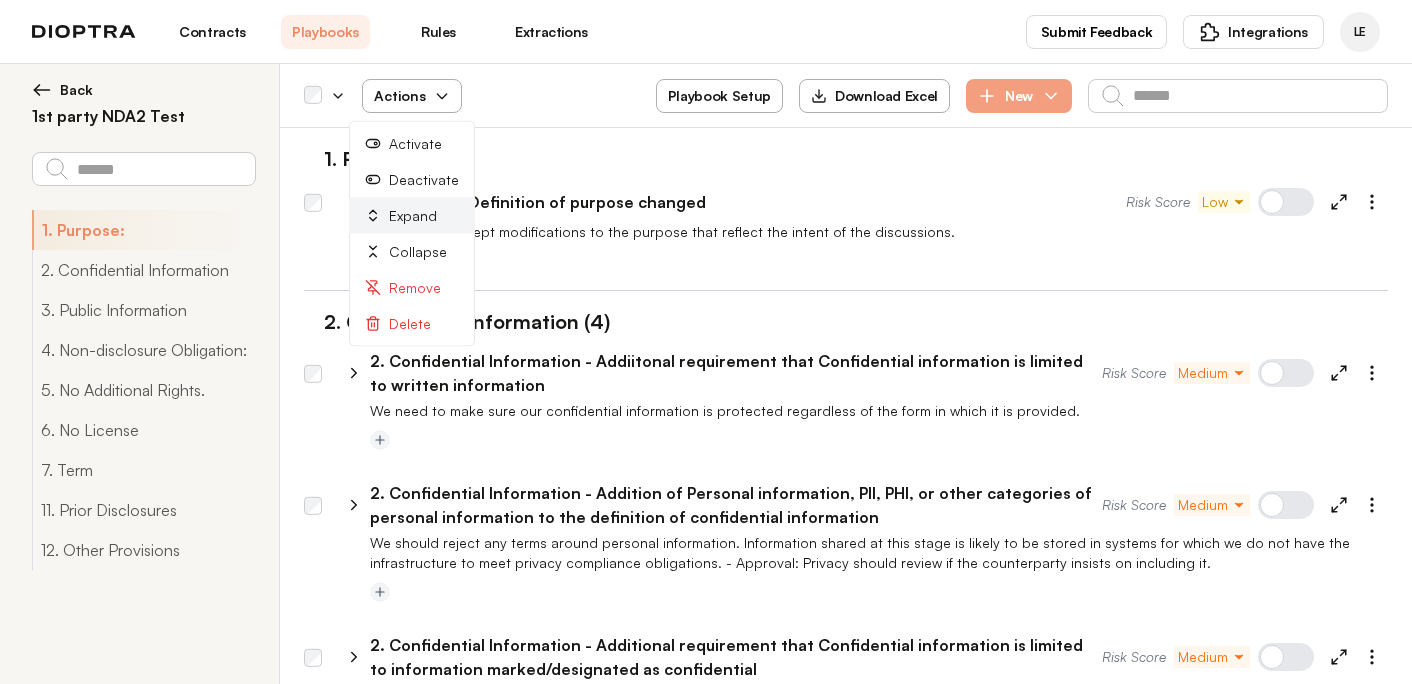 click on "Expand" at bounding box center [412, 216] 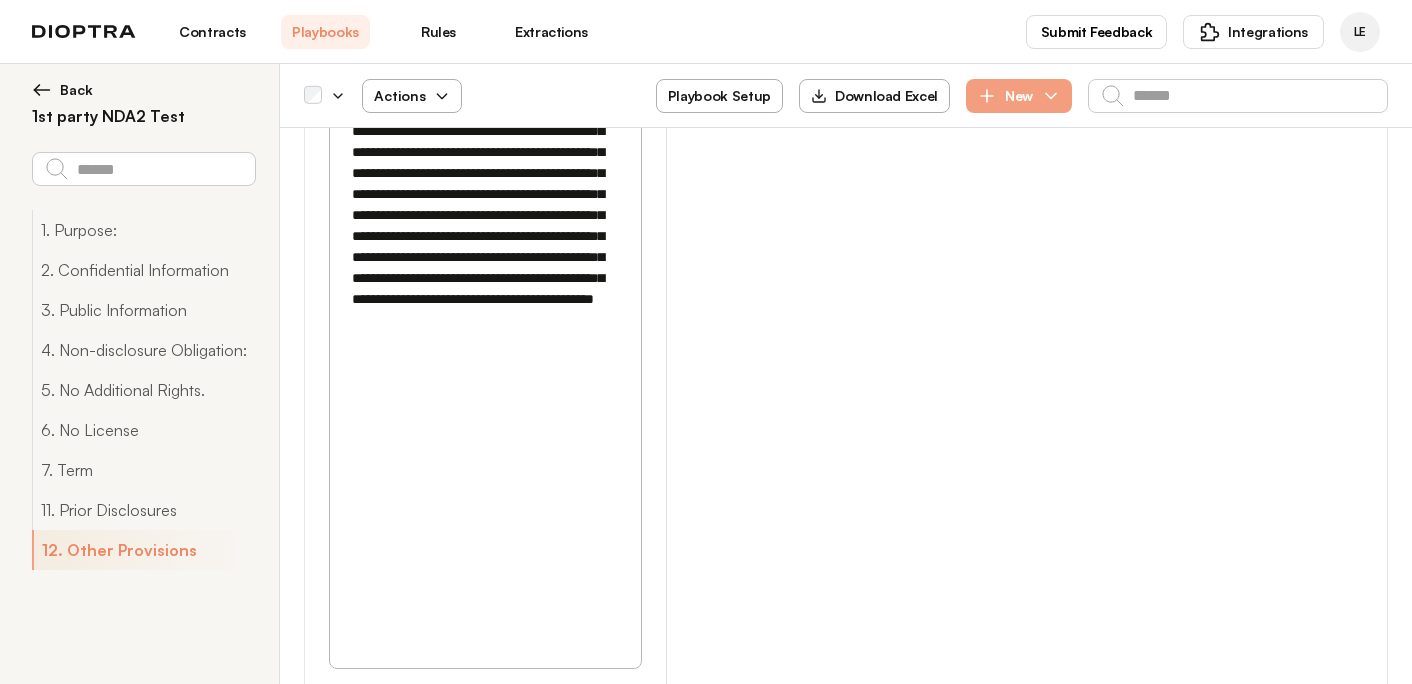 scroll, scrollTop: 41505, scrollLeft: 0, axis: vertical 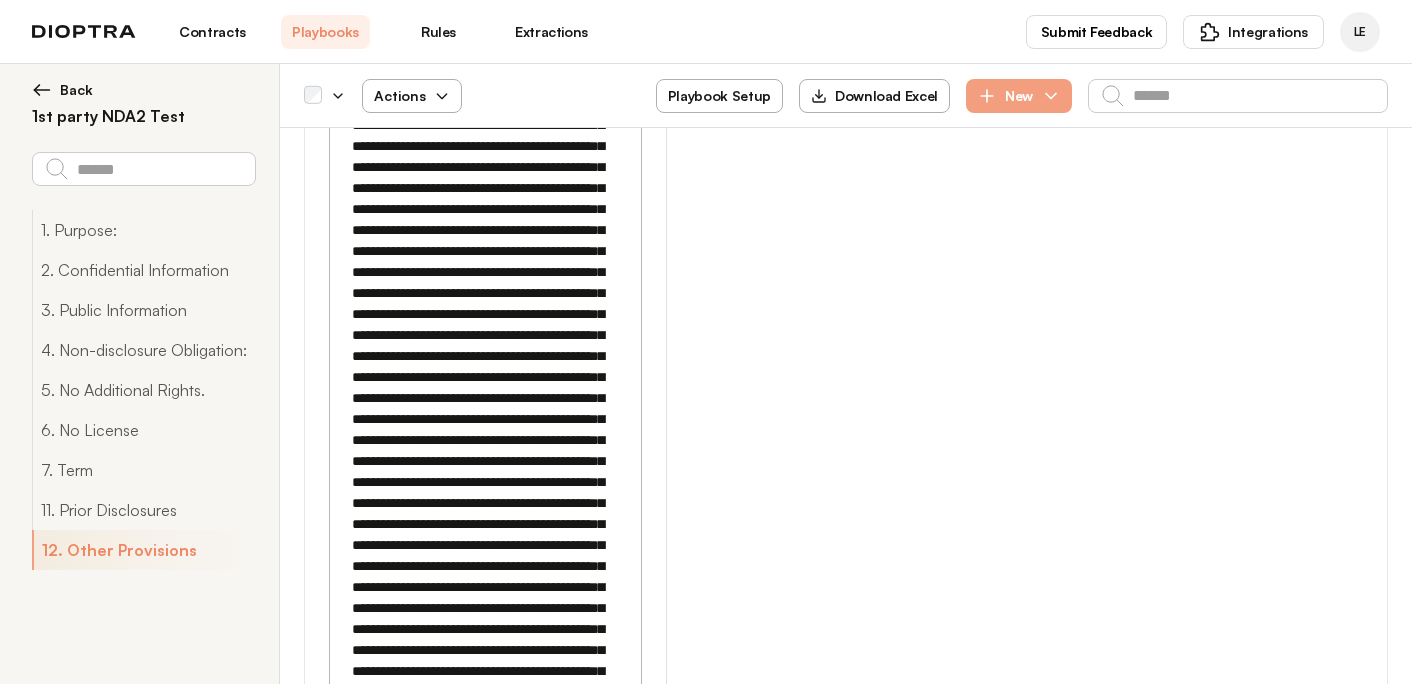 click 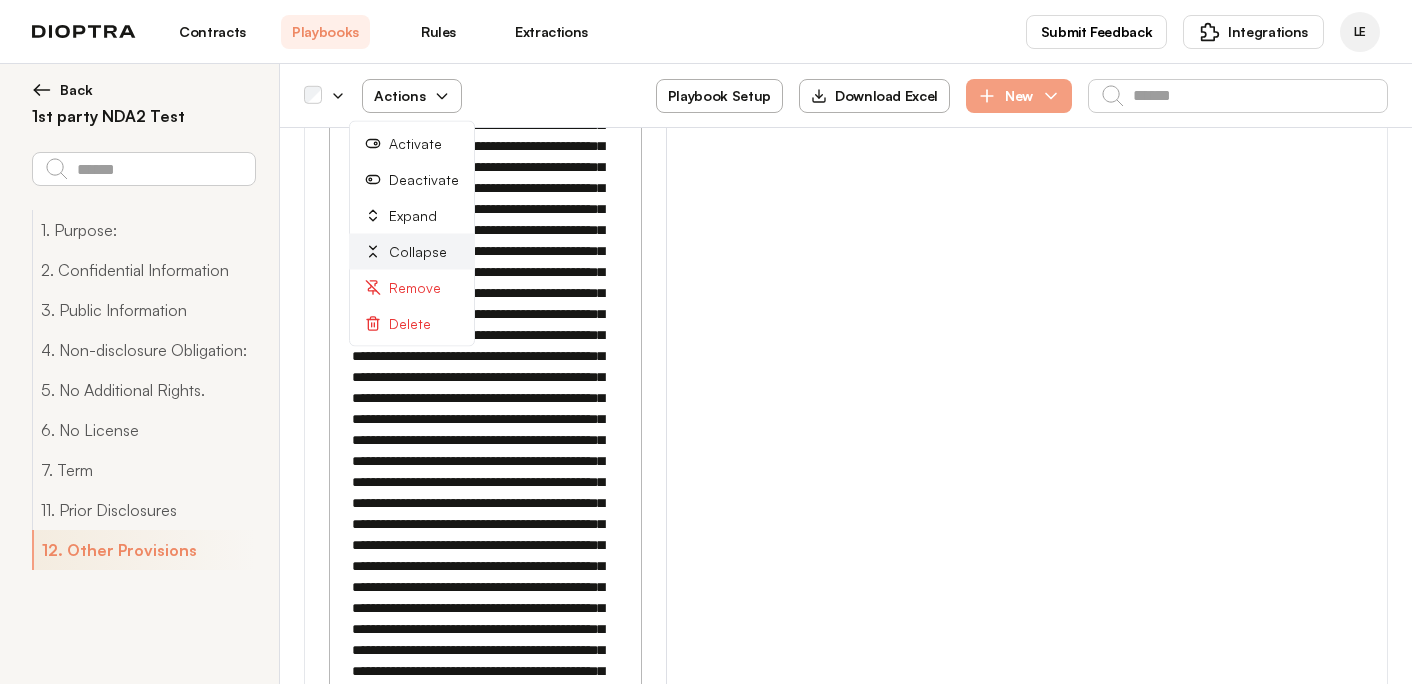 click on "Collapse" at bounding box center [412, 252] 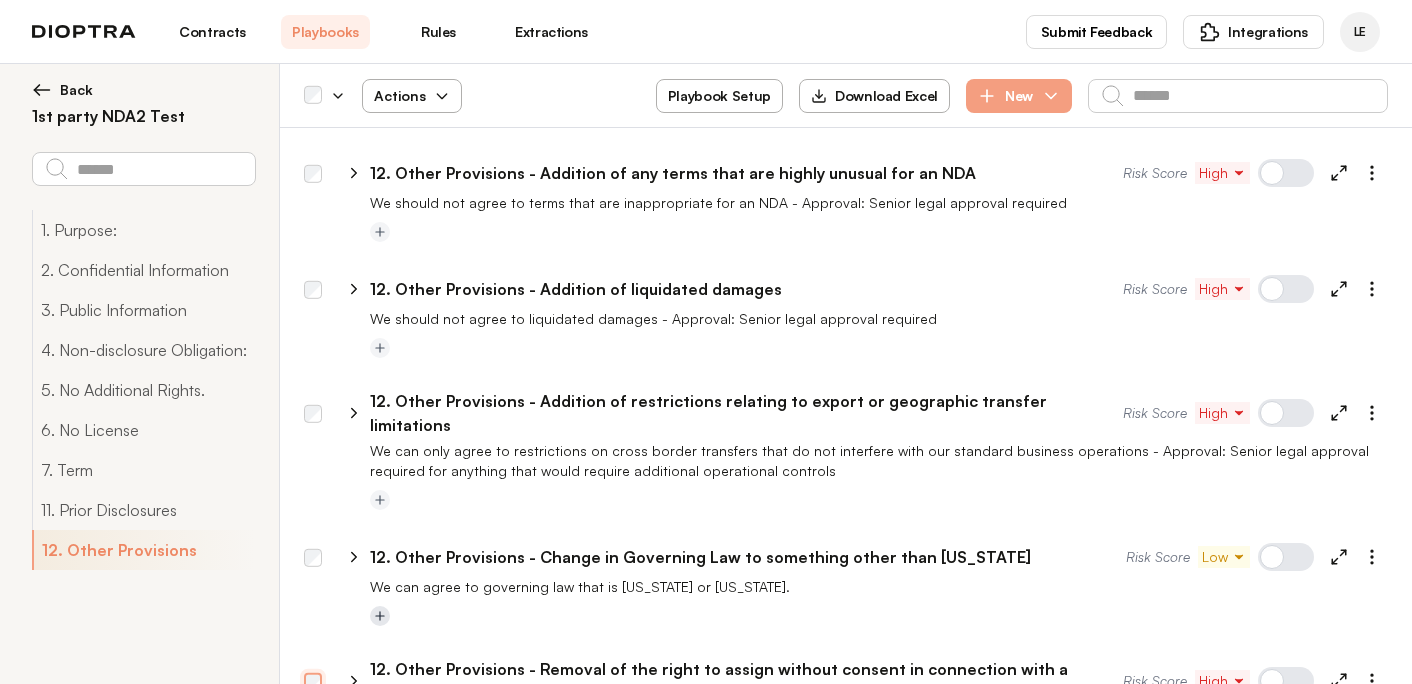 scroll, scrollTop: 3364, scrollLeft: 0, axis: vertical 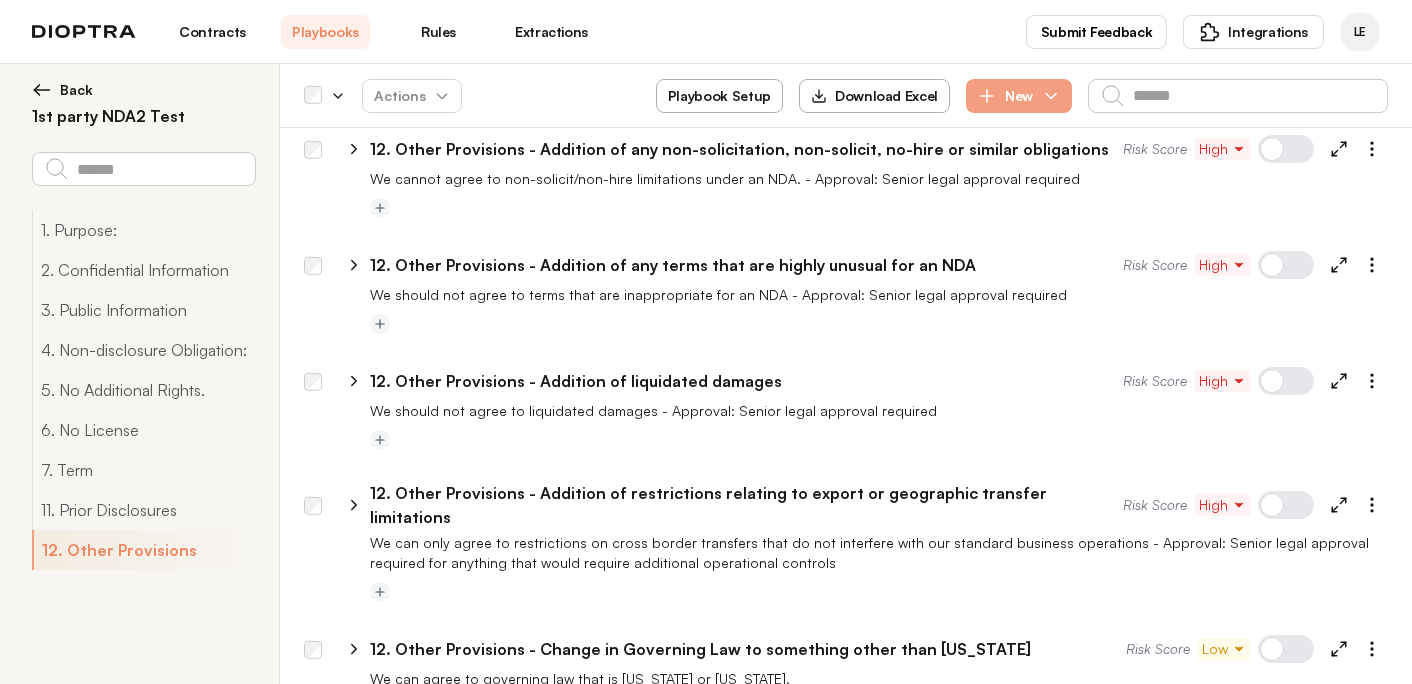 click on "**********" at bounding box center [855, 501] 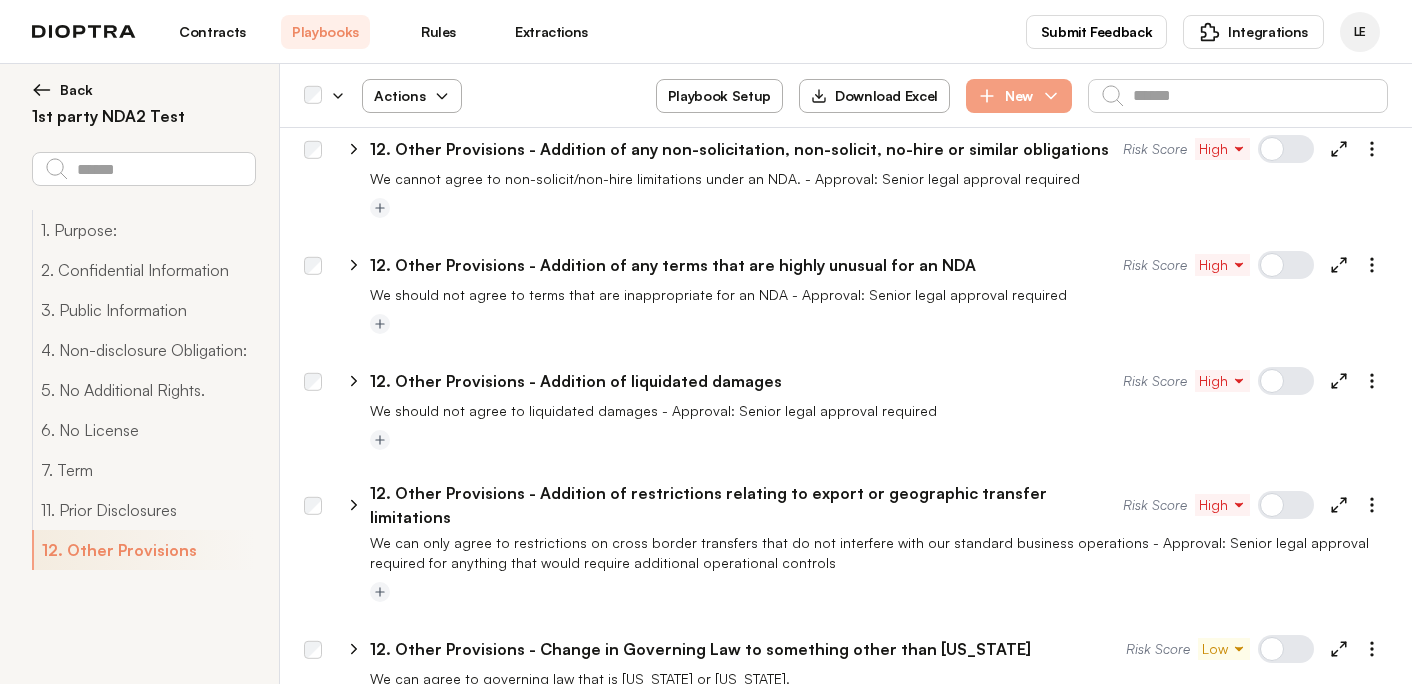 click at bounding box center (313, 383) 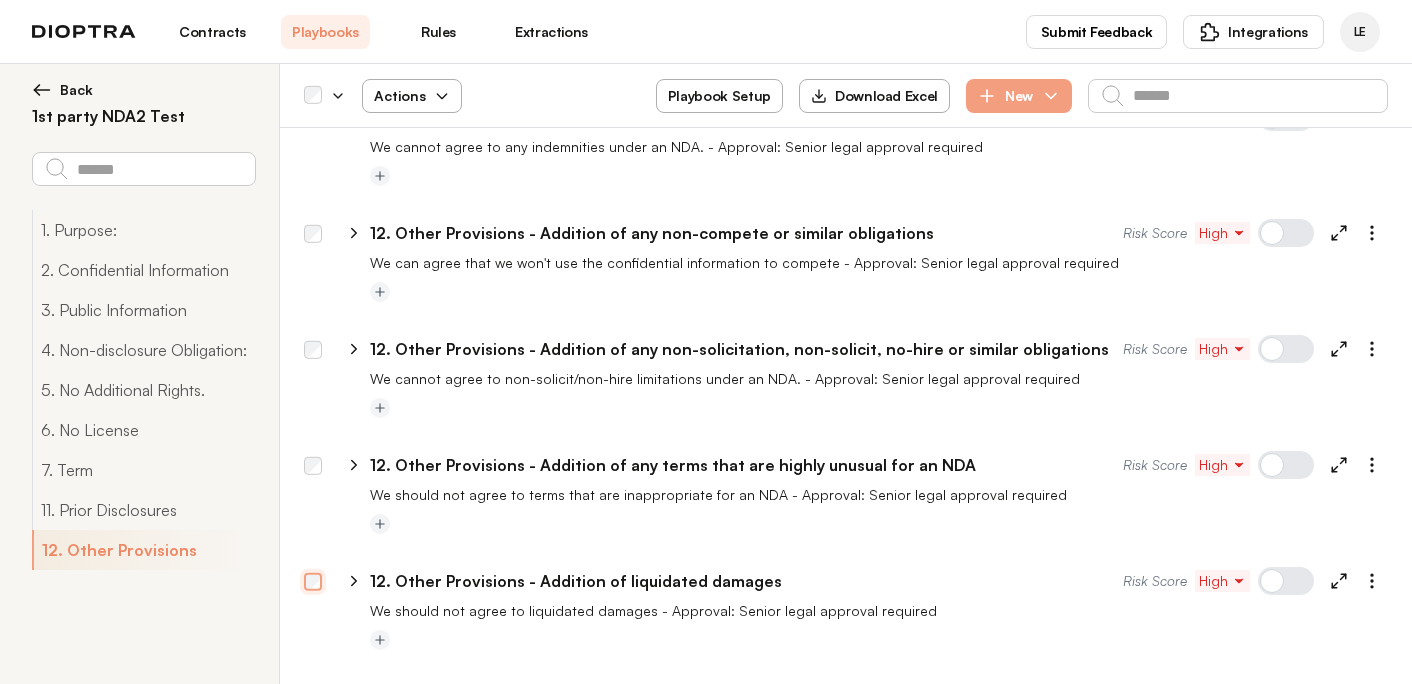 scroll, scrollTop: 3076, scrollLeft: 0, axis: vertical 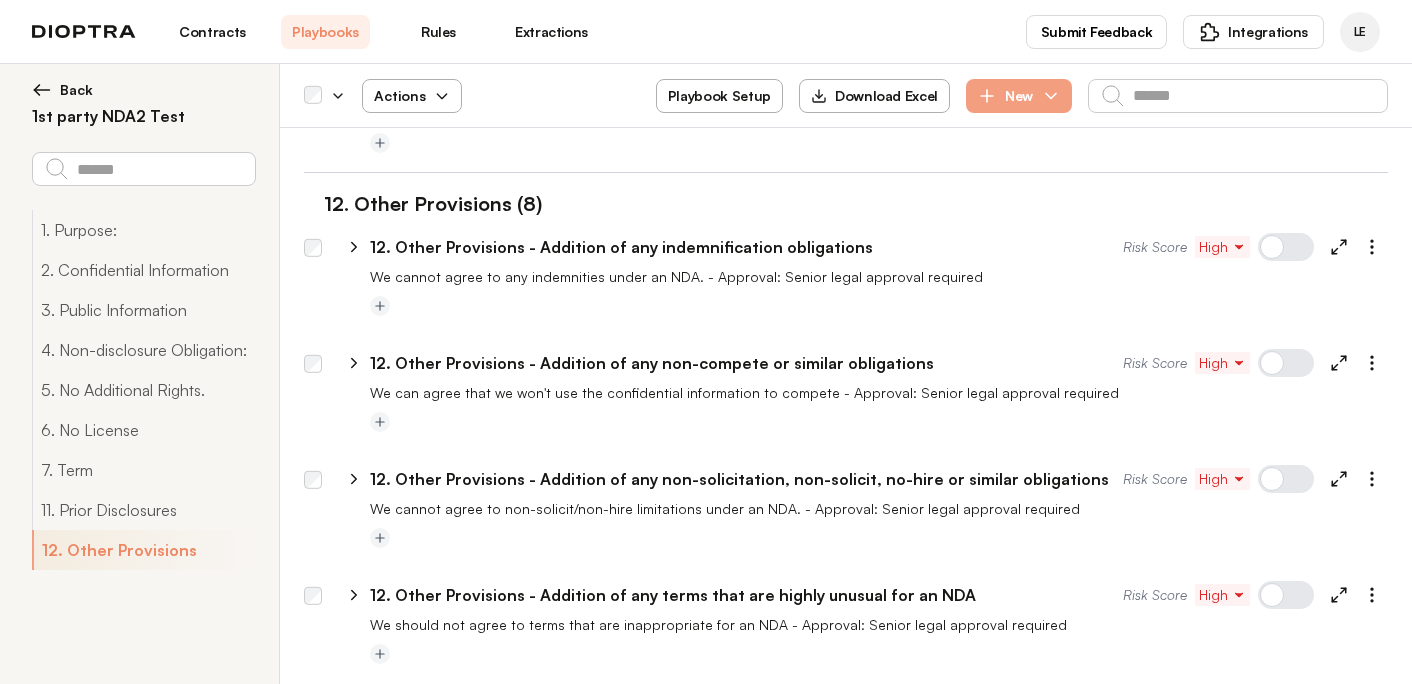 click on "Actions" at bounding box center (412, 96) 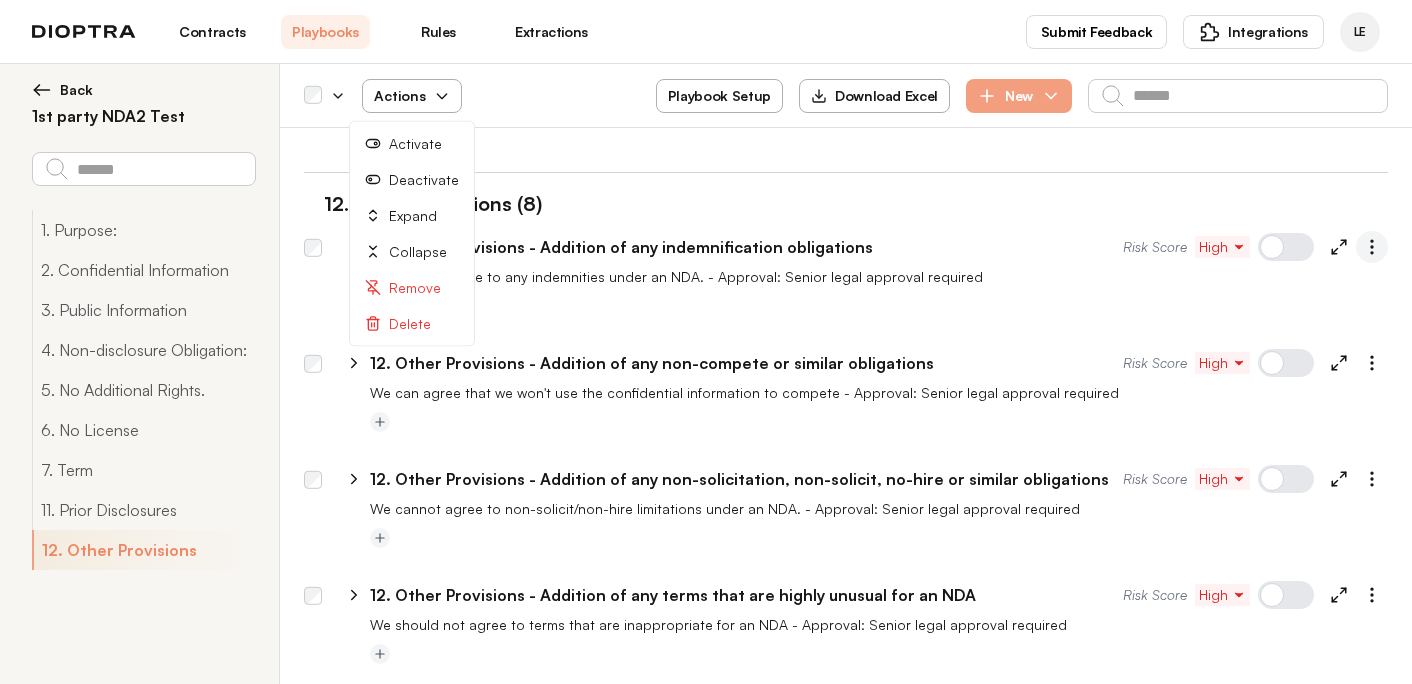 click 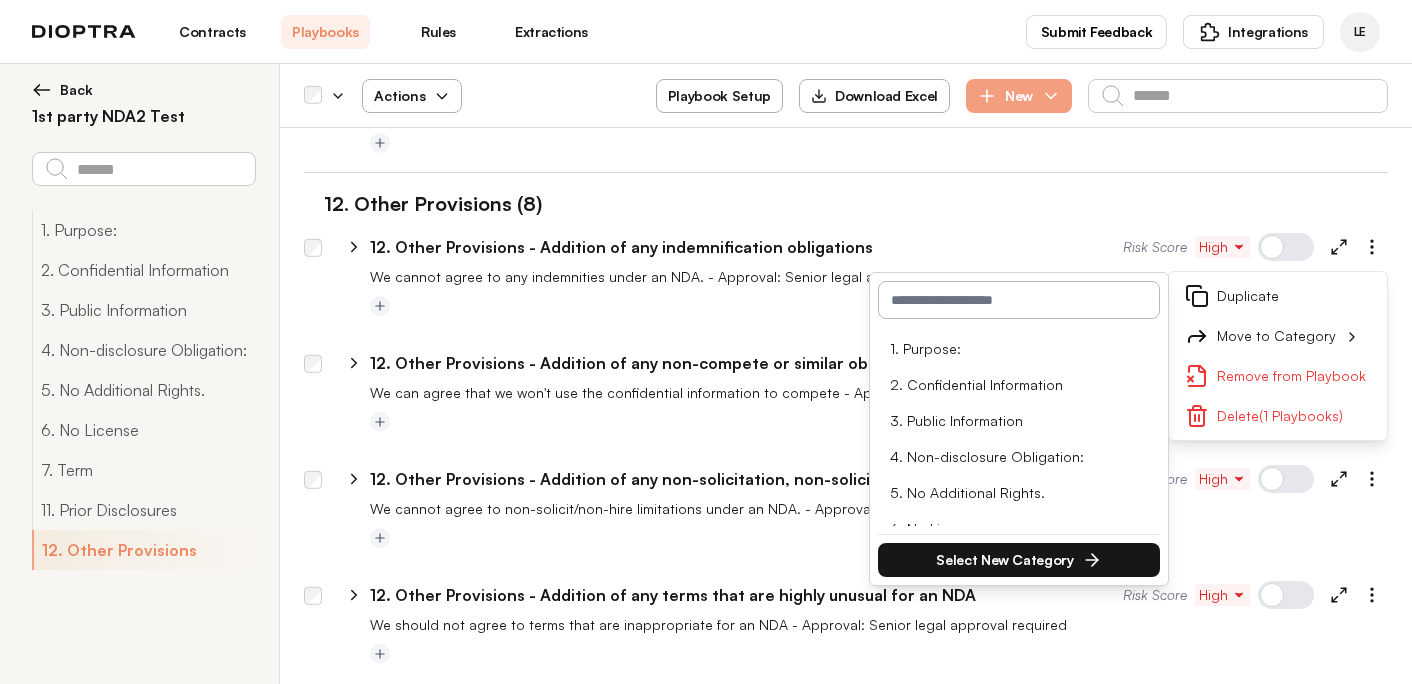 click at bounding box center [1019, 300] 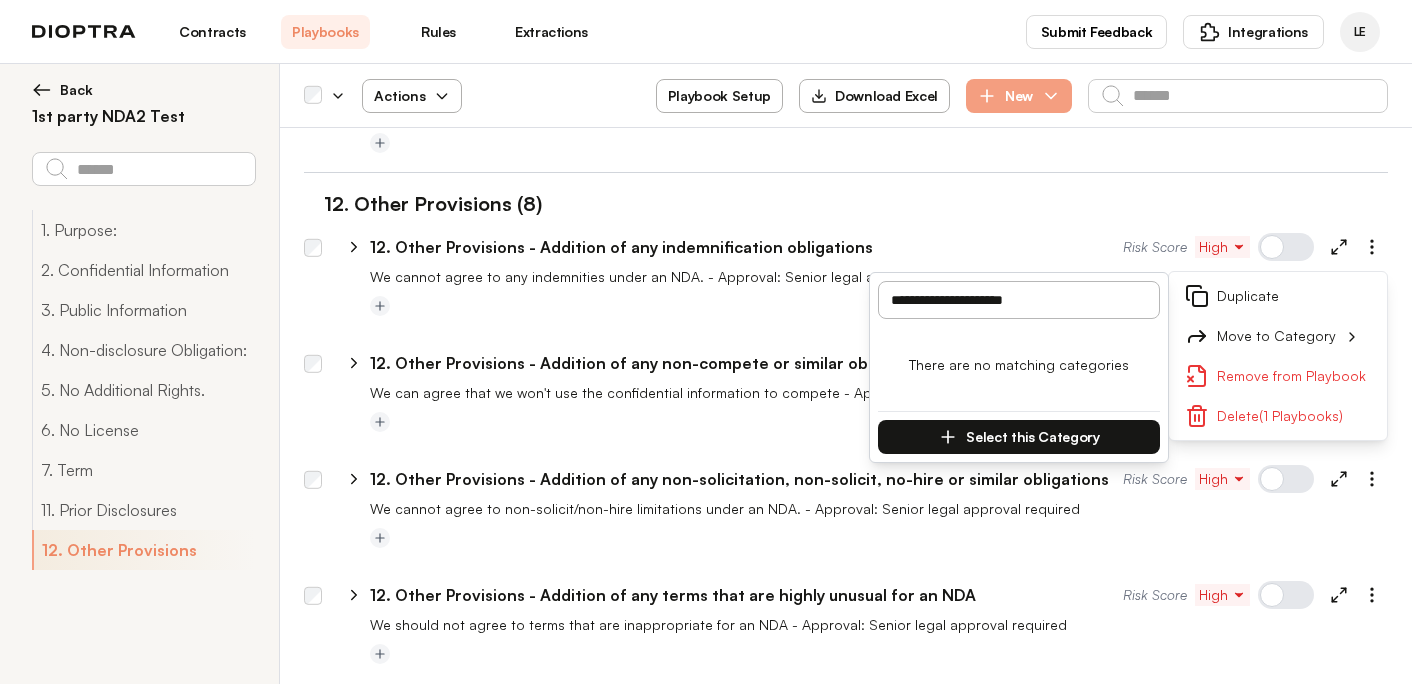 type on "**********" 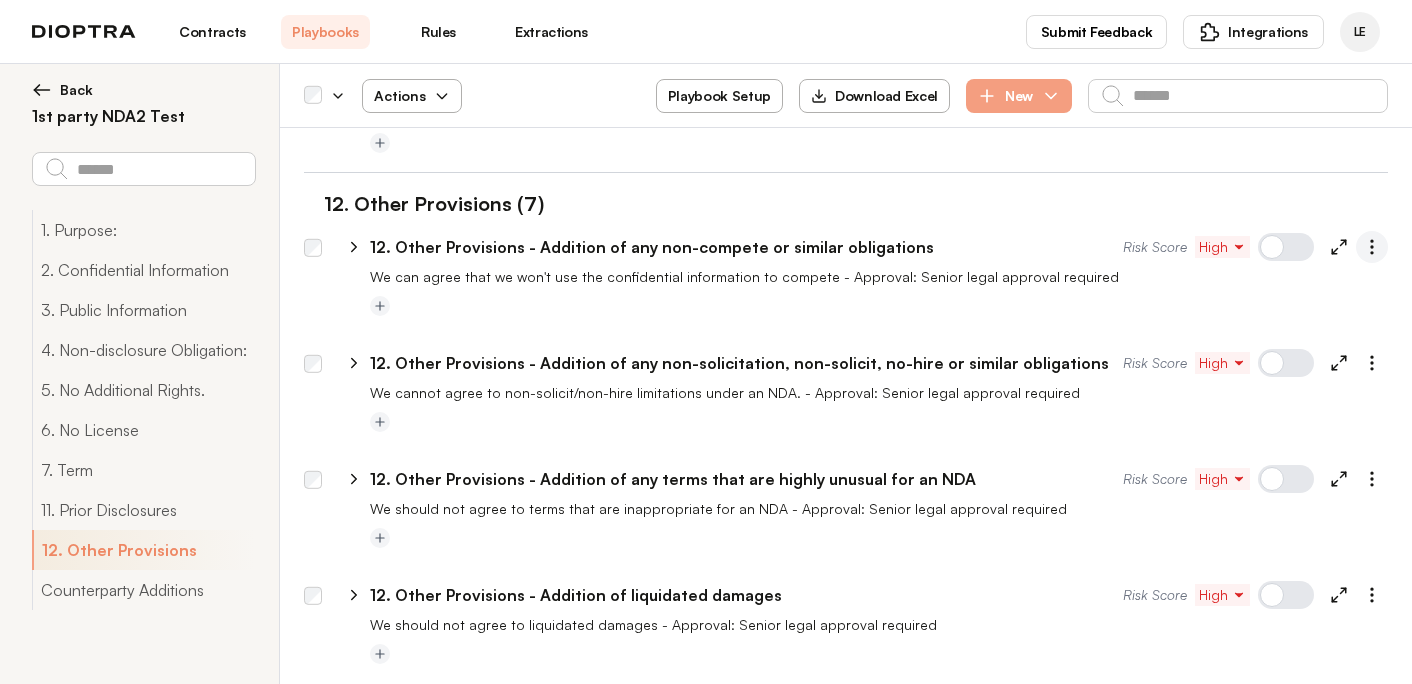 click 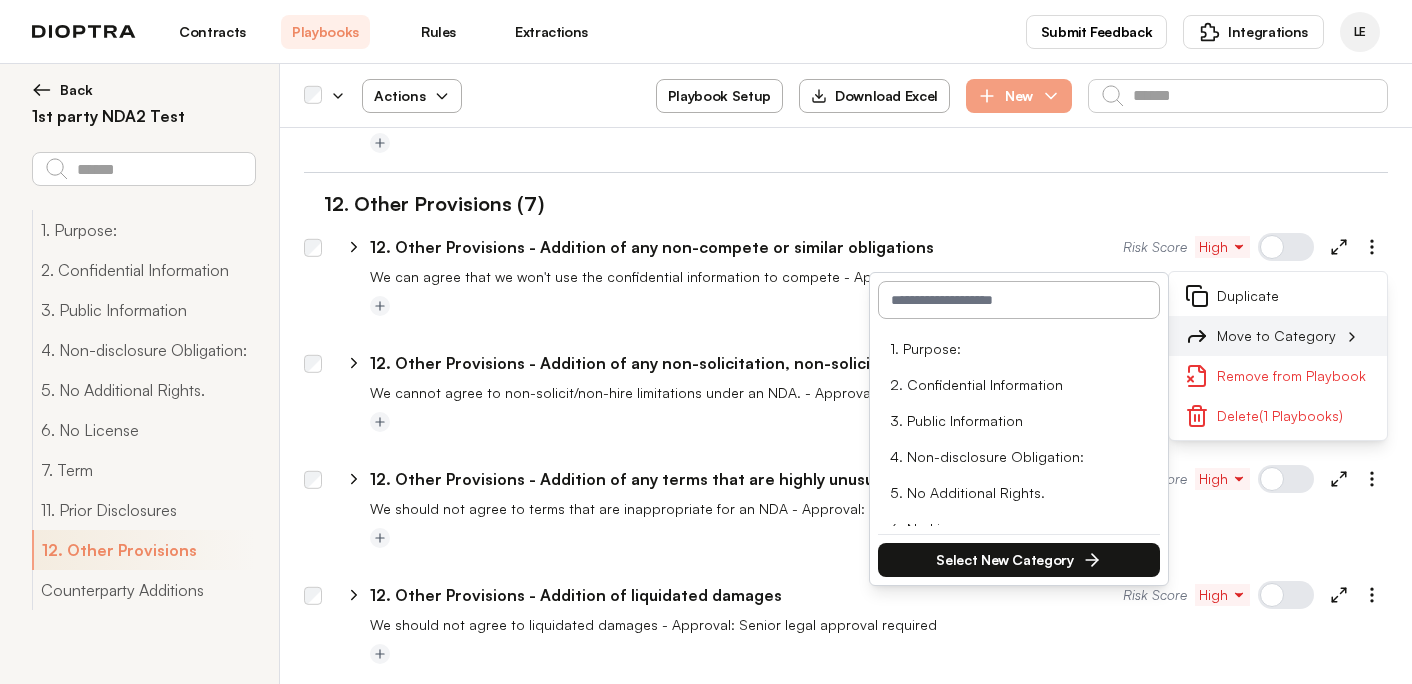 click on "Move to Category" at bounding box center [1278, 336] 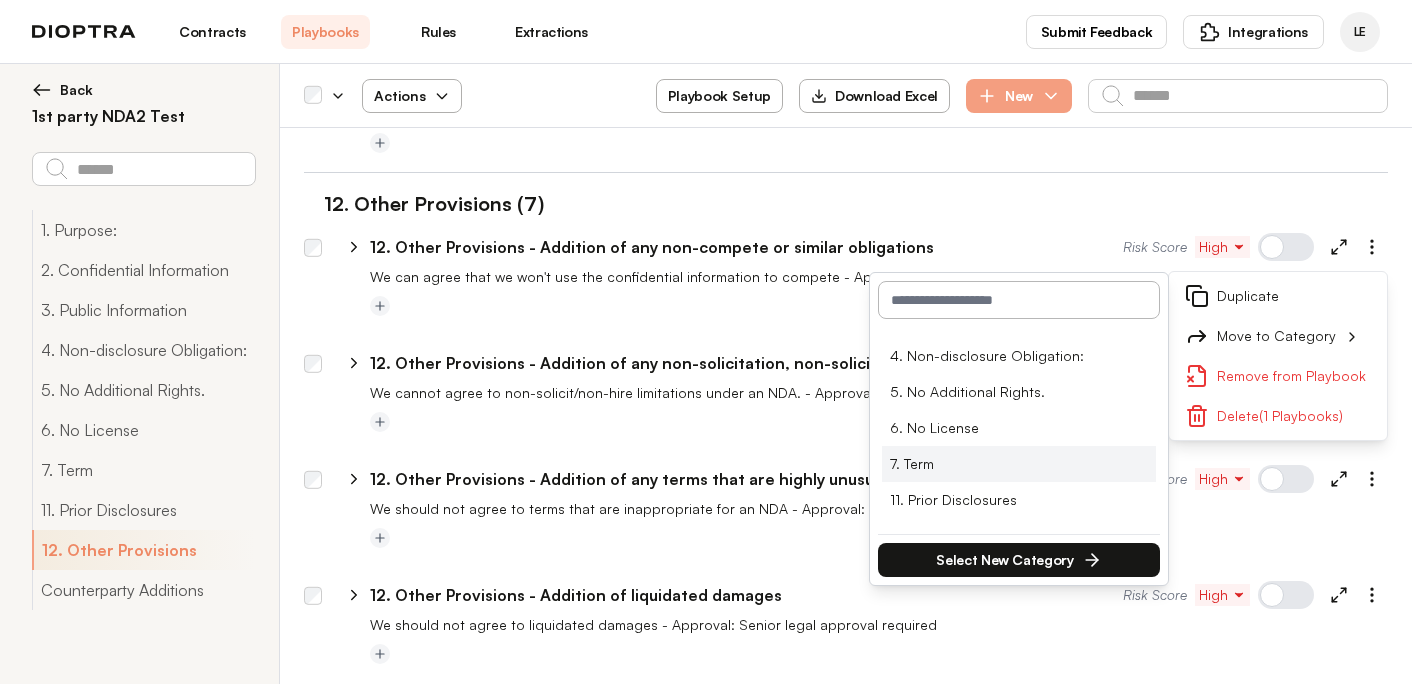 scroll, scrollTop: 133, scrollLeft: 0, axis: vertical 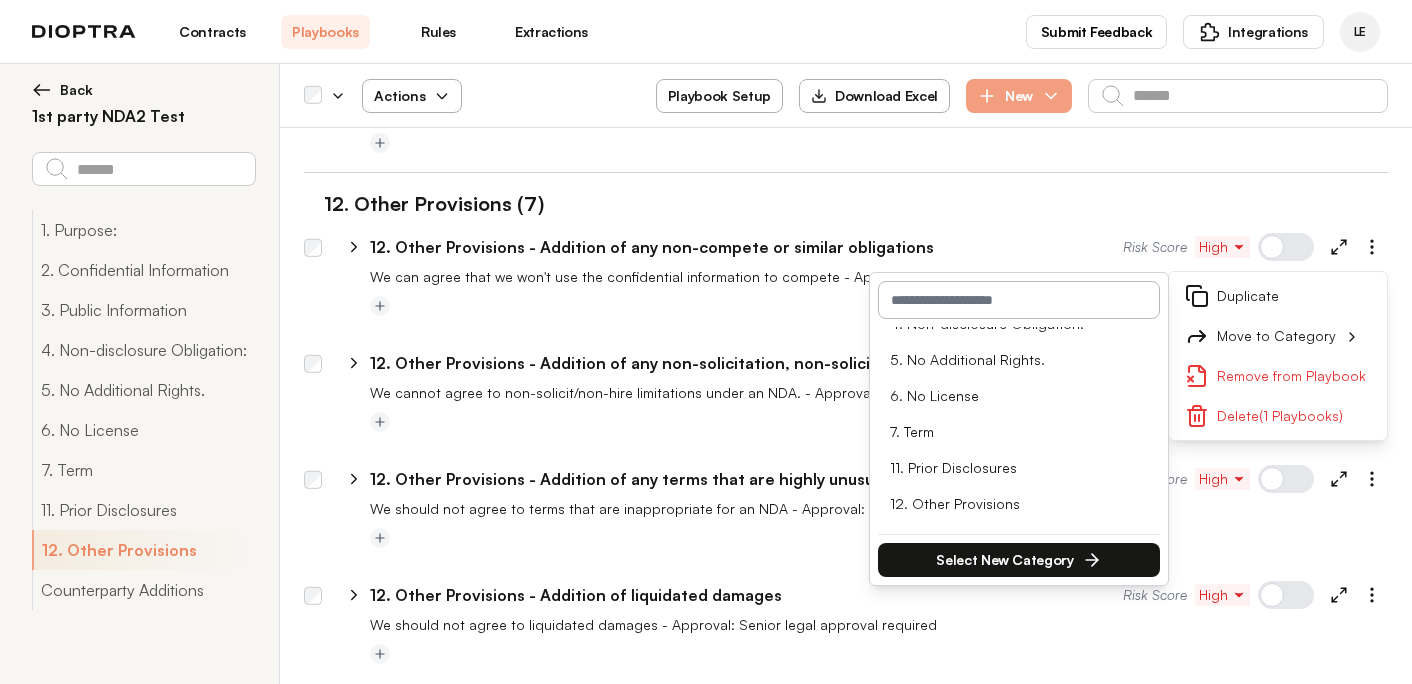 click at bounding box center [1019, 300] 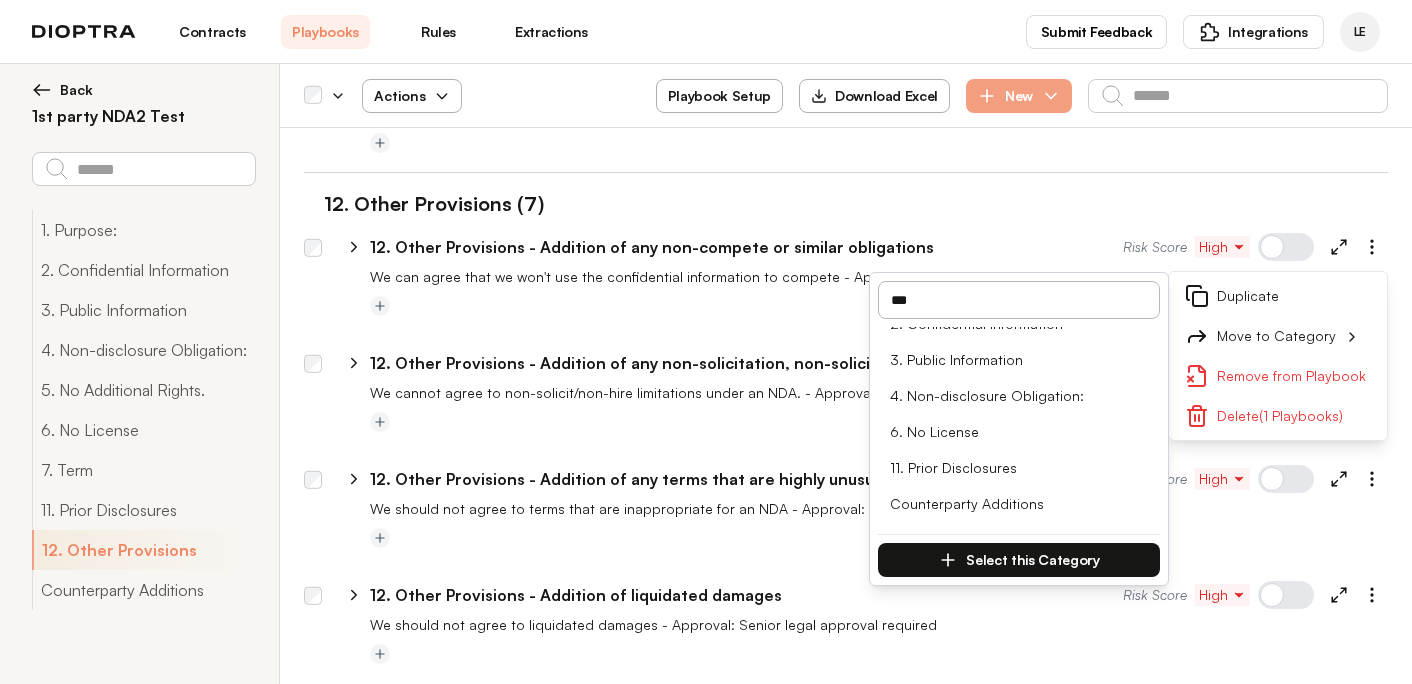 scroll, scrollTop: 0, scrollLeft: 0, axis: both 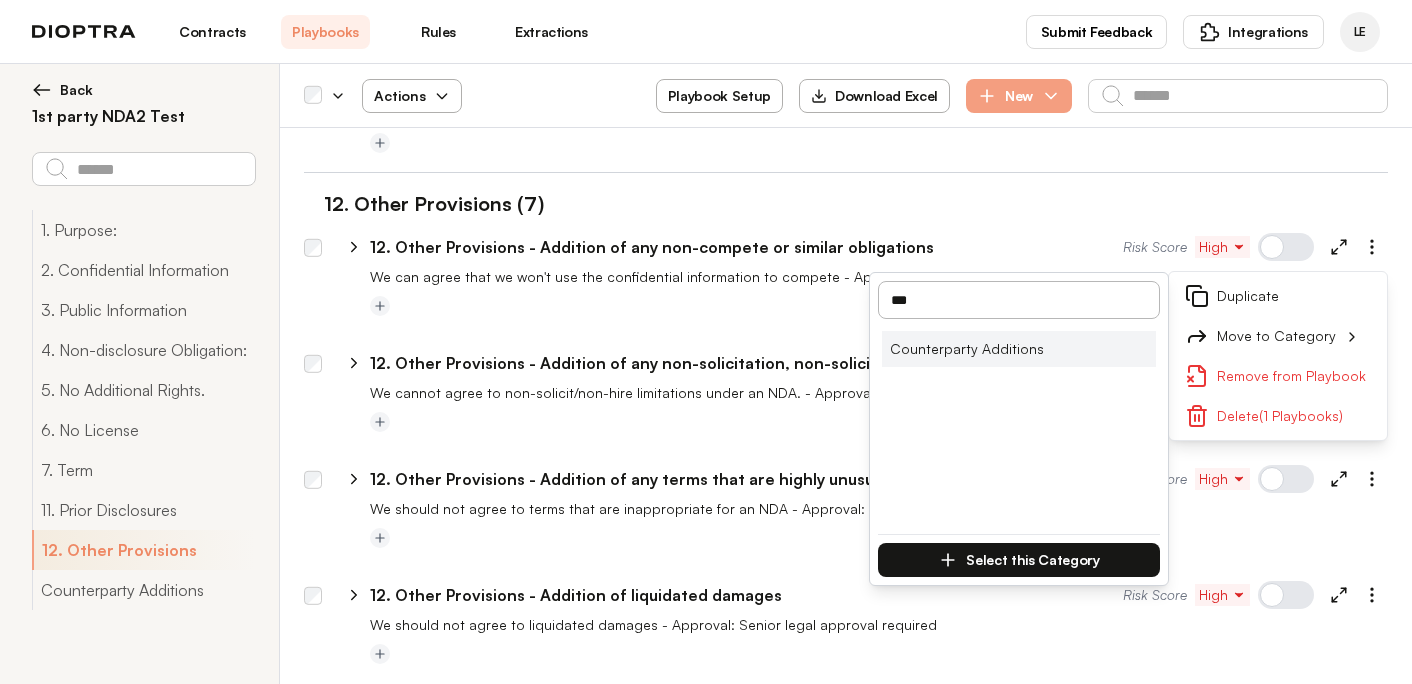 type on "***" 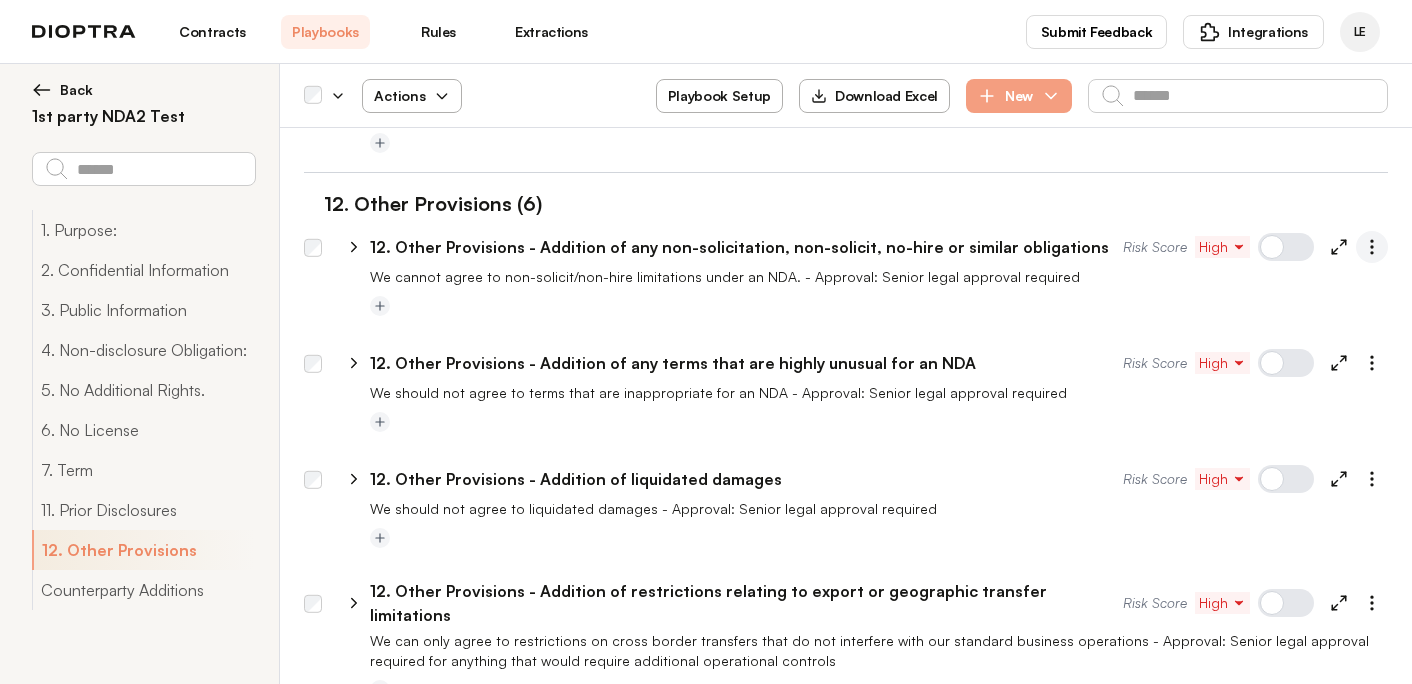 click 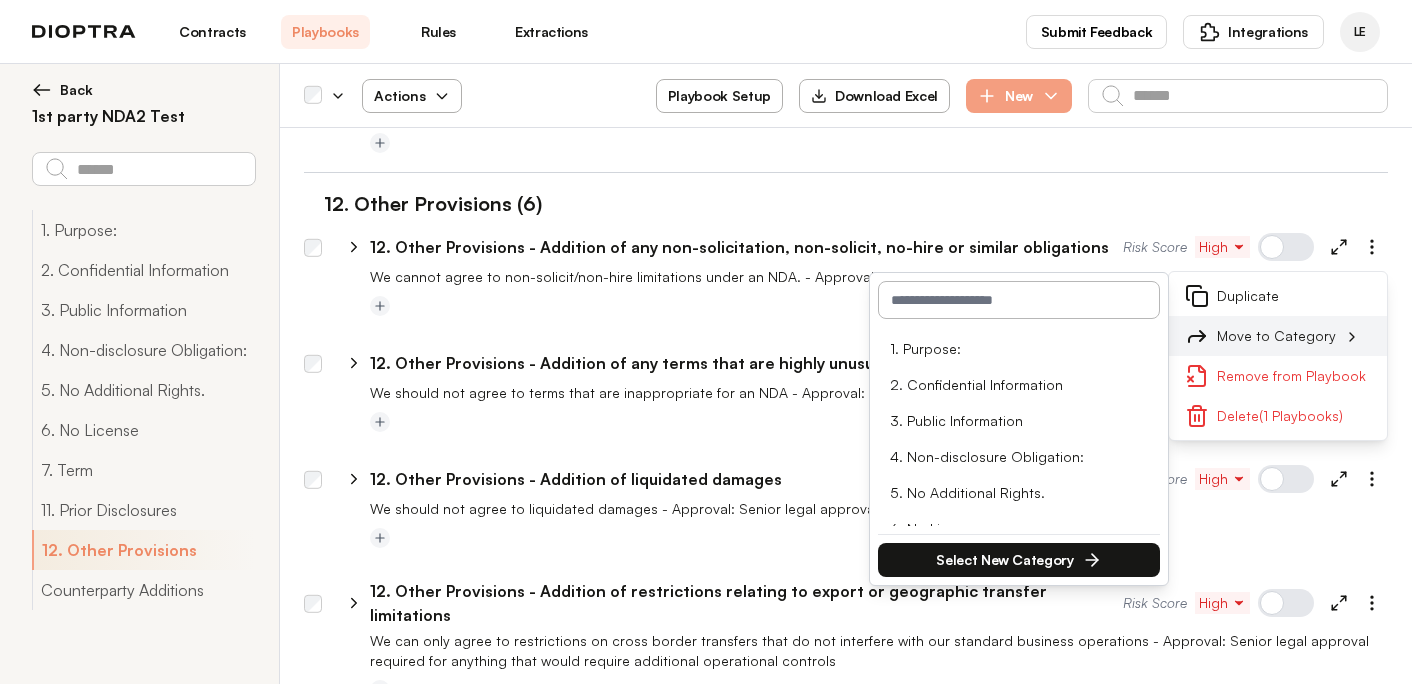 click on "Move to Category" at bounding box center [1278, 336] 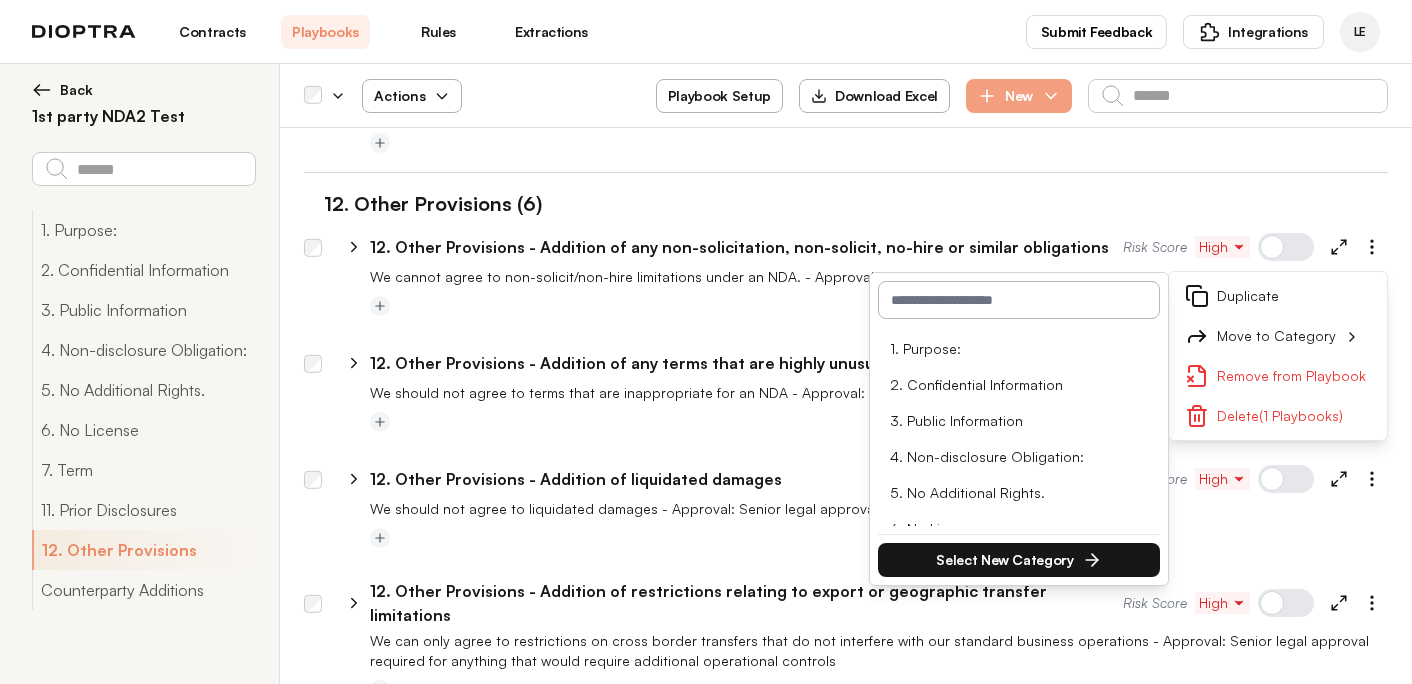 click at bounding box center [1019, 300] 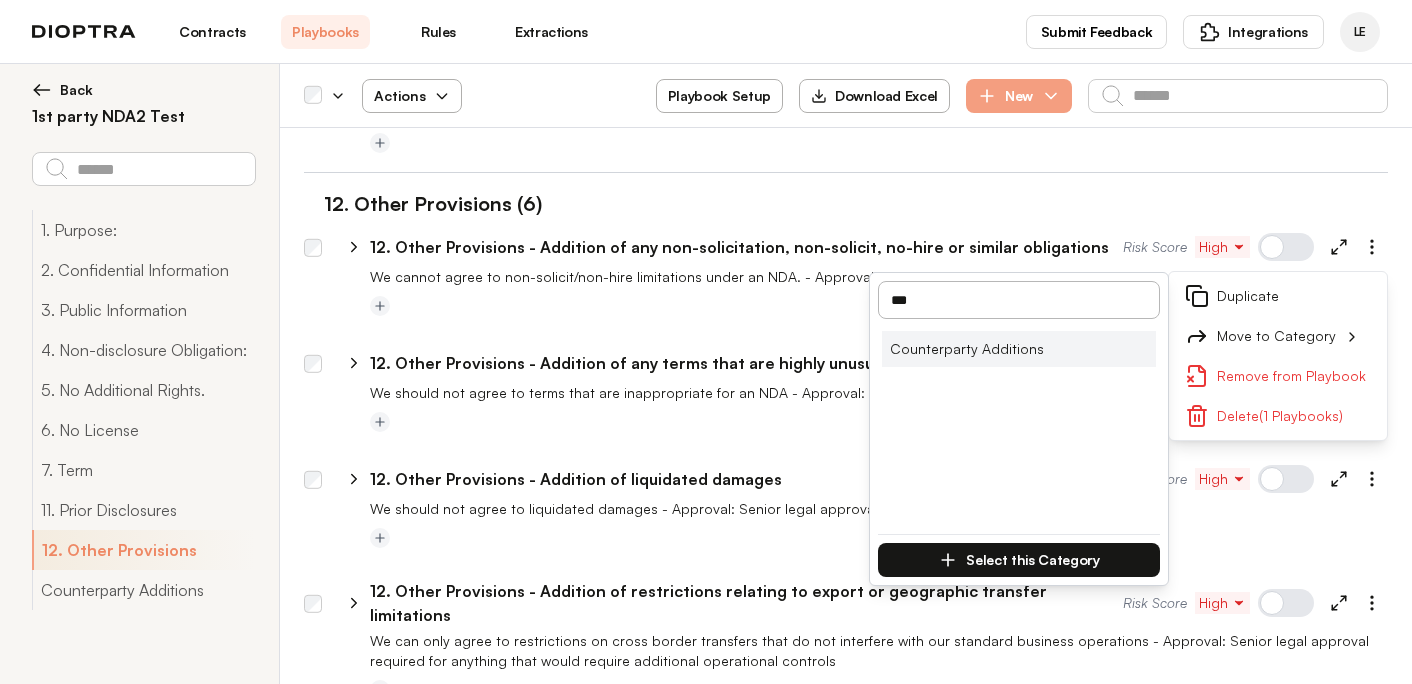 type on "***" 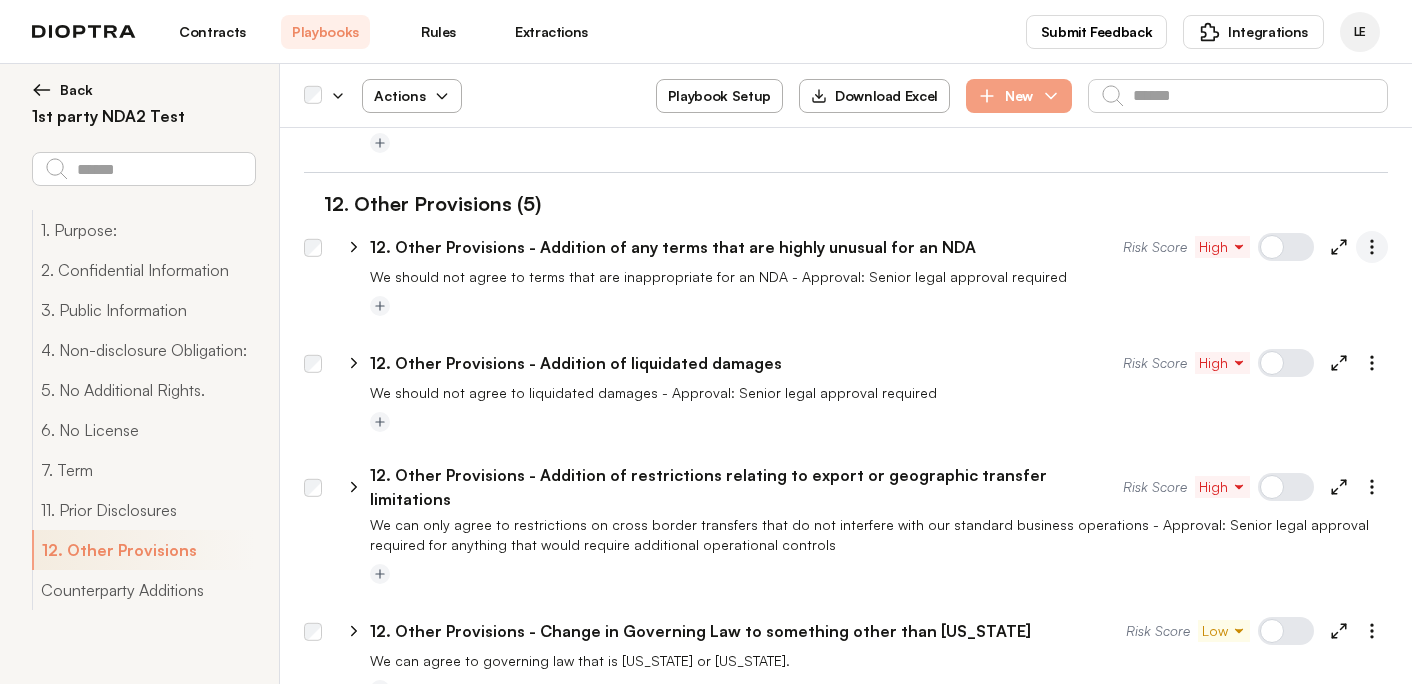 click 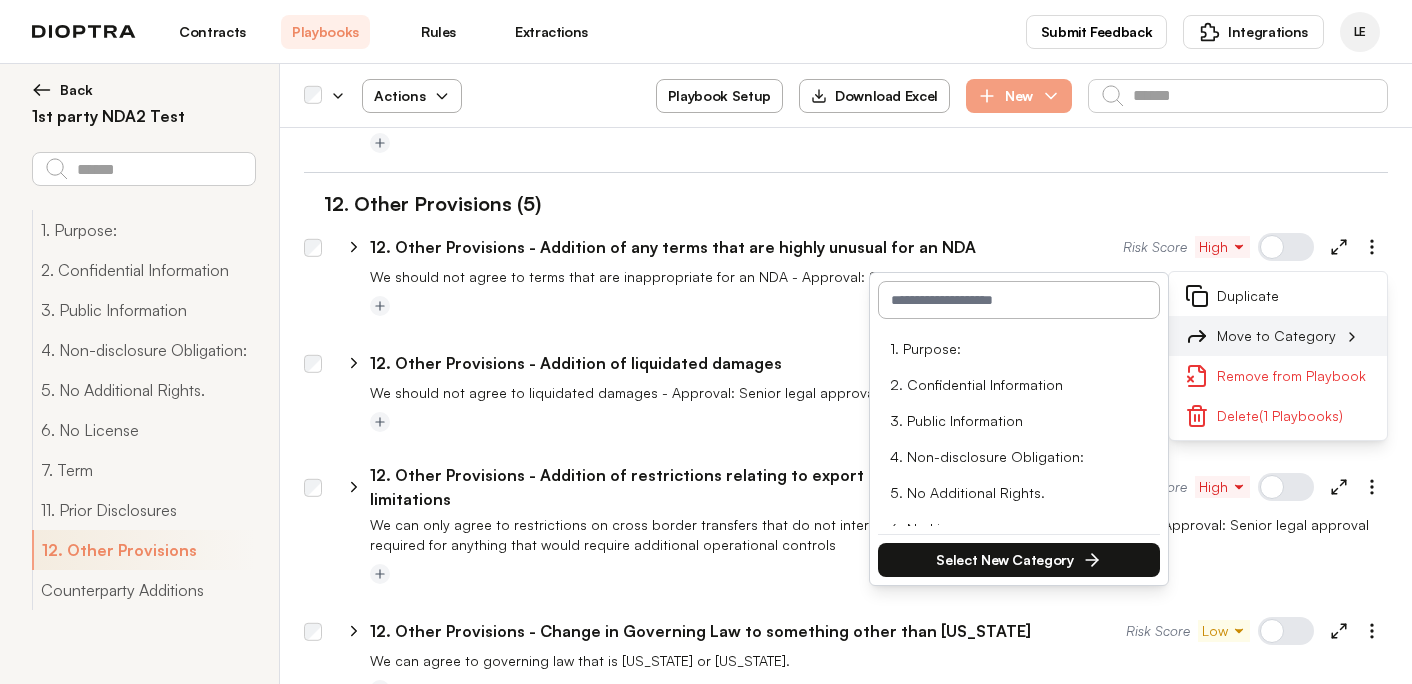 click on "Move to Category" at bounding box center (1278, 336) 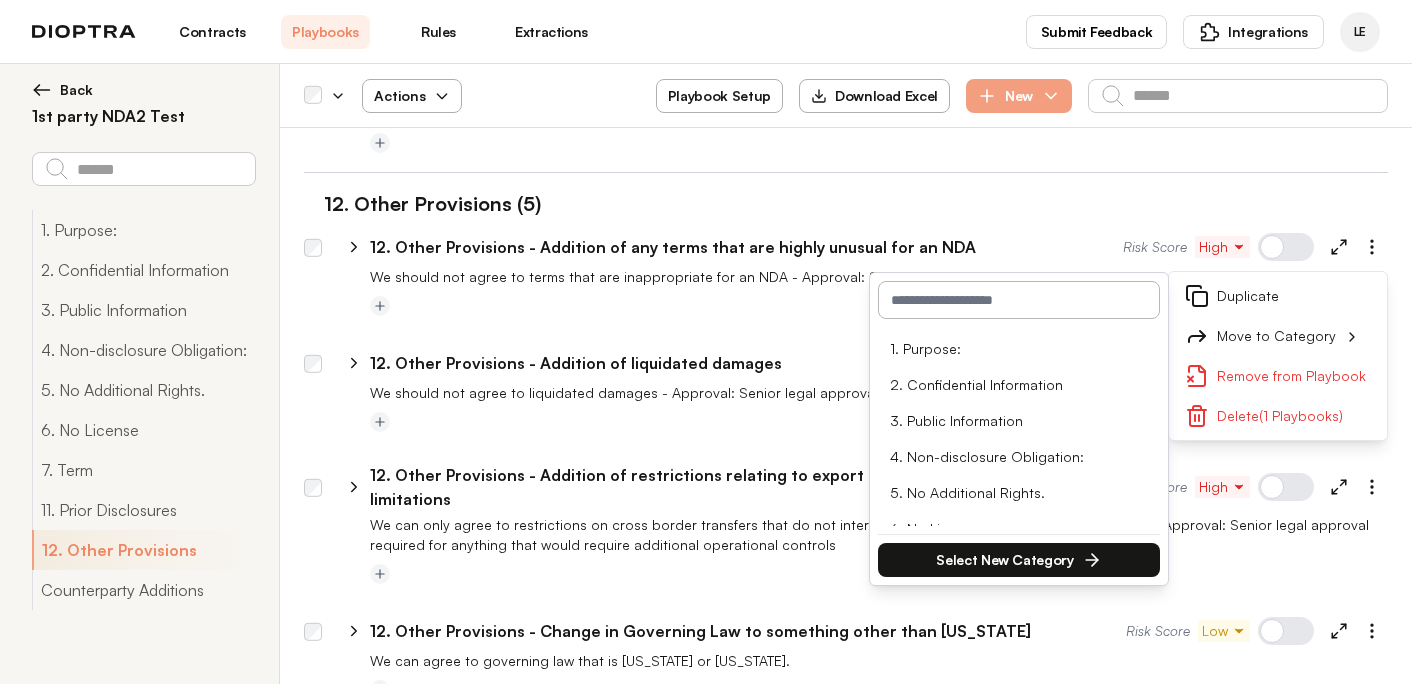 click at bounding box center (1019, 300) 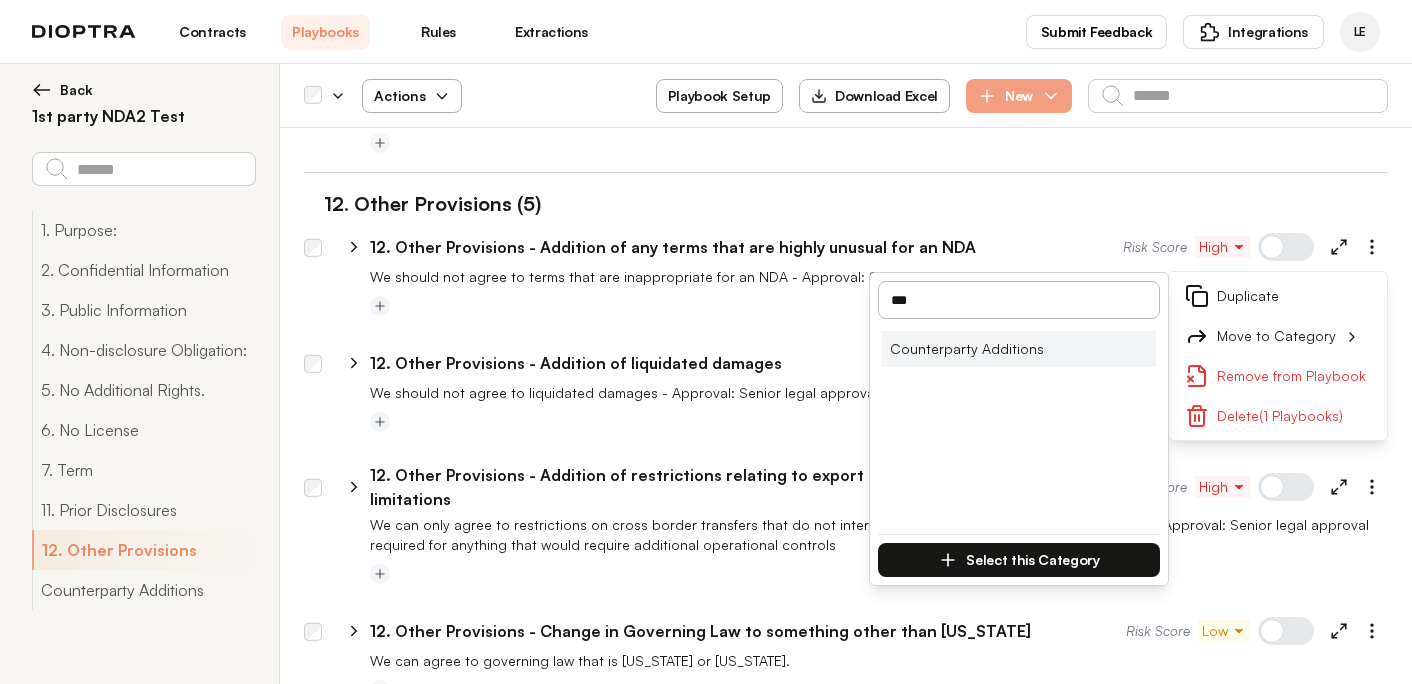 type on "***" 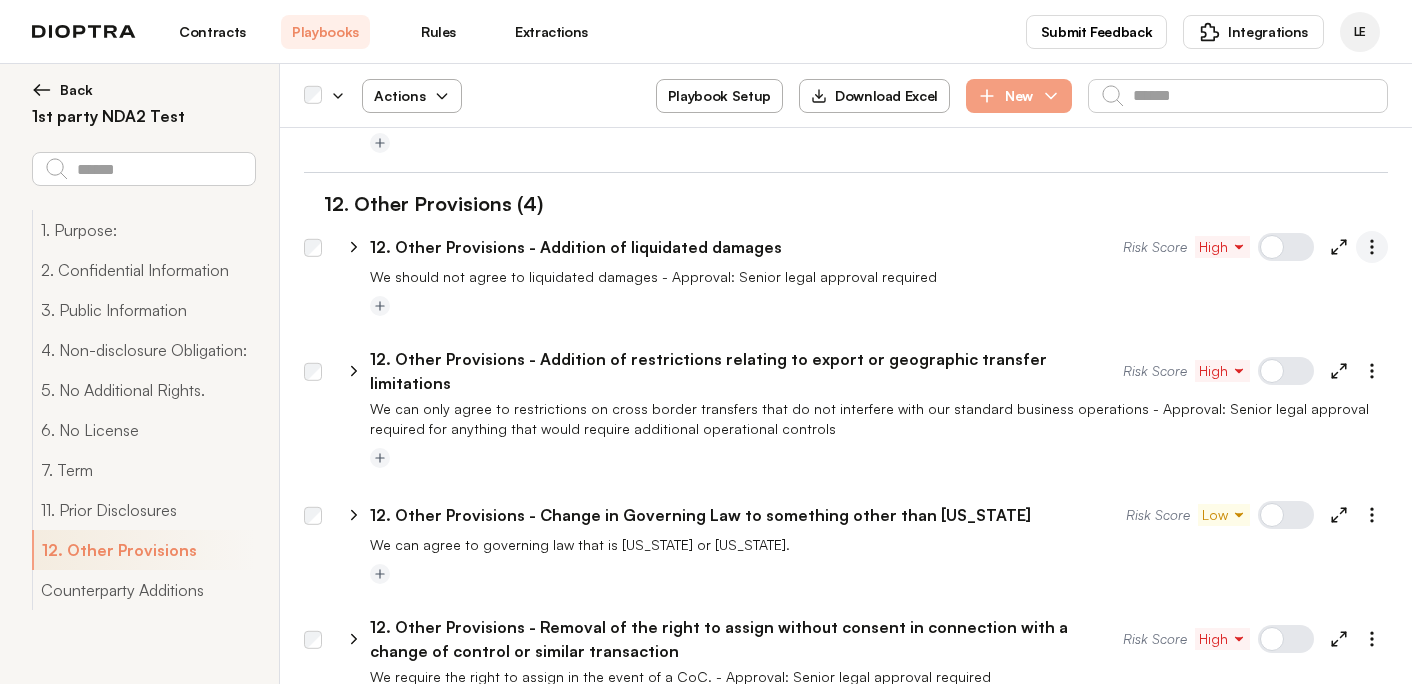 click 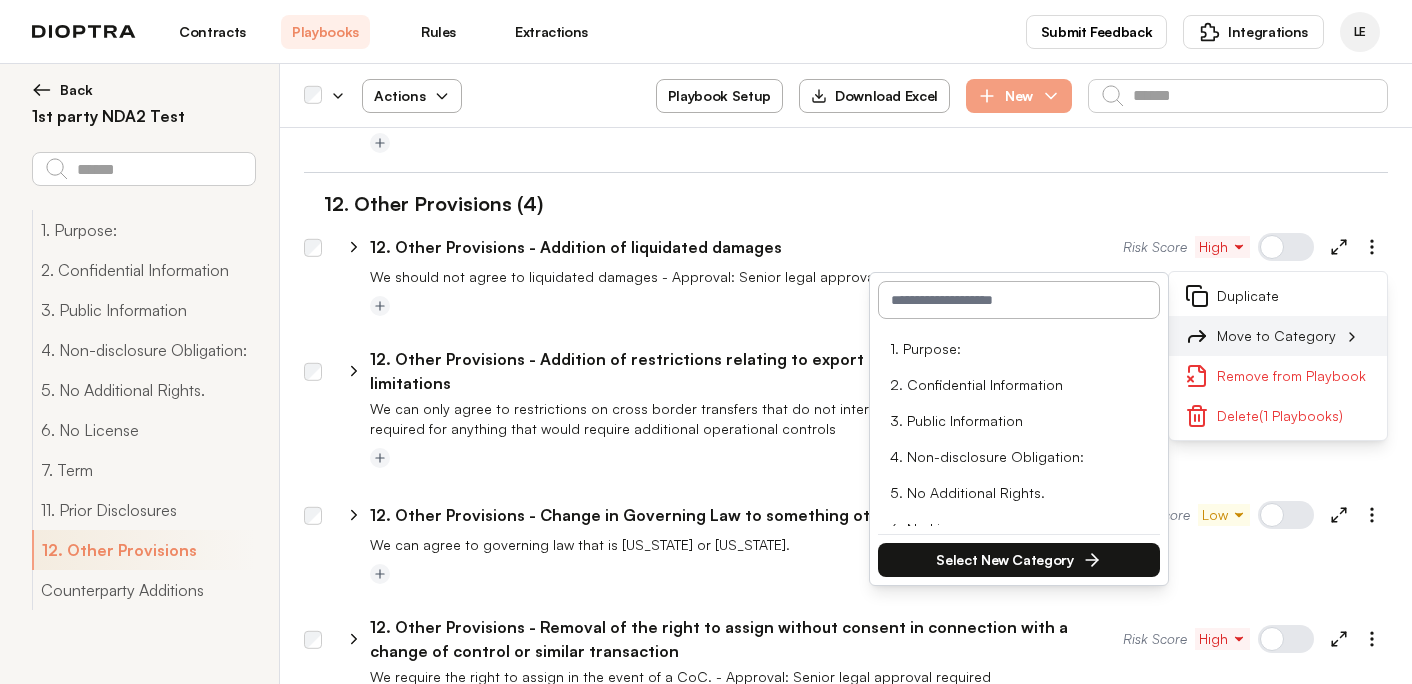 click on "Move to Category" at bounding box center (1278, 336) 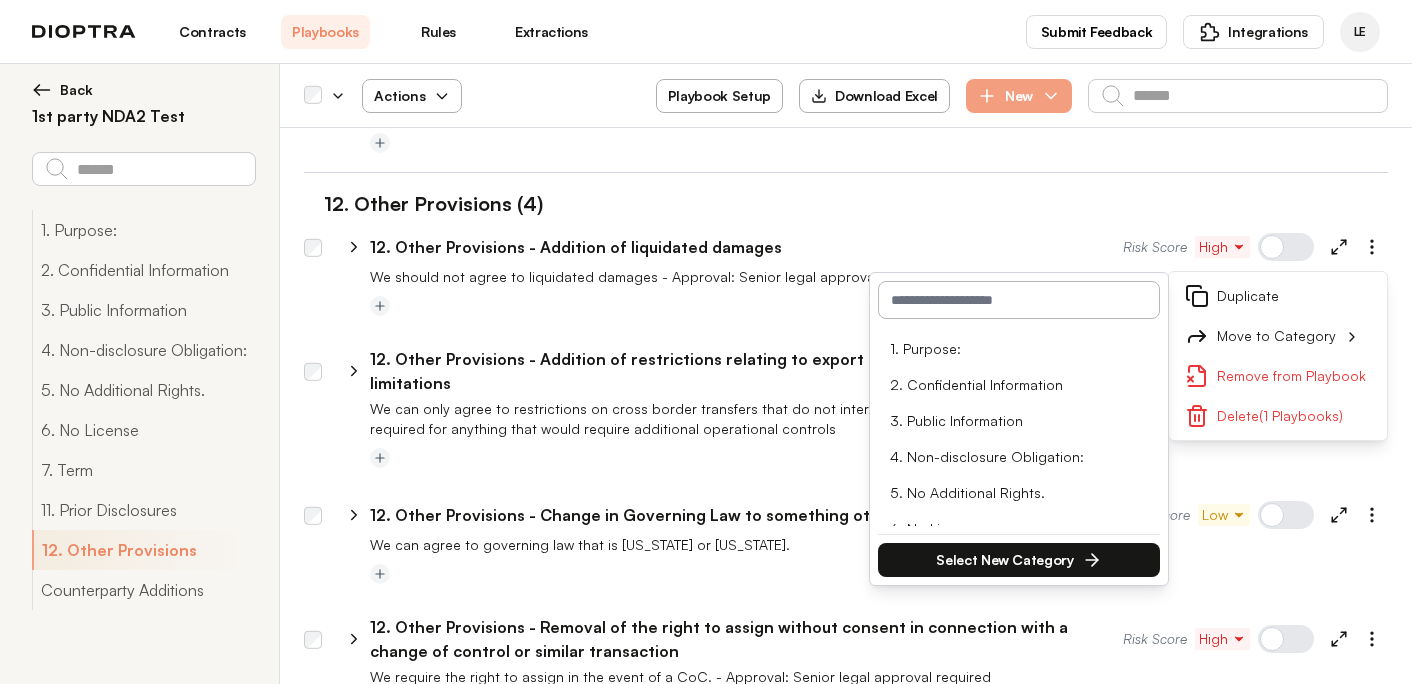 click at bounding box center (1019, 300) 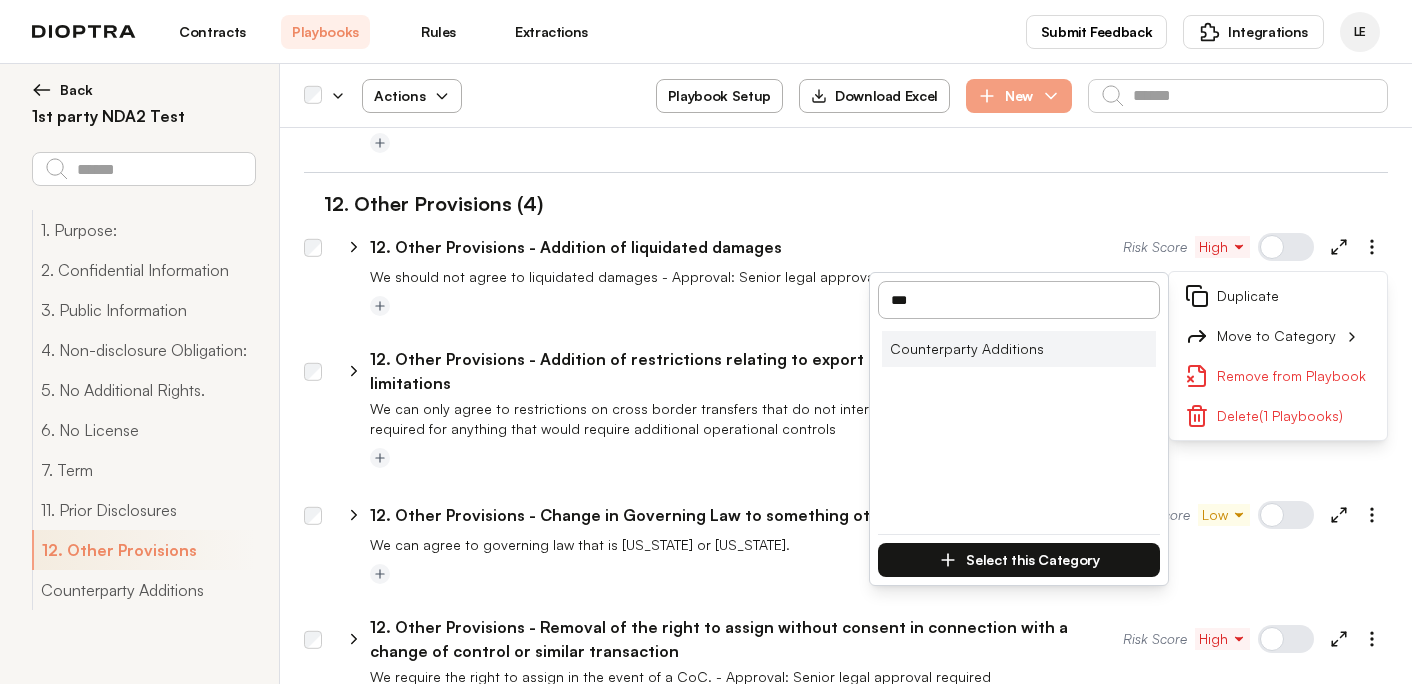 type on "***" 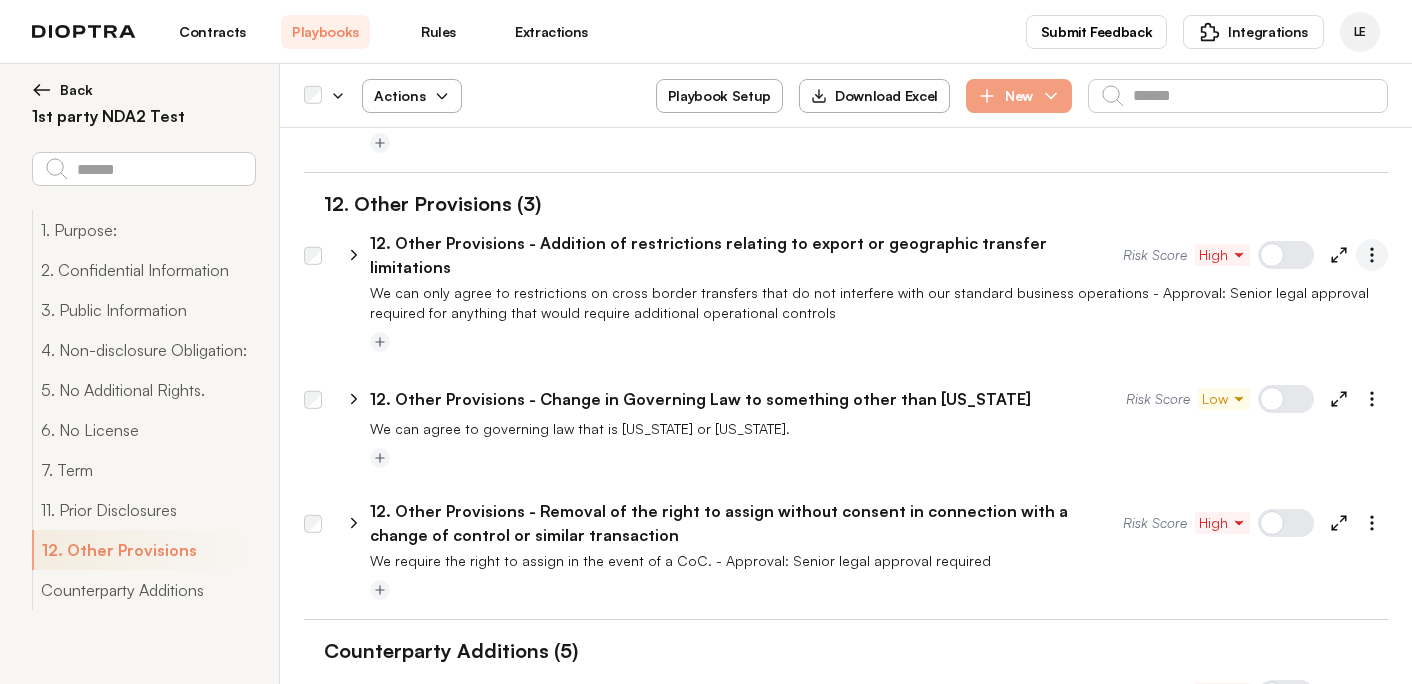 click 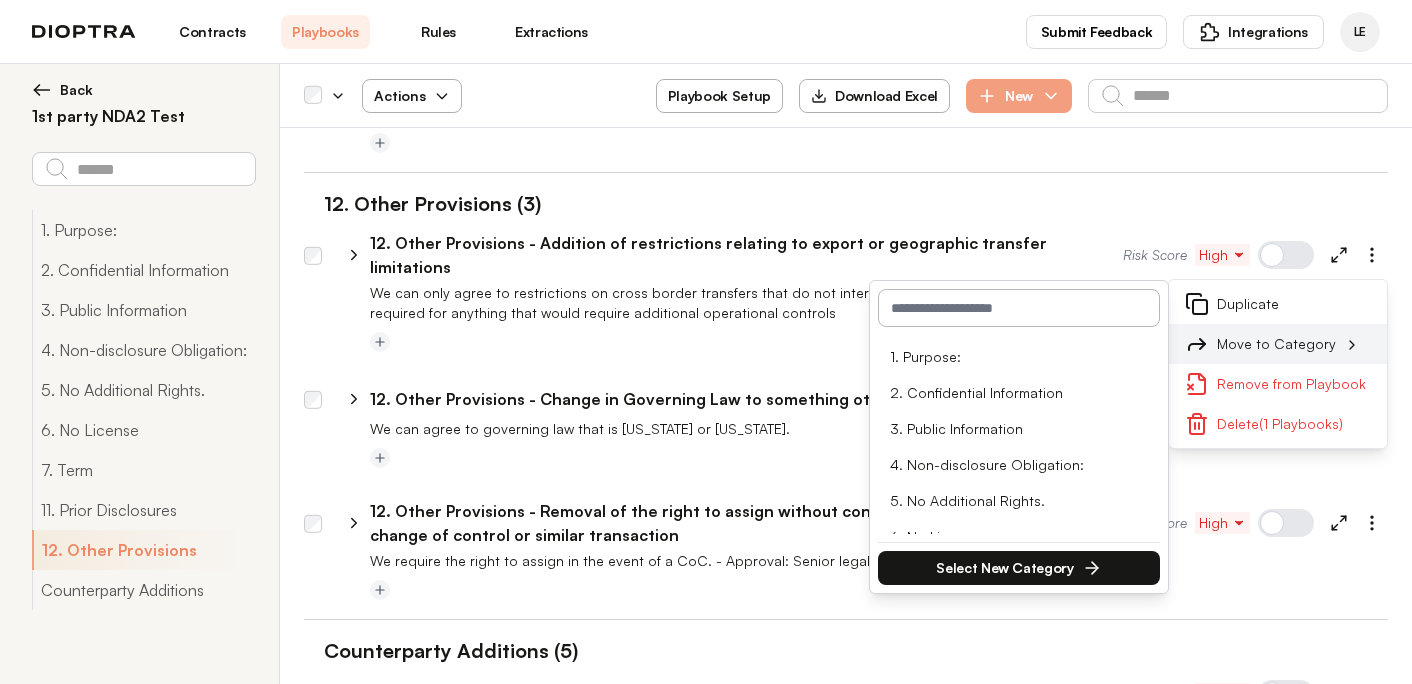 click on "Move to Category" at bounding box center (1278, 344) 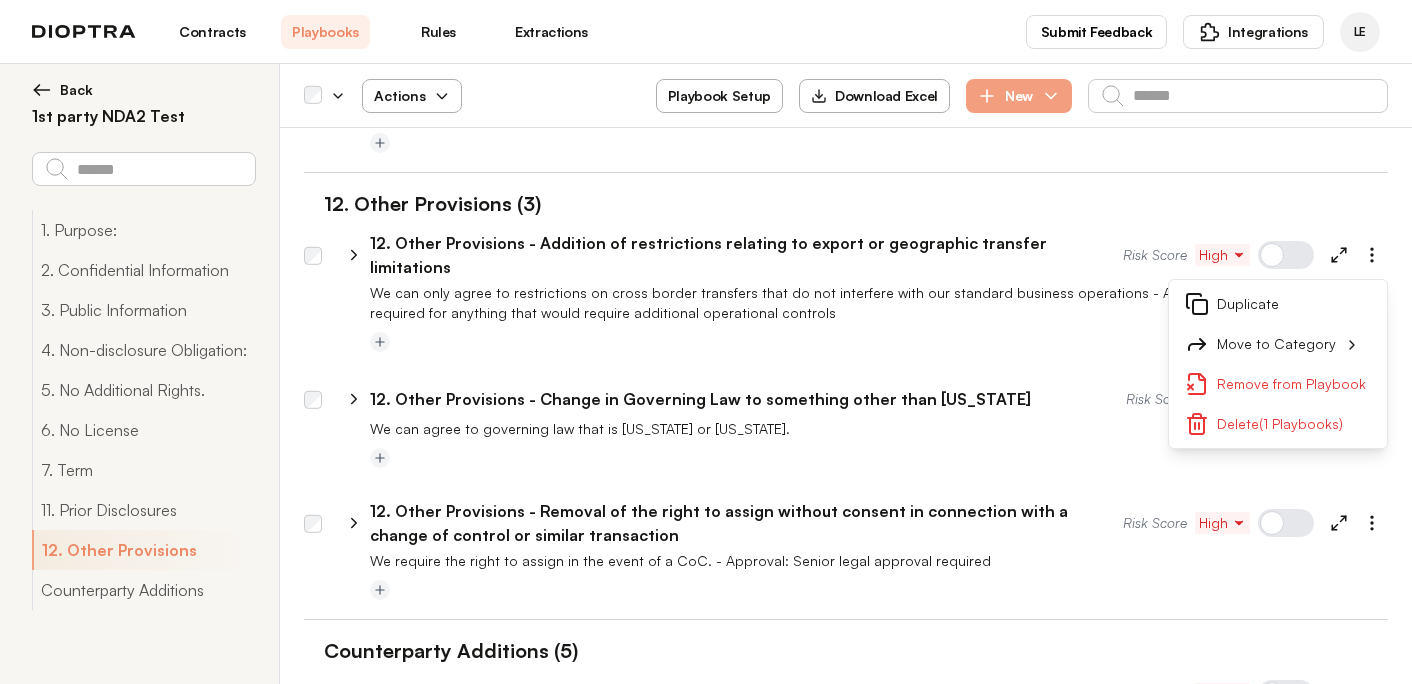 click on "We can only agree to restrictions on cross border transfers that do not interfere with our standard business operations - Approval: Senior legal approval required for anything that would require additional operational controls" at bounding box center (879, 303) 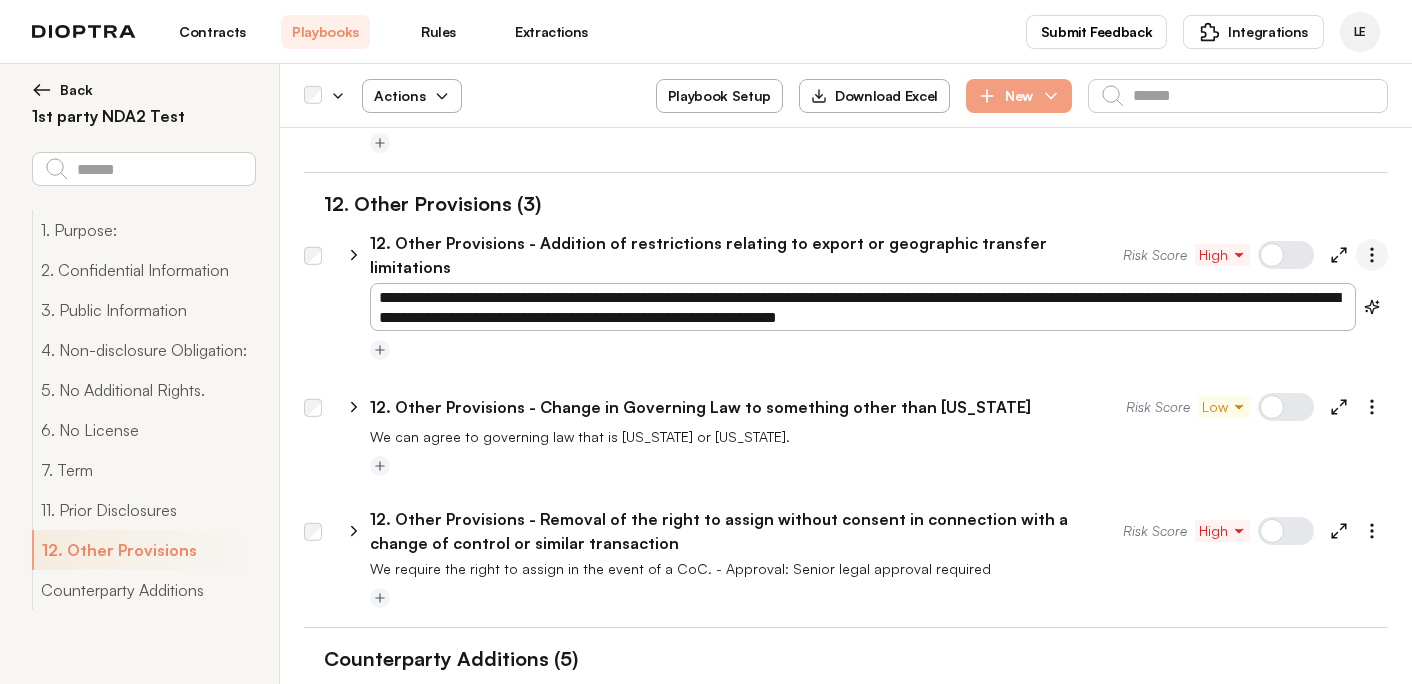click 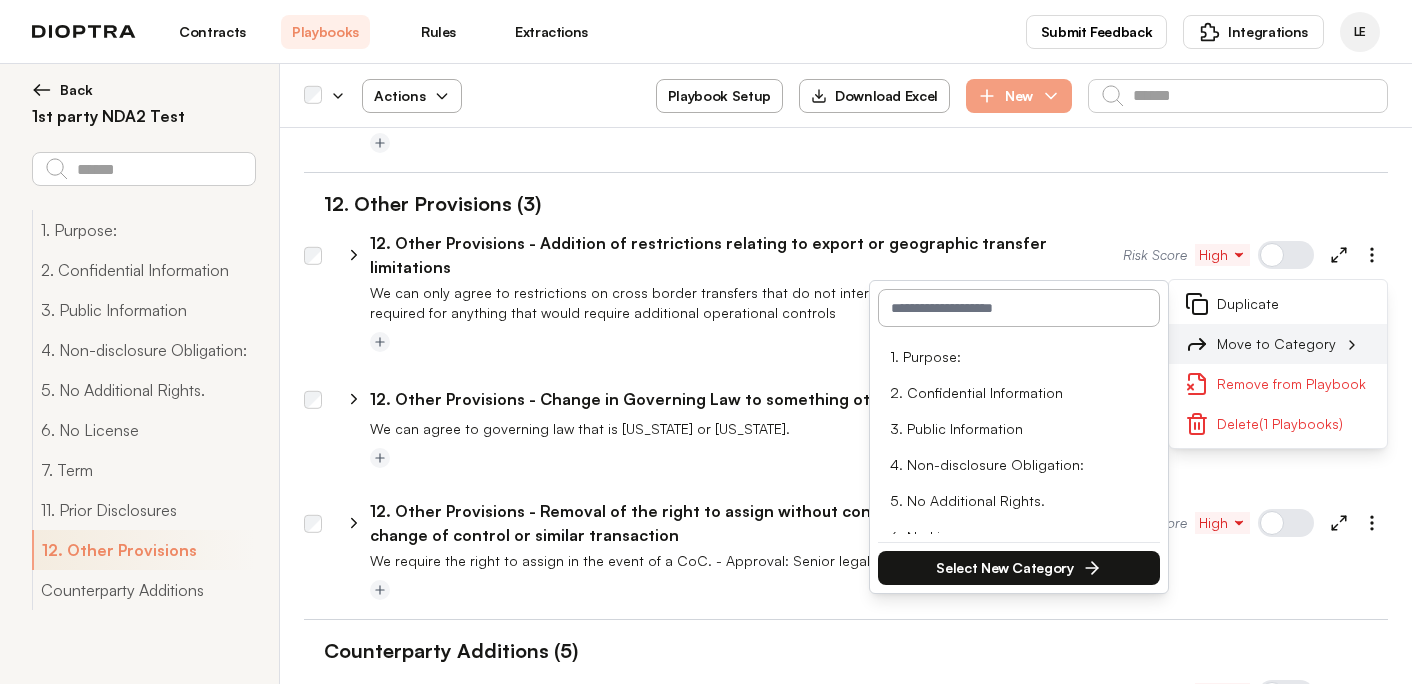 click on "Move to Category" at bounding box center [1278, 344] 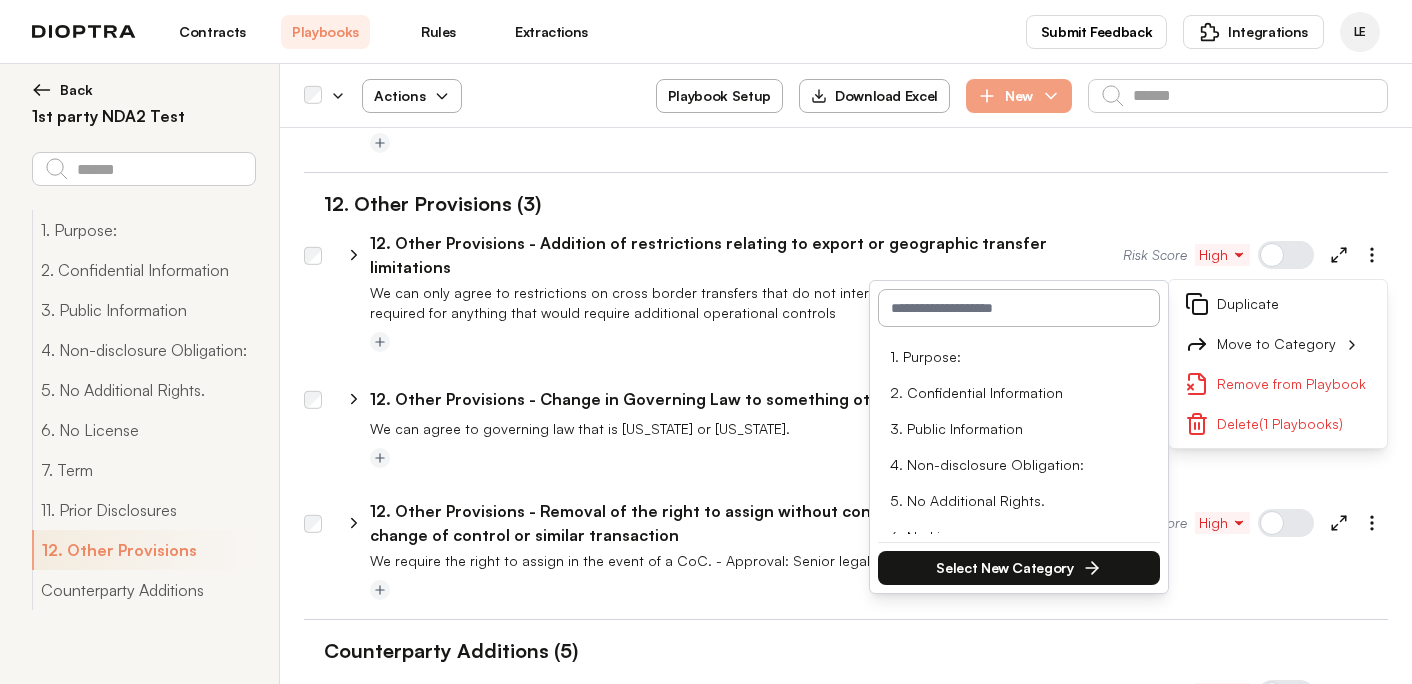 click at bounding box center (1019, 308) 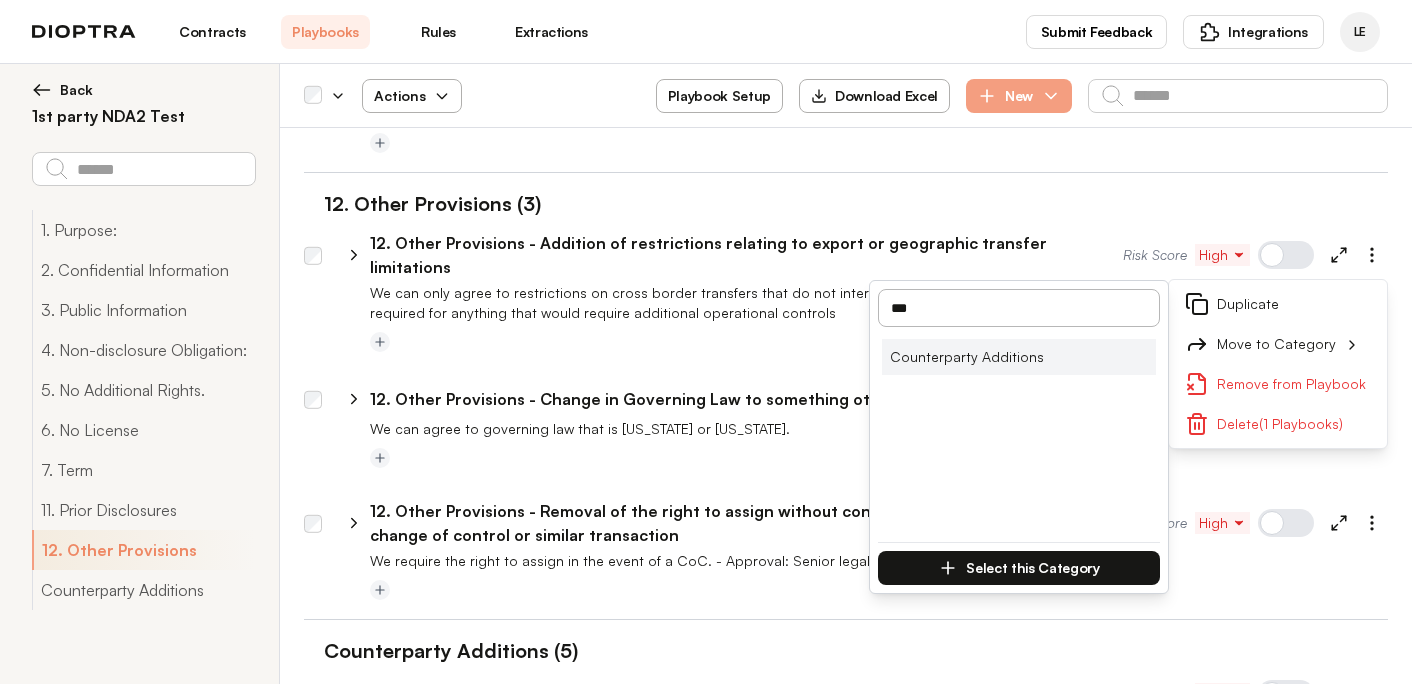type on "***" 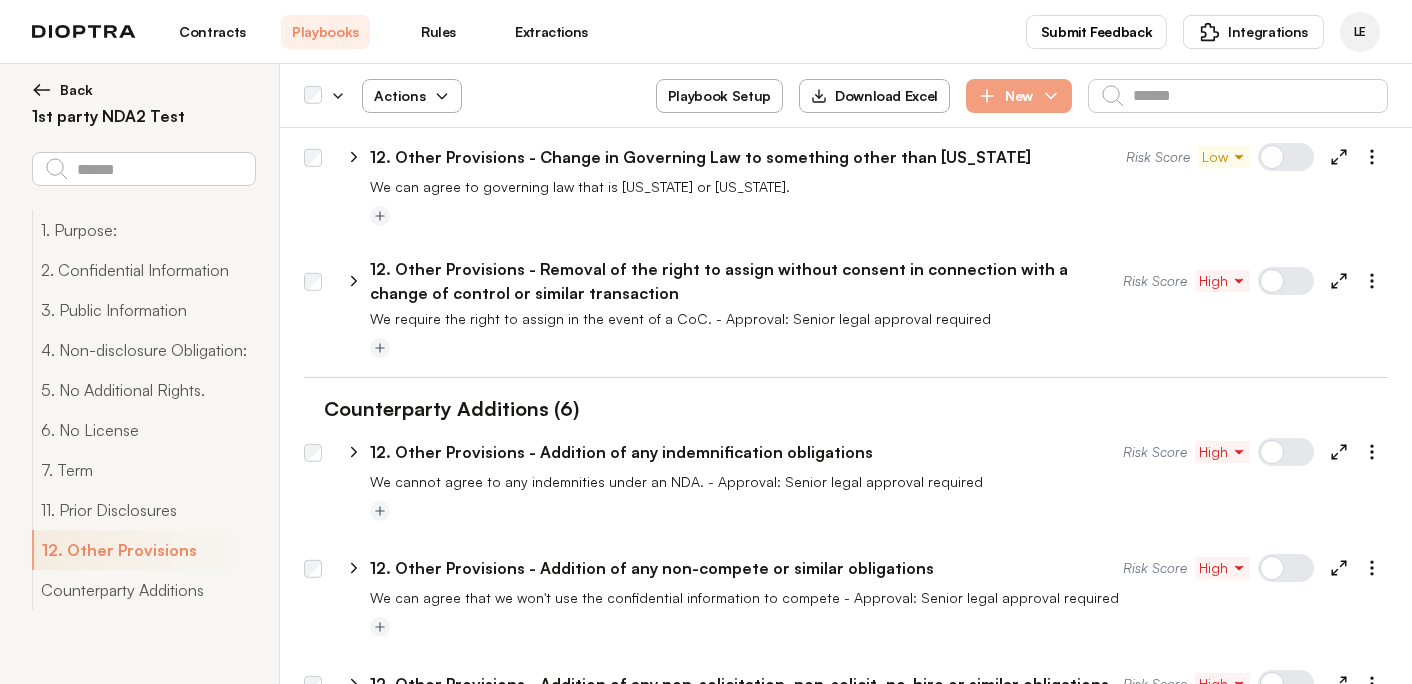 scroll, scrollTop: 3090, scrollLeft: 0, axis: vertical 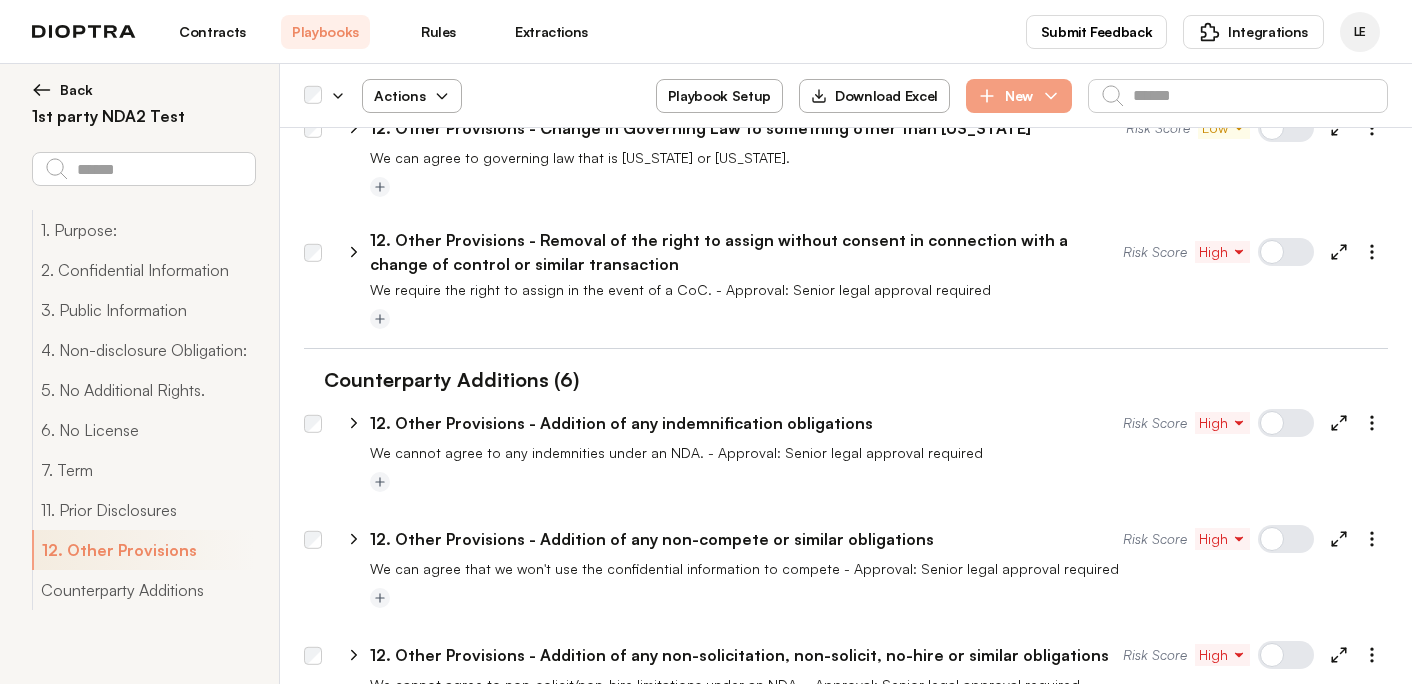 click 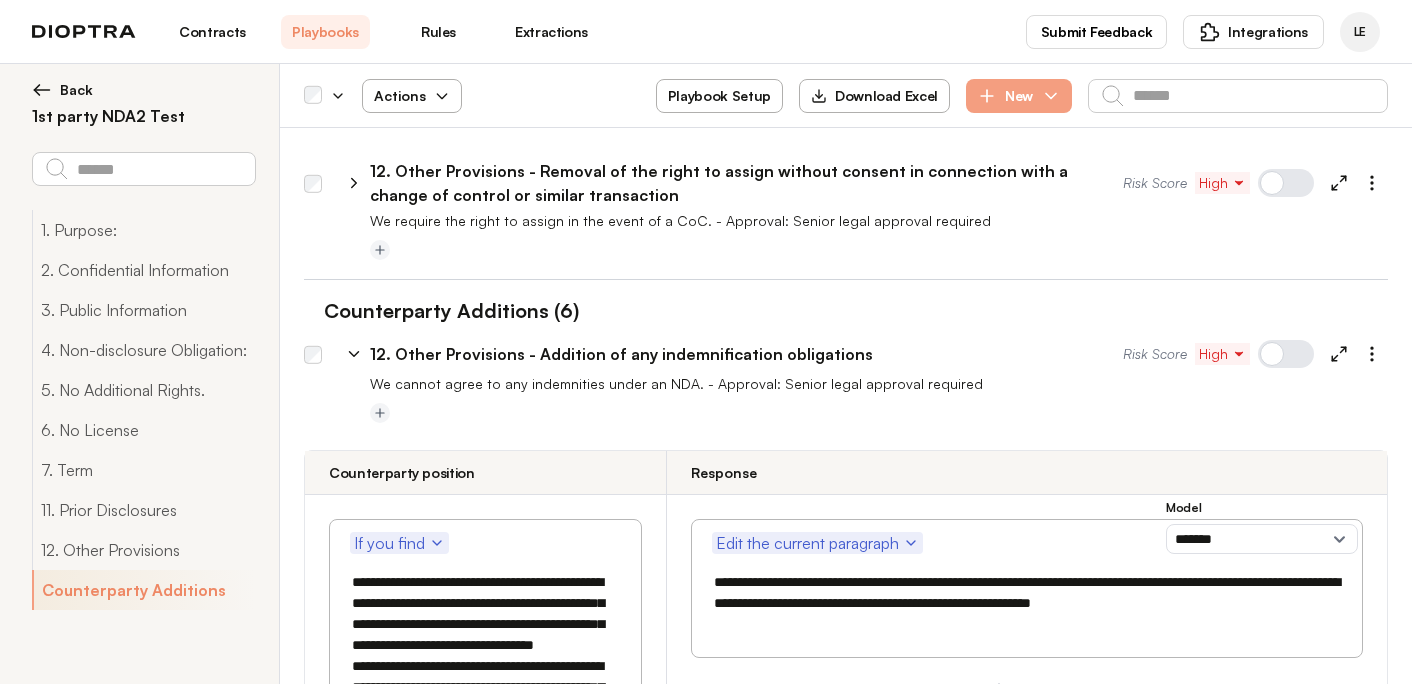 scroll, scrollTop: 3223, scrollLeft: 0, axis: vertical 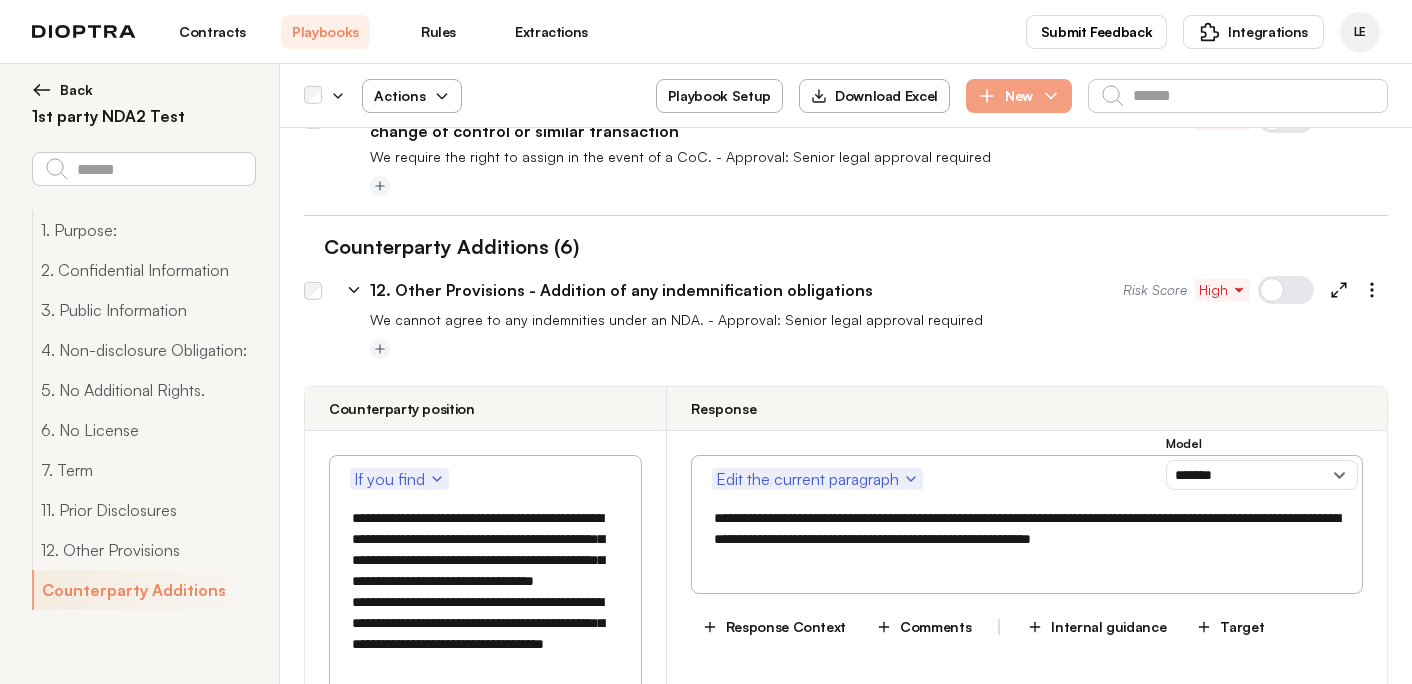click on "**********" at bounding box center [485, 602] 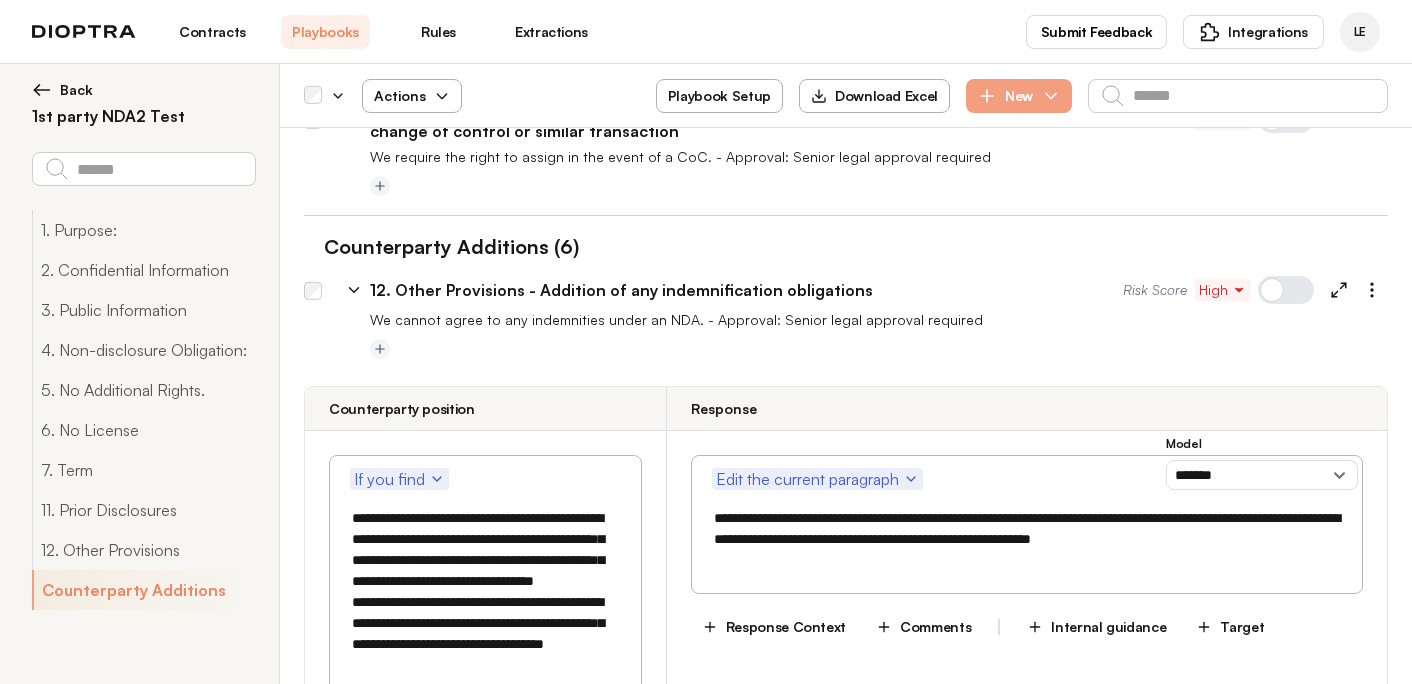 drag, startPoint x: 550, startPoint y: 471, endPoint x: 452, endPoint y: 470, distance: 98.005104 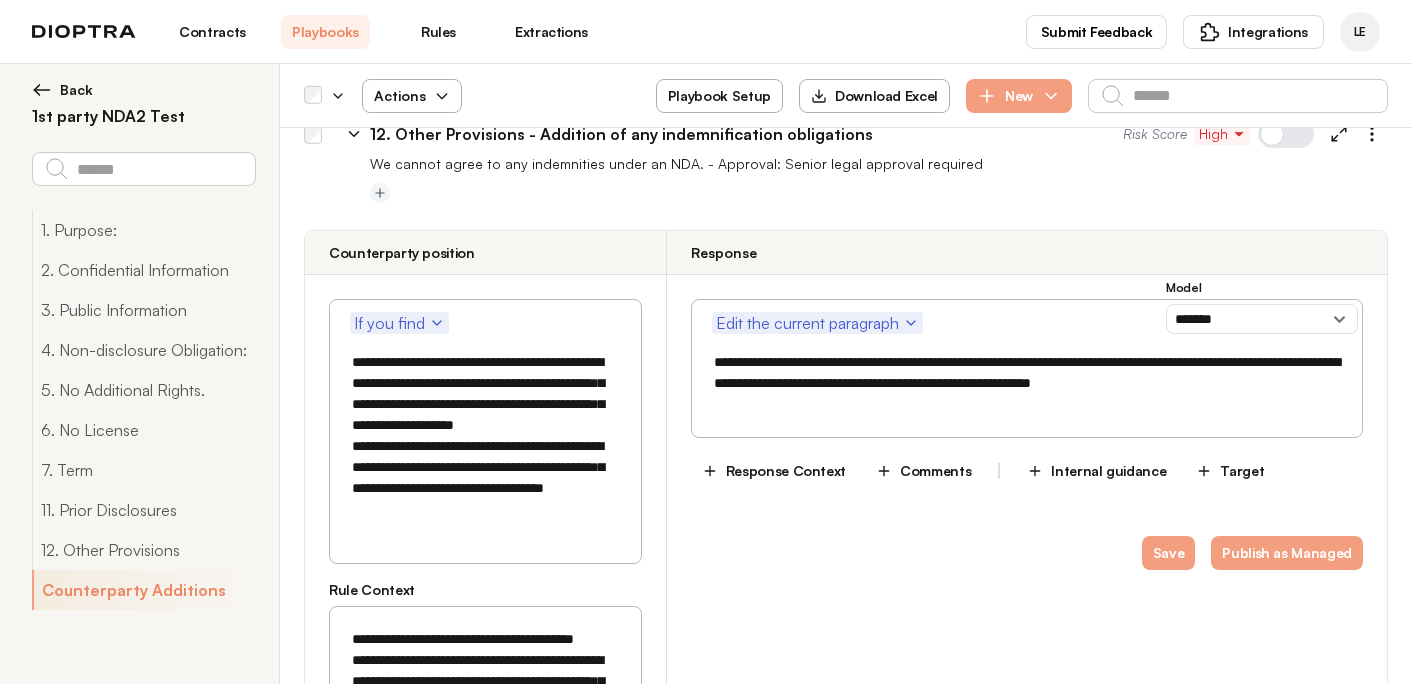 scroll, scrollTop: 3494, scrollLeft: 0, axis: vertical 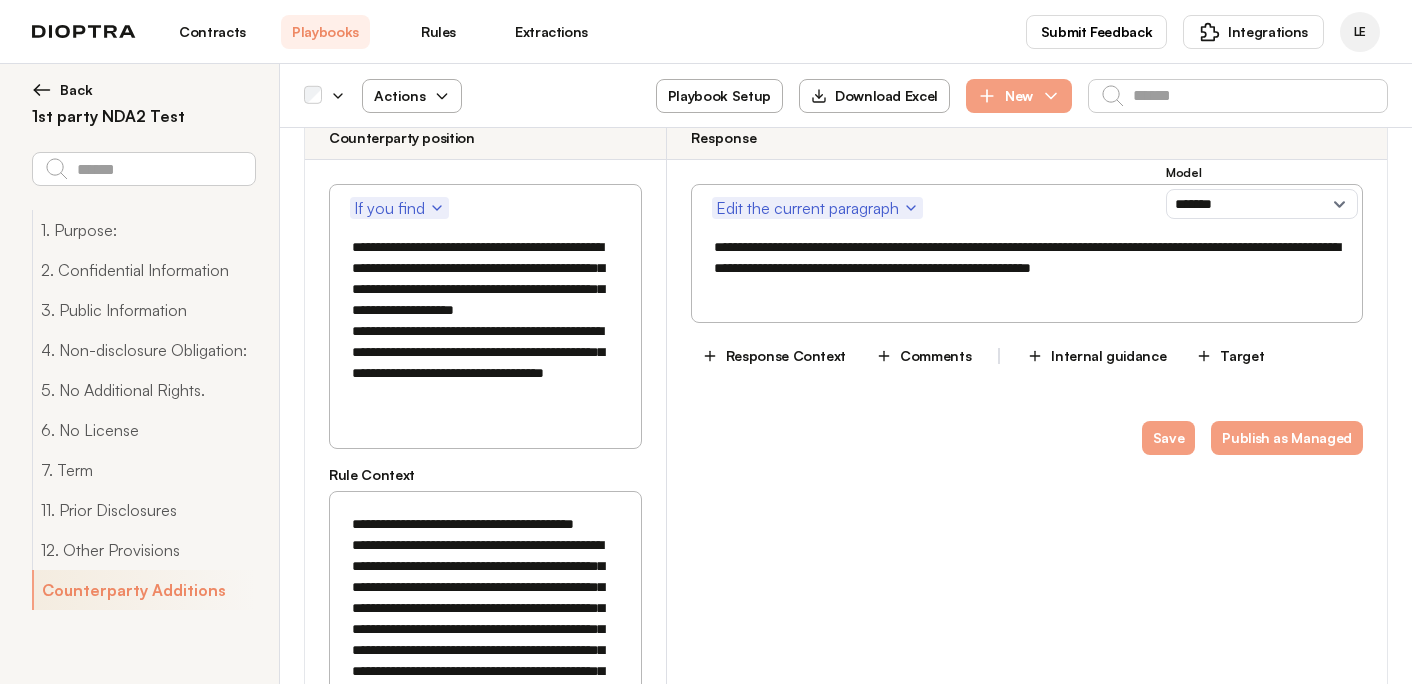 type on "**********" 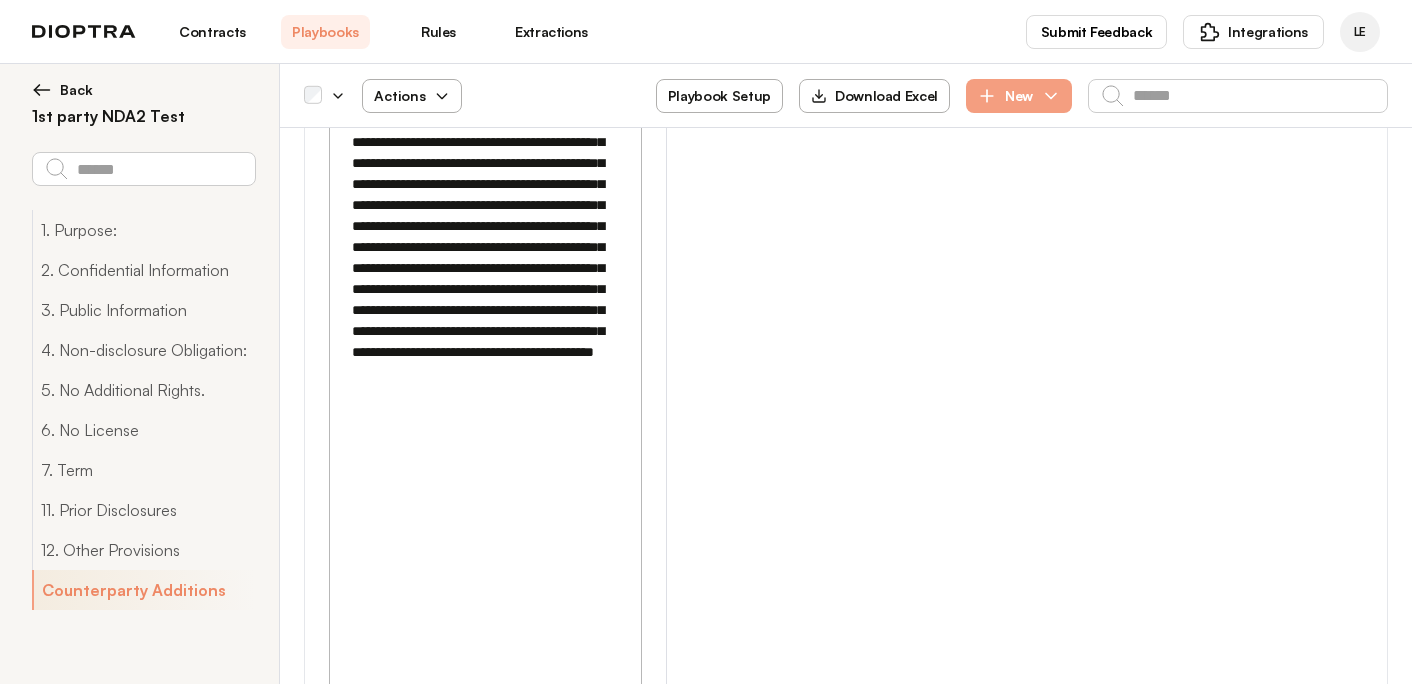 drag, startPoint x: 348, startPoint y: 448, endPoint x: 398, endPoint y: 606, distance: 165.72266 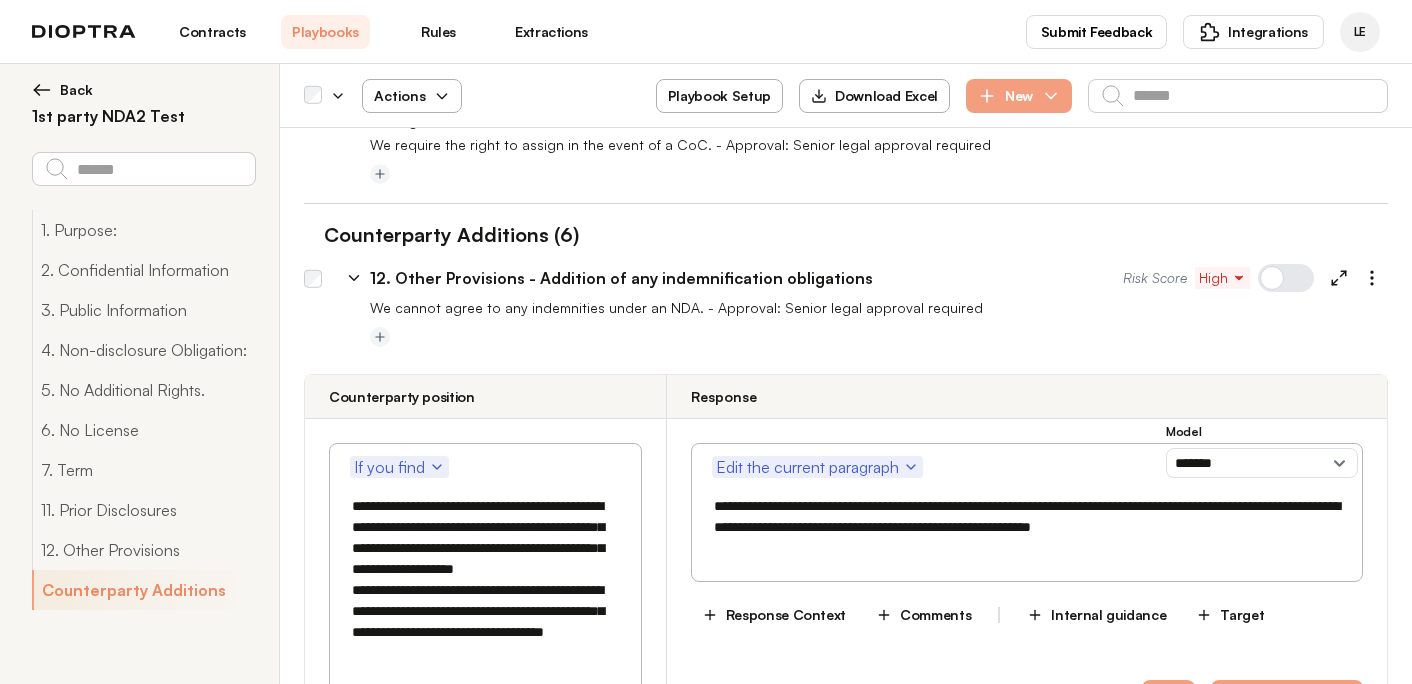 scroll, scrollTop: 3248, scrollLeft: 0, axis: vertical 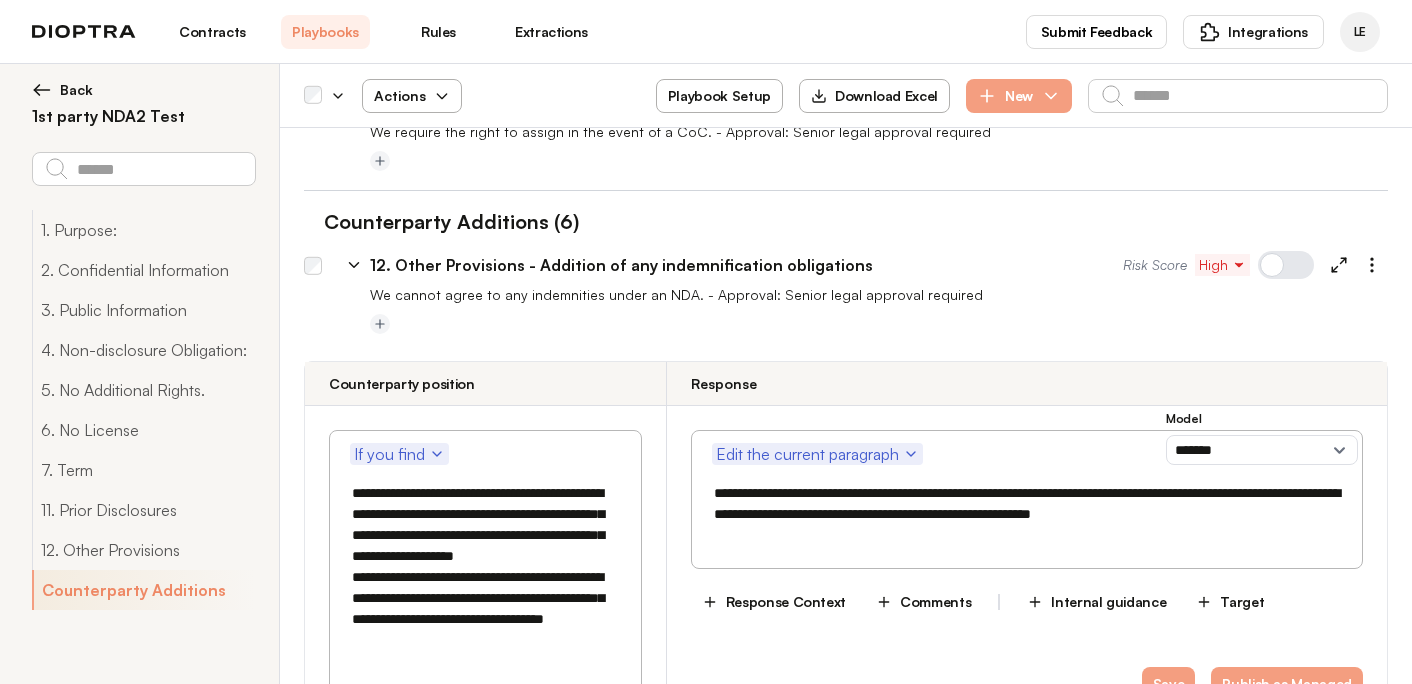 type 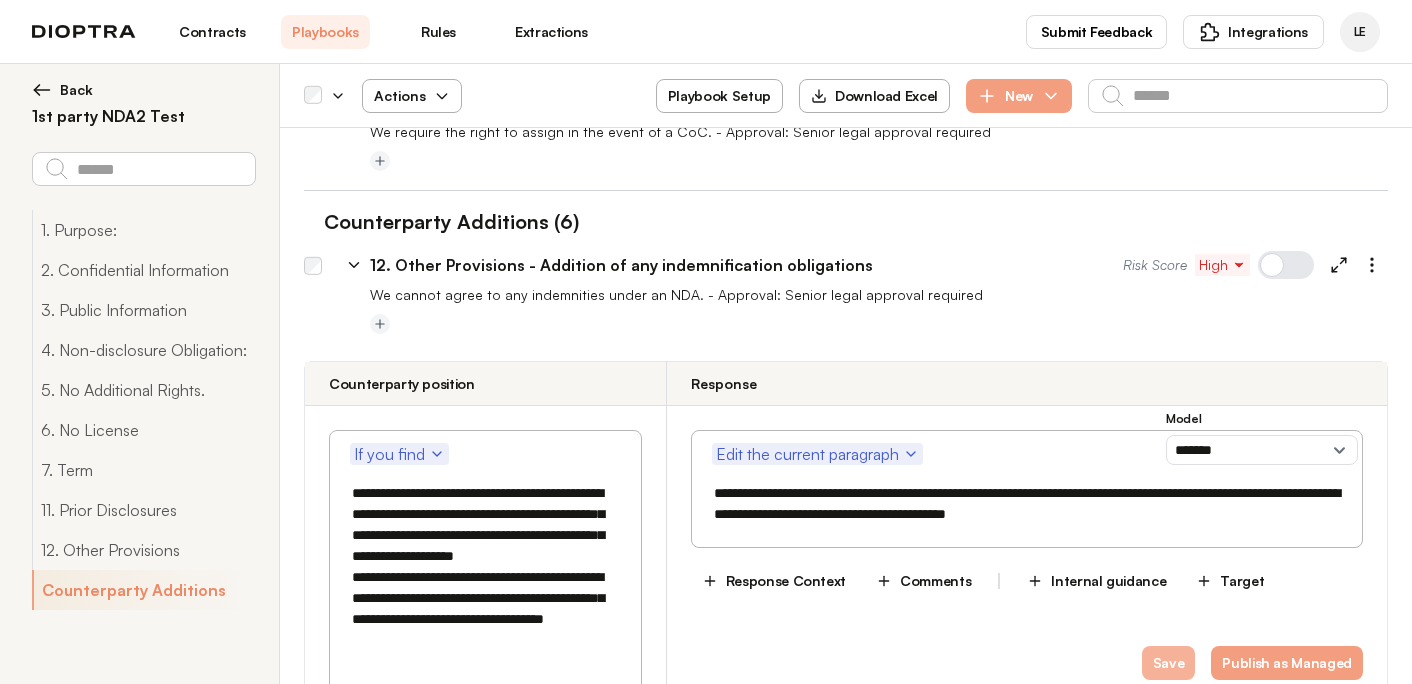 type on "**********" 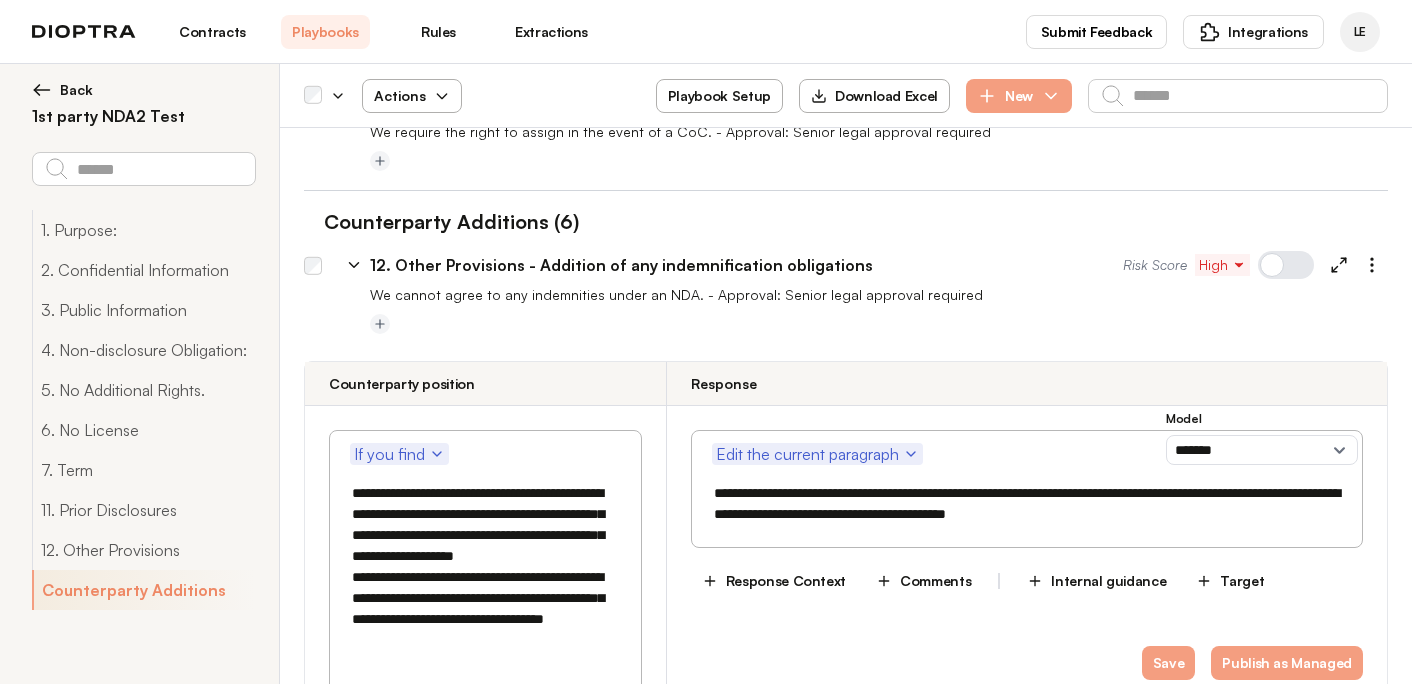 click on "12. Other Provisions - Addition of any indemnification obligations" at bounding box center (621, 265) 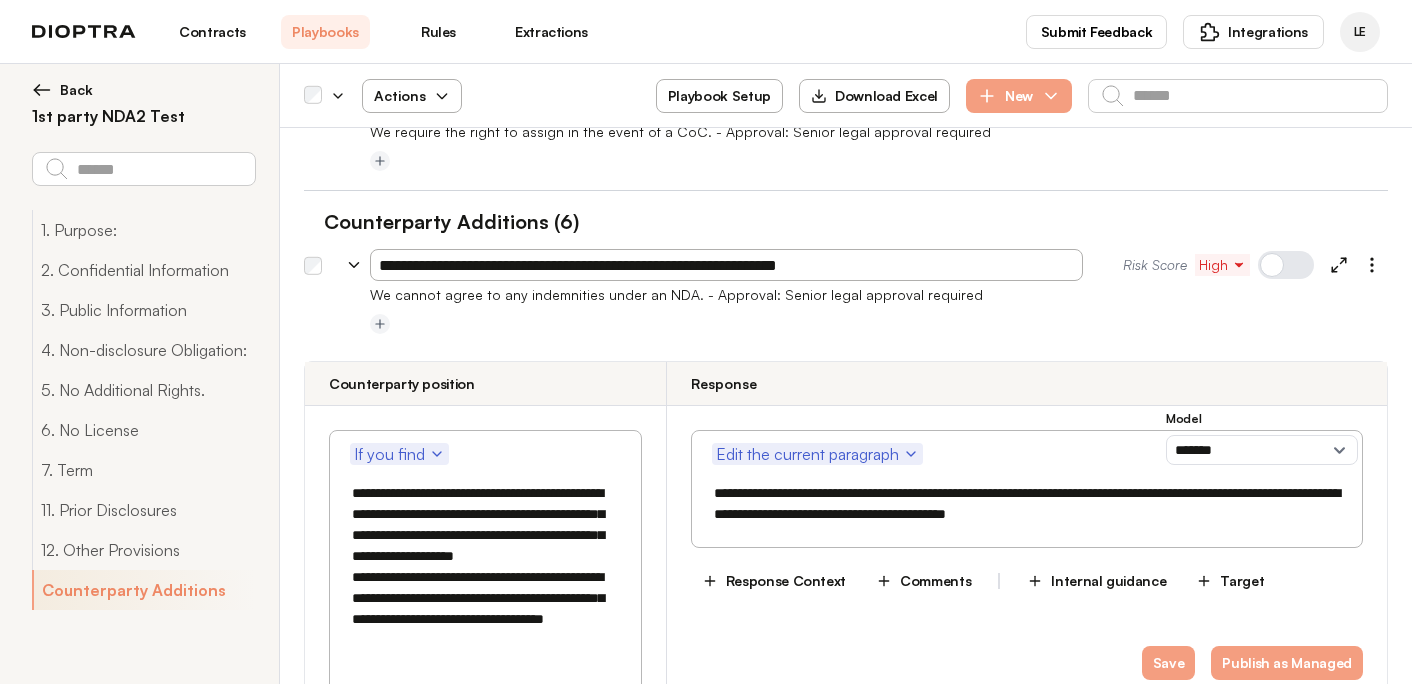 drag, startPoint x: 514, startPoint y: 212, endPoint x: 370, endPoint y: 209, distance: 144.03125 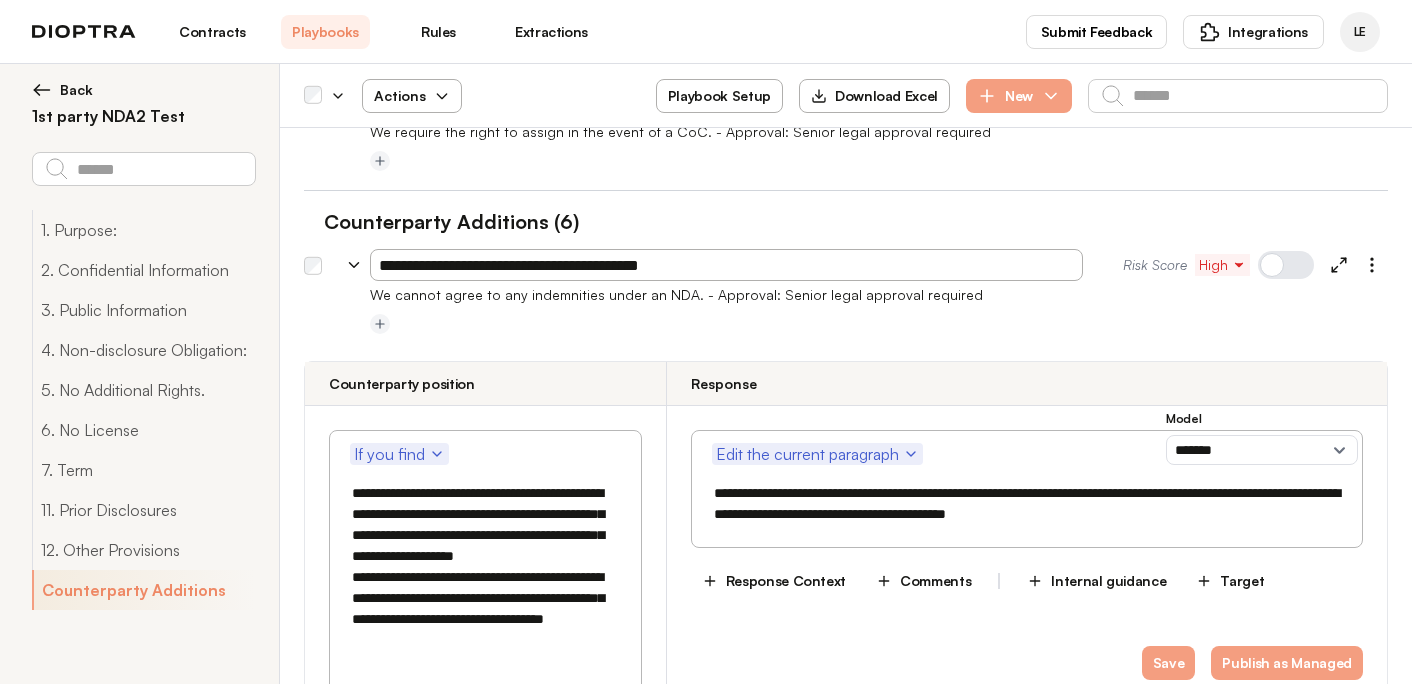 type on "**********" 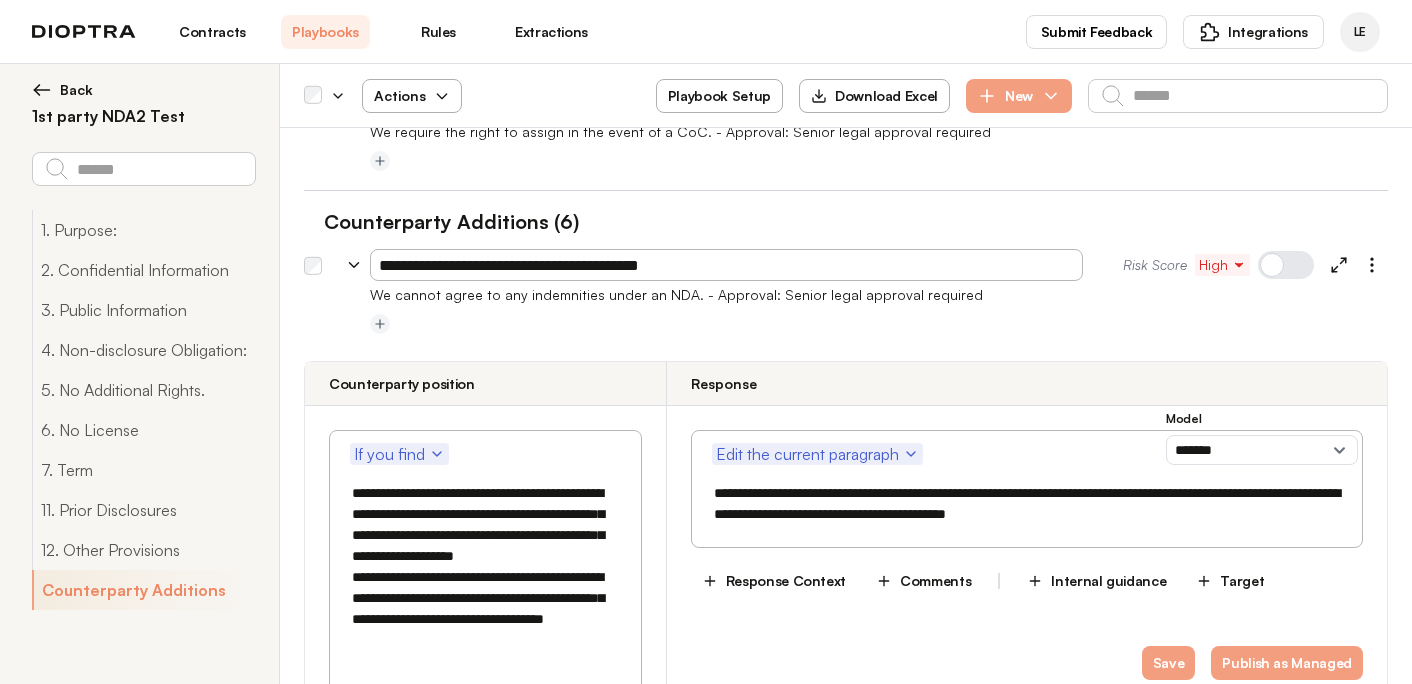 click at bounding box center (879, 325) 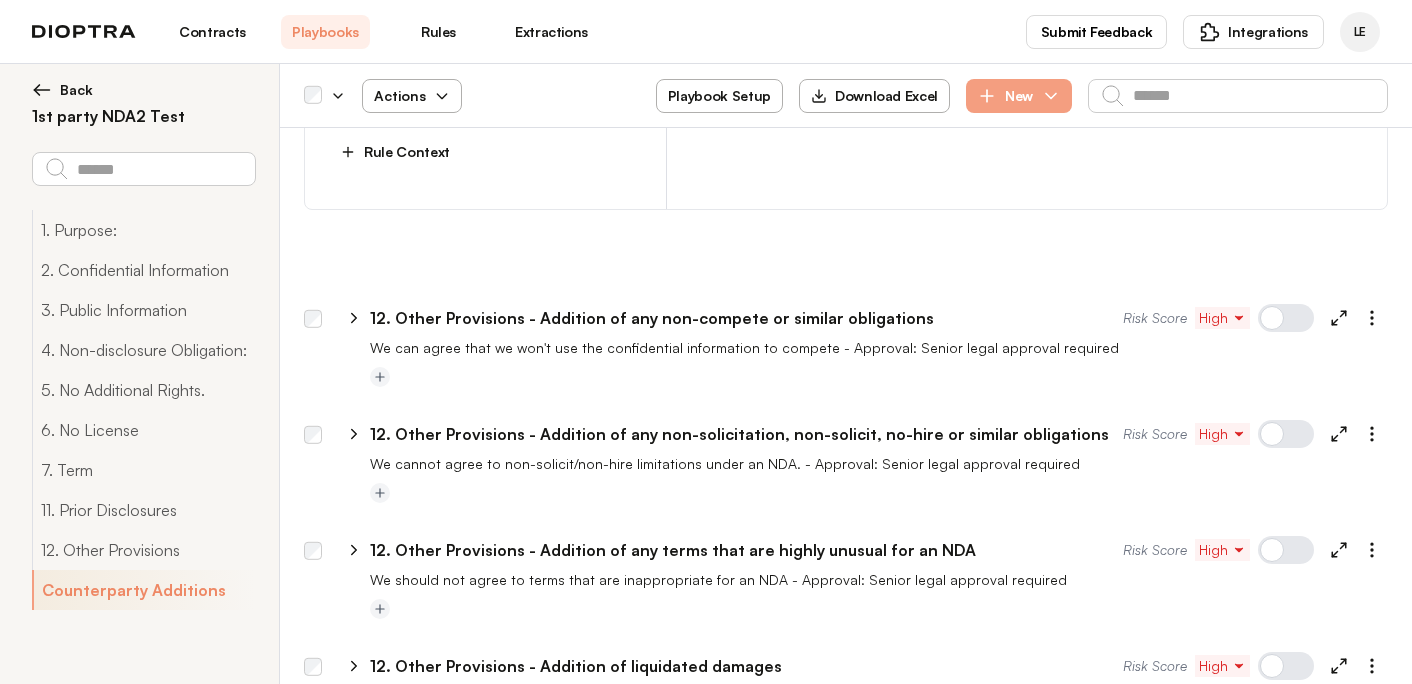 scroll, scrollTop: 3805, scrollLeft: 0, axis: vertical 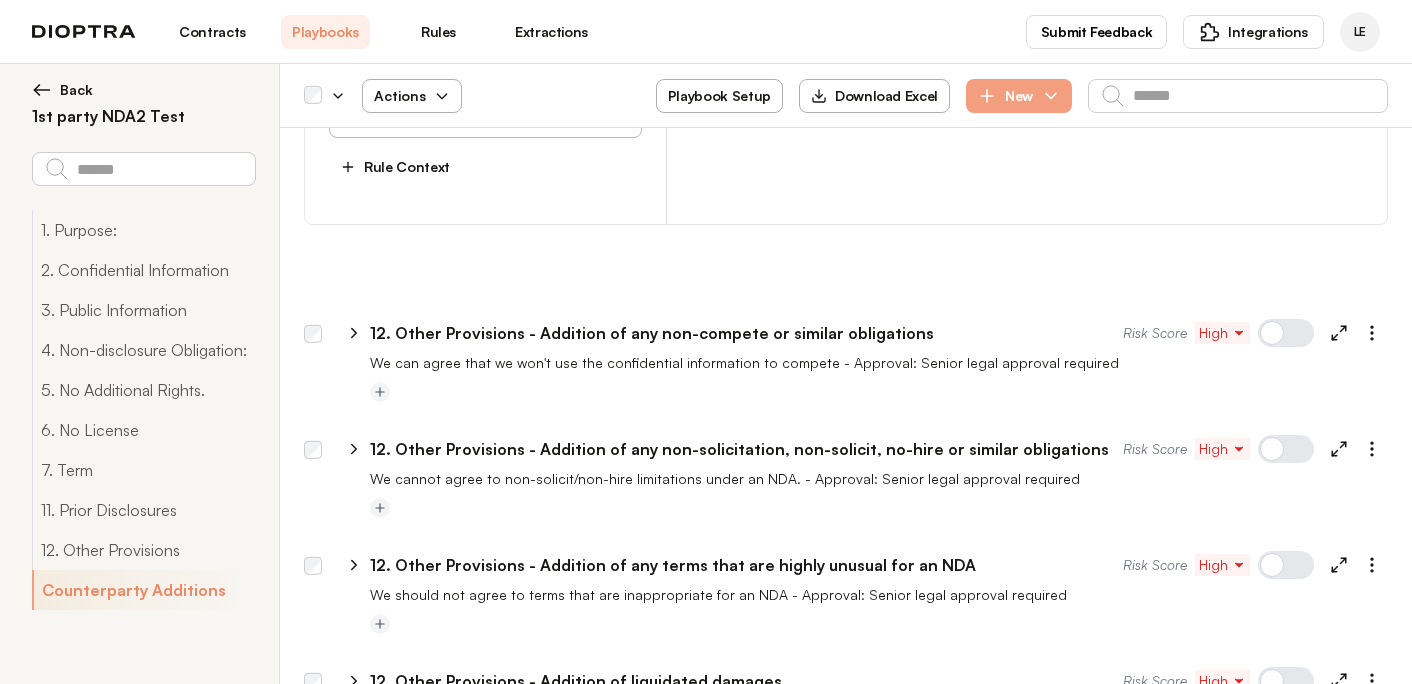 click 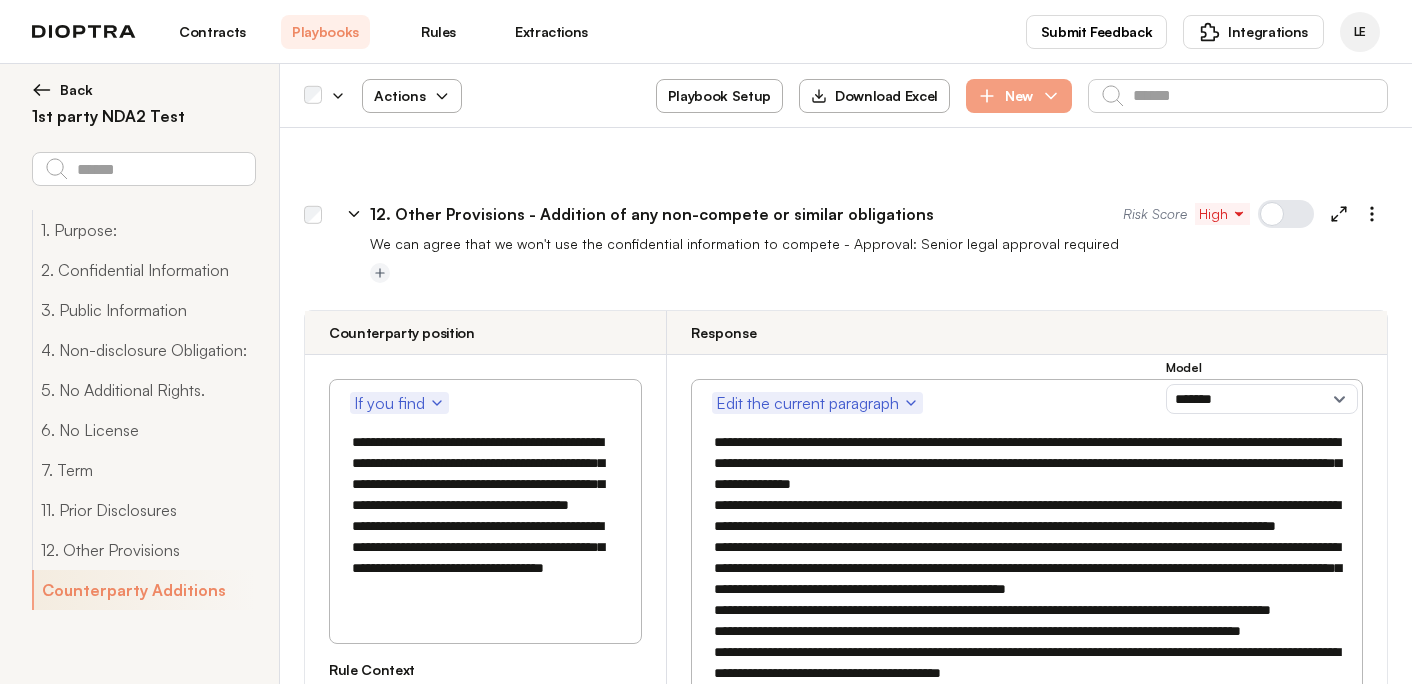 scroll, scrollTop: 4013, scrollLeft: 0, axis: vertical 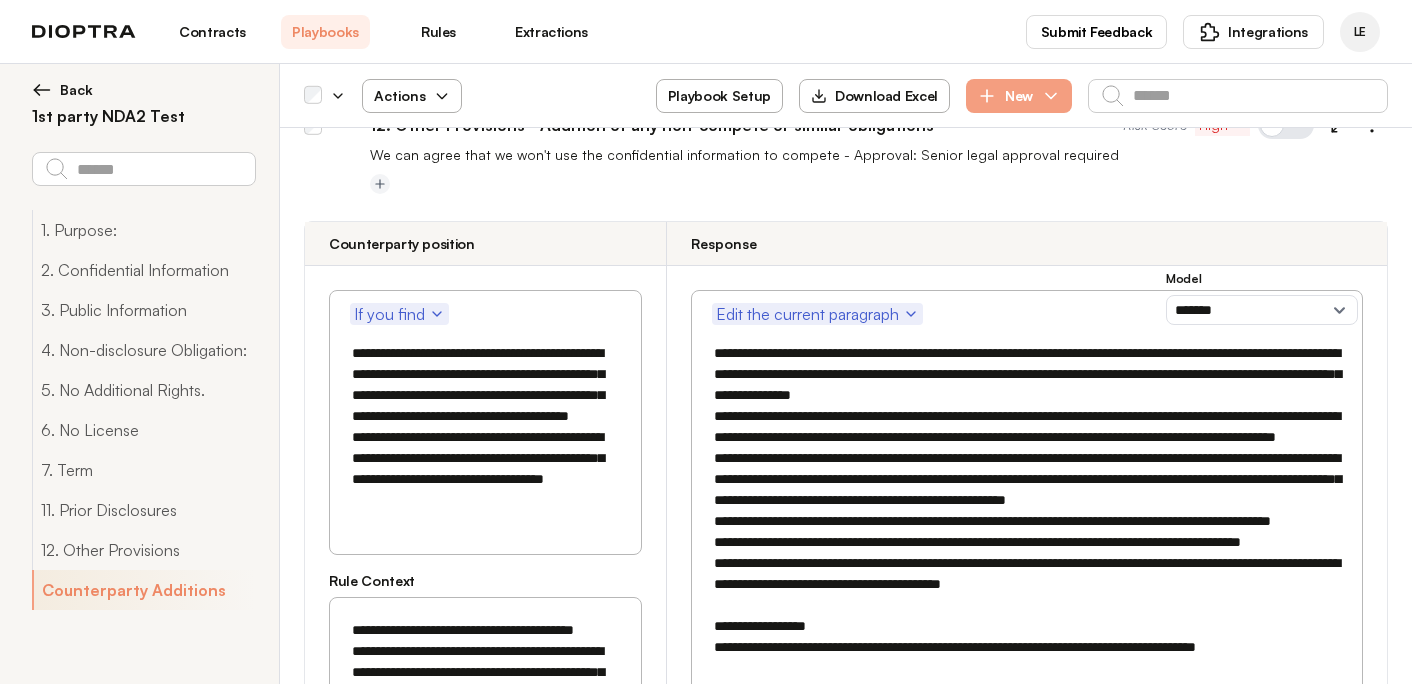 drag, startPoint x: 424, startPoint y: 284, endPoint x: 546, endPoint y: 289, distance: 122.10242 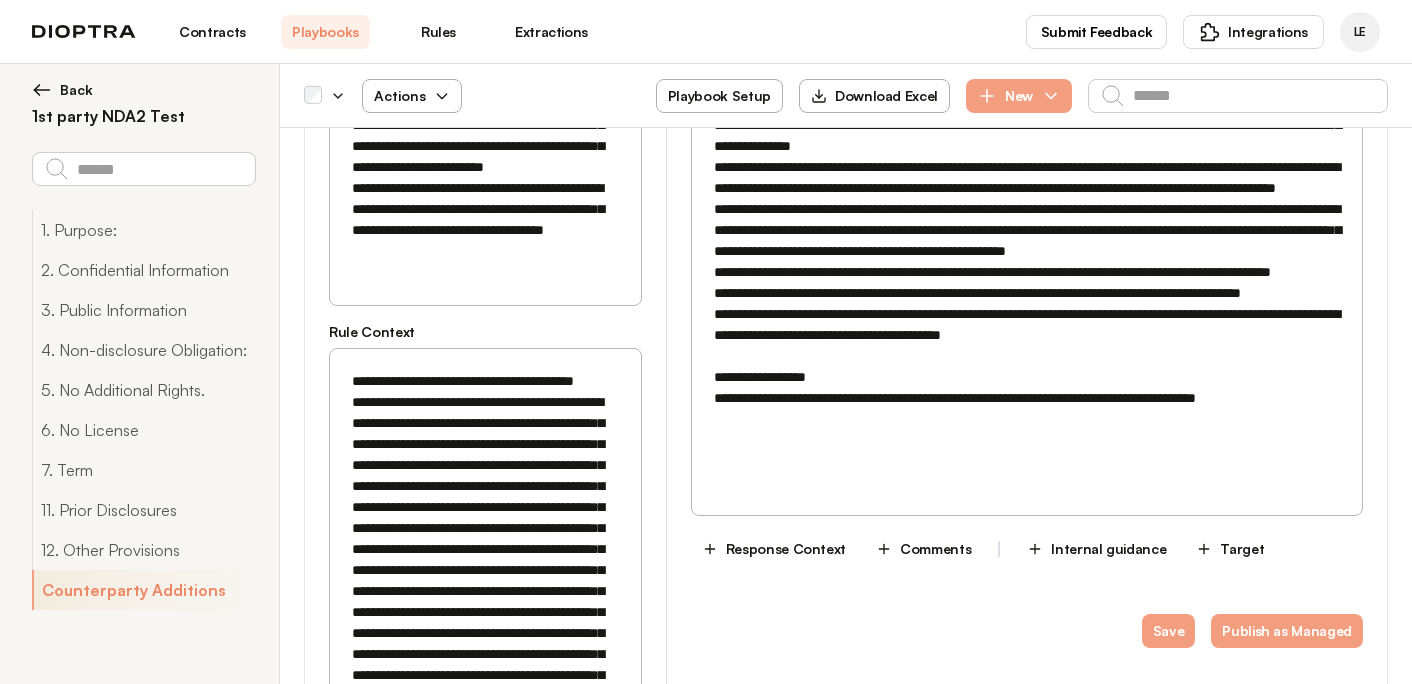 scroll, scrollTop: 4345, scrollLeft: 0, axis: vertical 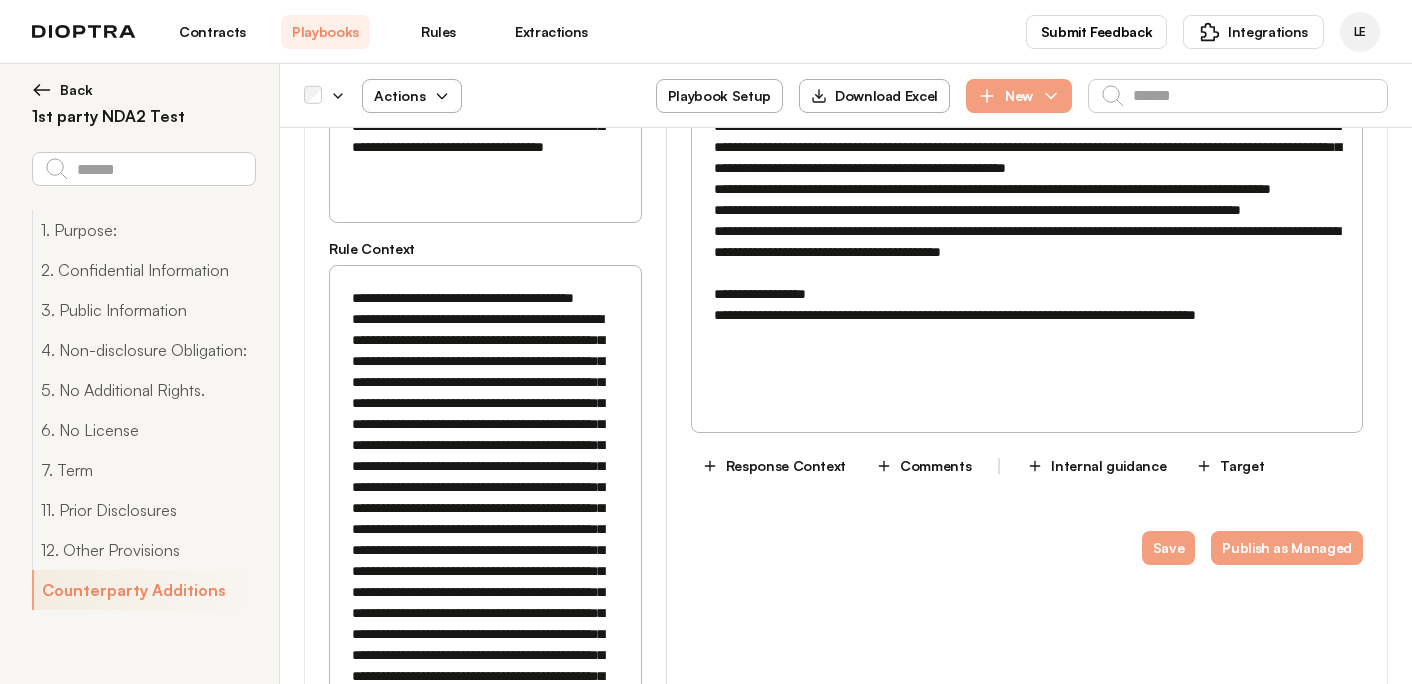 type on "**********" 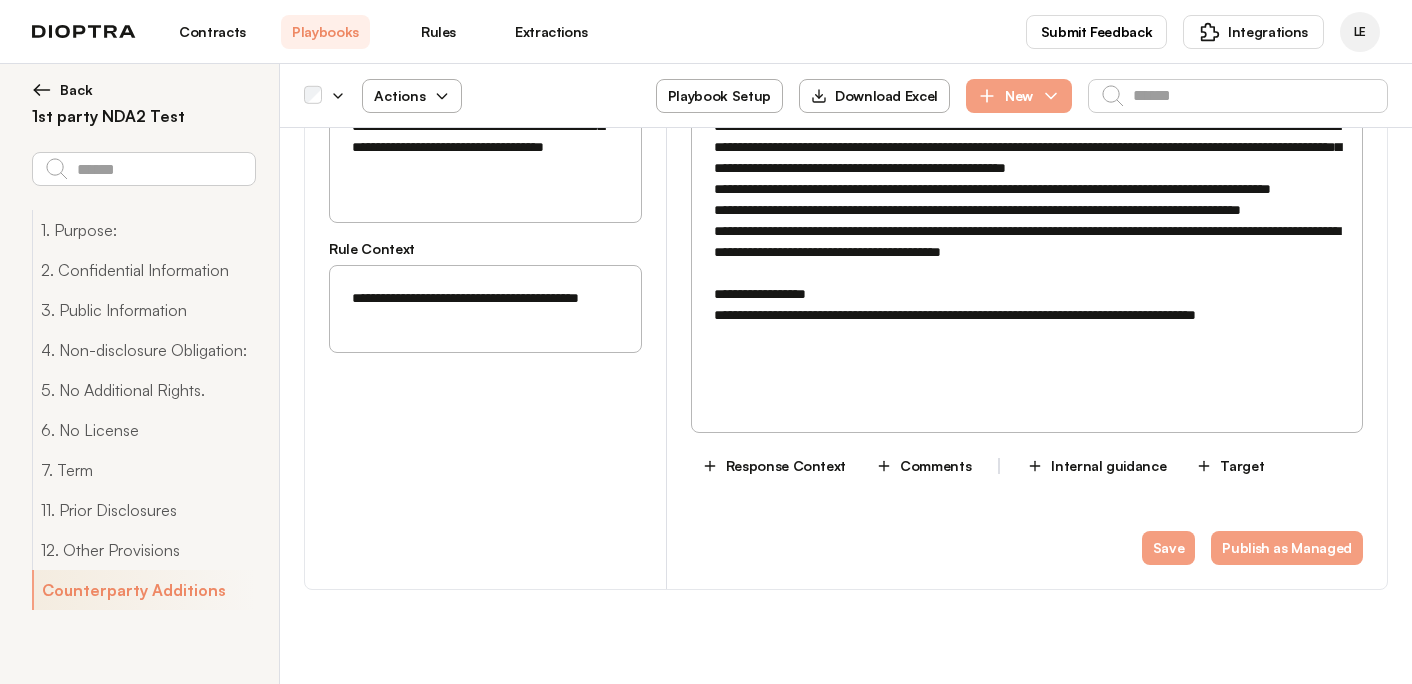 click on "**********" at bounding box center [485, 309] 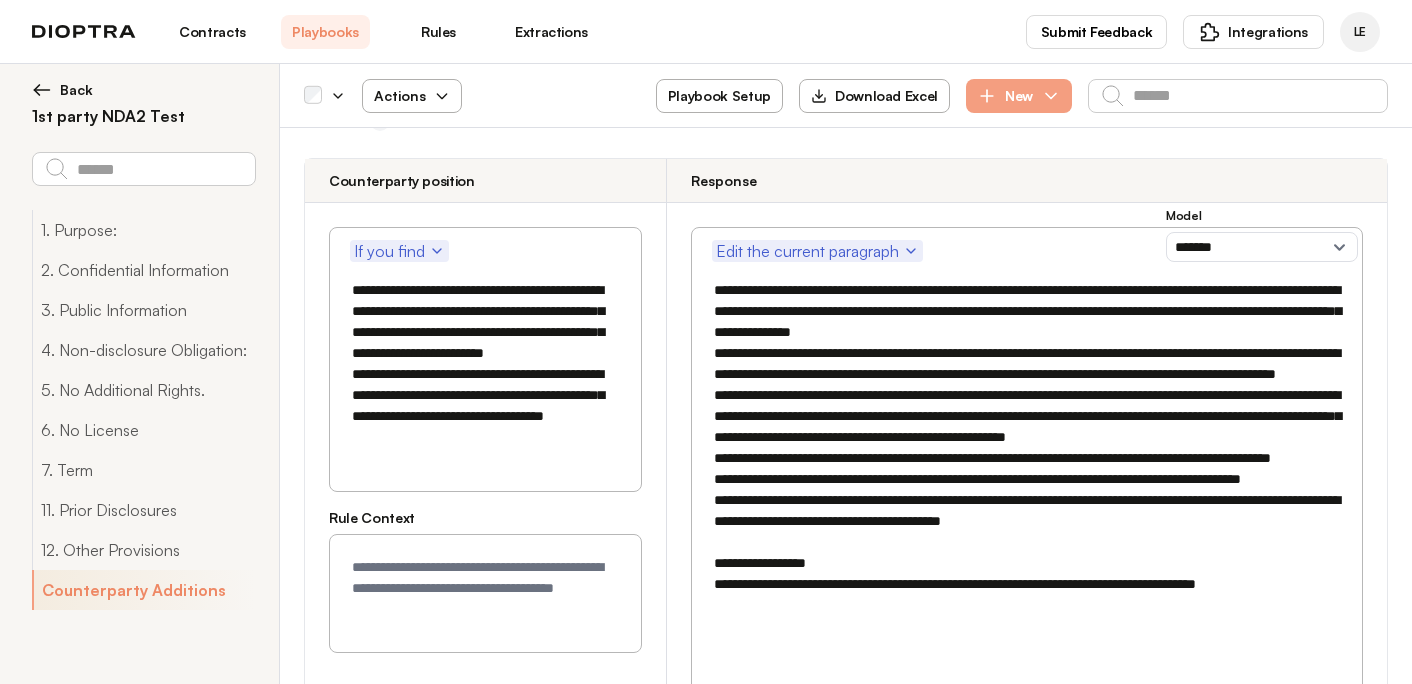 scroll, scrollTop: 4052, scrollLeft: 0, axis: vertical 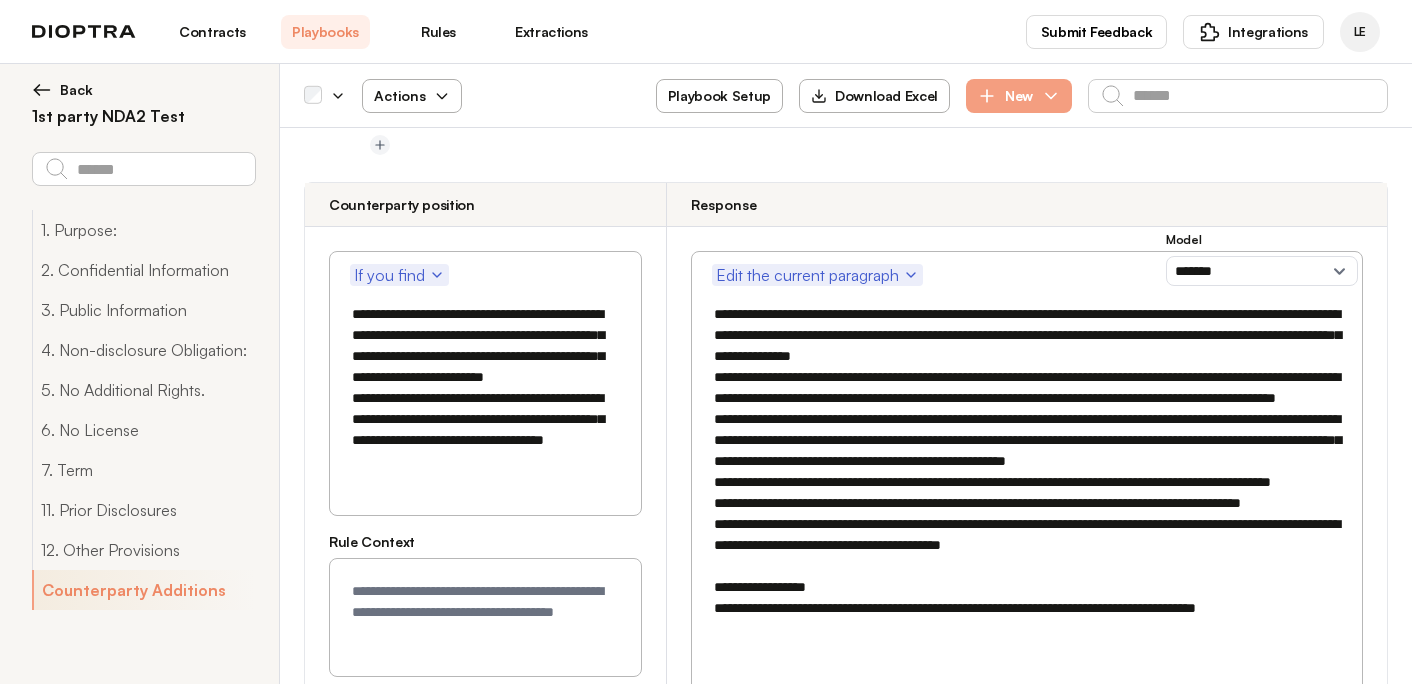 type 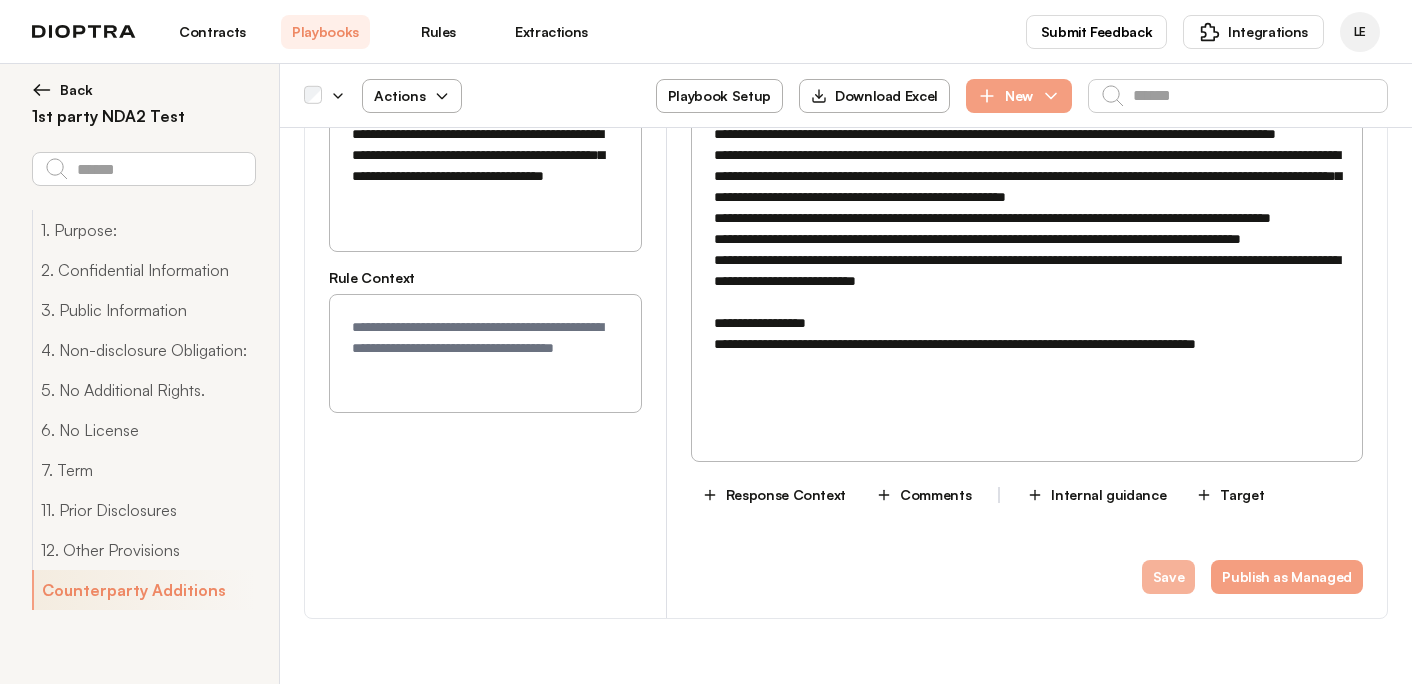 type on "**********" 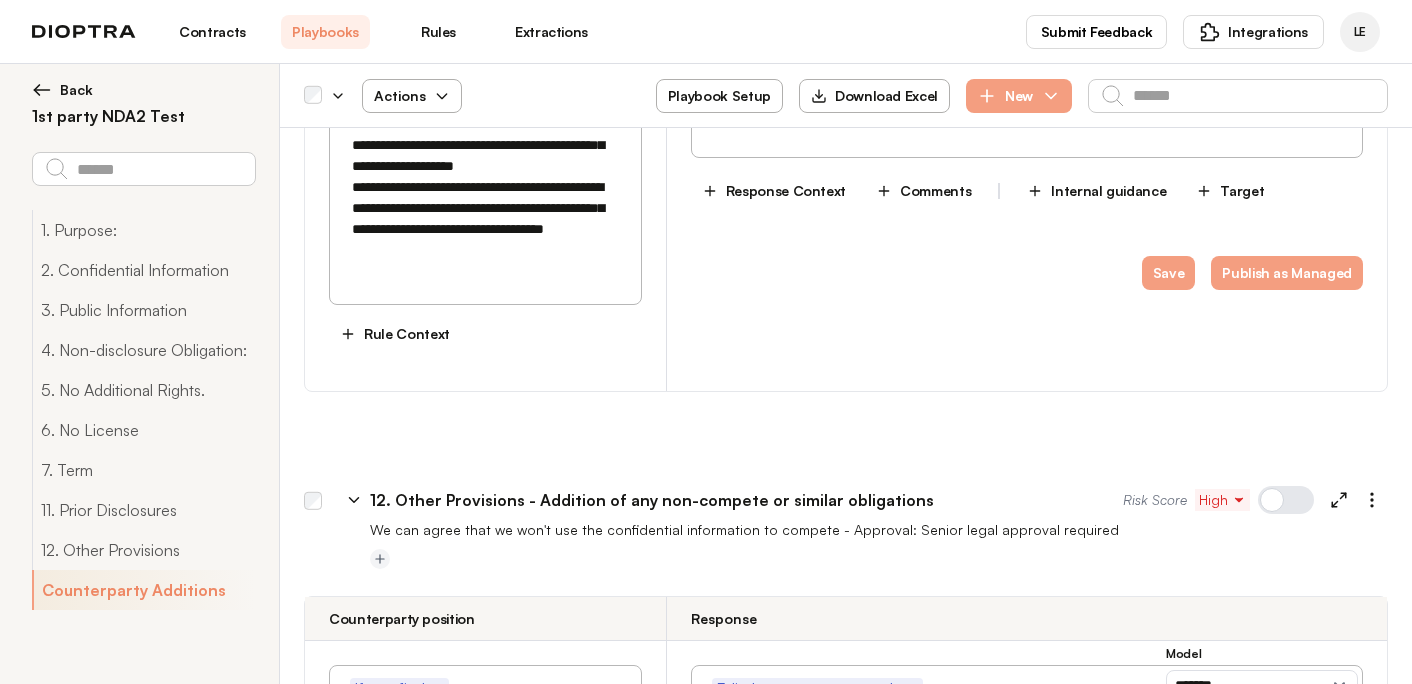 scroll, scrollTop: 3516, scrollLeft: 0, axis: vertical 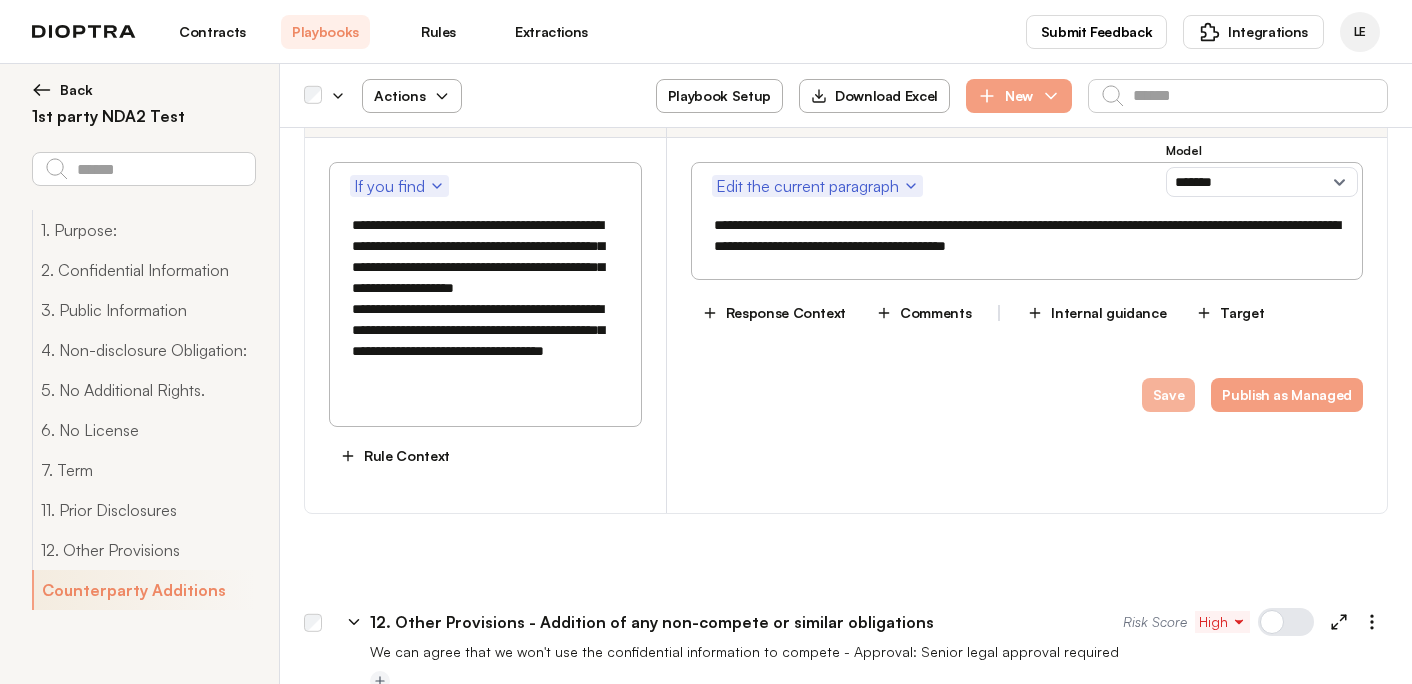 click on "Save" at bounding box center [1169, 395] 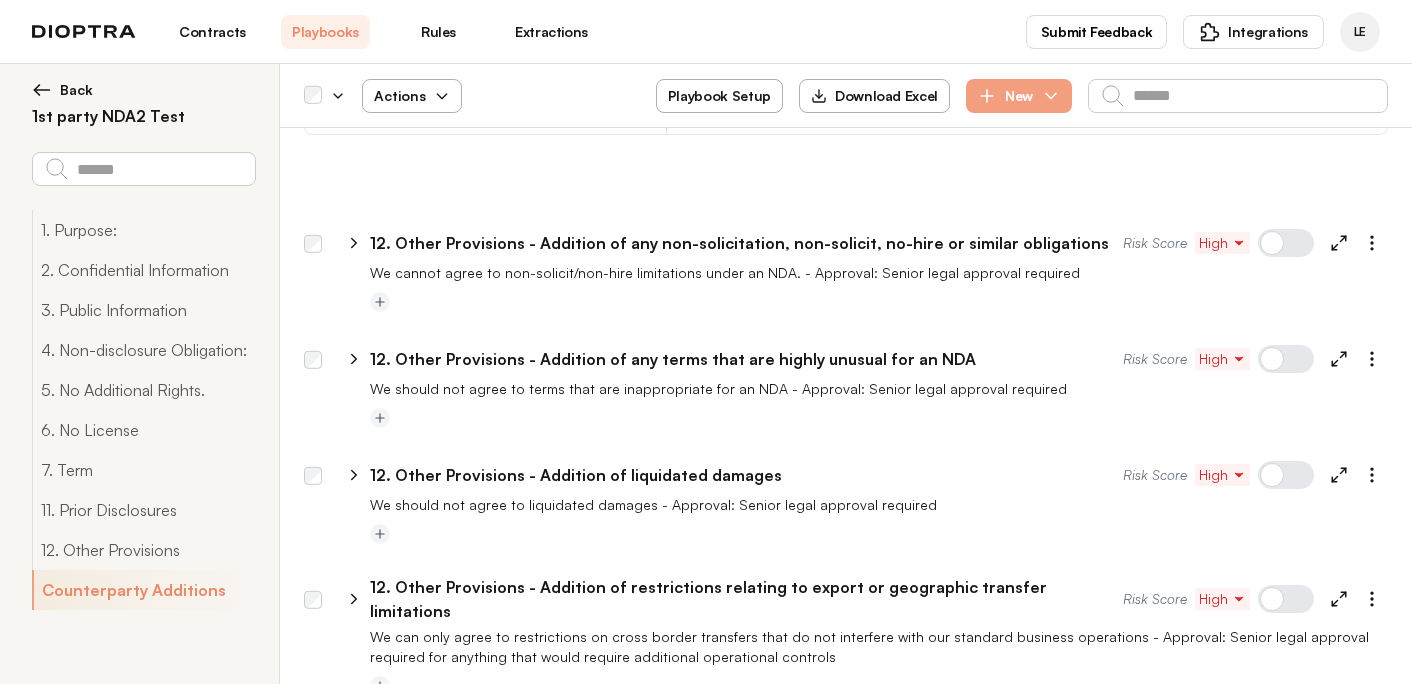 scroll, scrollTop: 4636, scrollLeft: 0, axis: vertical 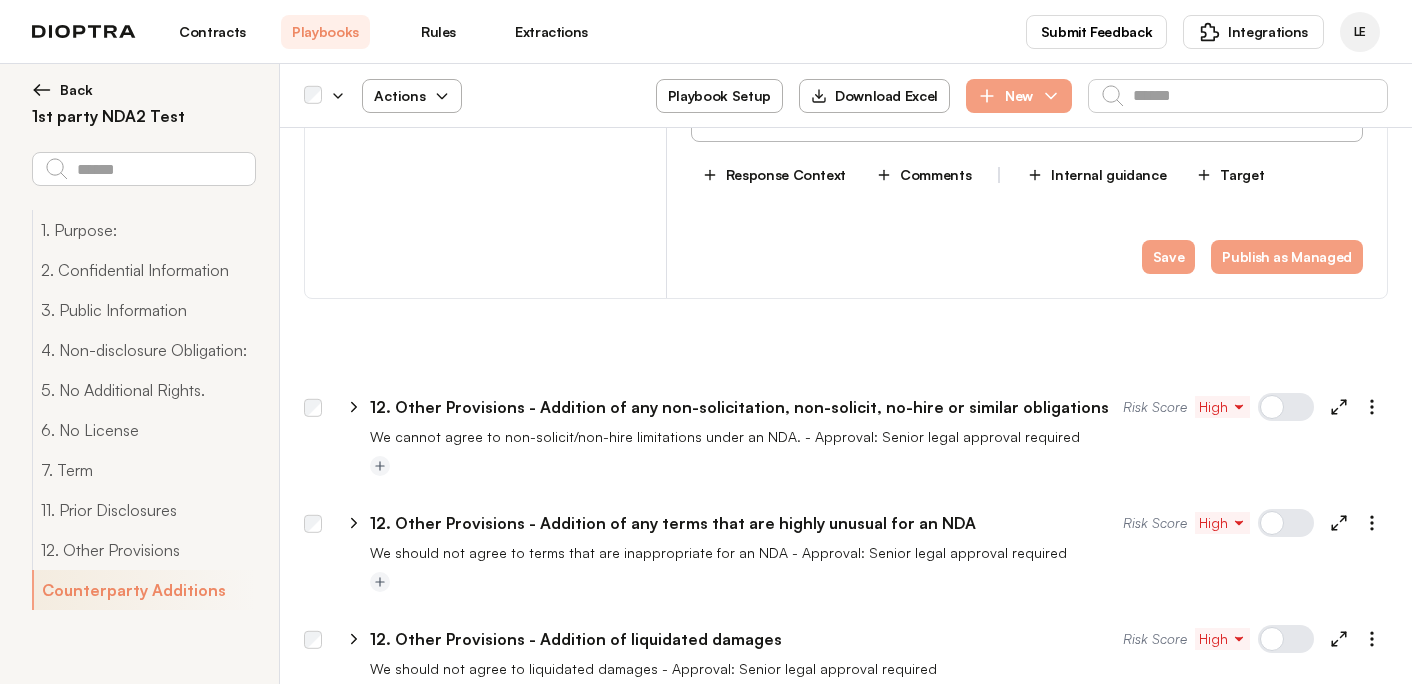 click 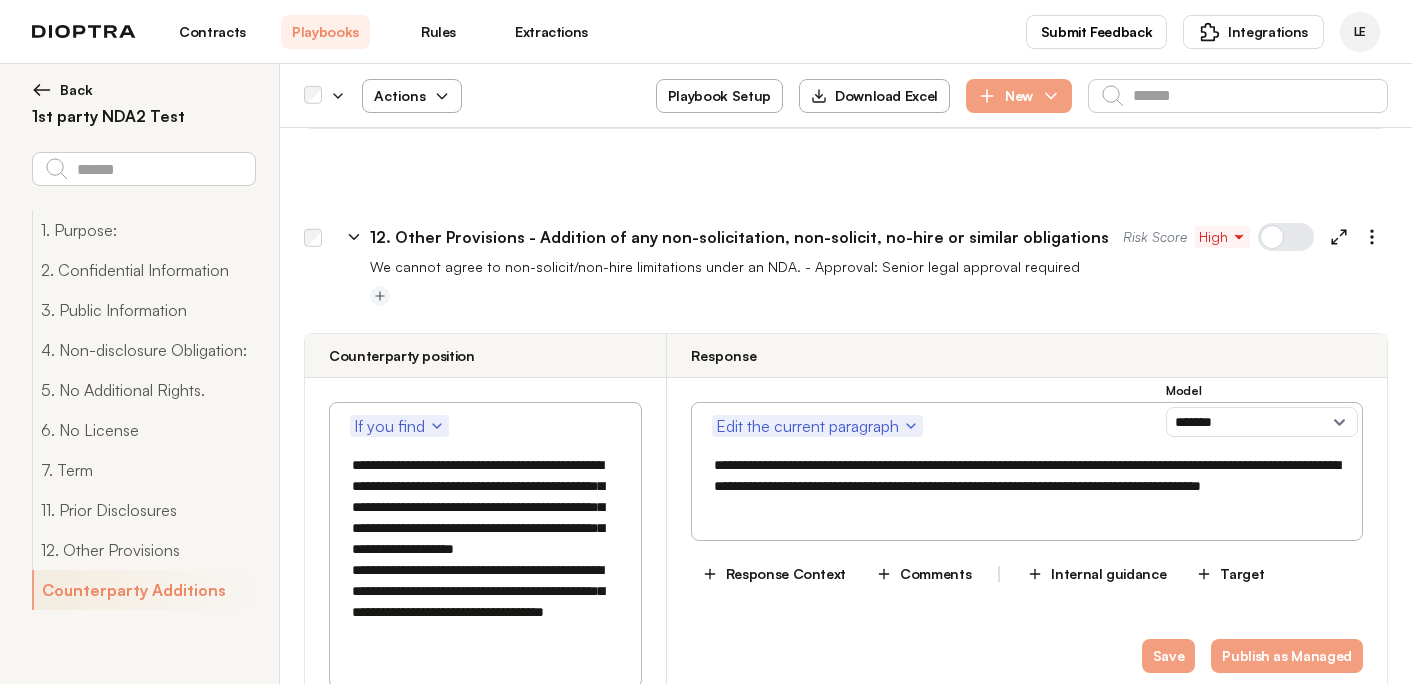 scroll, scrollTop: 4872, scrollLeft: 0, axis: vertical 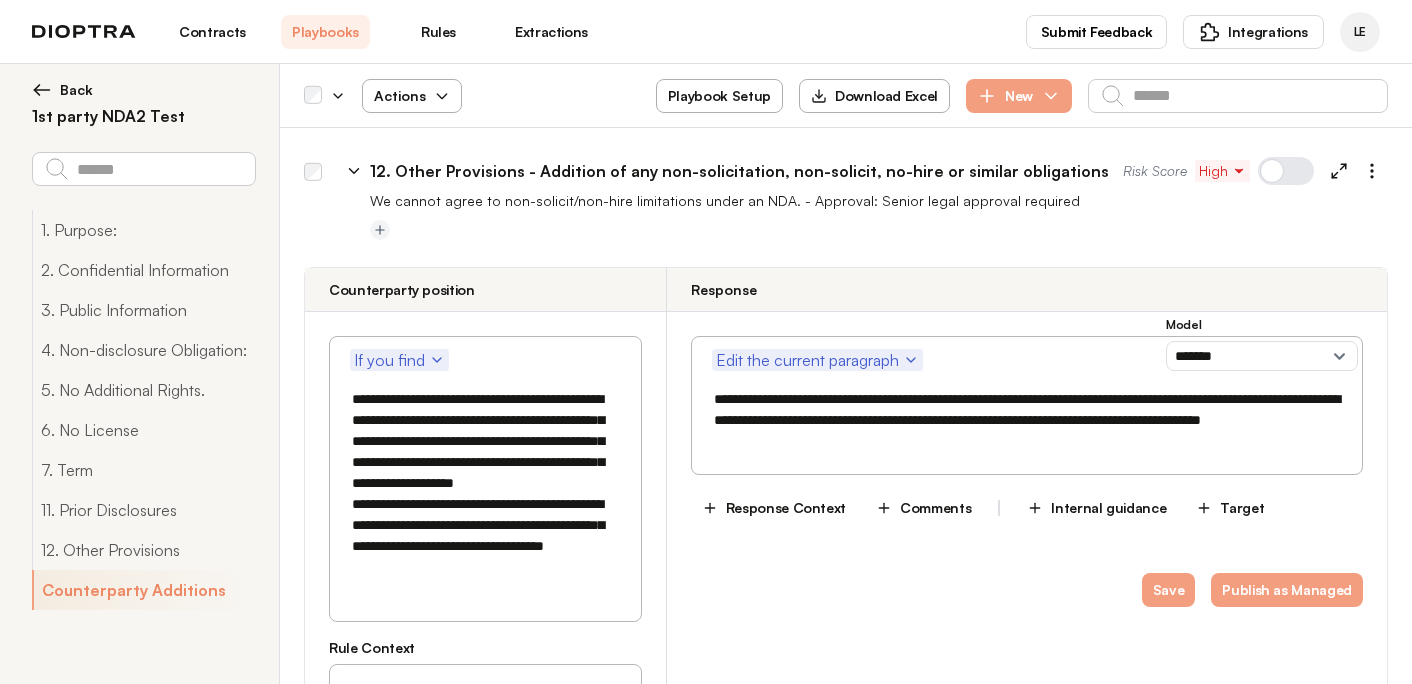 drag, startPoint x: 425, startPoint y: 352, endPoint x: 543, endPoint y: 352, distance: 118 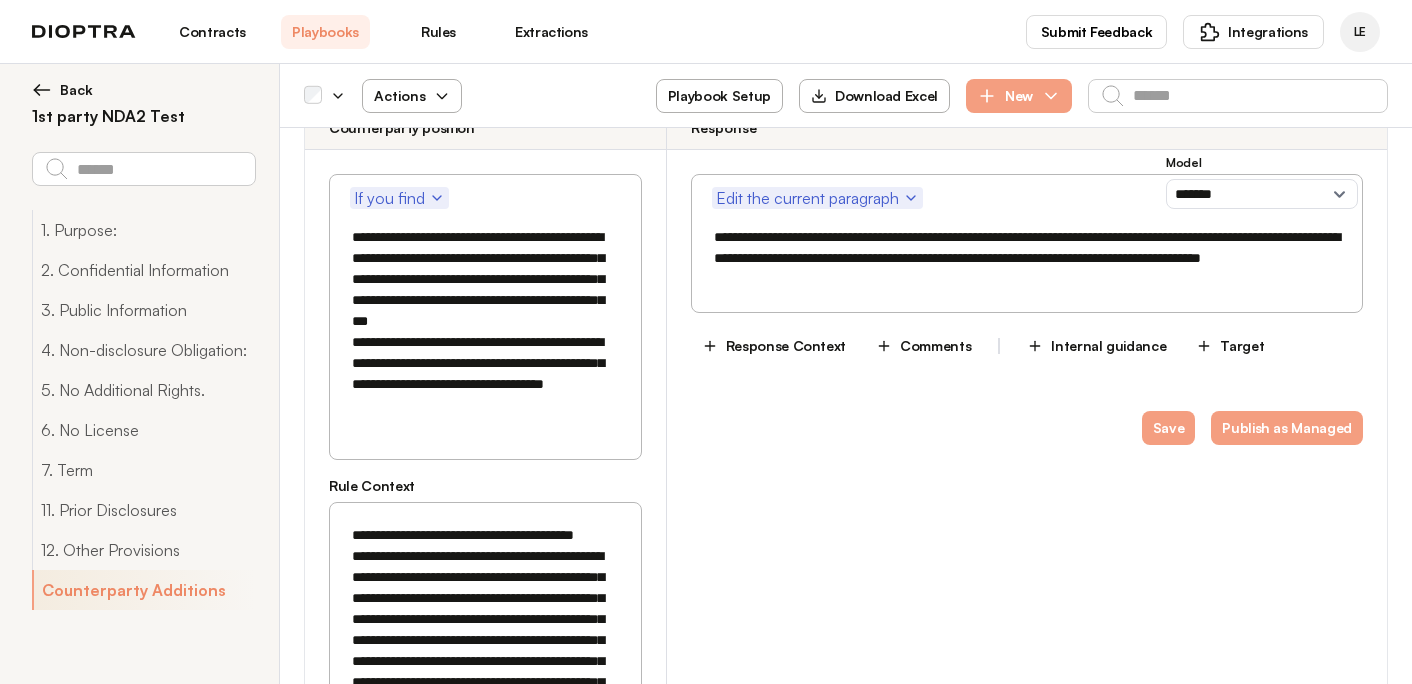 type on "**********" 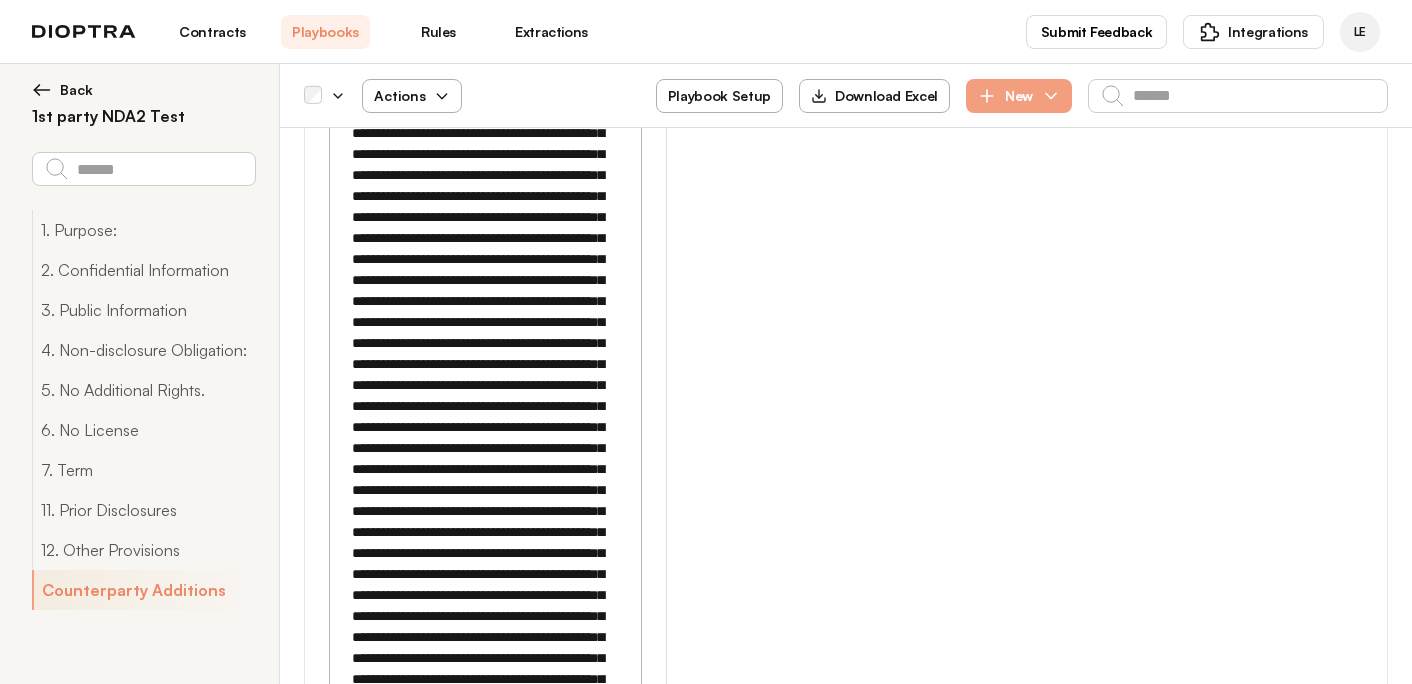 drag, startPoint x: 340, startPoint y: 462, endPoint x: 508, endPoint y: 721, distance: 308.7151 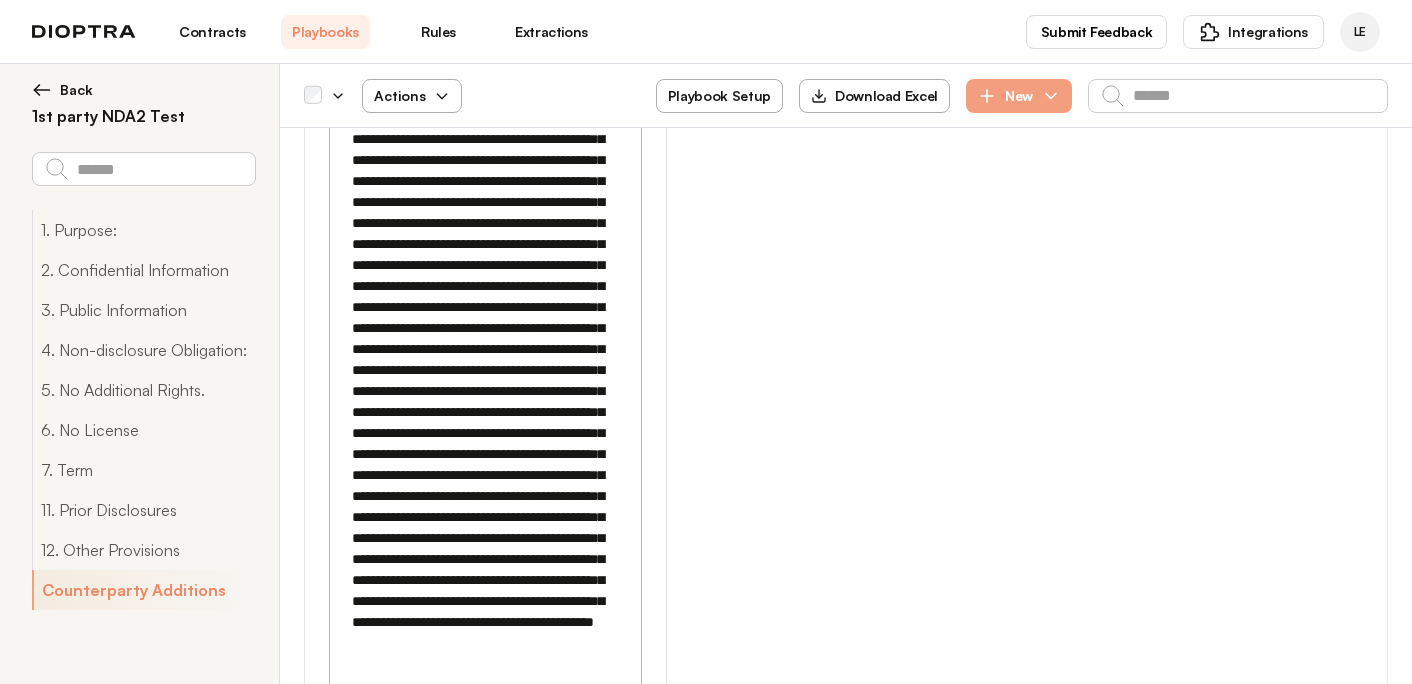 click at bounding box center (485, 276) 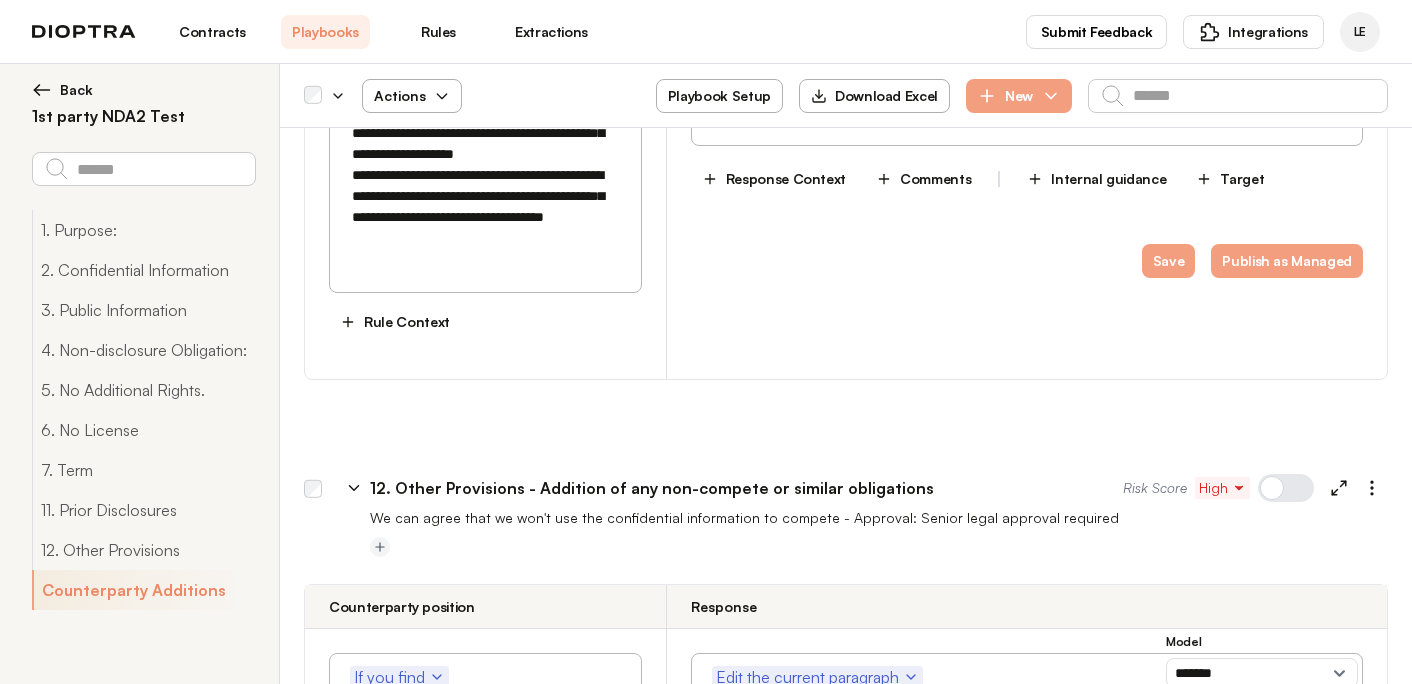 drag, startPoint x: 579, startPoint y: 492, endPoint x: 513, endPoint y: 300, distance: 203.02708 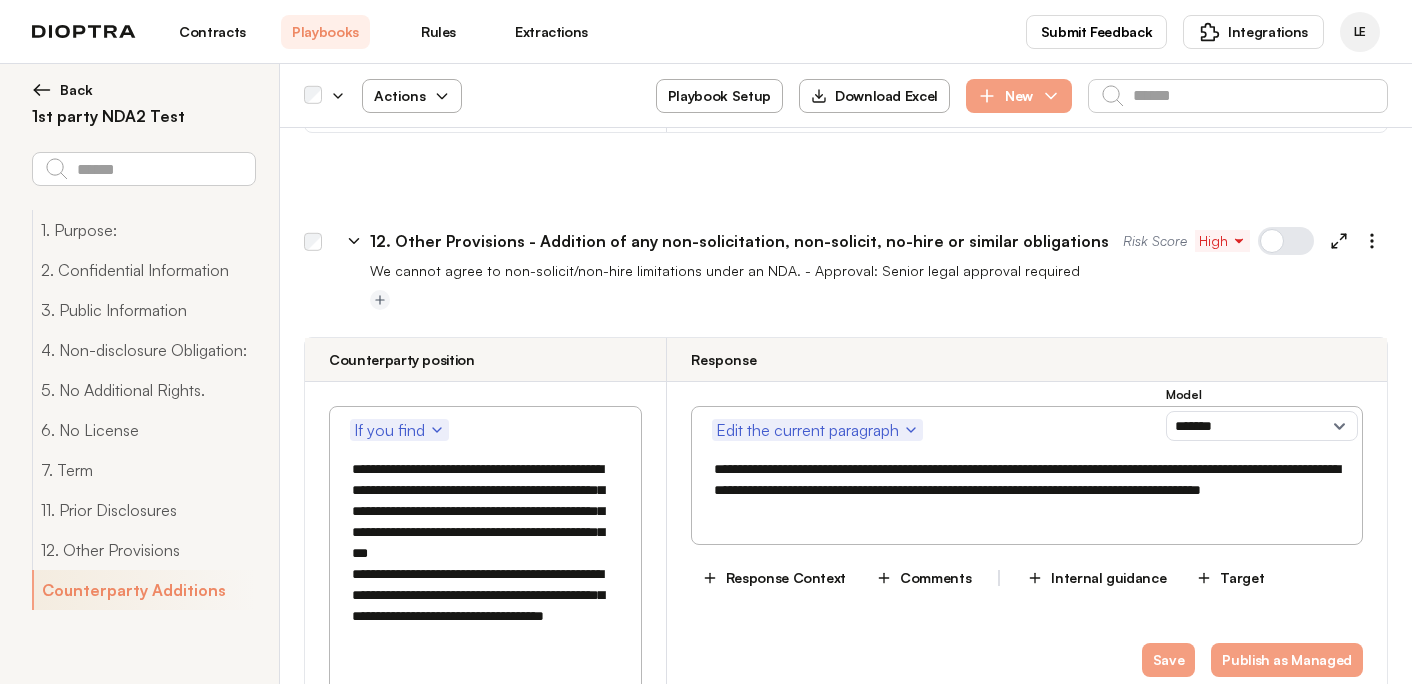 scroll, scrollTop: 4800, scrollLeft: 0, axis: vertical 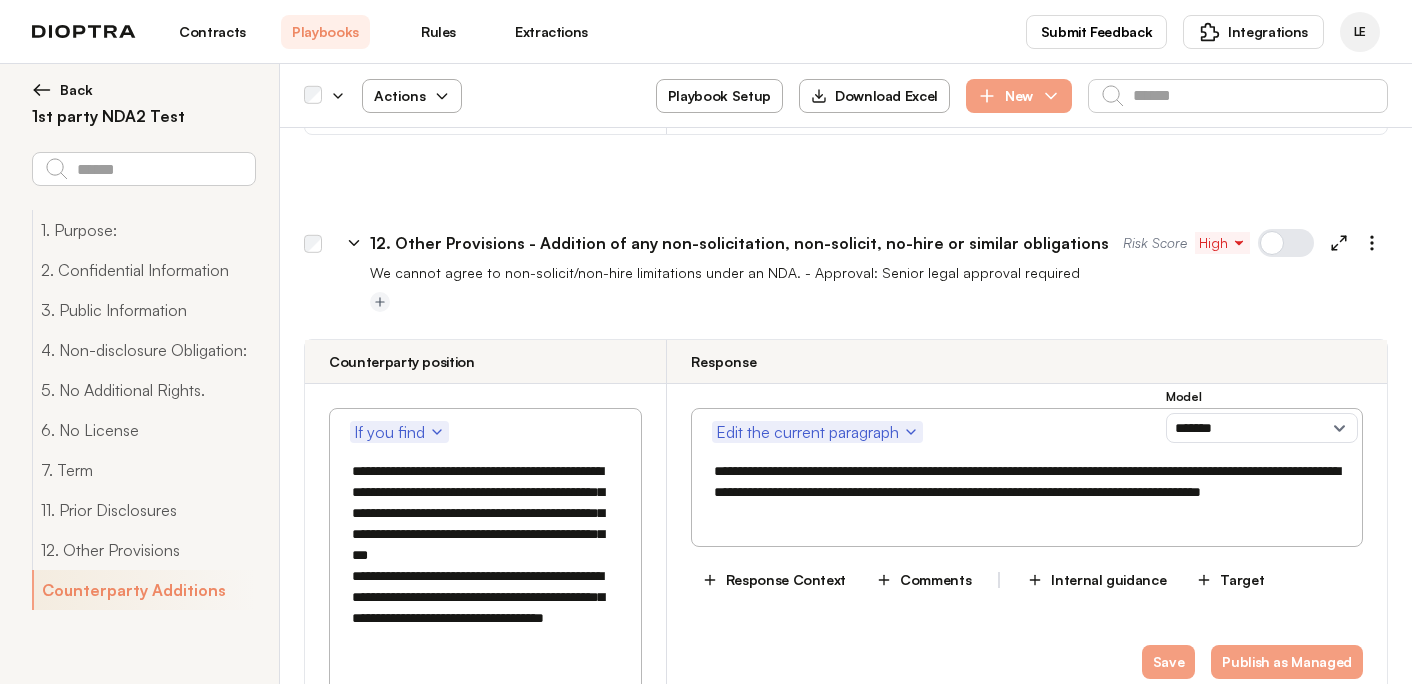 type 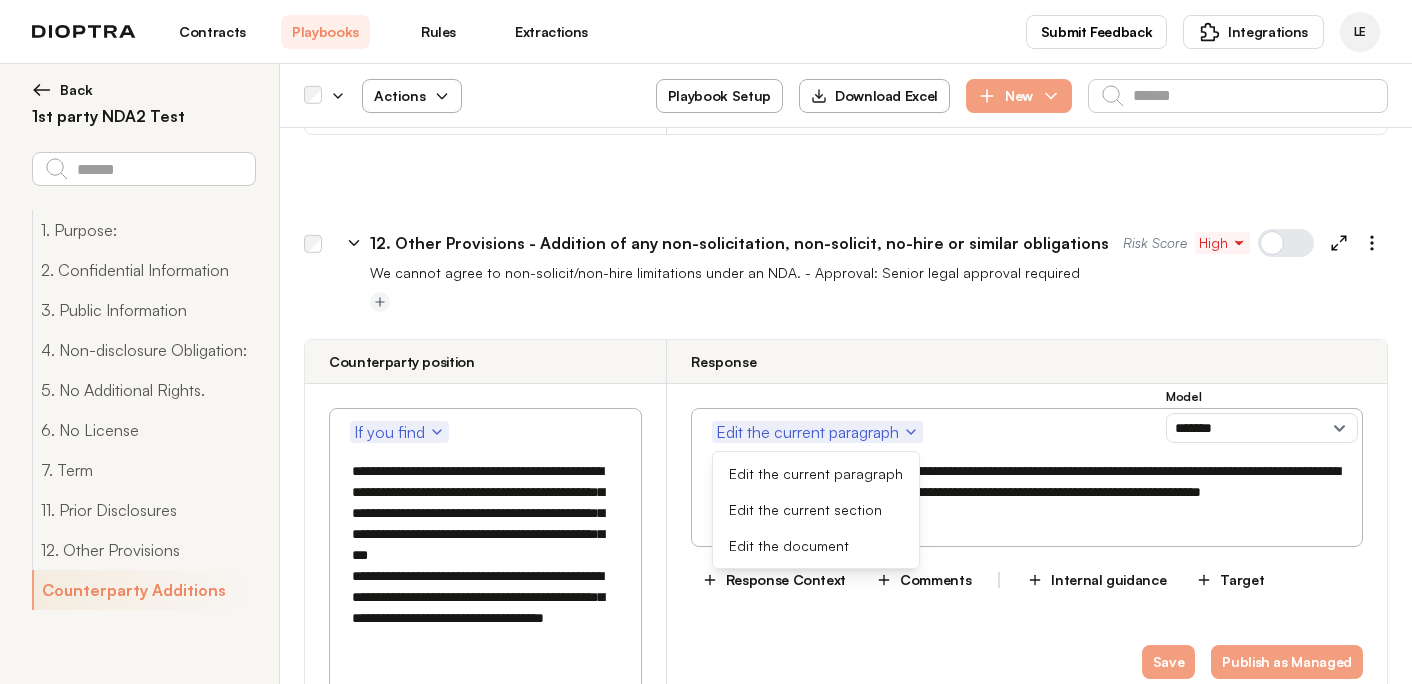 click on "**********" at bounding box center (1027, 492) 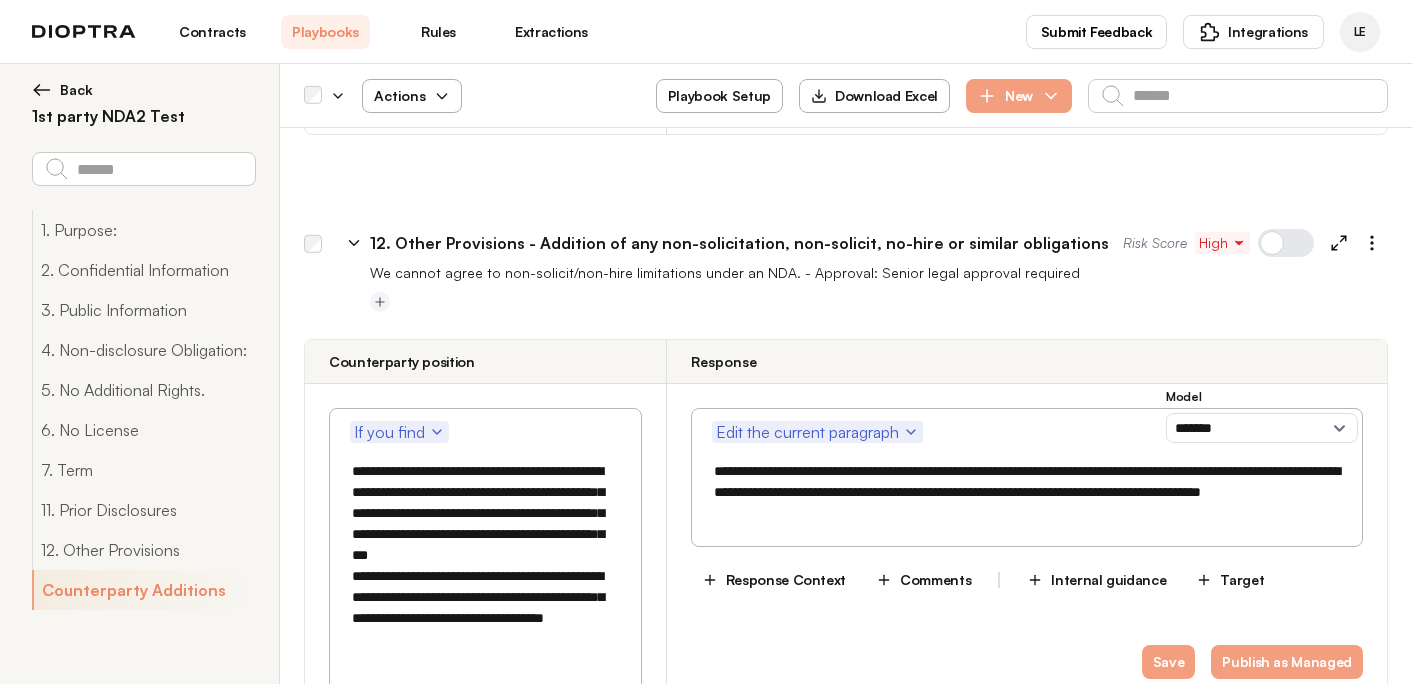 drag, startPoint x: 967, startPoint y: 425, endPoint x: 1063, endPoint y: 426, distance: 96.00521 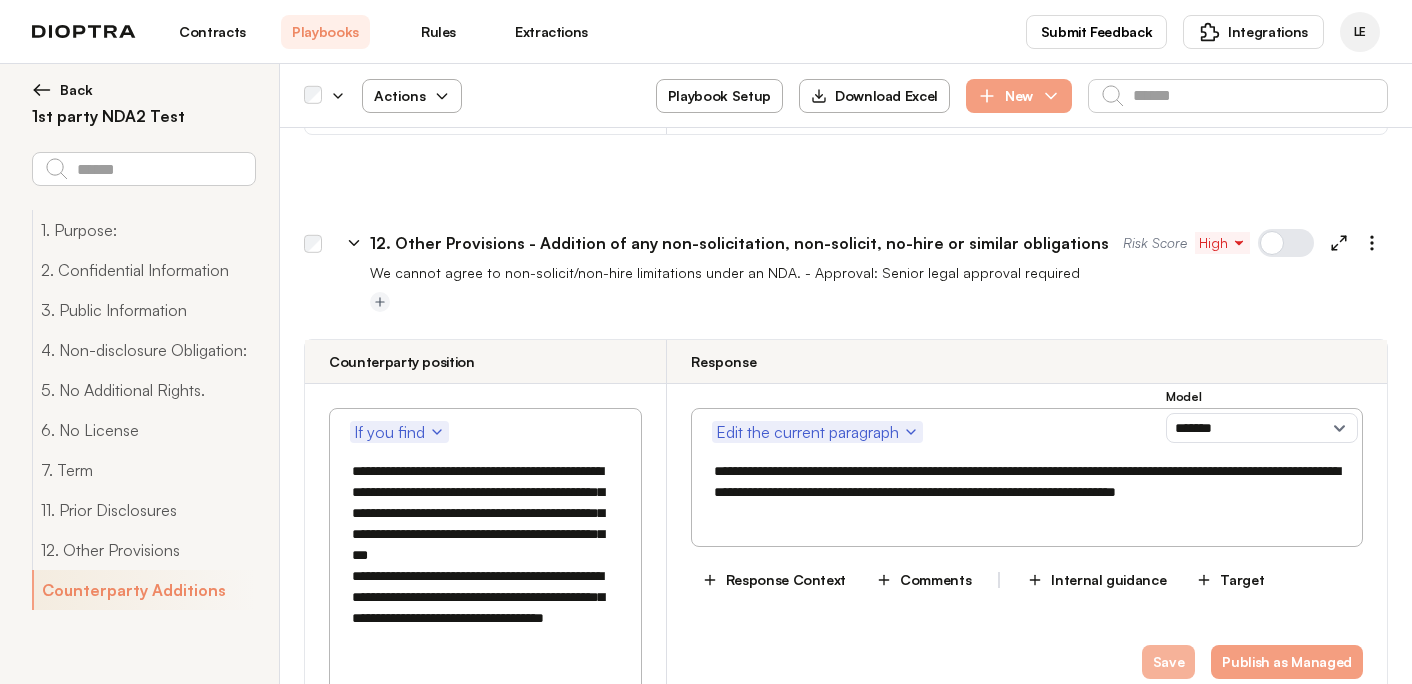 type on "**********" 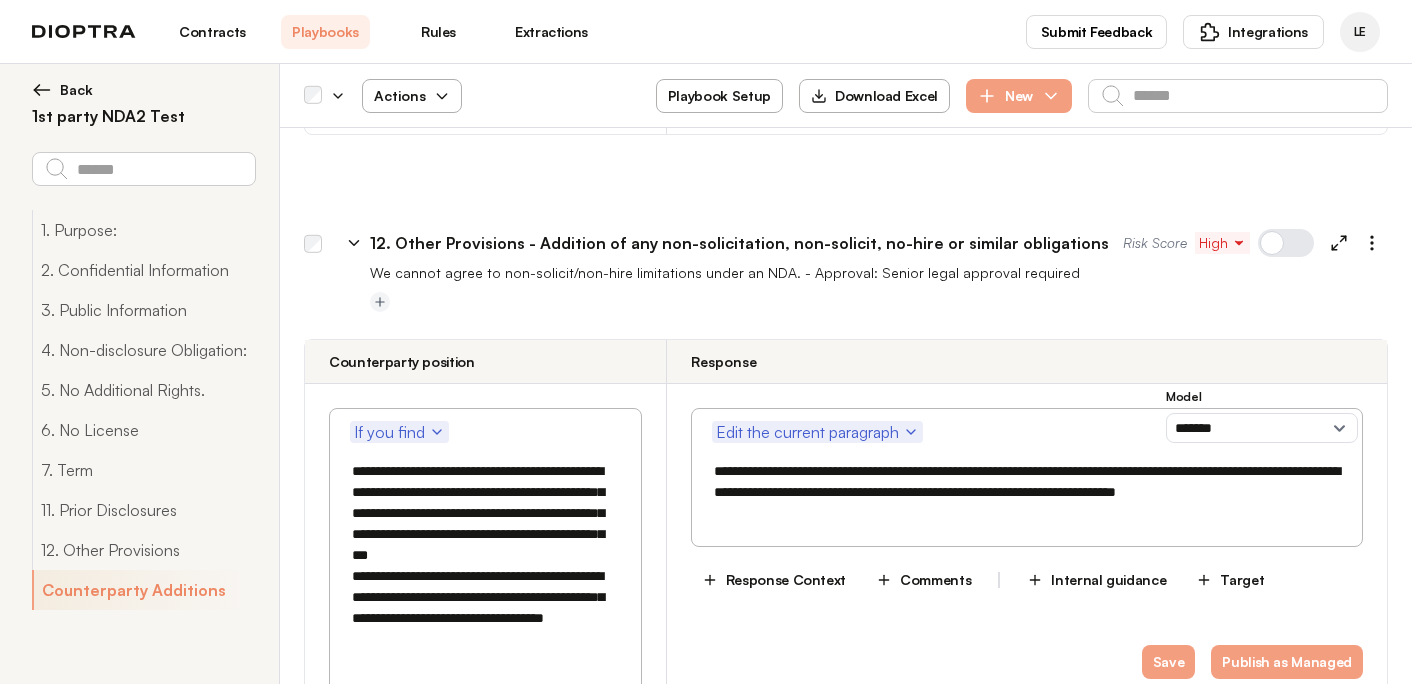 click 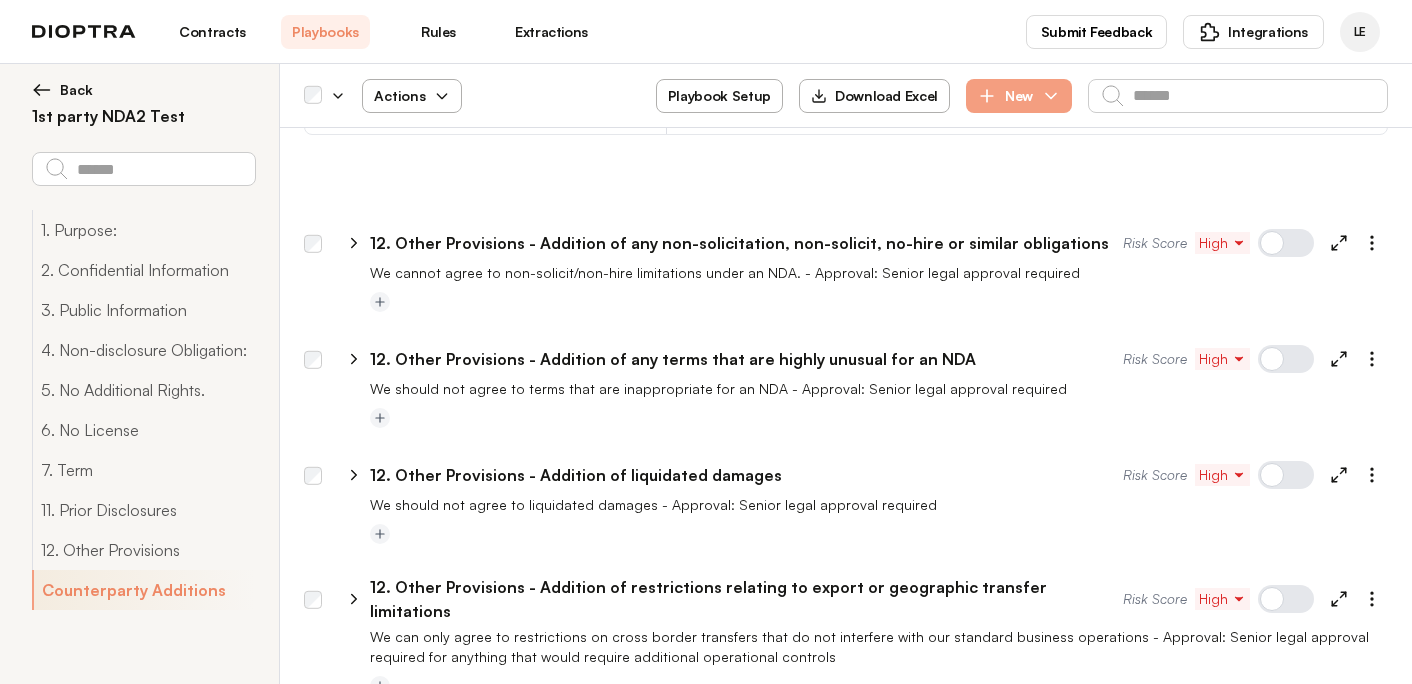 click 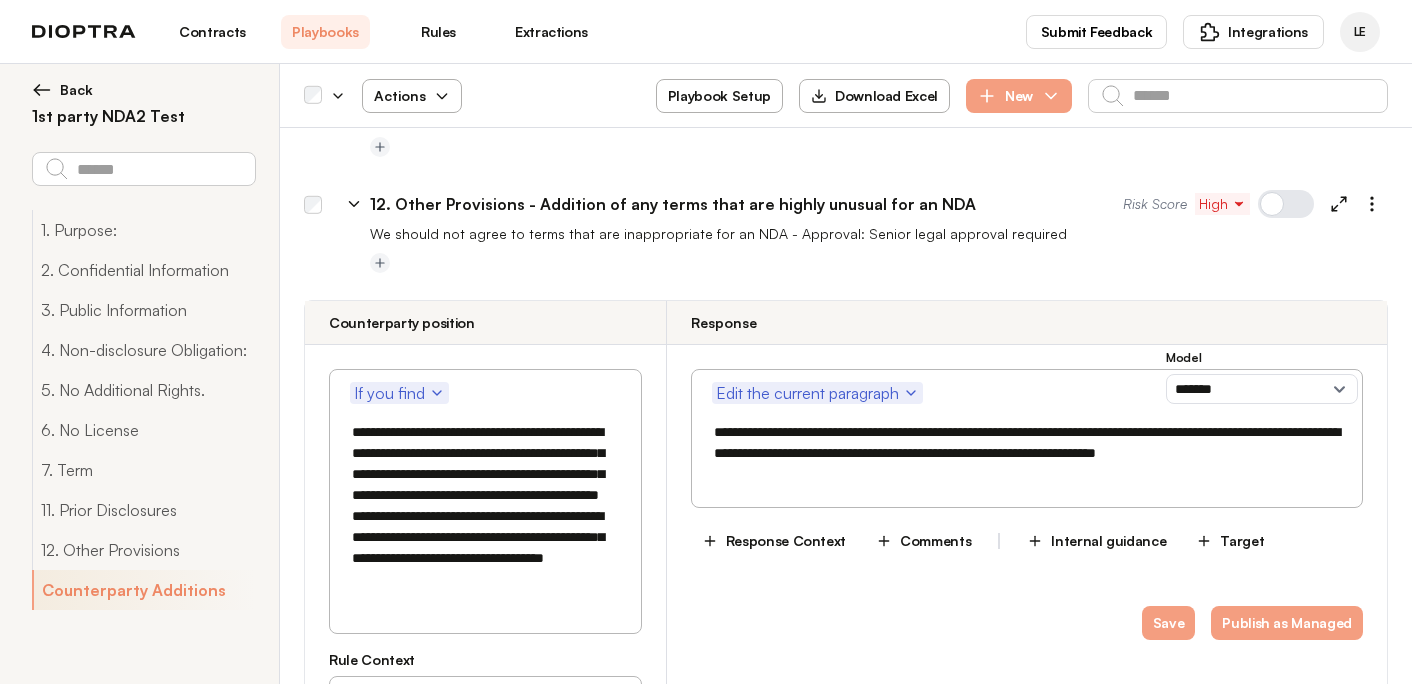 scroll, scrollTop: 5016, scrollLeft: 0, axis: vertical 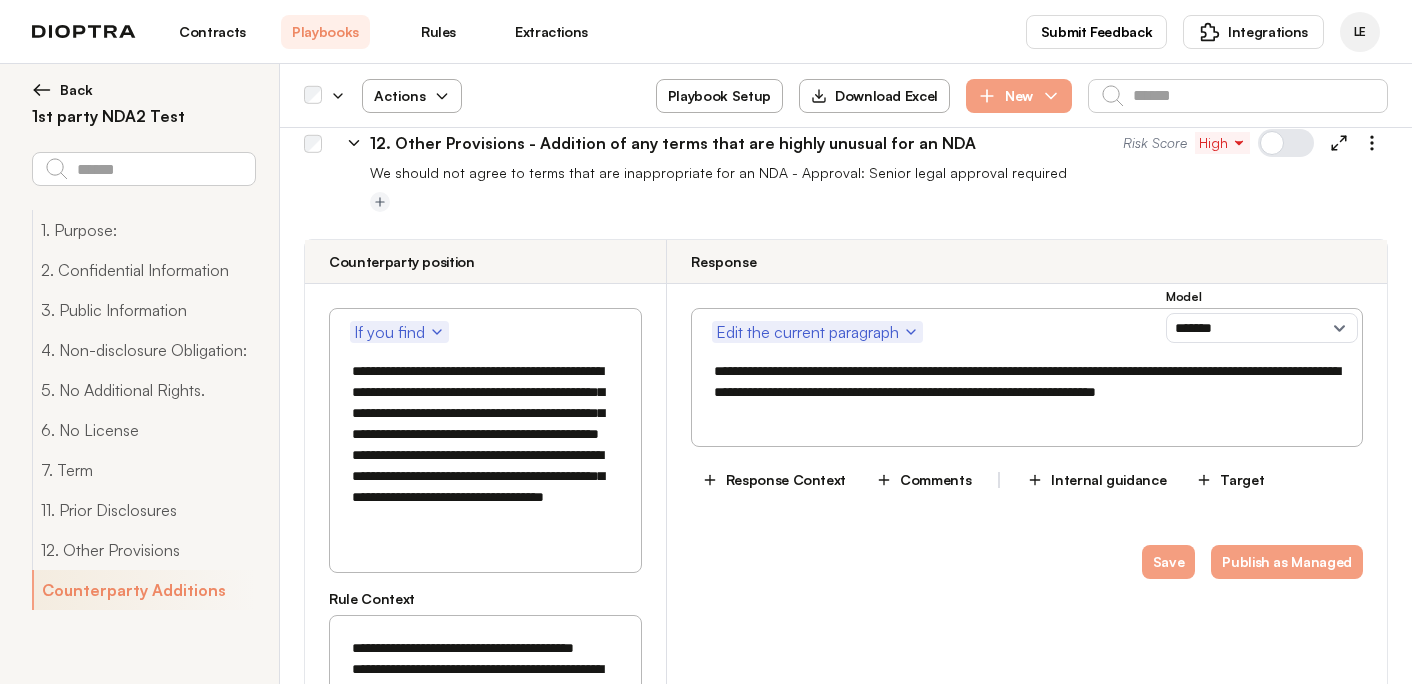 drag, startPoint x: 423, startPoint y: 324, endPoint x: 545, endPoint y: 322, distance: 122.016396 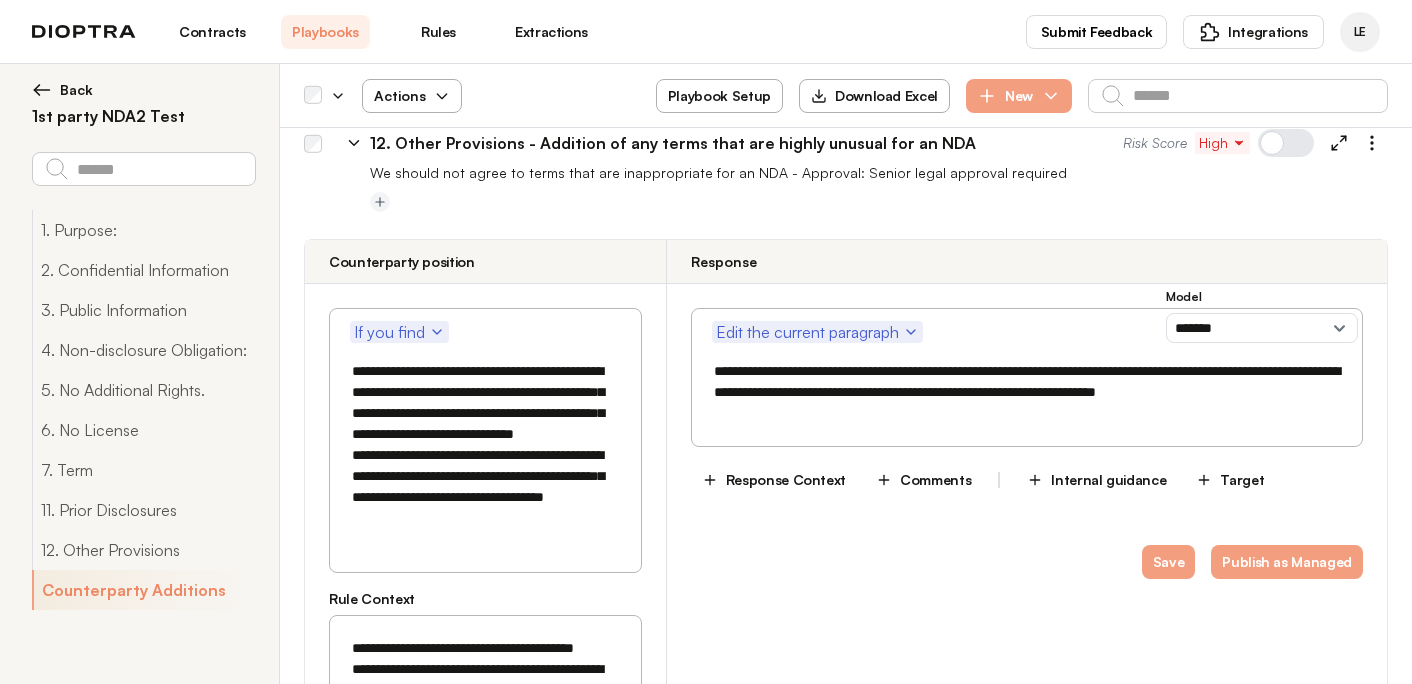 type on "**********" 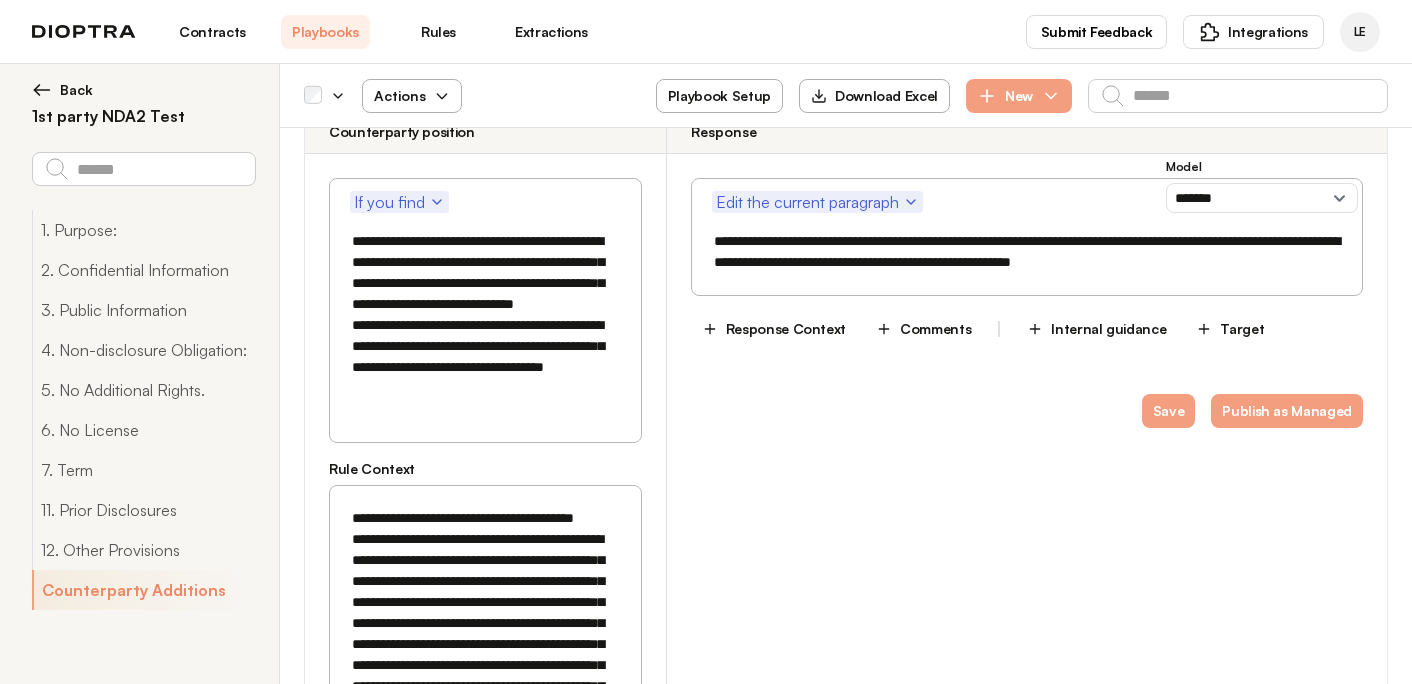 scroll, scrollTop: 5192, scrollLeft: 0, axis: vertical 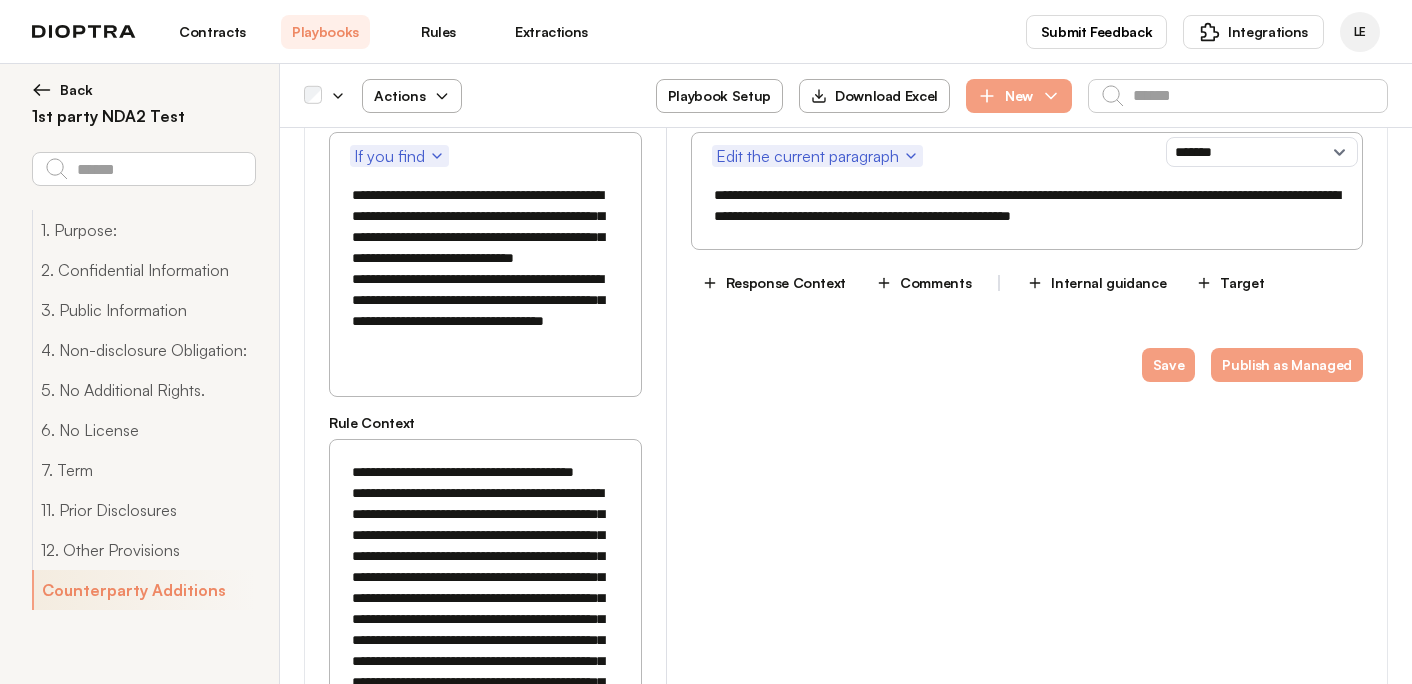 type on "**********" 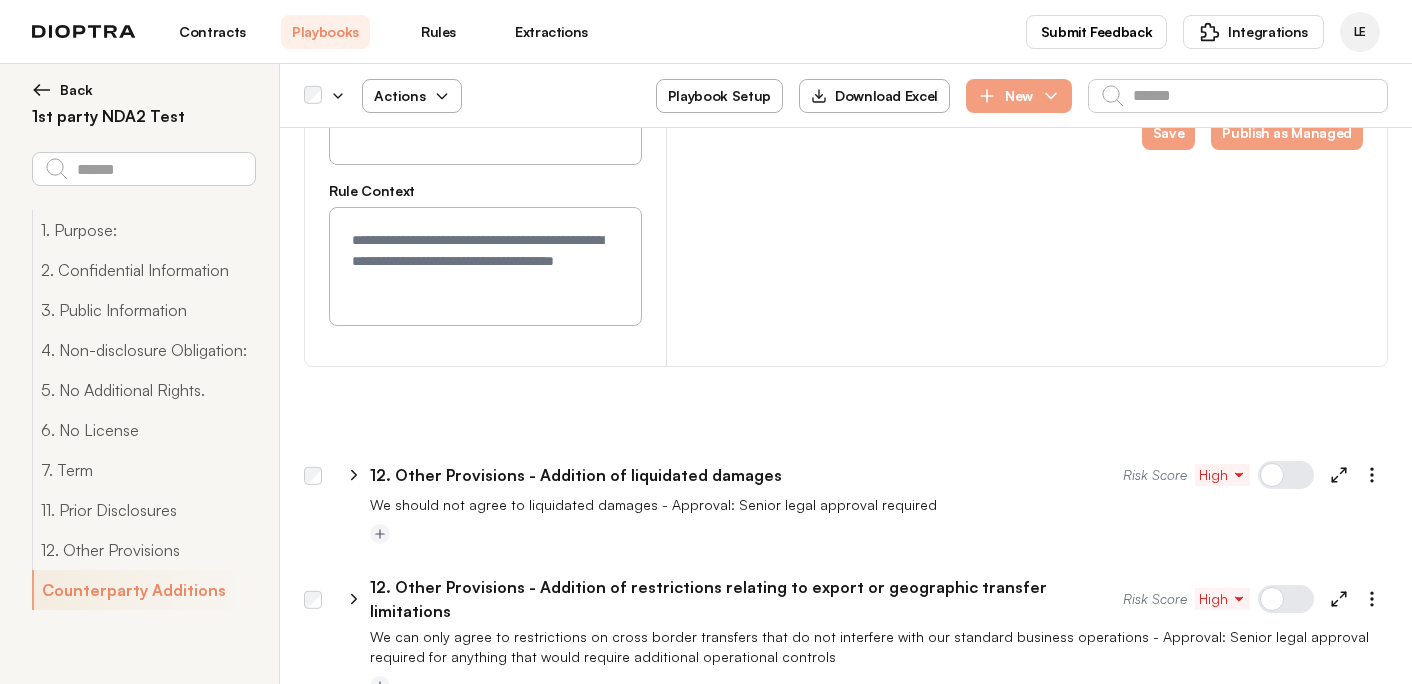 drag, startPoint x: 355, startPoint y: 419, endPoint x: 481, endPoint y: 631, distance: 246.61711 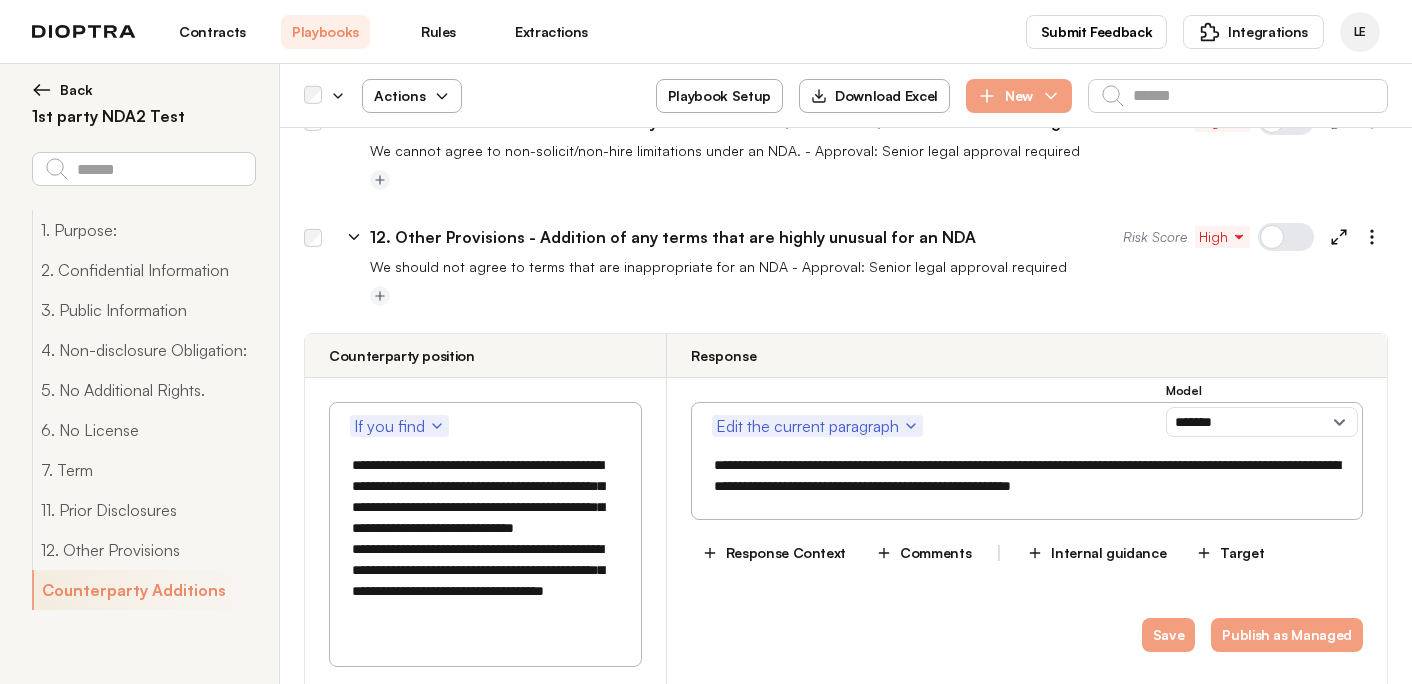 scroll, scrollTop: 4862, scrollLeft: 0, axis: vertical 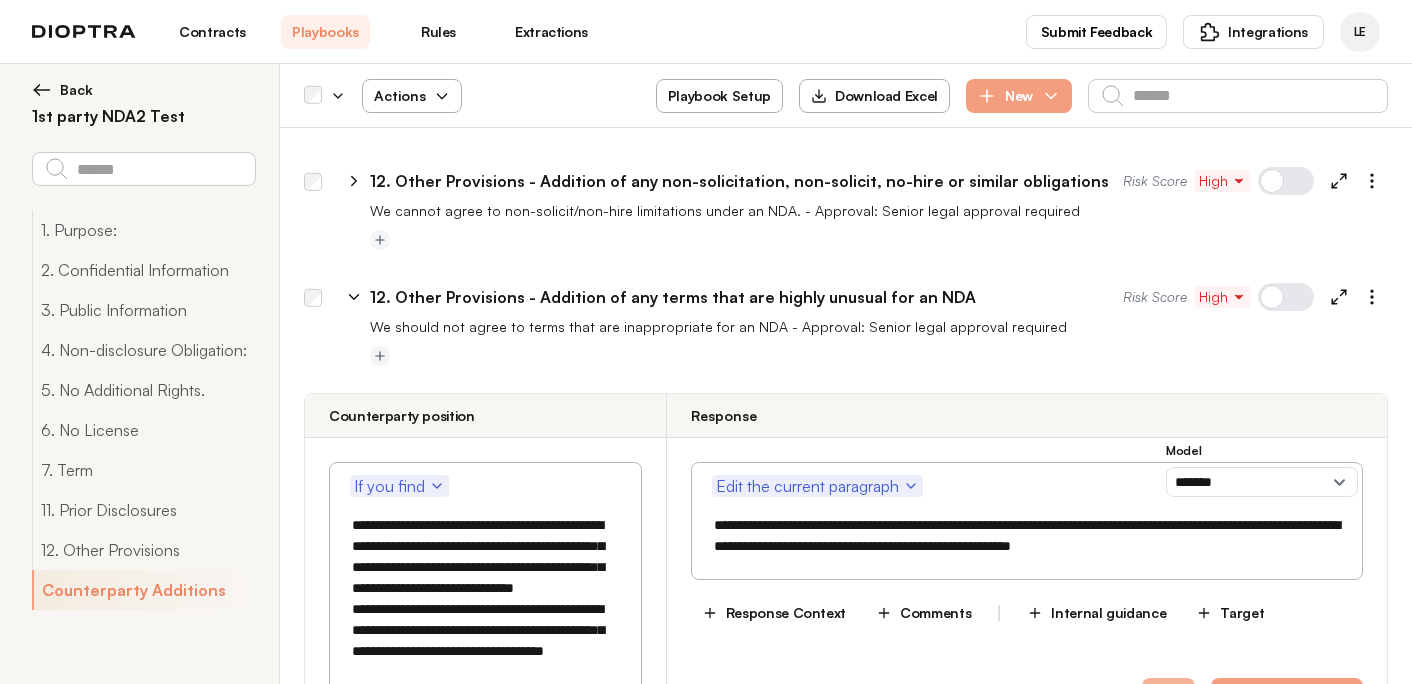 type 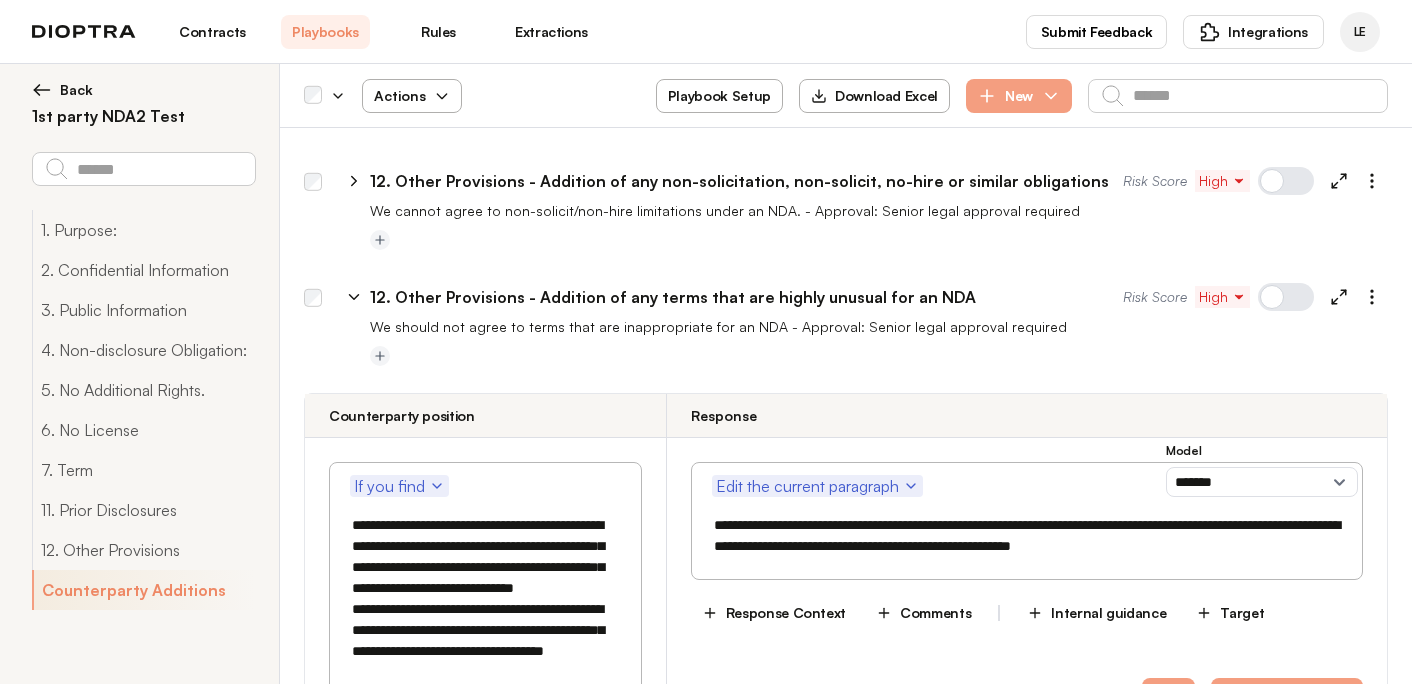 click 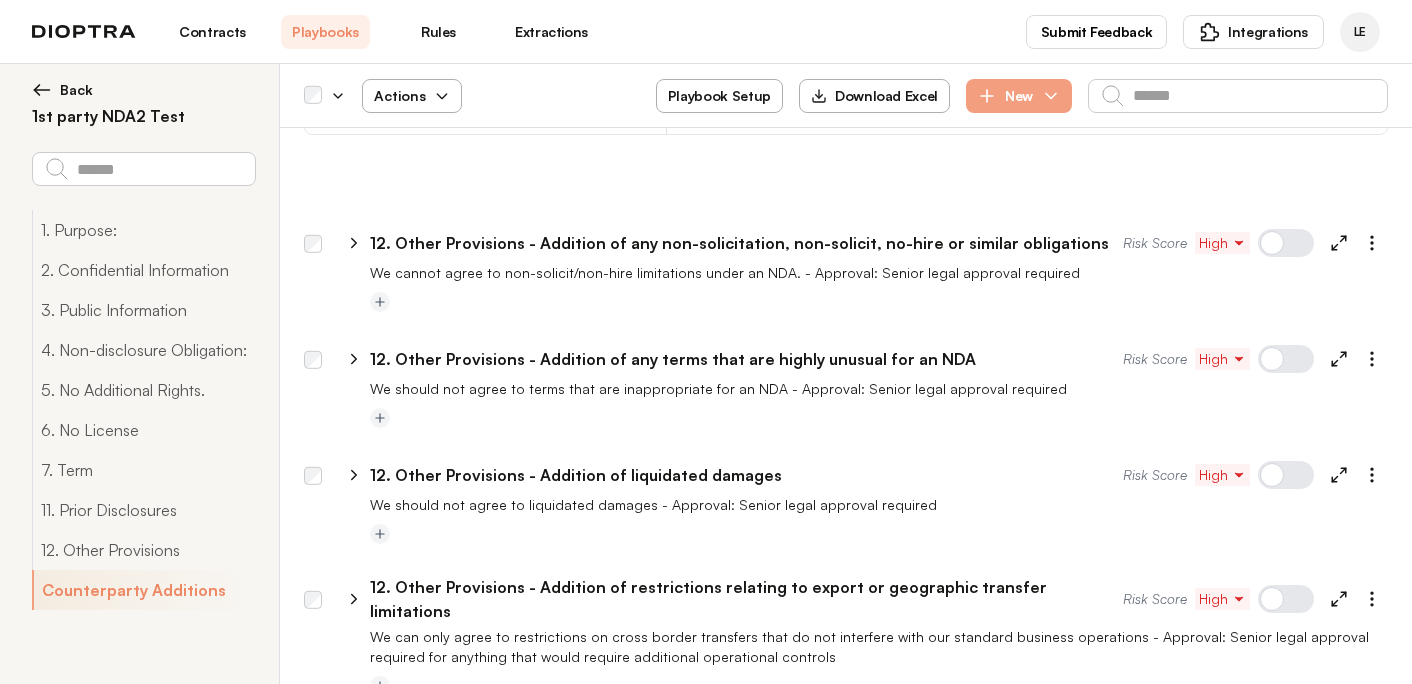 click 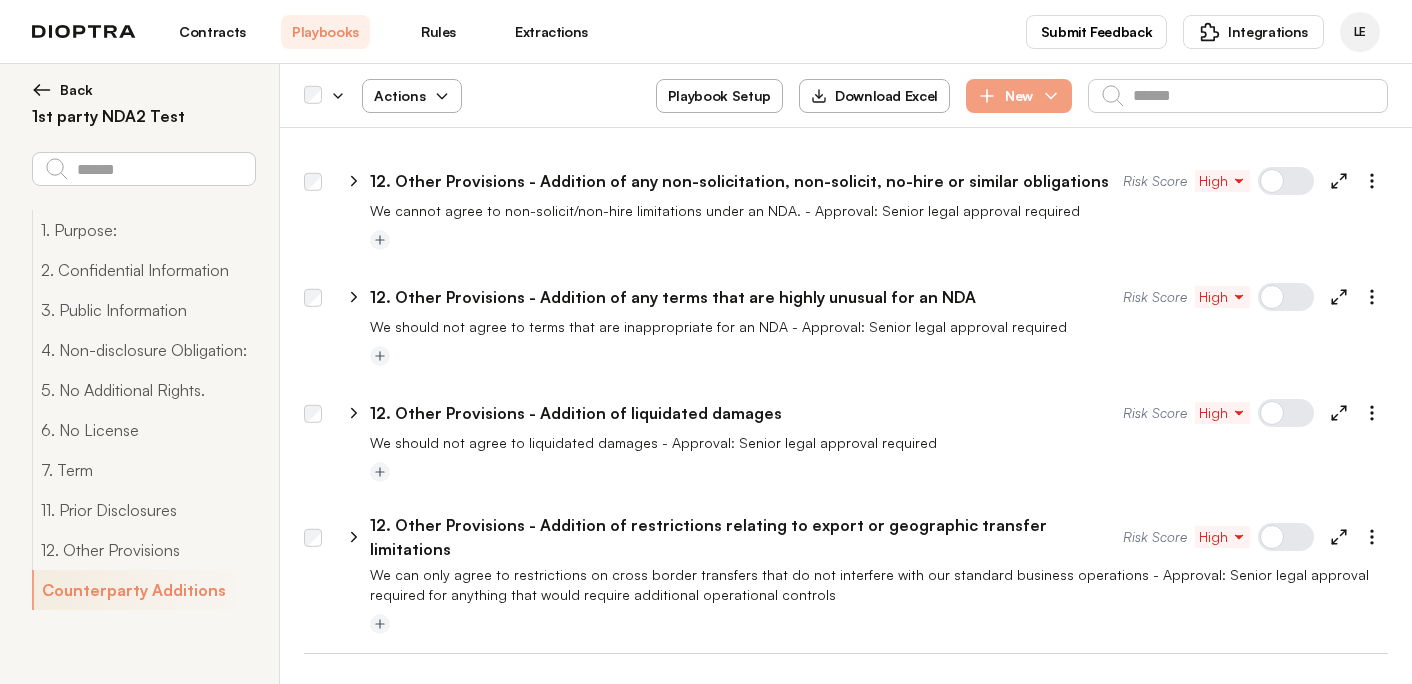 select on "*******" 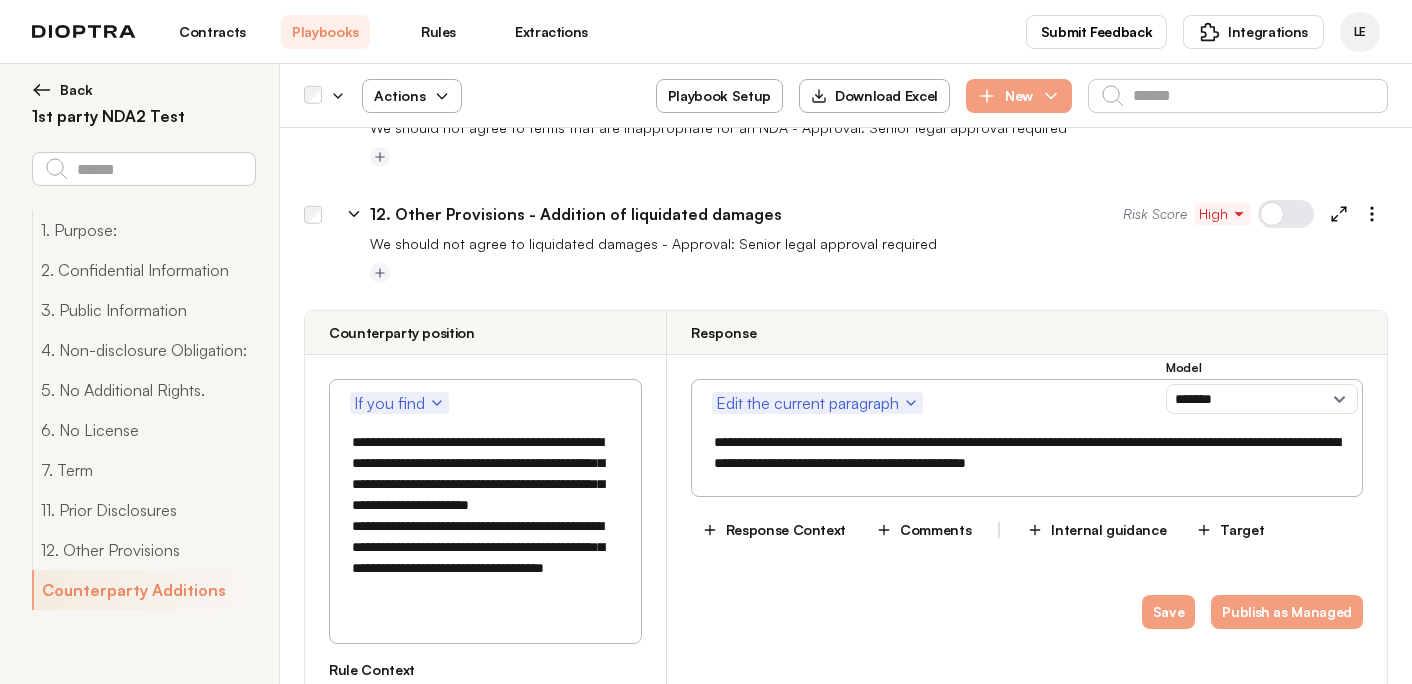 scroll, scrollTop: 5085, scrollLeft: 0, axis: vertical 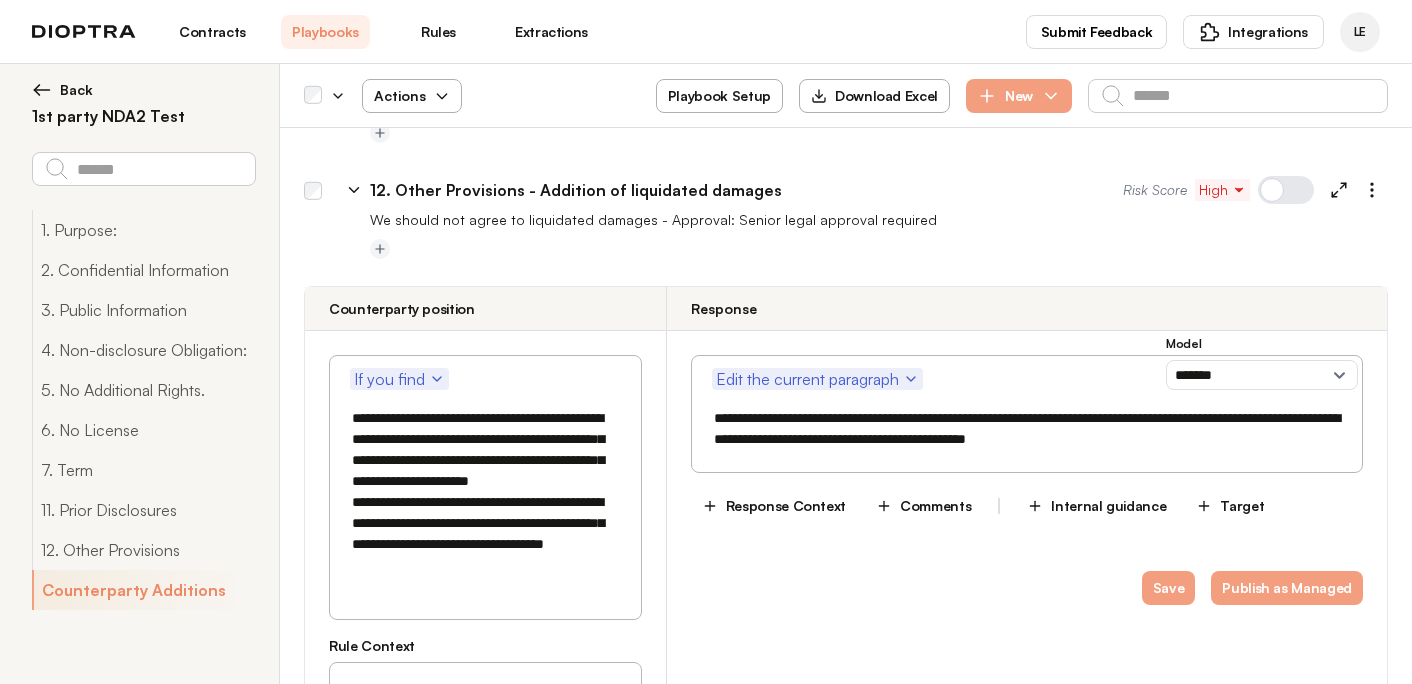 drag, startPoint x: 424, startPoint y: 372, endPoint x: 550, endPoint y: 372, distance: 126 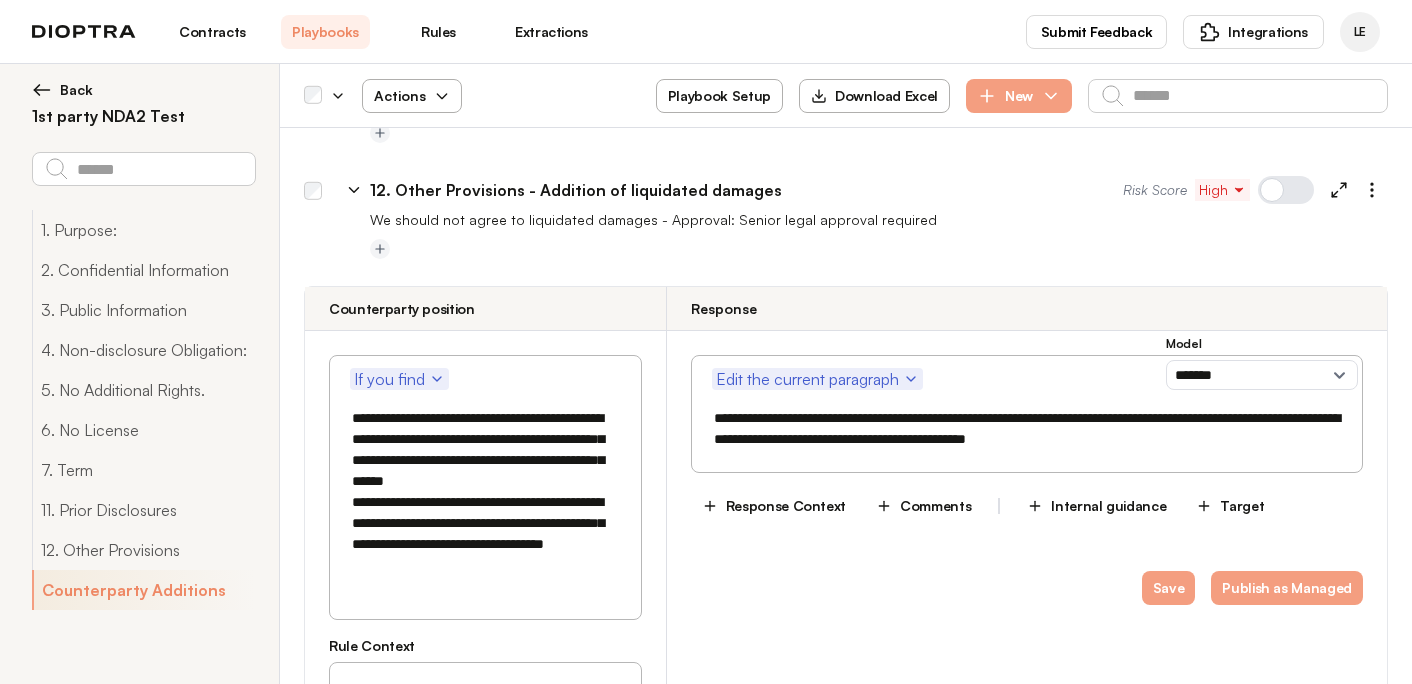 type on "**********" 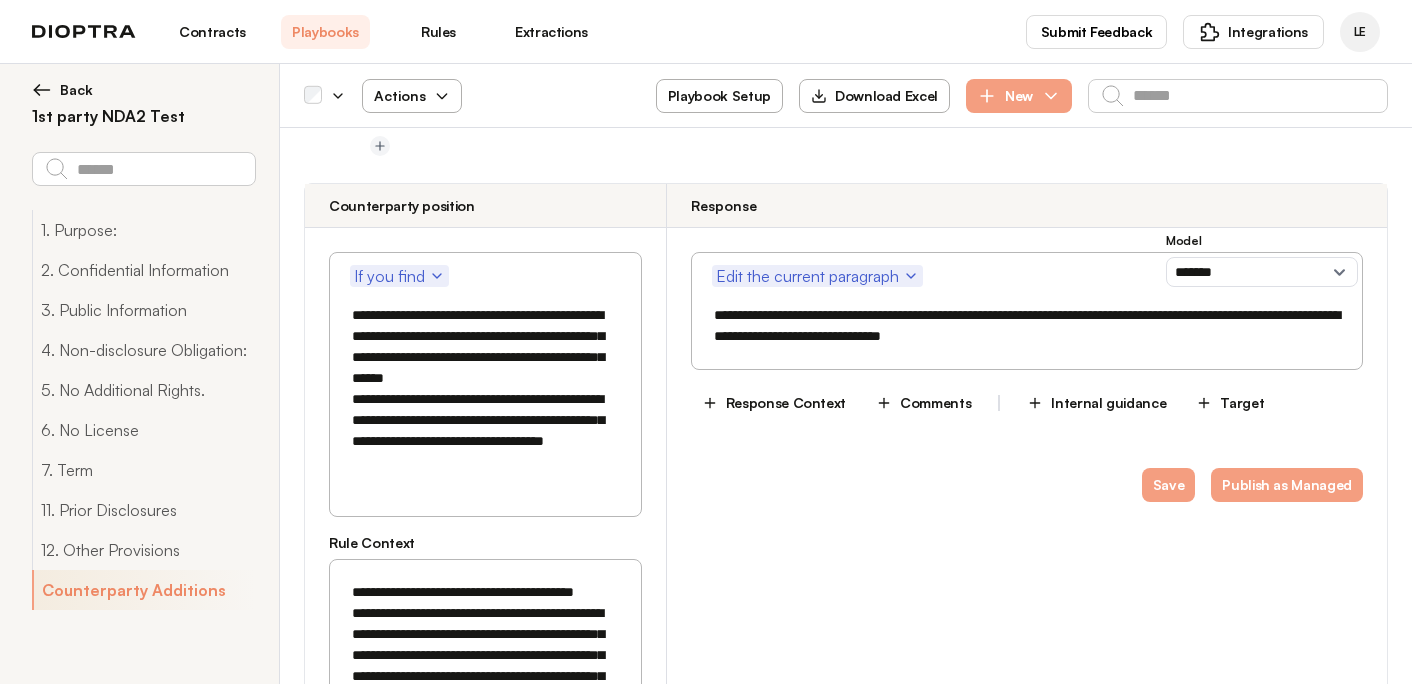 scroll, scrollTop: 5246, scrollLeft: 0, axis: vertical 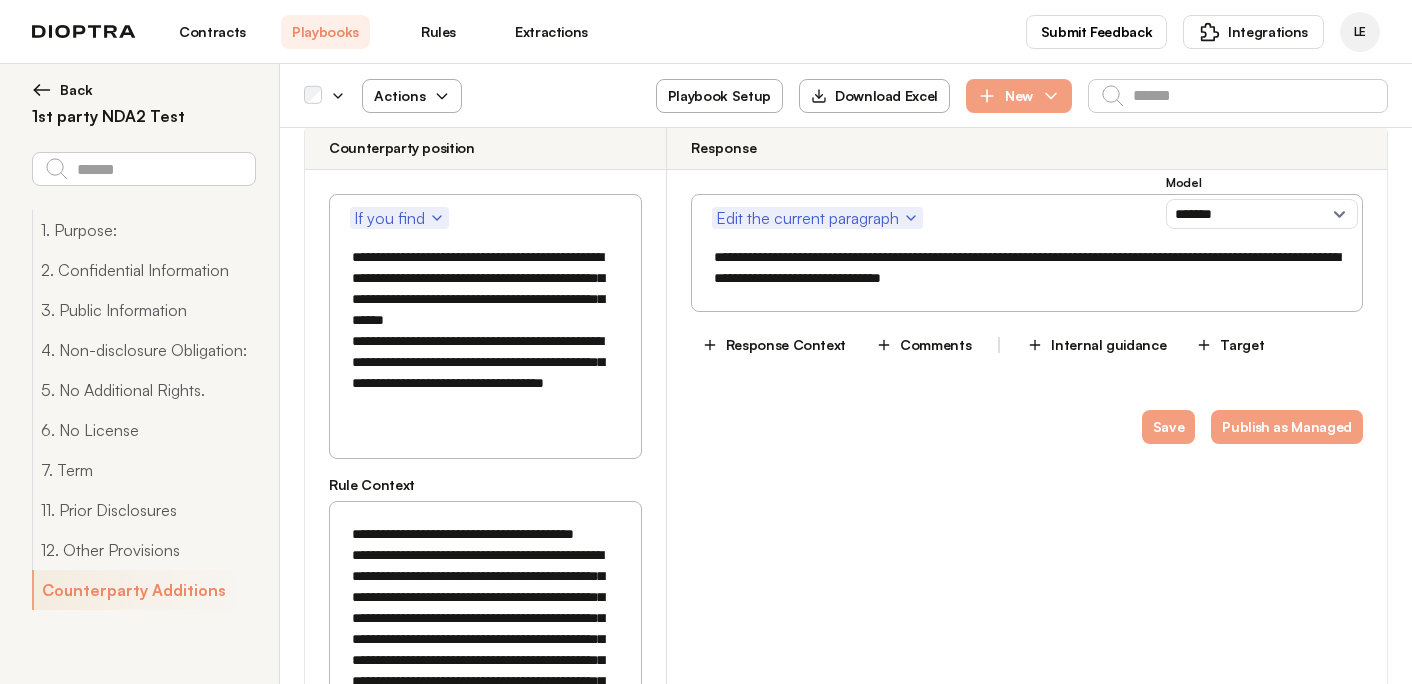 type on "**********" 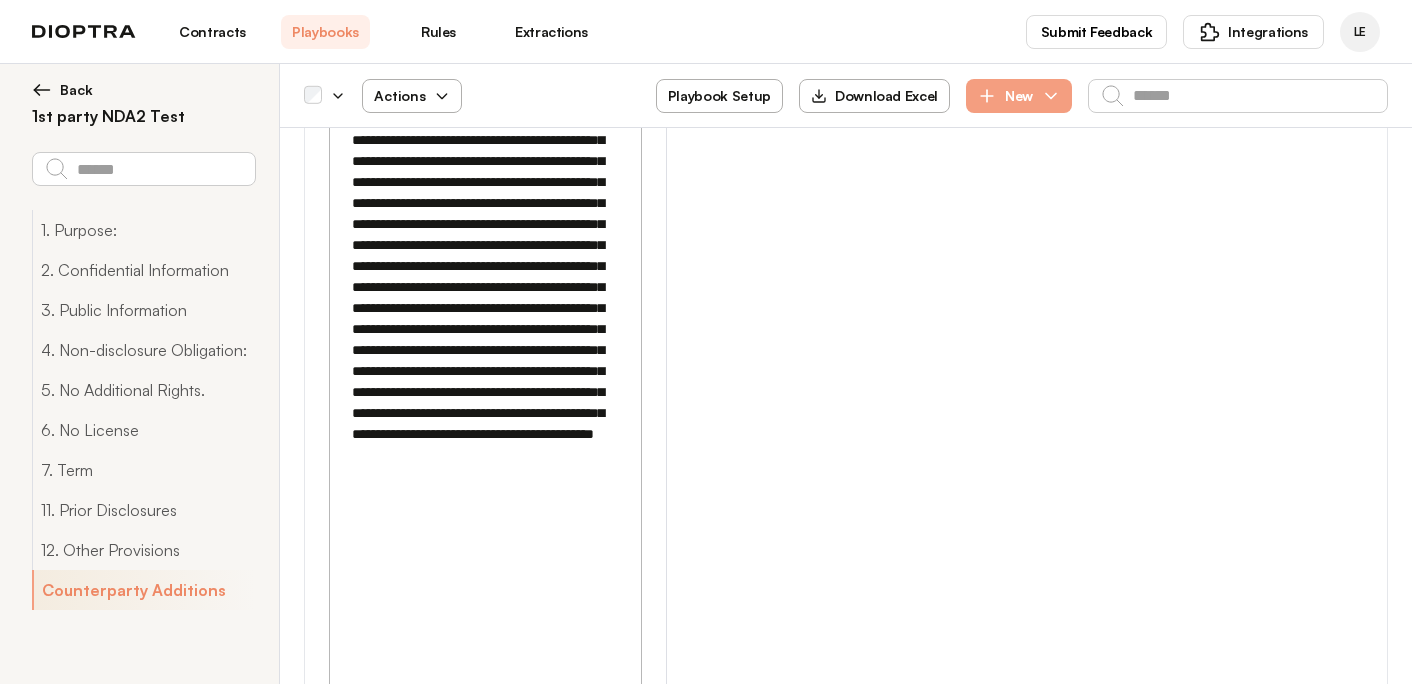 drag, startPoint x: 353, startPoint y: 462, endPoint x: 537, endPoint y: 626, distance: 246.4792 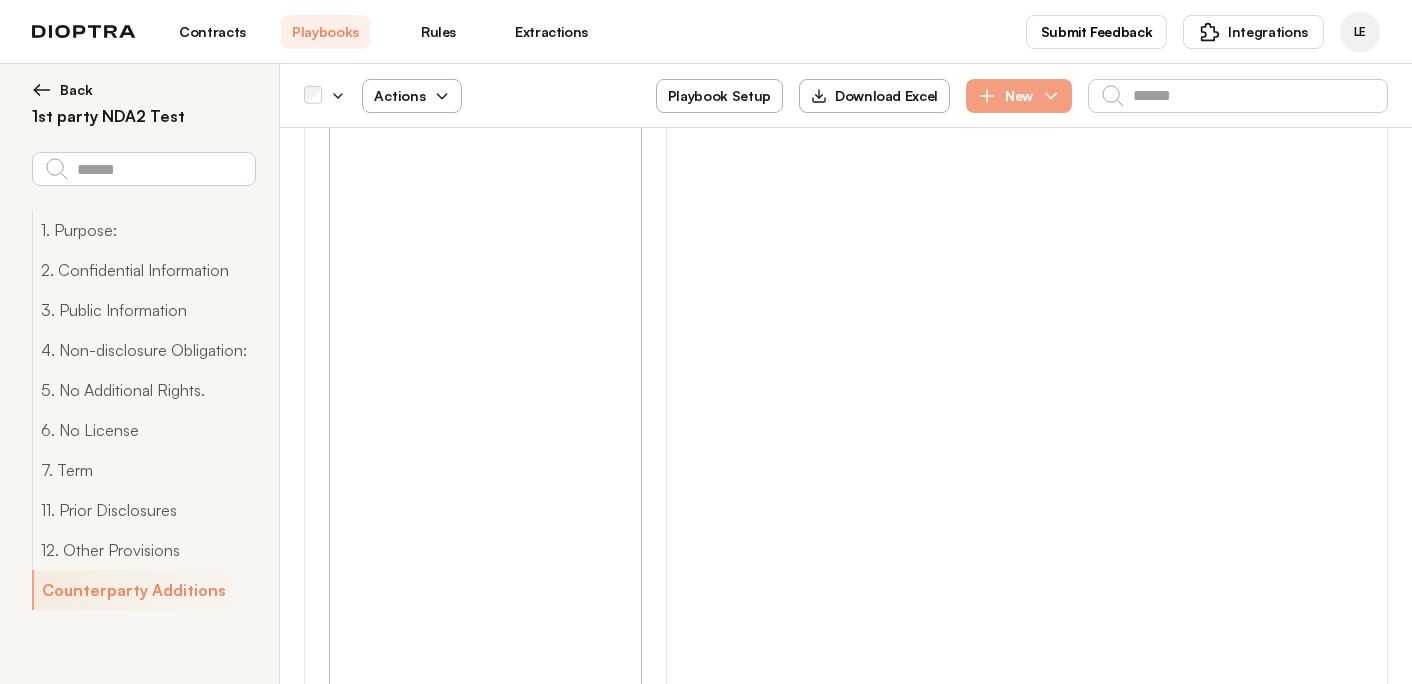 scroll, scrollTop: 5403, scrollLeft: 0, axis: vertical 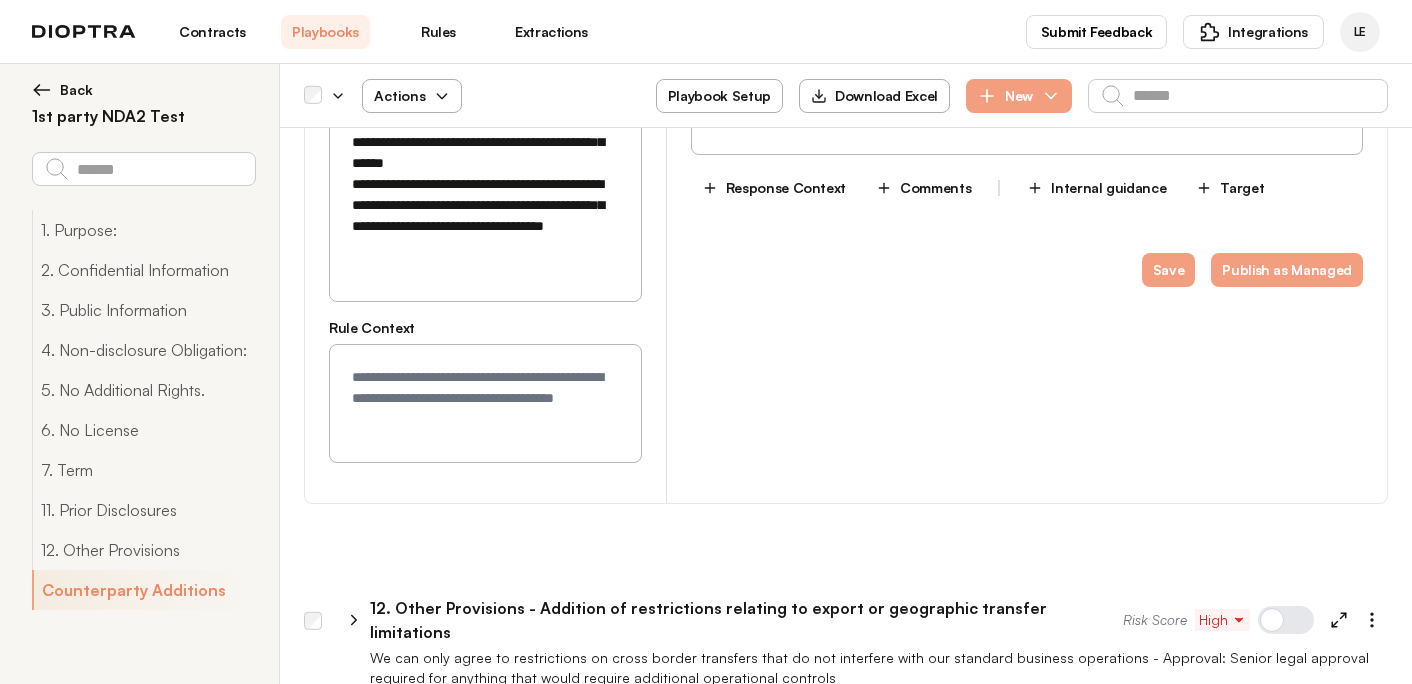 type 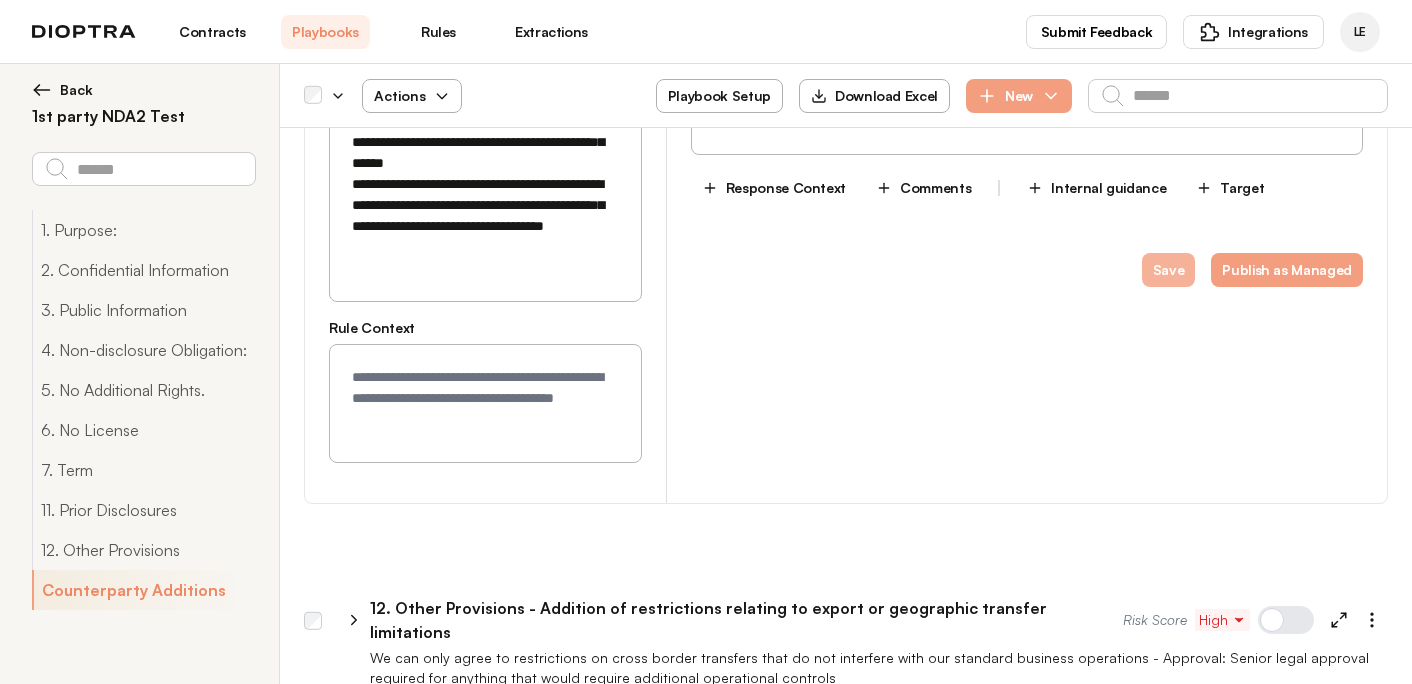 click on "Save" at bounding box center [1169, 270] 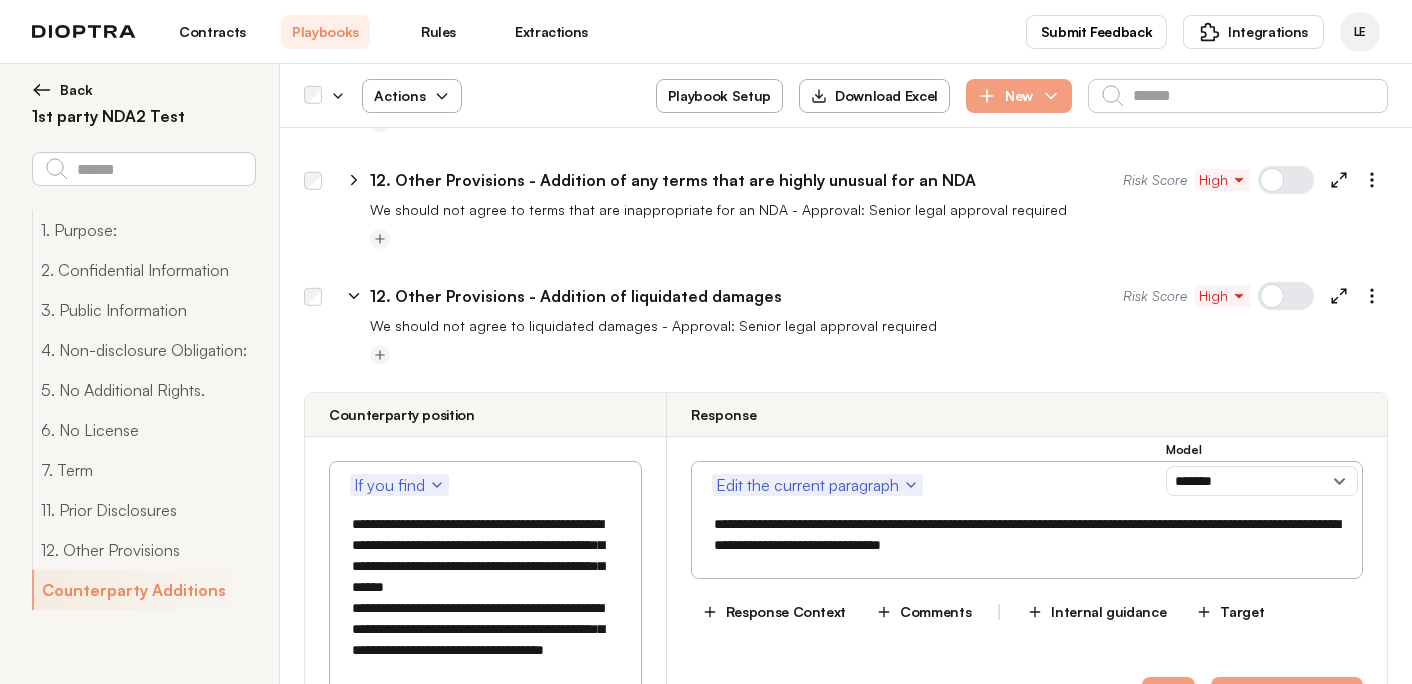 scroll, scrollTop: 4965, scrollLeft: 0, axis: vertical 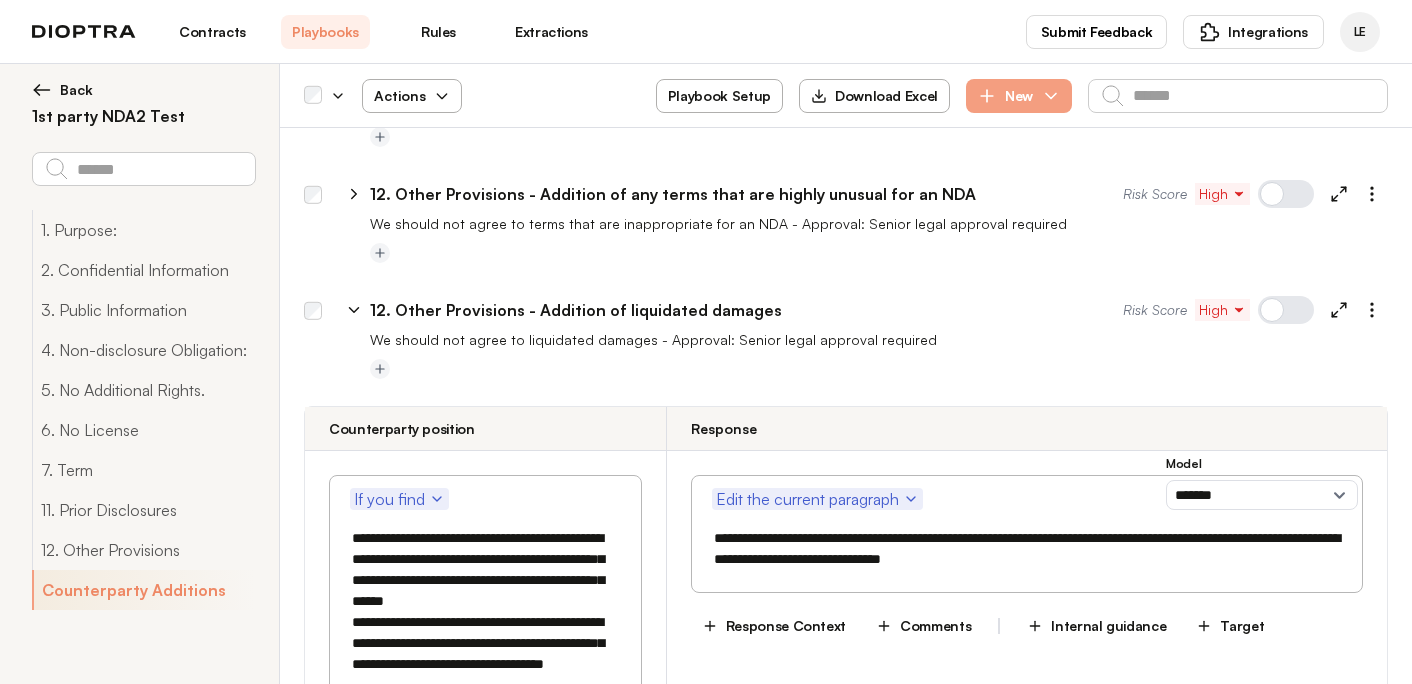 click 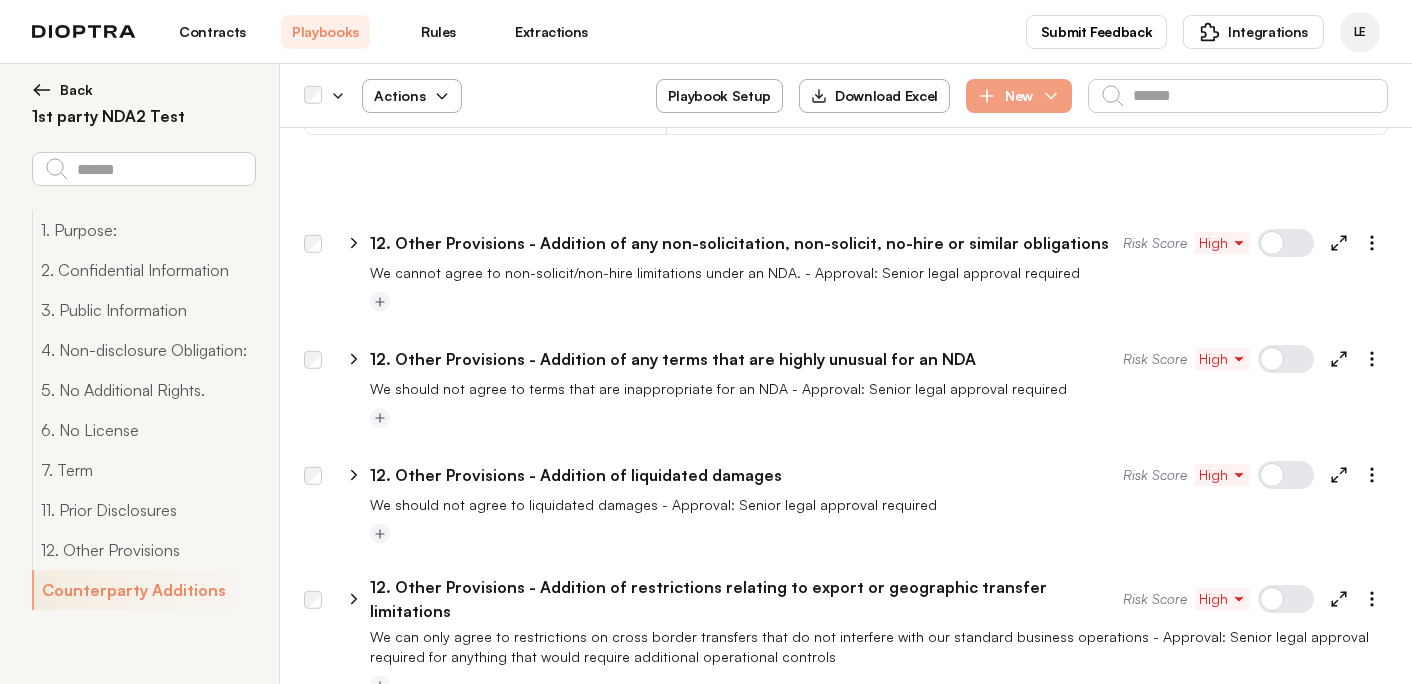 click 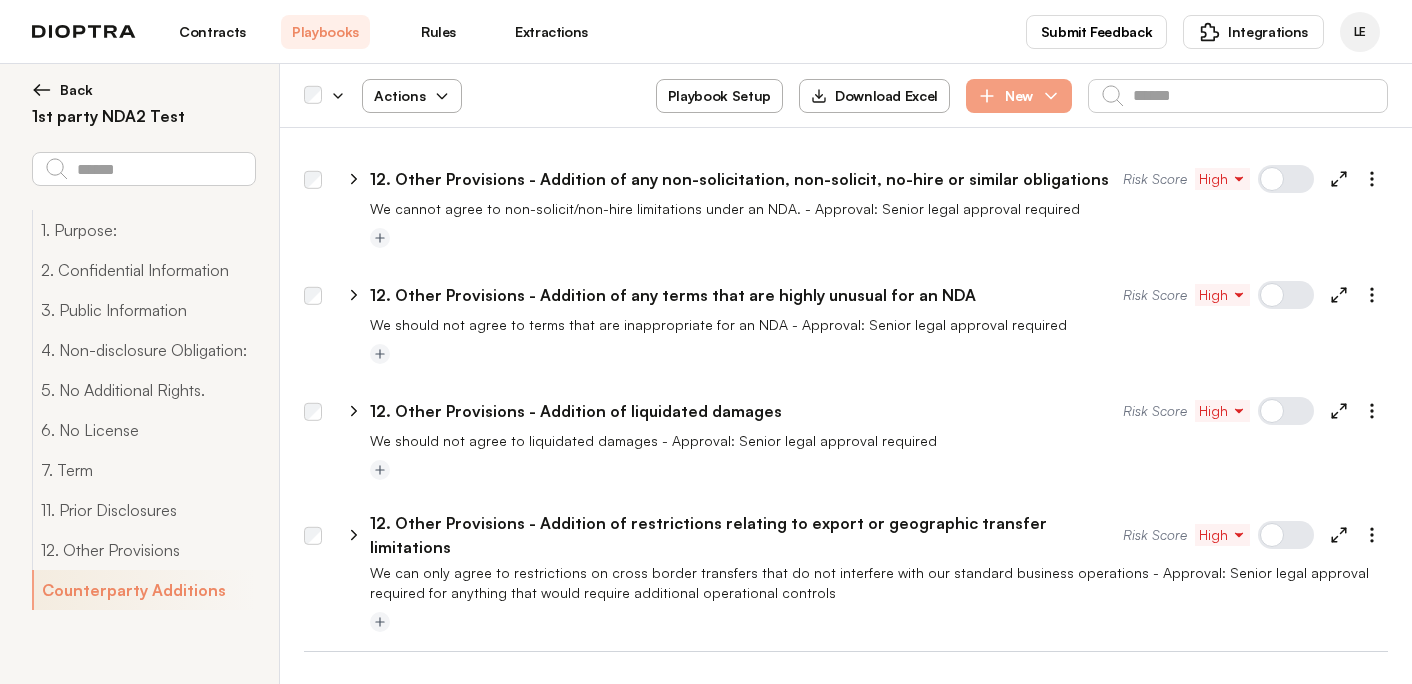 select on "*******" 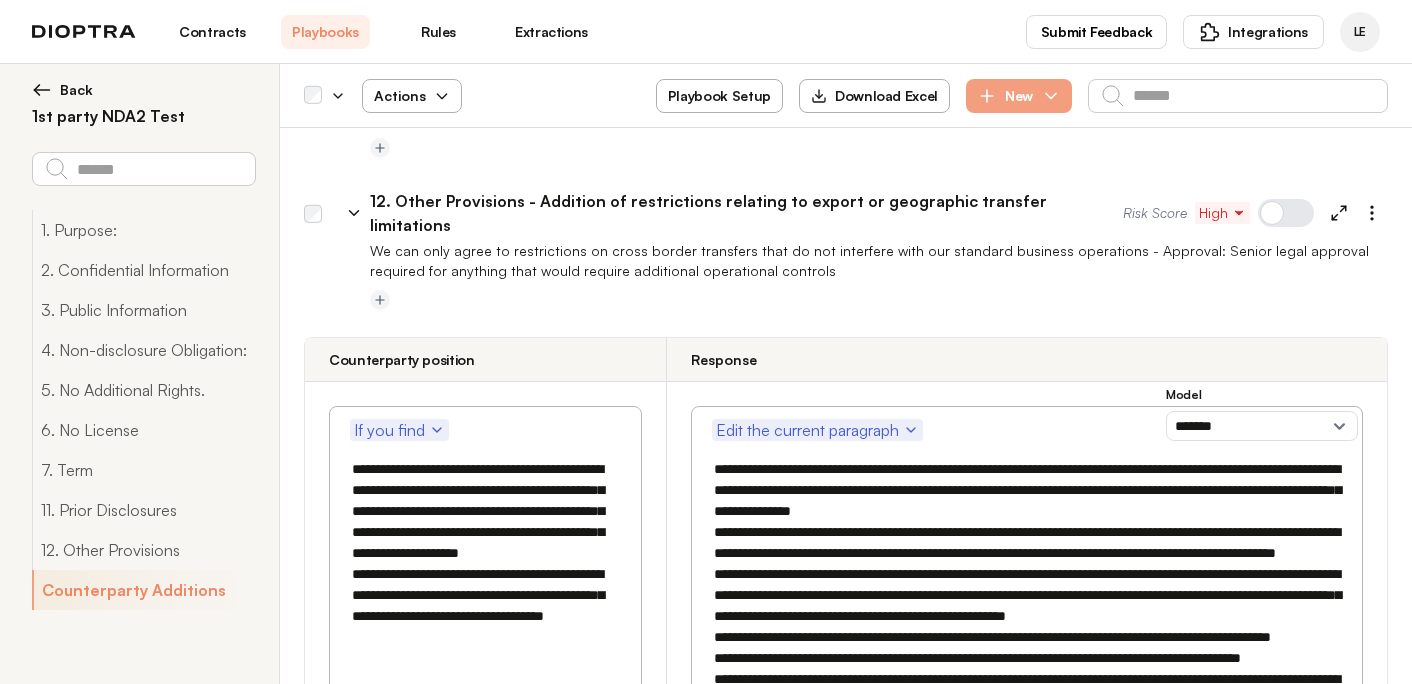 scroll, scrollTop: 5313, scrollLeft: 0, axis: vertical 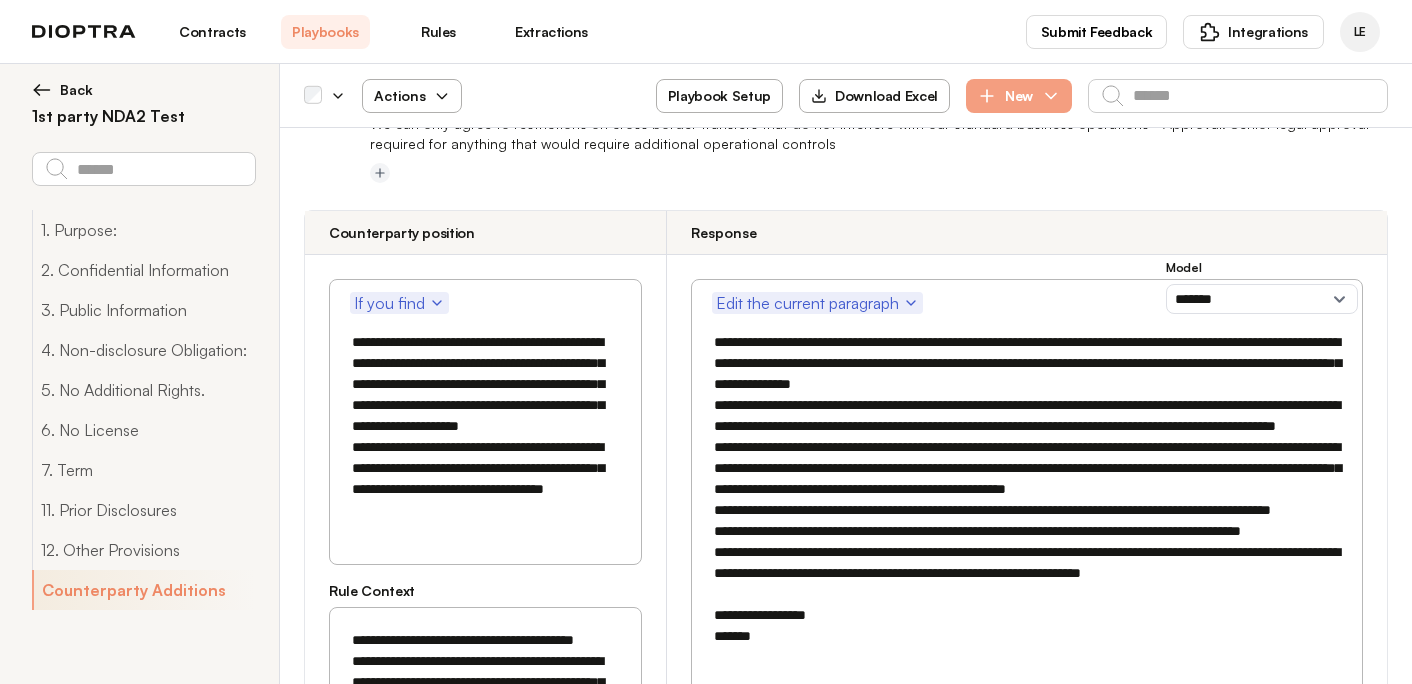 drag, startPoint x: 423, startPoint y: 278, endPoint x: 543, endPoint y: 282, distance: 120.06665 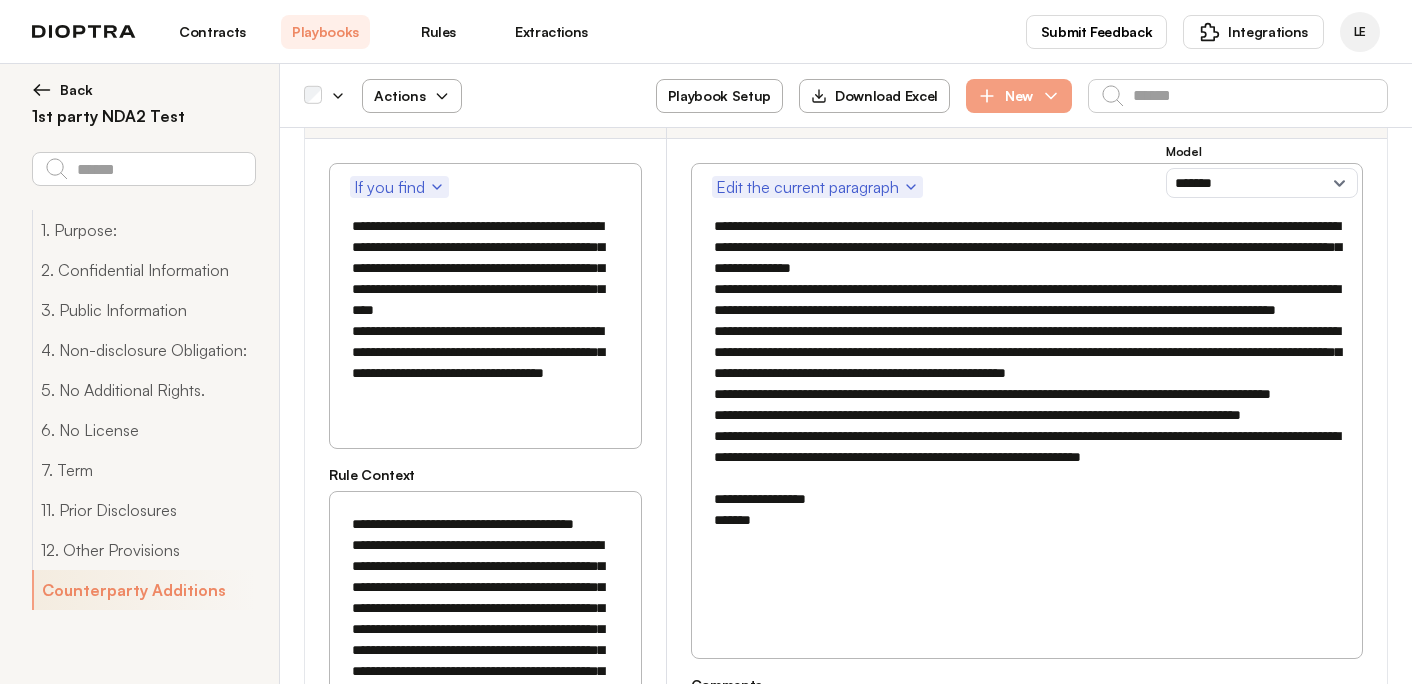 scroll, scrollTop: 5445, scrollLeft: 0, axis: vertical 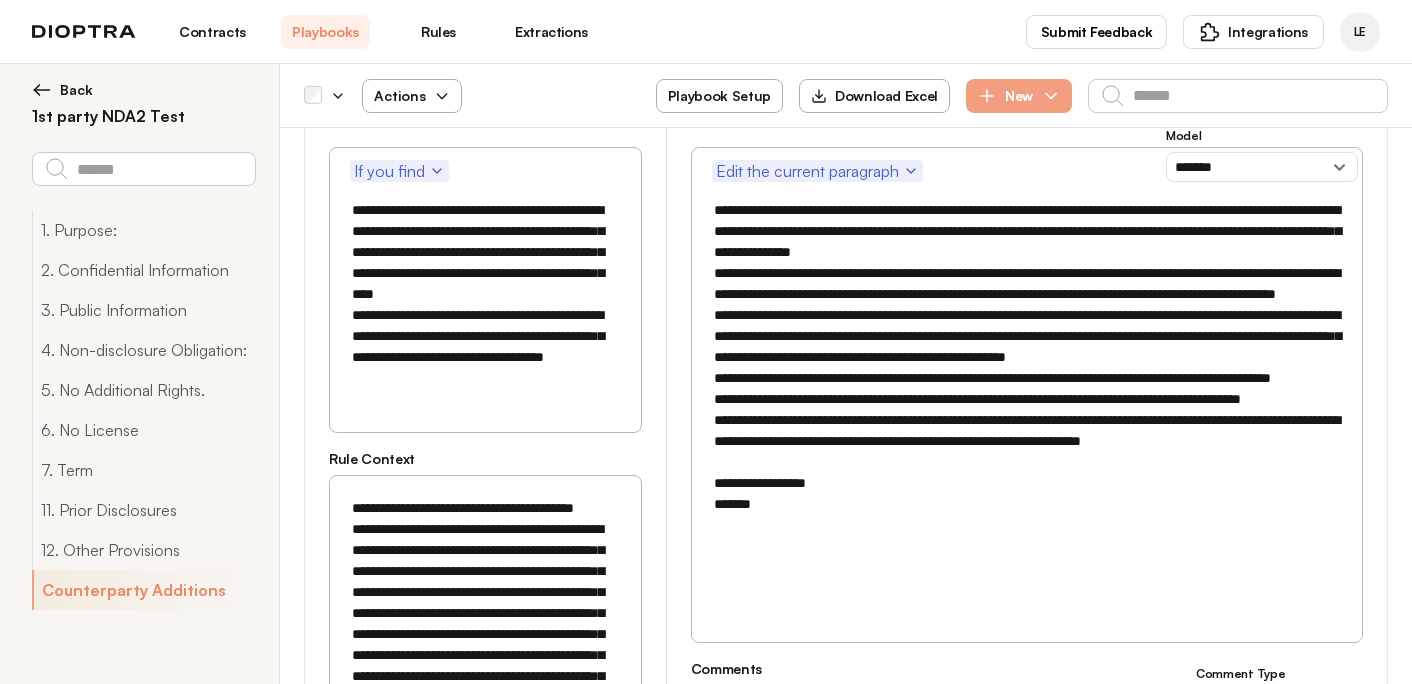 type on "**********" 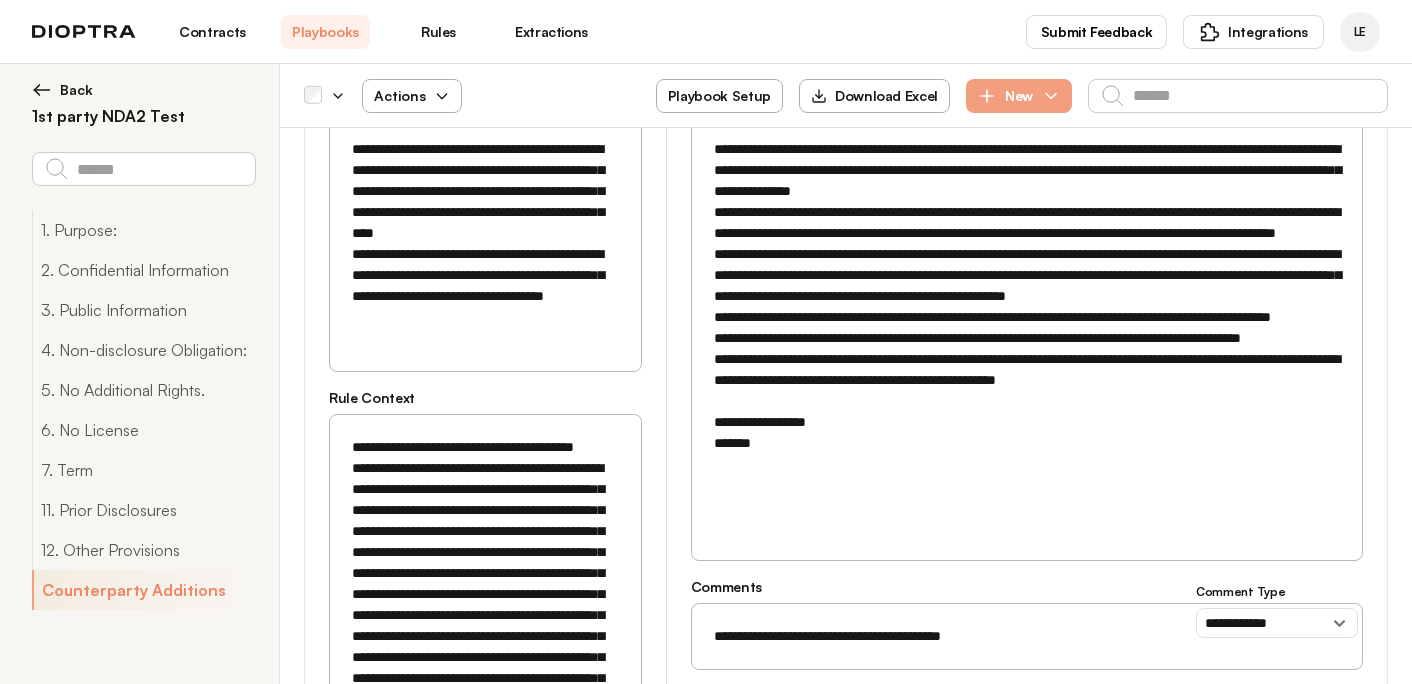scroll, scrollTop: 5571, scrollLeft: 0, axis: vertical 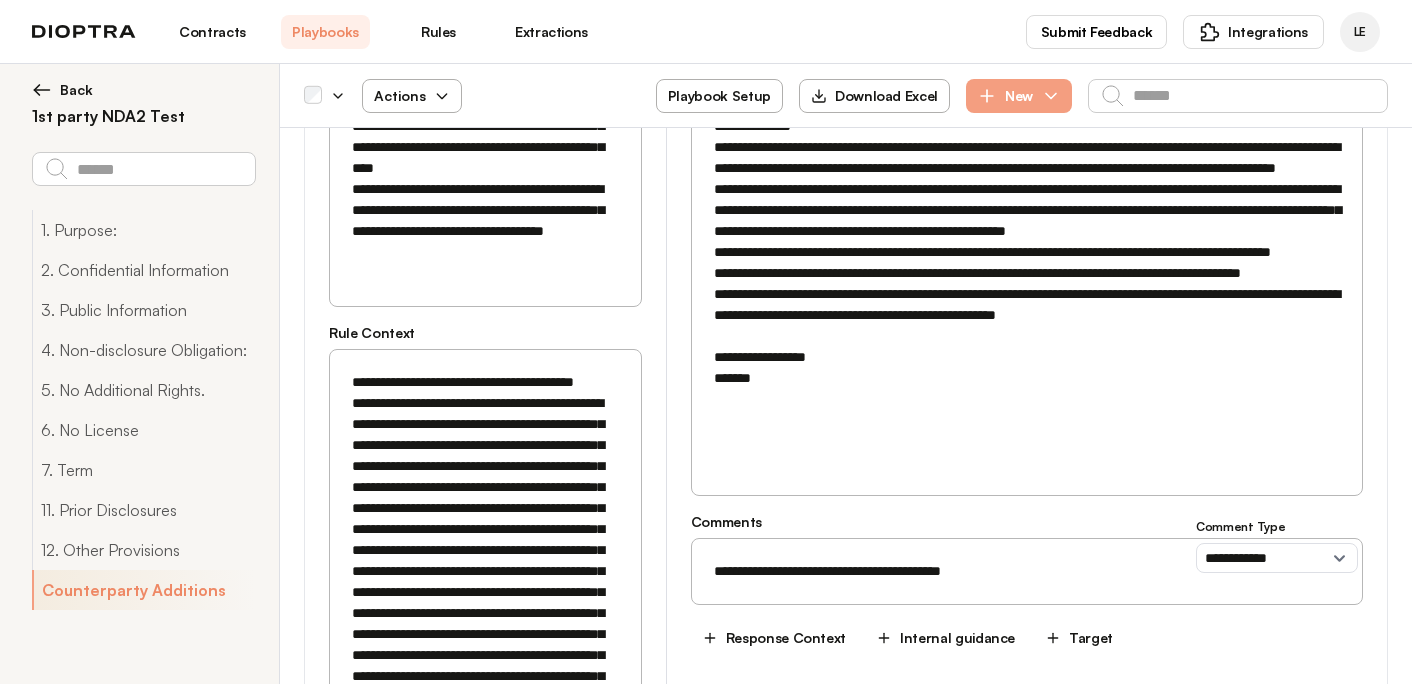 type on "**********" 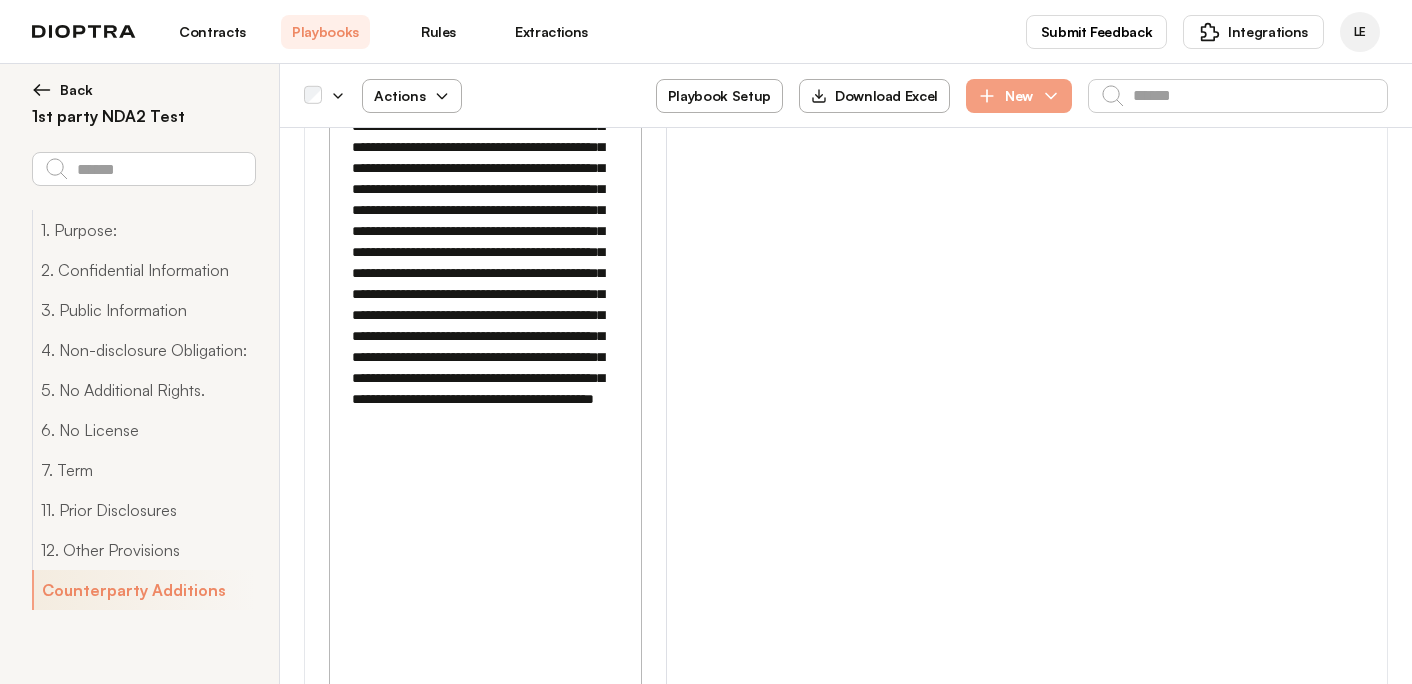 scroll, scrollTop: 6443, scrollLeft: 0, axis: vertical 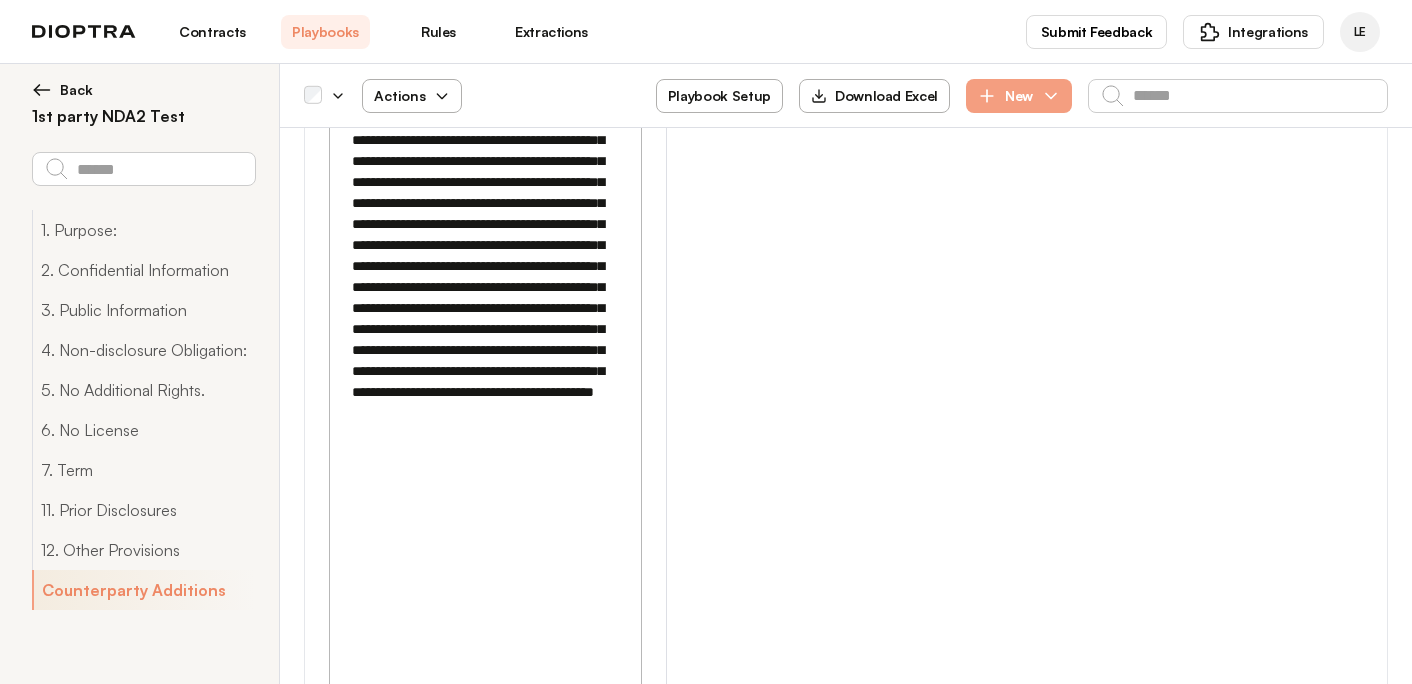 drag, startPoint x: 353, startPoint y: 293, endPoint x: 577, endPoint y: 487, distance: 296.3309 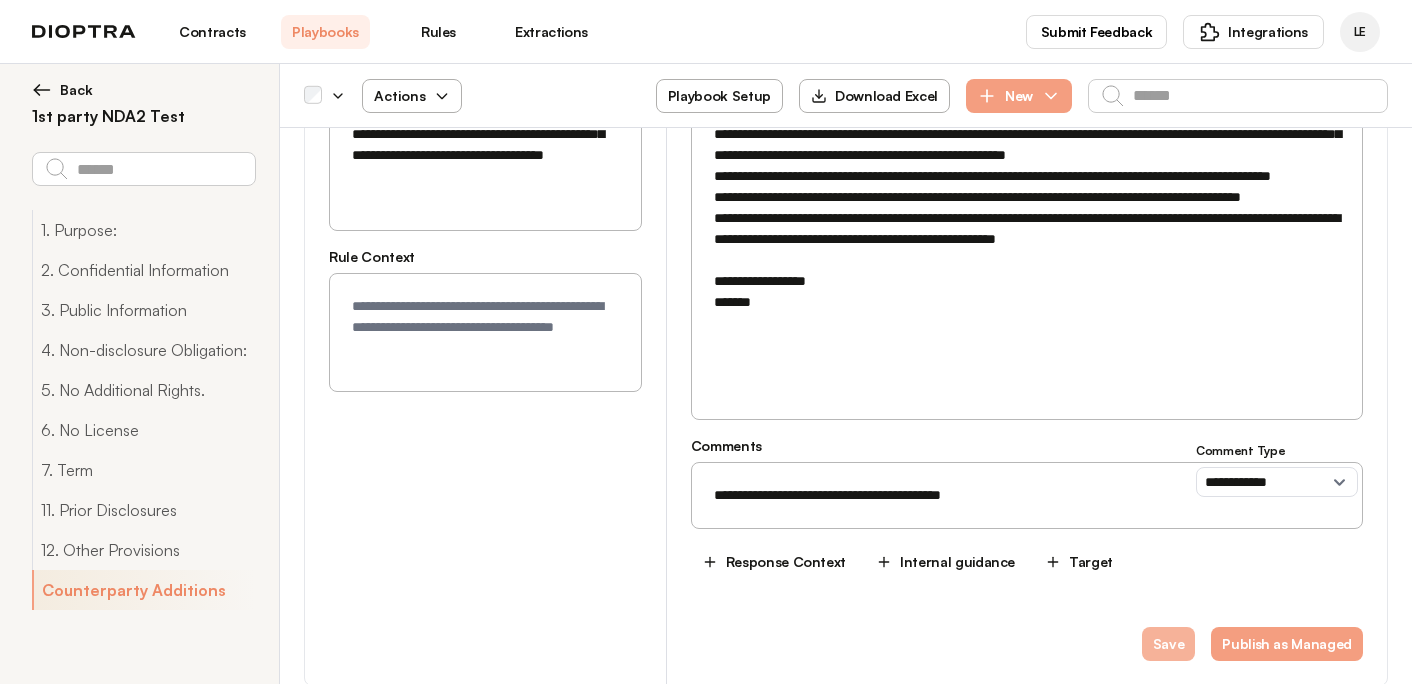 type 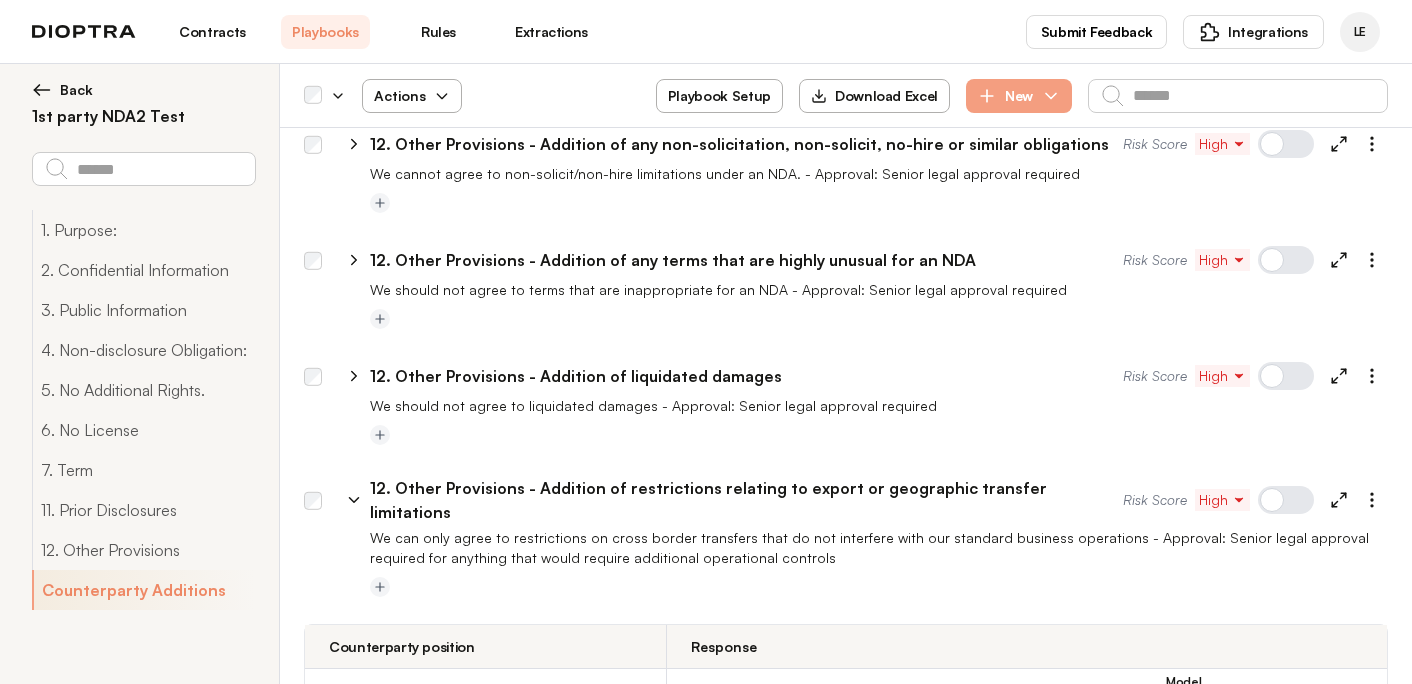 scroll, scrollTop: 4848, scrollLeft: 0, axis: vertical 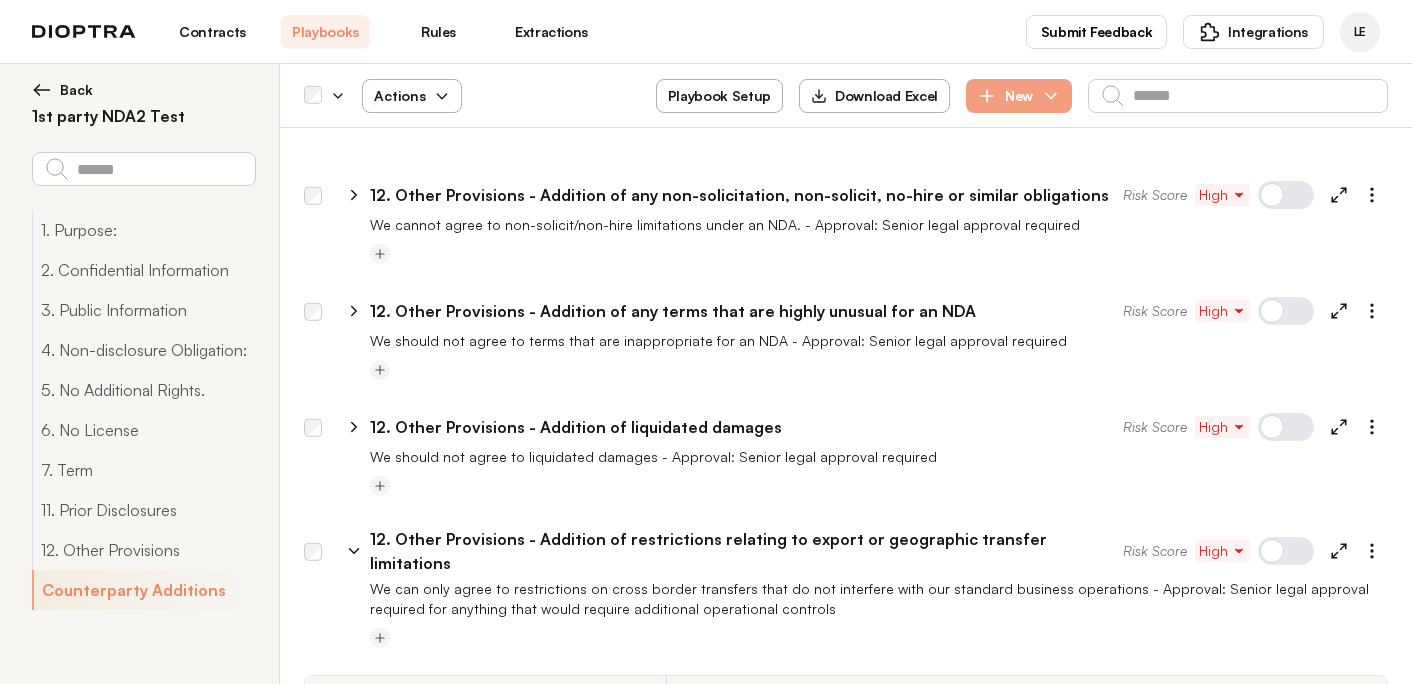 click 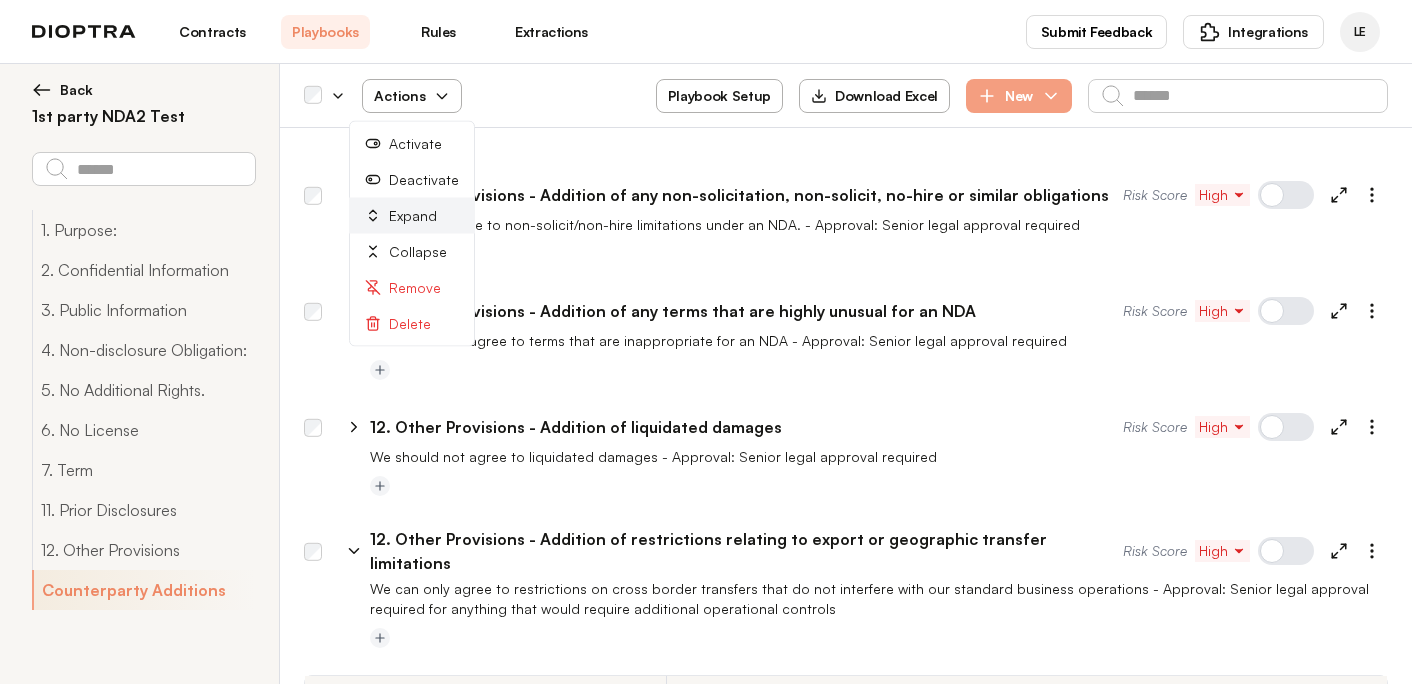 click on "Expand" at bounding box center [412, 216] 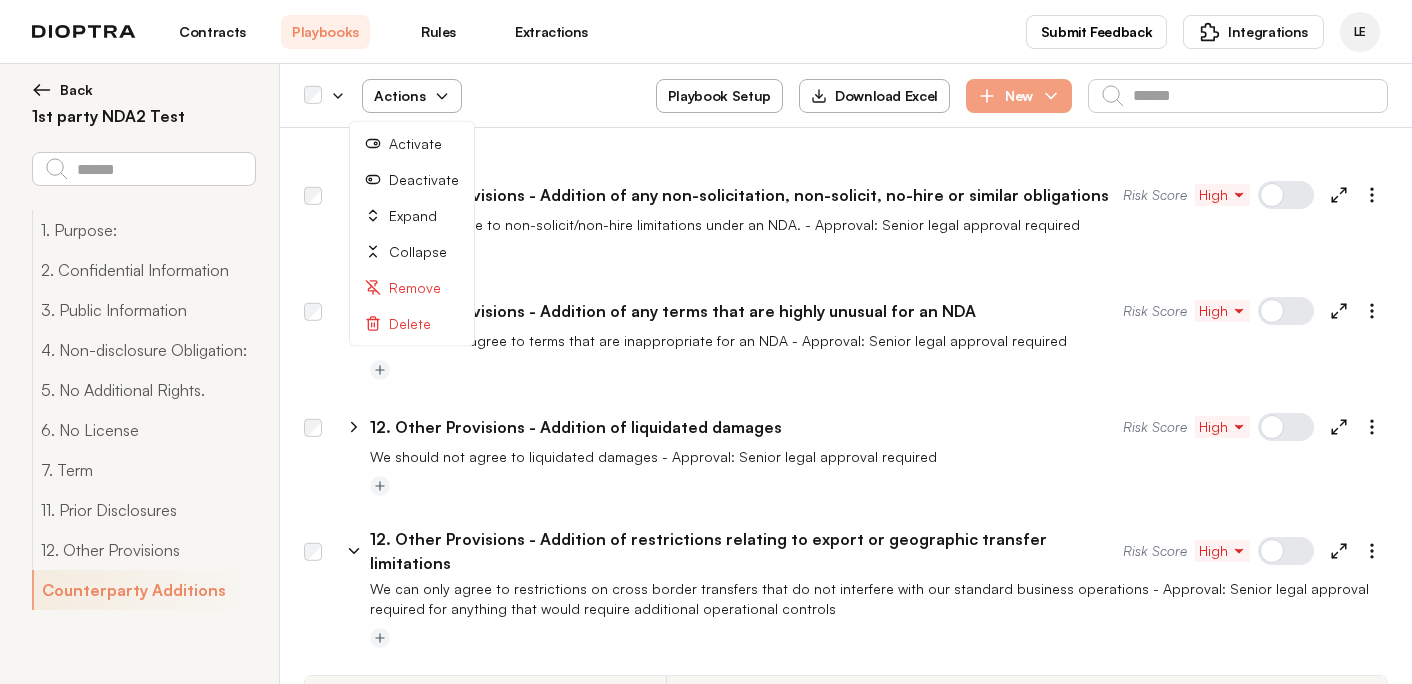 select on "*******" 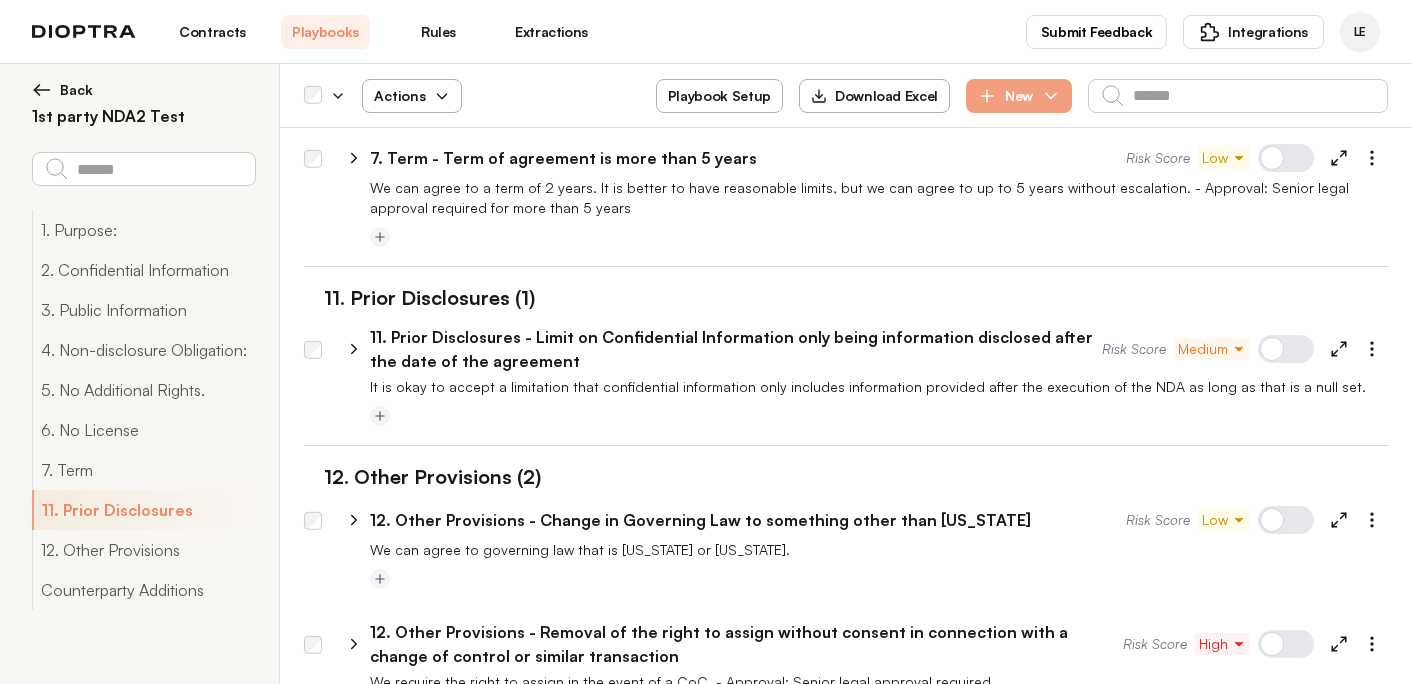scroll, scrollTop: 2597, scrollLeft: 0, axis: vertical 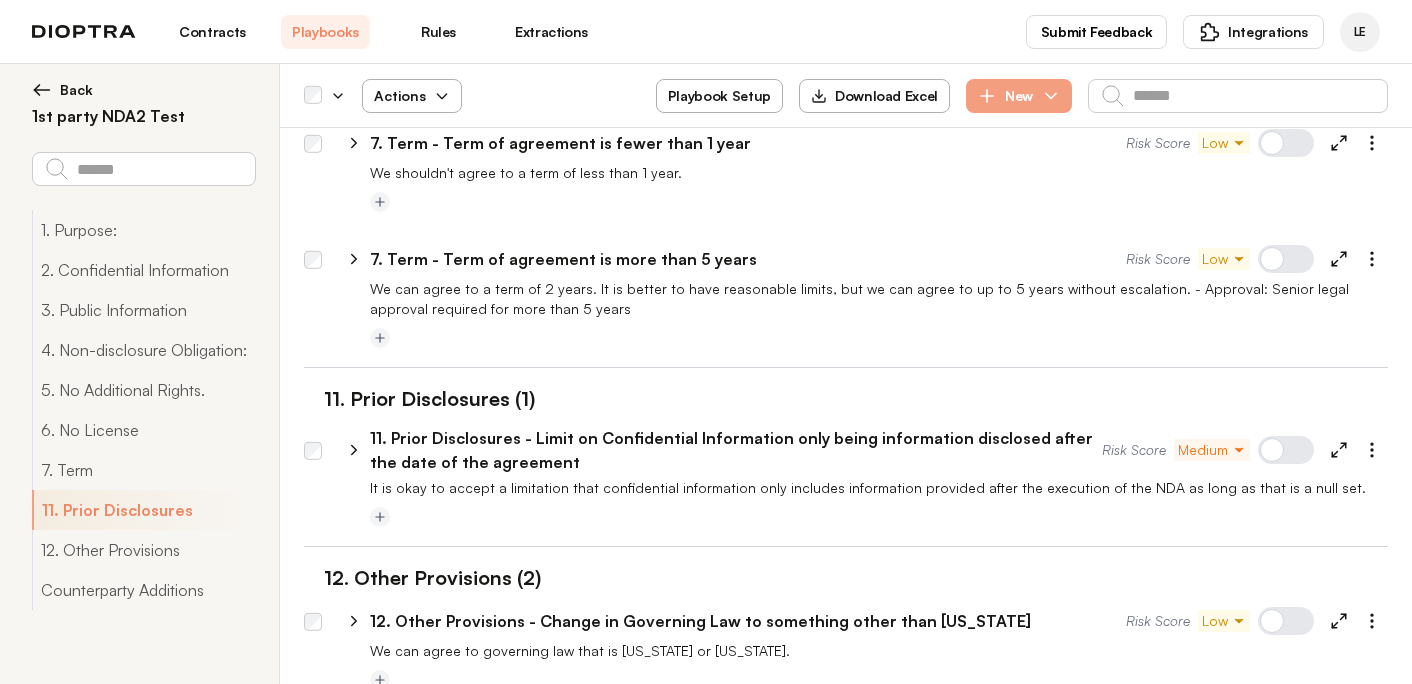 click 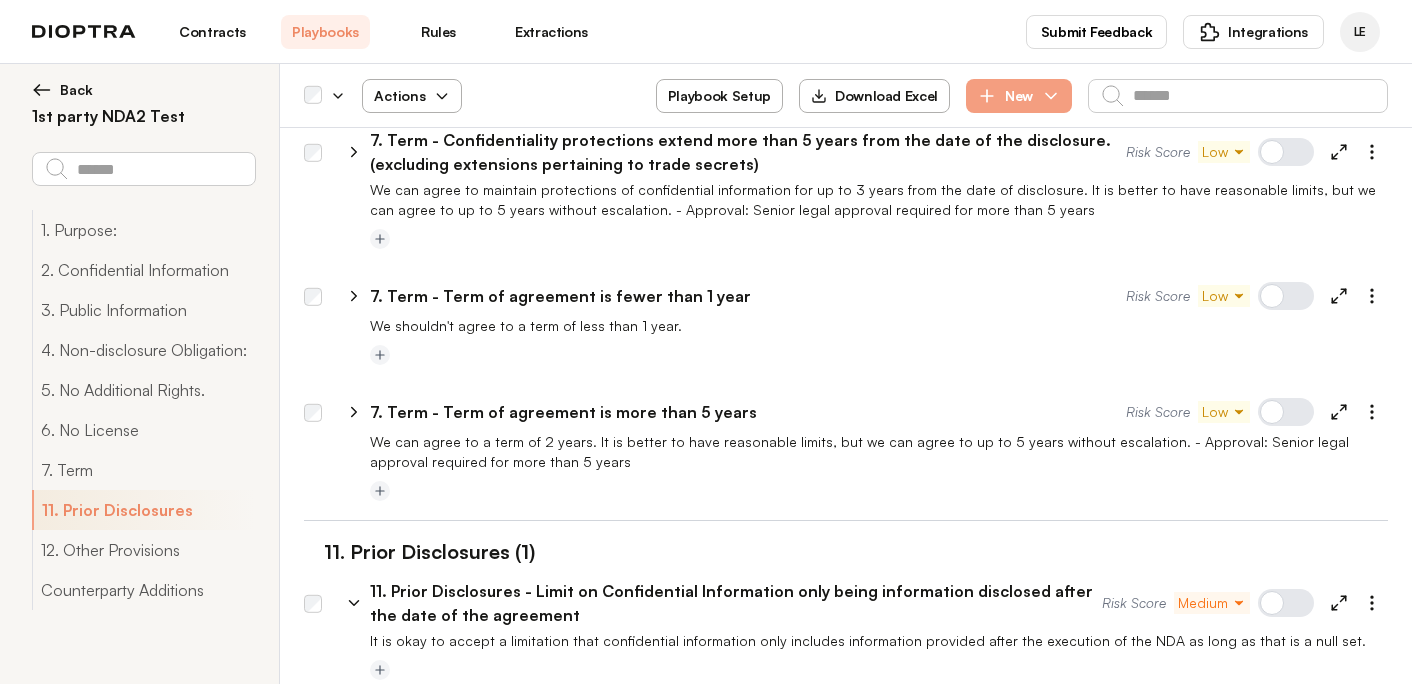scroll, scrollTop: 2442, scrollLeft: 0, axis: vertical 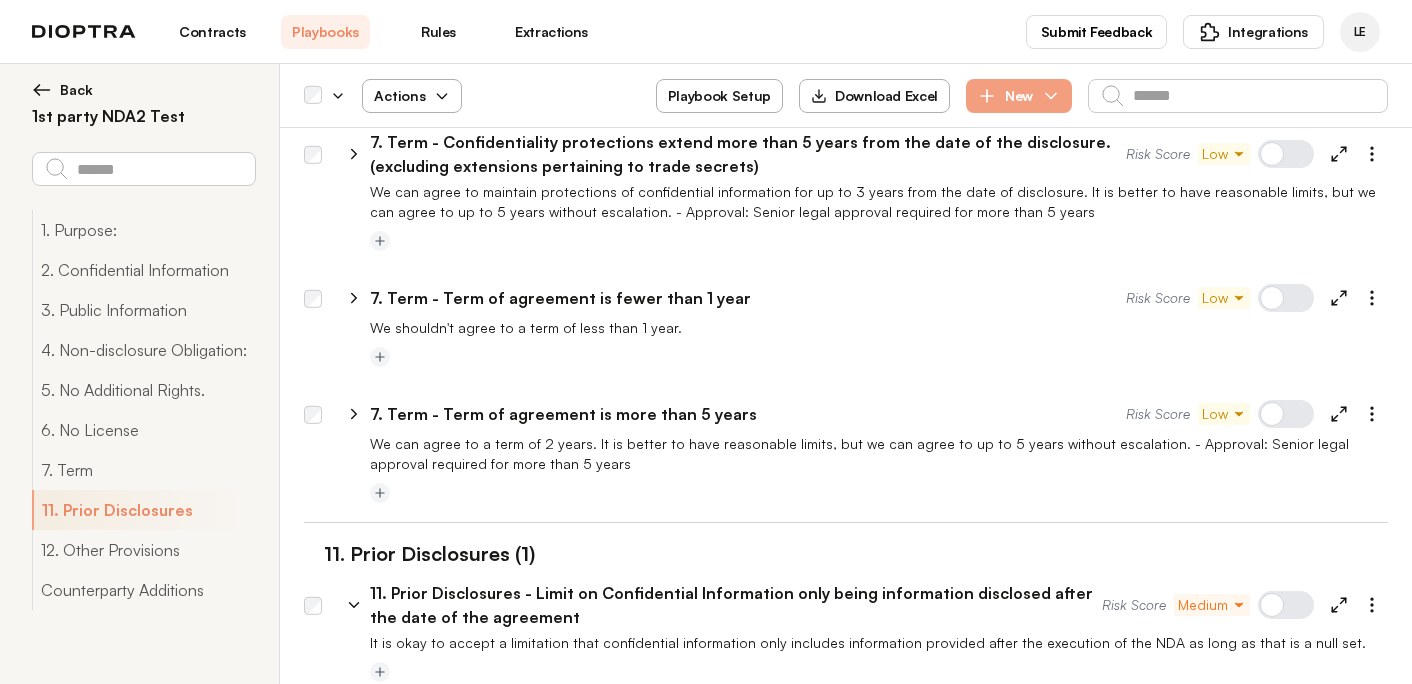 click 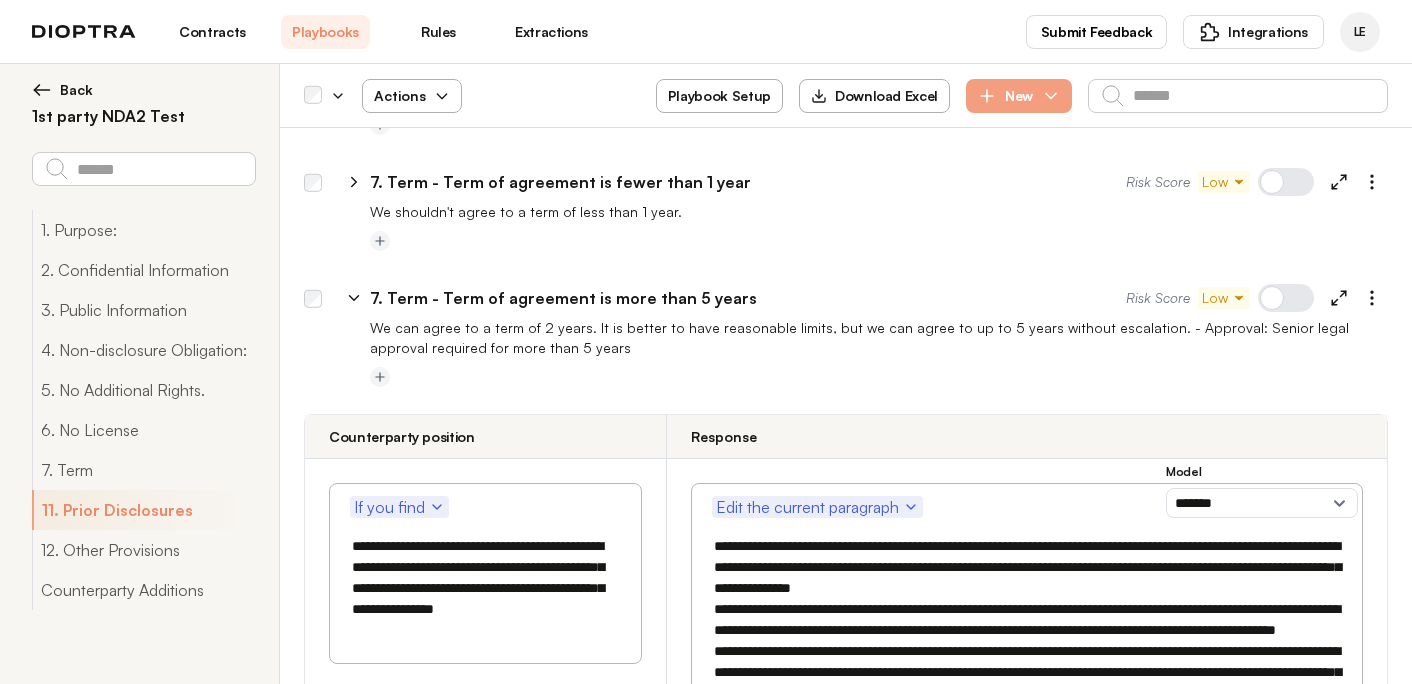 scroll, scrollTop: 2563, scrollLeft: 0, axis: vertical 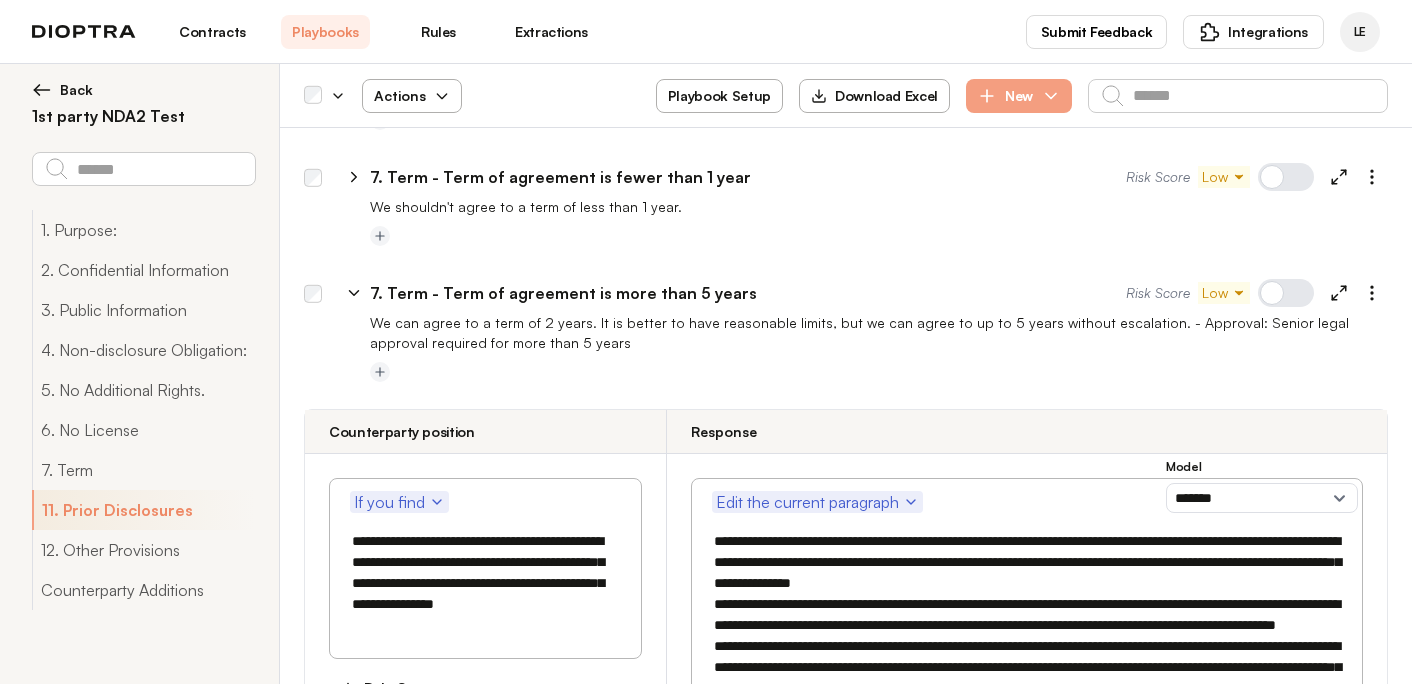drag, startPoint x: 423, startPoint y: 498, endPoint x: 458, endPoint y: 496, distance: 35.057095 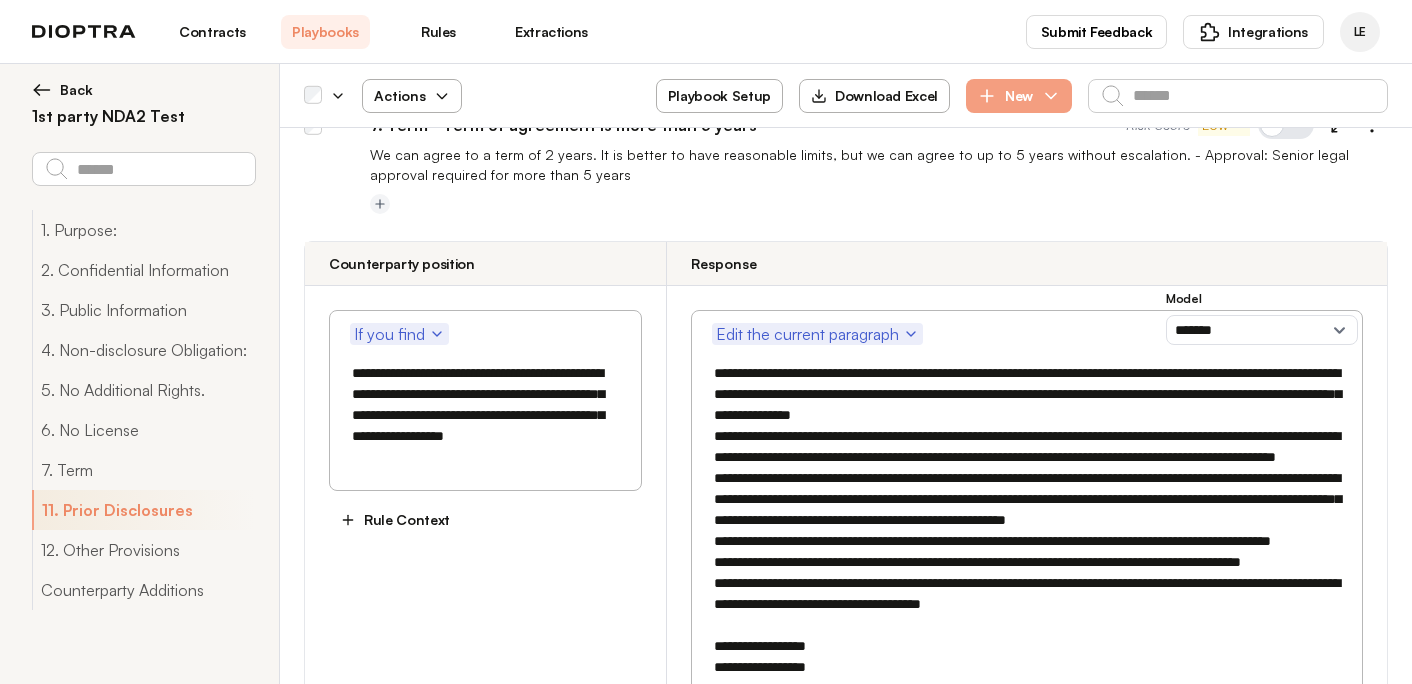 scroll, scrollTop: 2746, scrollLeft: 0, axis: vertical 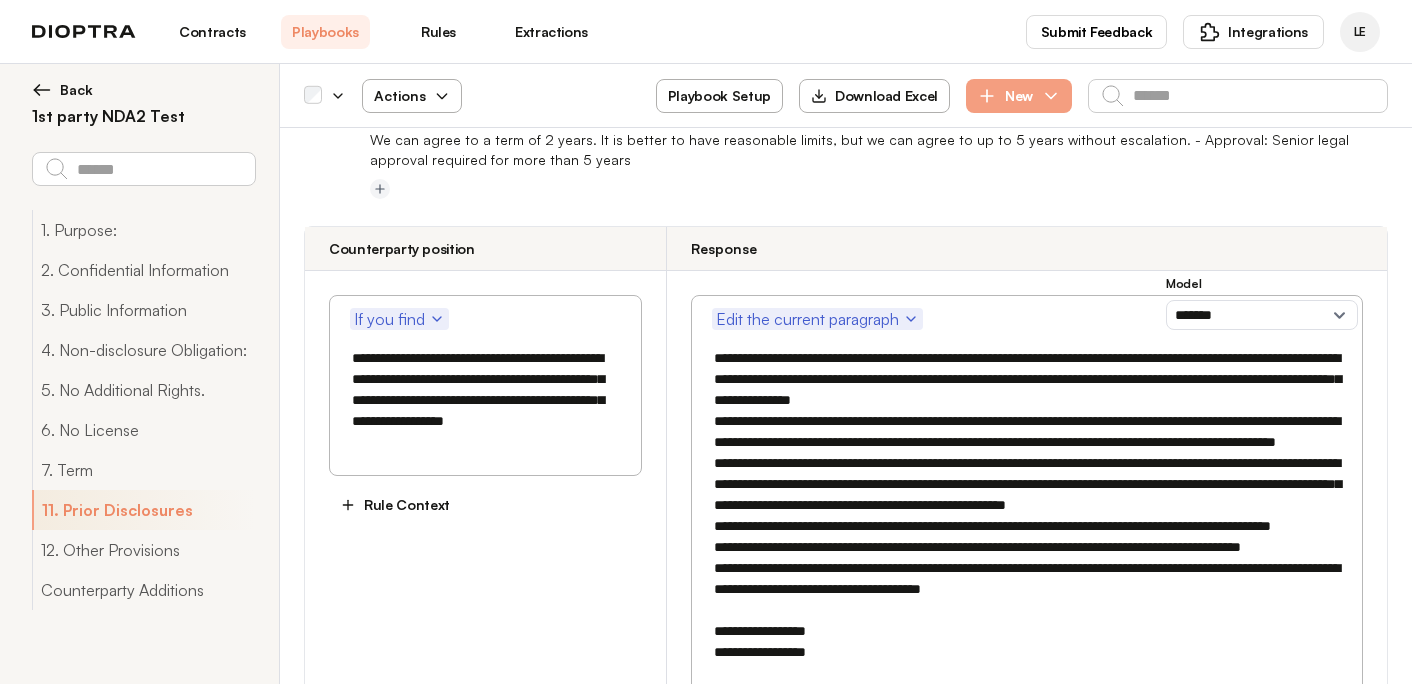type on "**********" 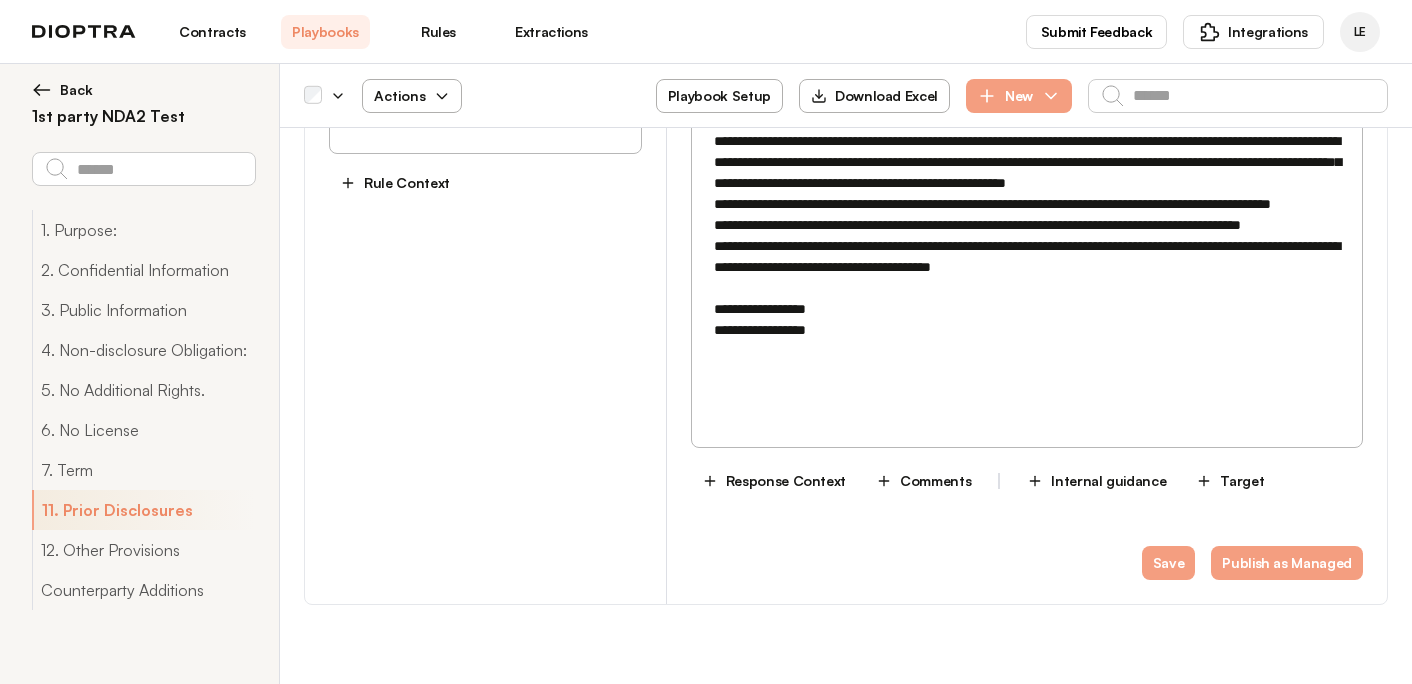 scroll, scrollTop: 3085, scrollLeft: 0, axis: vertical 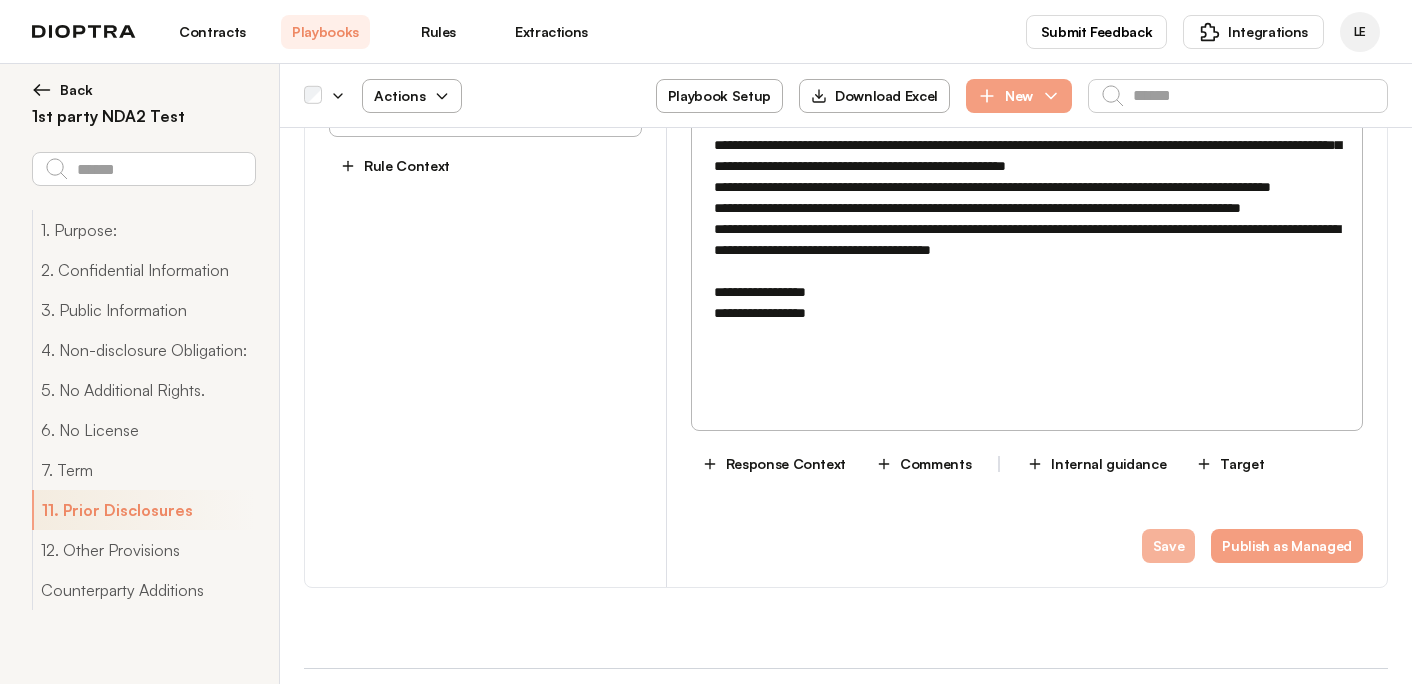 type on "**********" 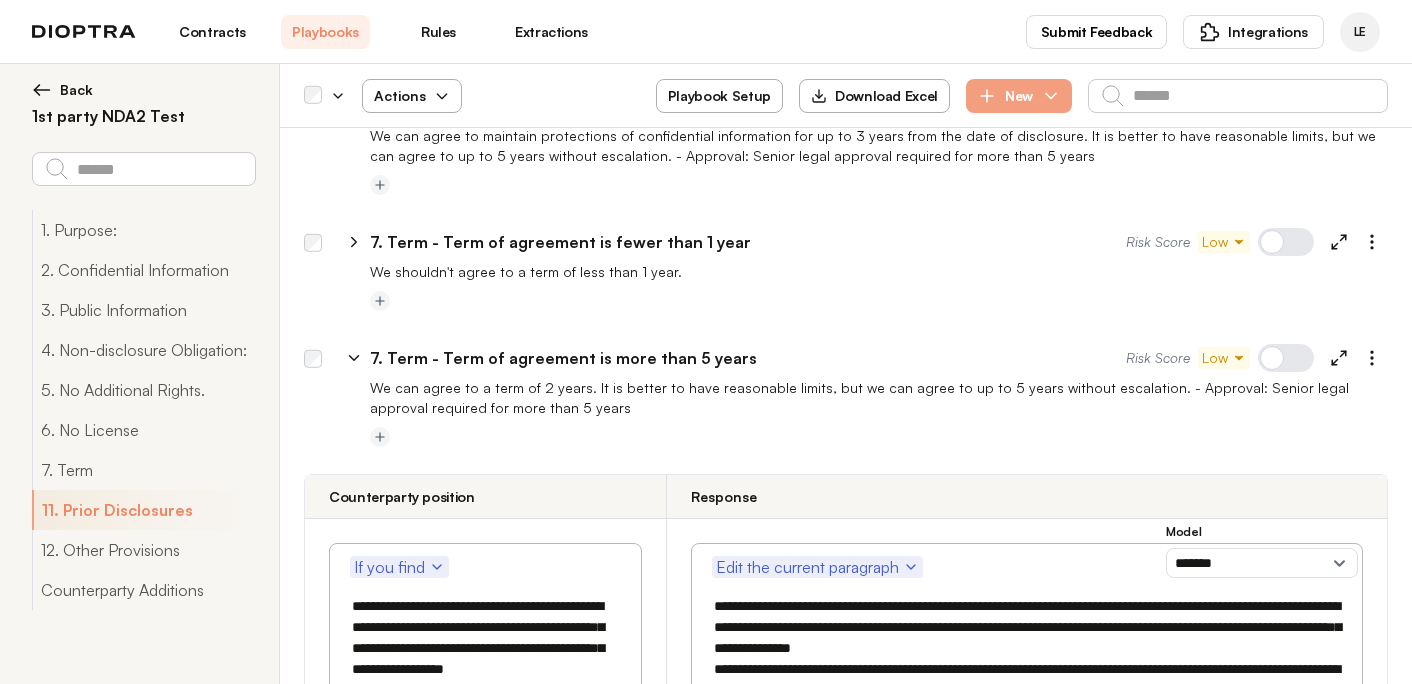 scroll, scrollTop: 2455, scrollLeft: 0, axis: vertical 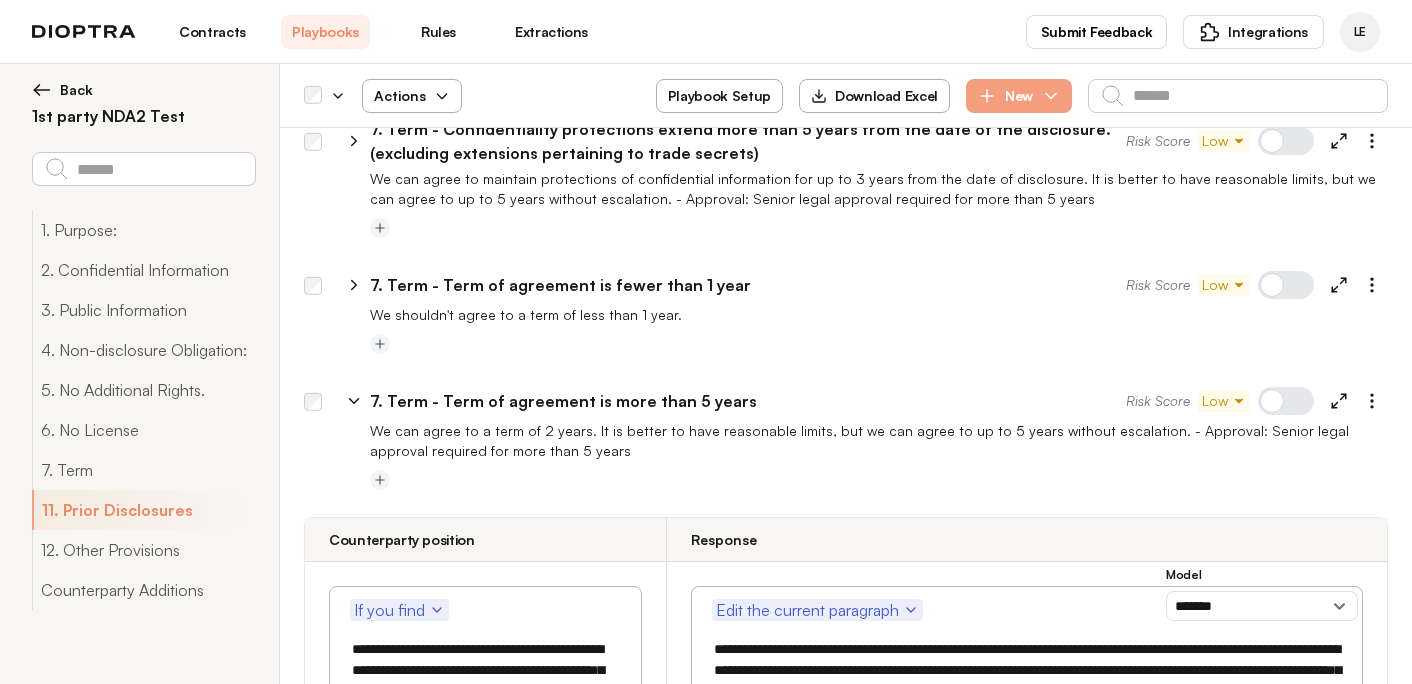 click 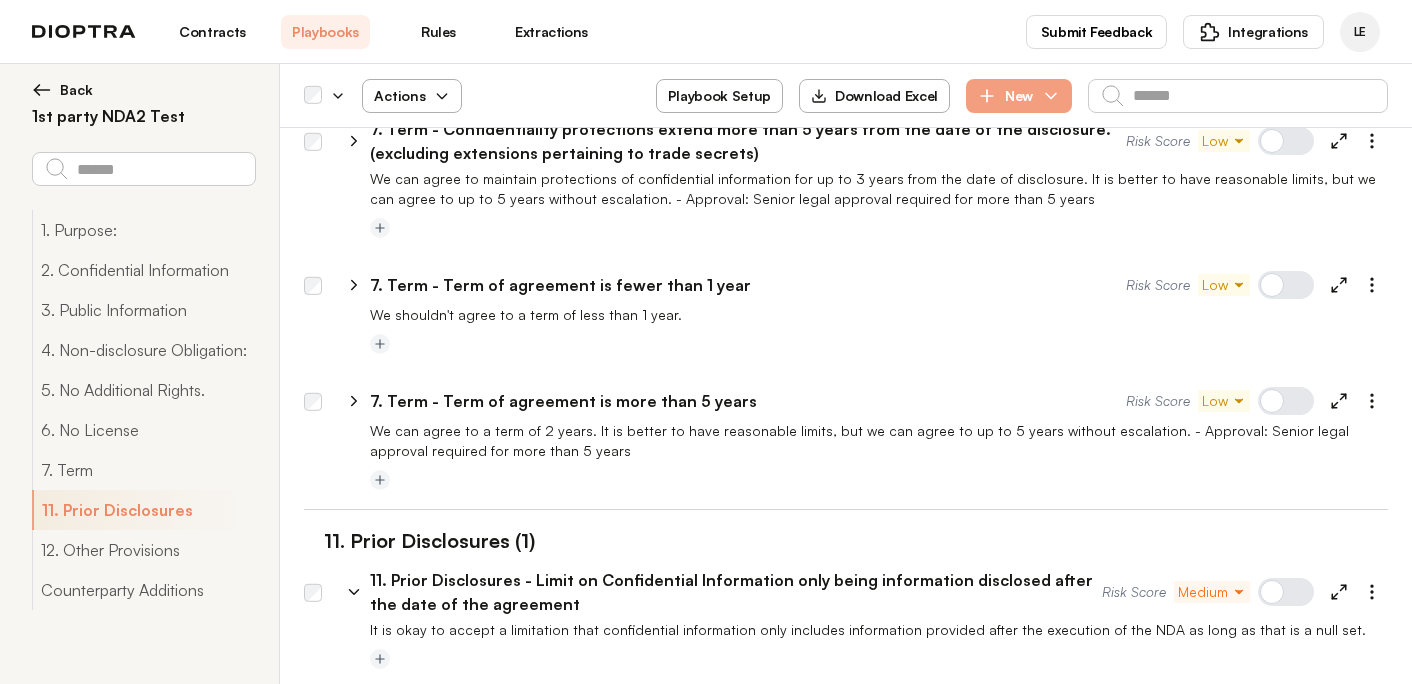 click 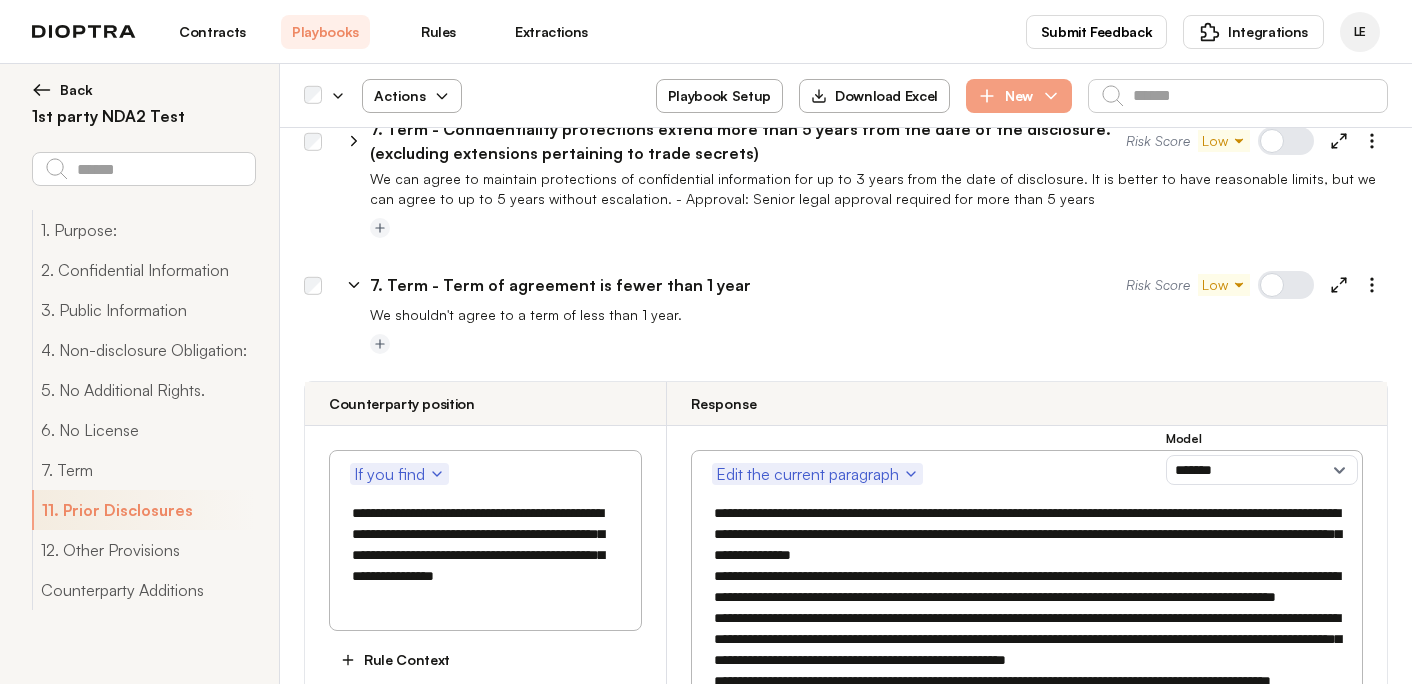 drag, startPoint x: 424, startPoint y: 466, endPoint x: 456, endPoint y: 466, distance: 32 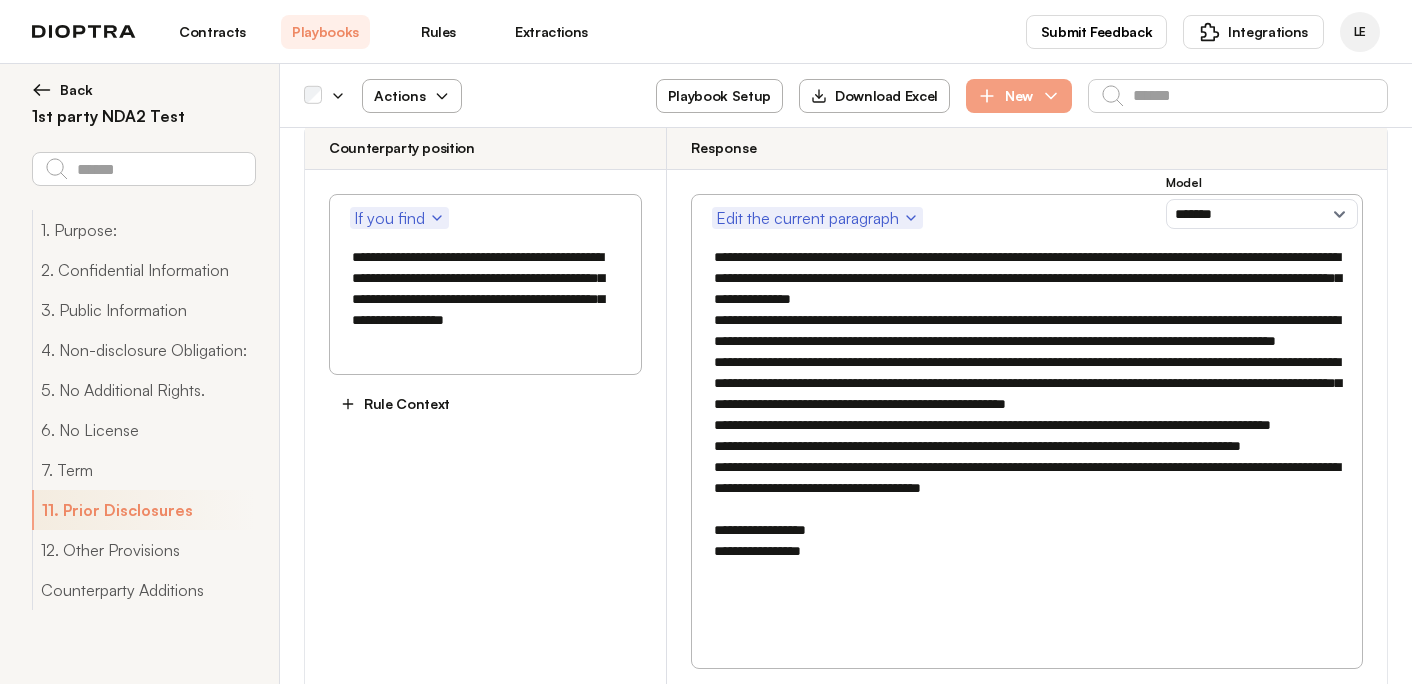 scroll, scrollTop: 2729, scrollLeft: 0, axis: vertical 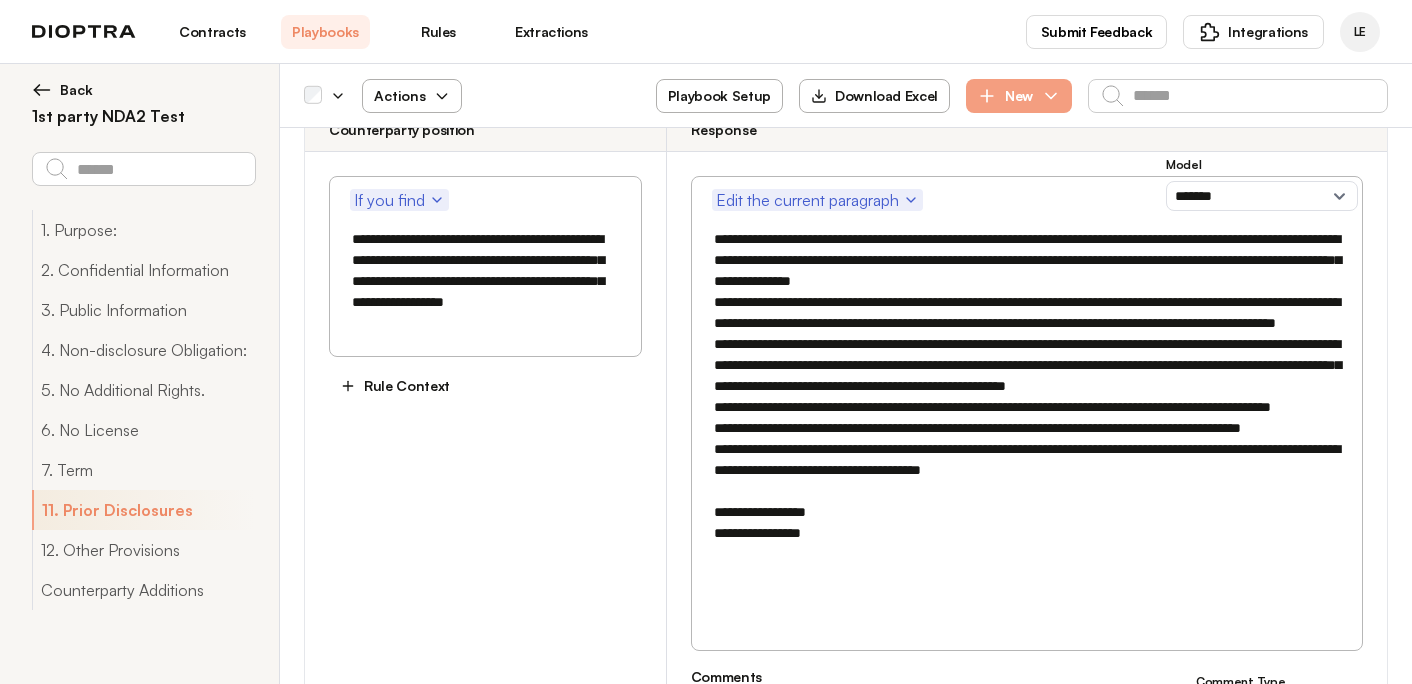 type on "**********" 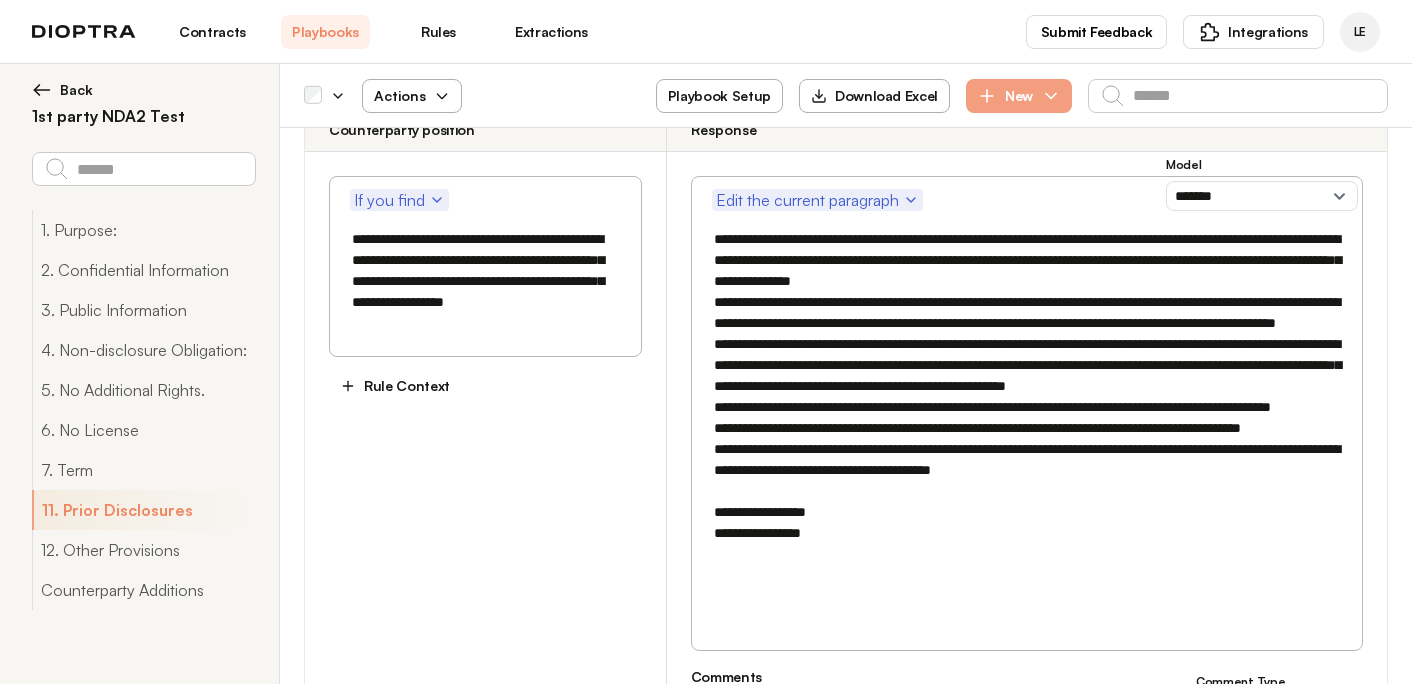 type on "**********" 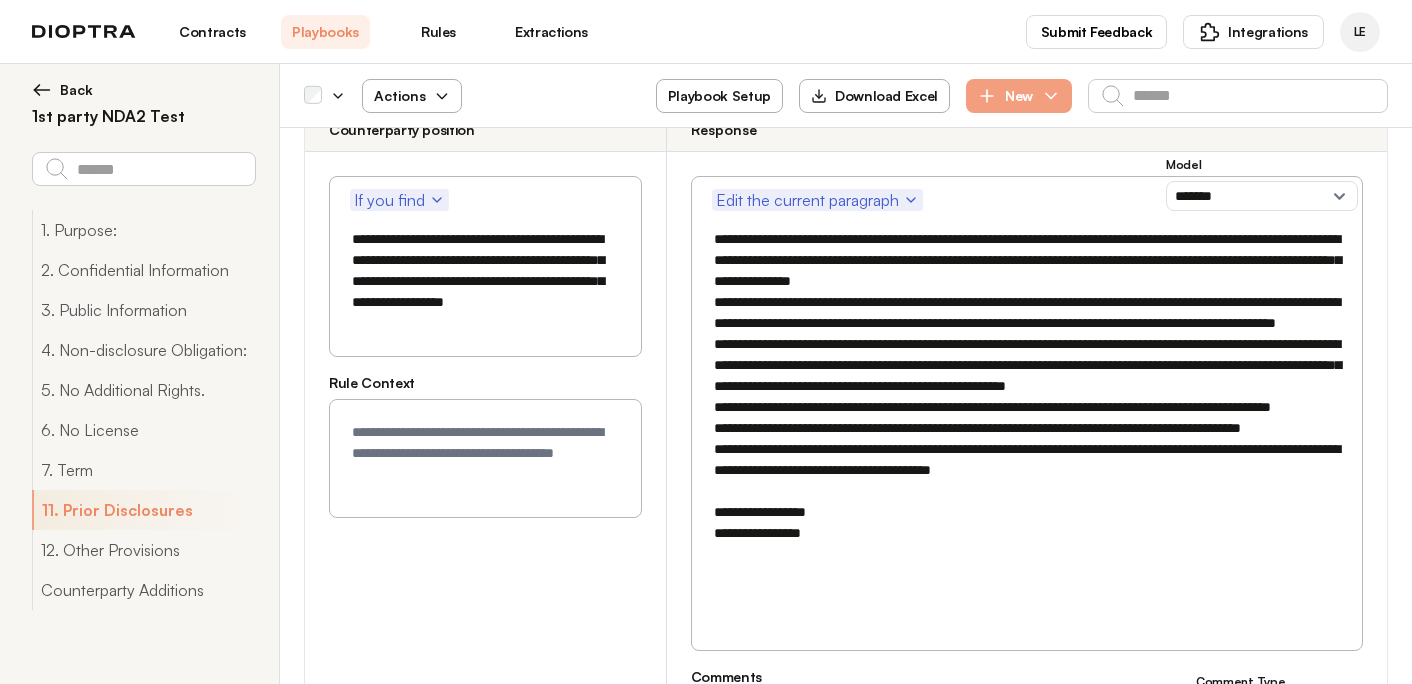 click at bounding box center (485, 458) 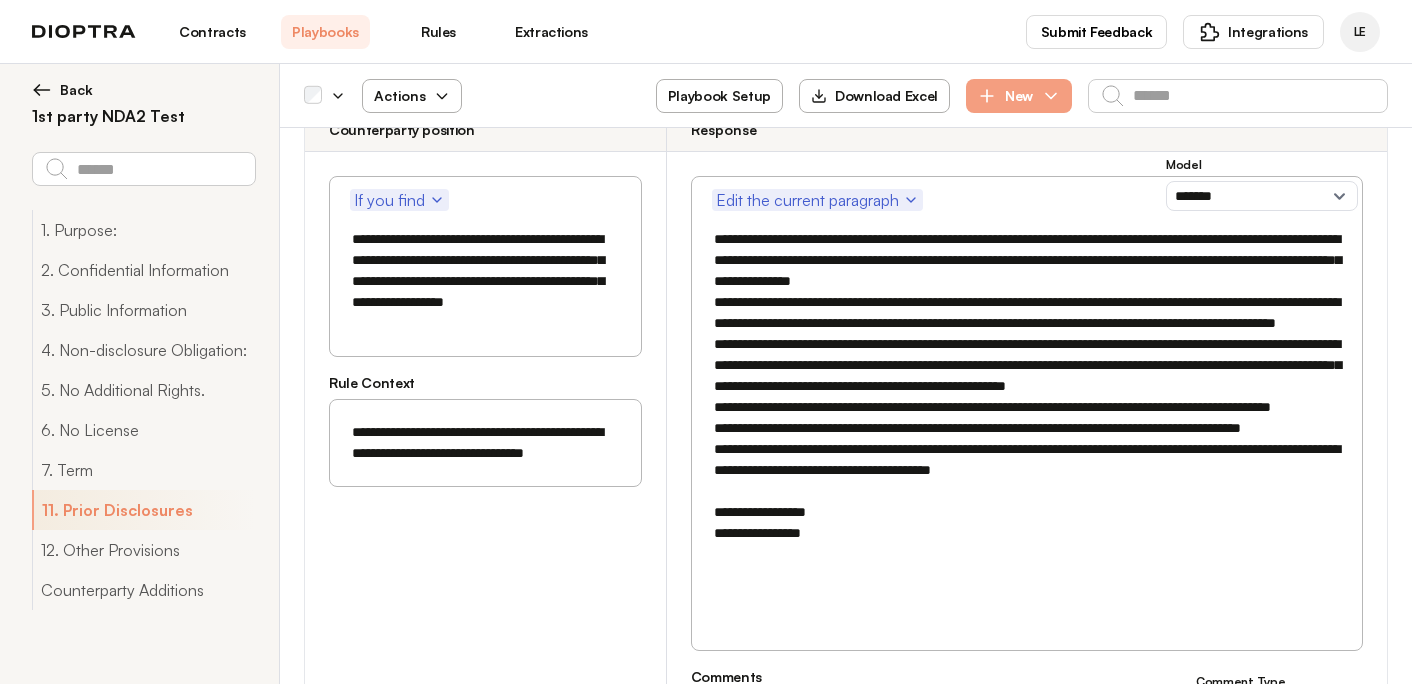 click on "**********" at bounding box center [485, 443] 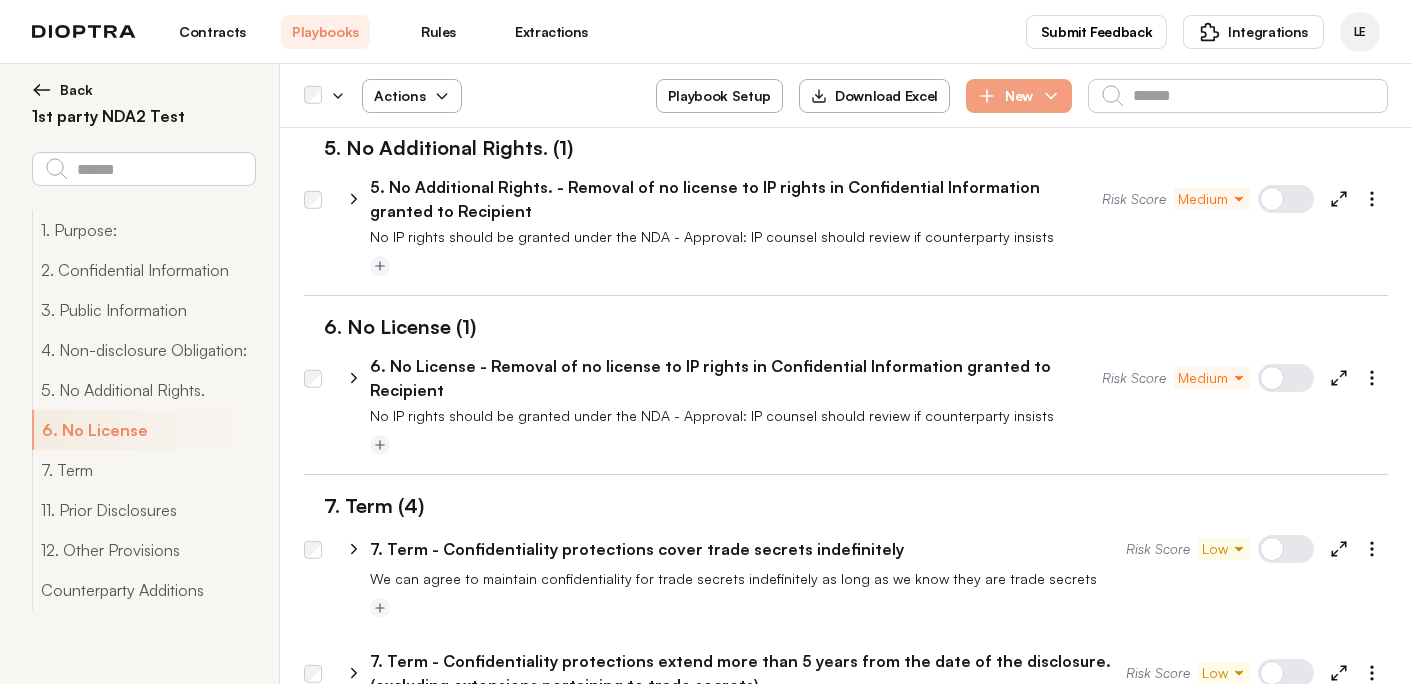 scroll, scrollTop: 1894, scrollLeft: 0, axis: vertical 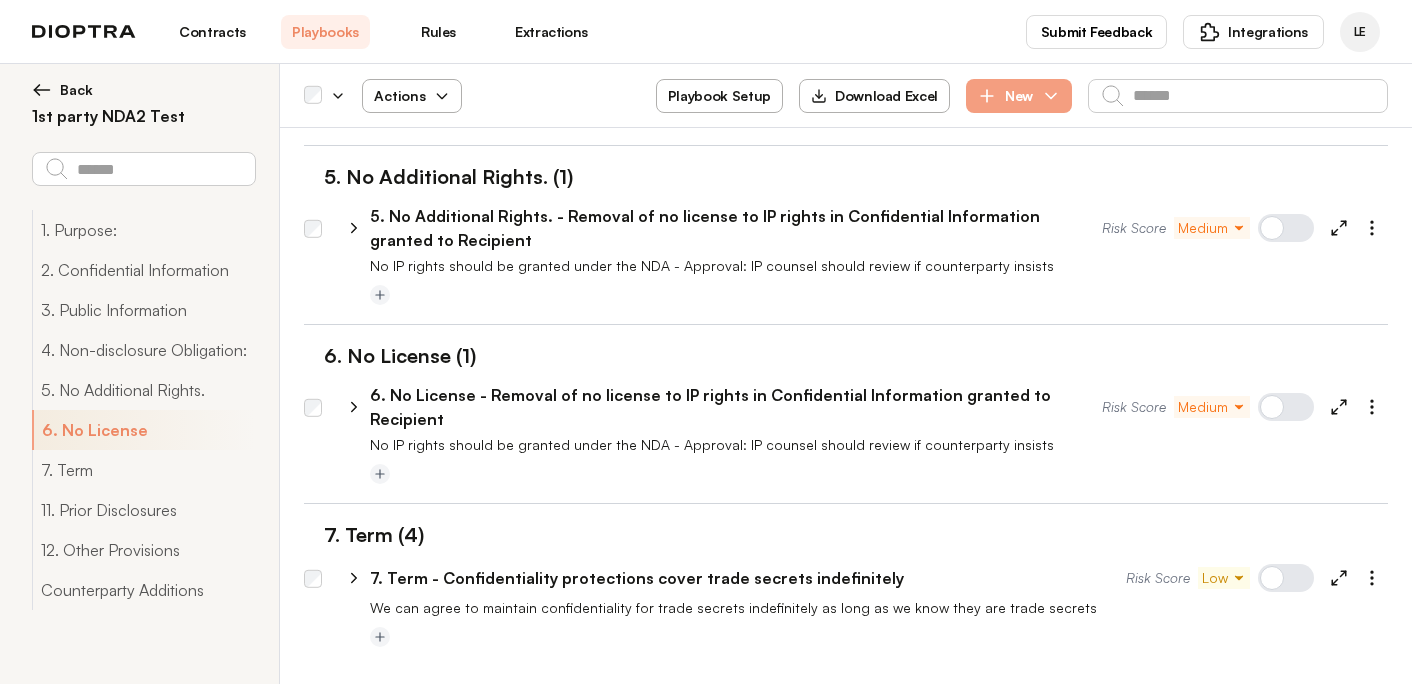 type on "**********" 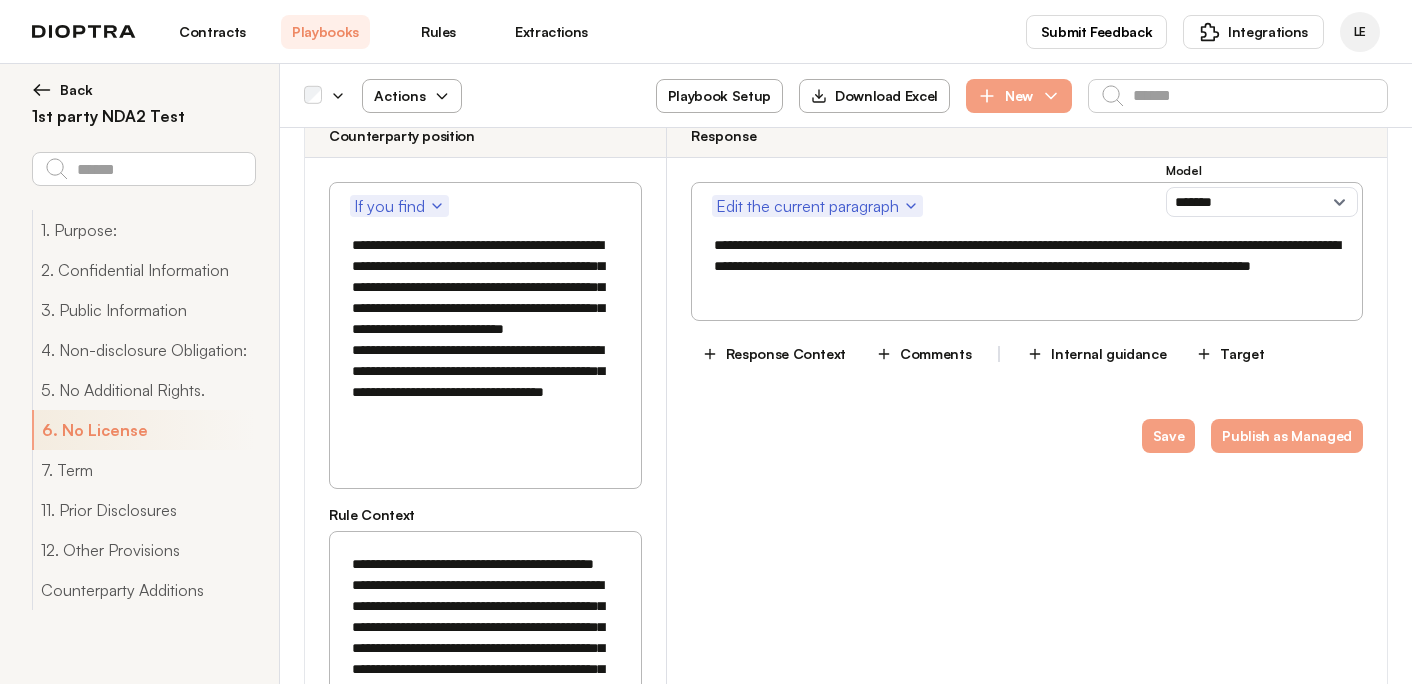 scroll, scrollTop: 2246, scrollLeft: 0, axis: vertical 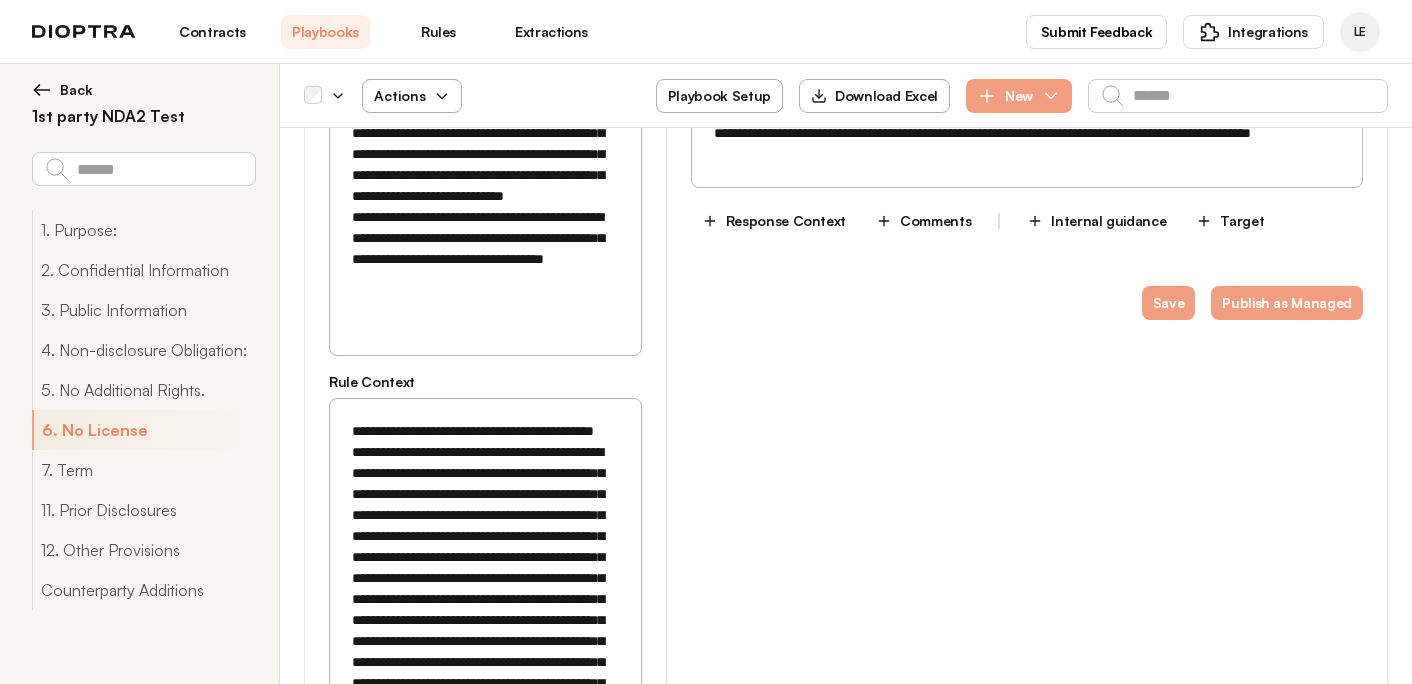 drag, startPoint x: 351, startPoint y: 373, endPoint x: 391, endPoint y: 403, distance: 50 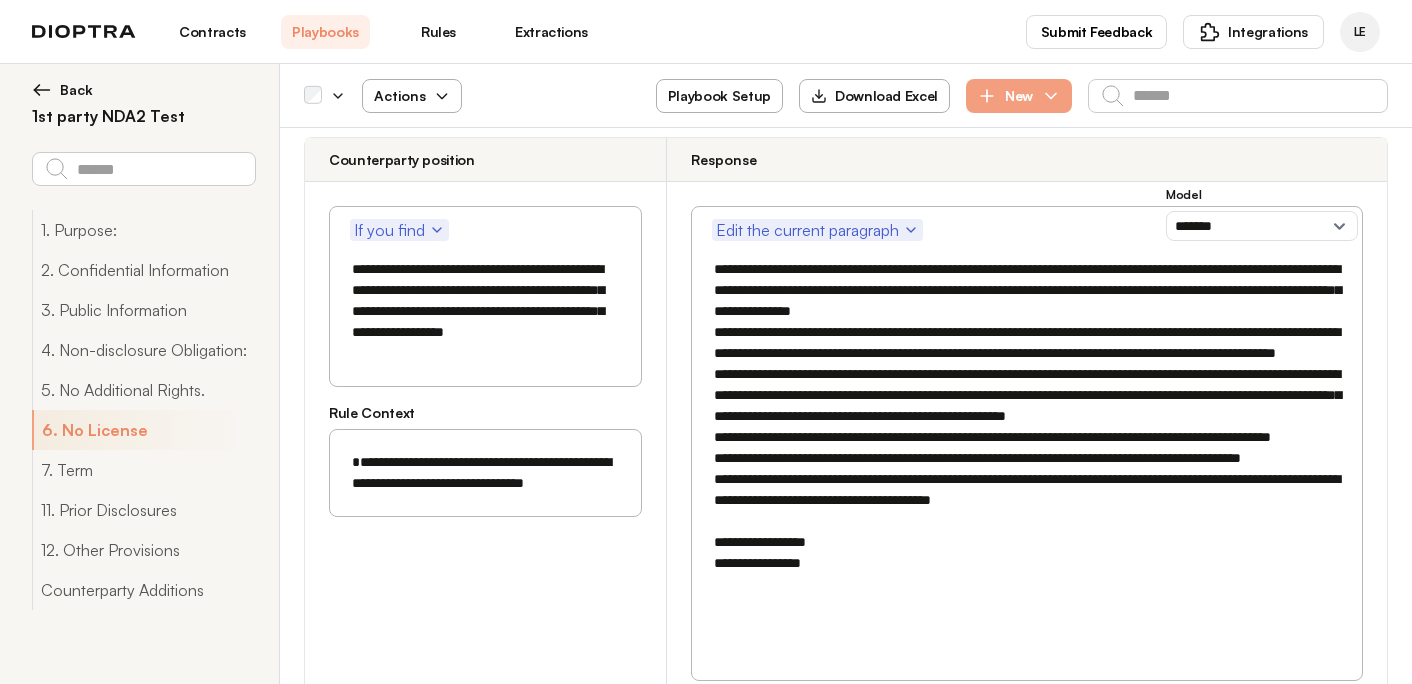 scroll, scrollTop: 3851, scrollLeft: 0, axis: vertical 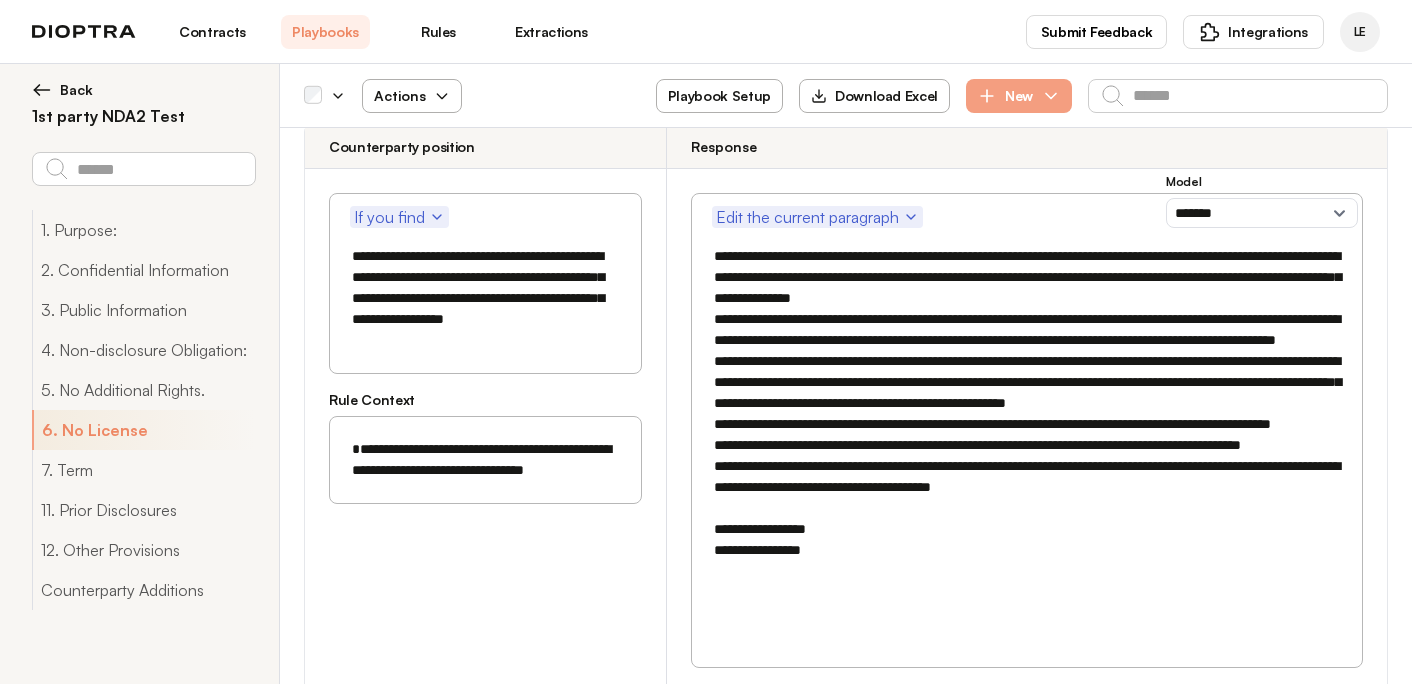 click on "**********" at bounding box center [485, 470] 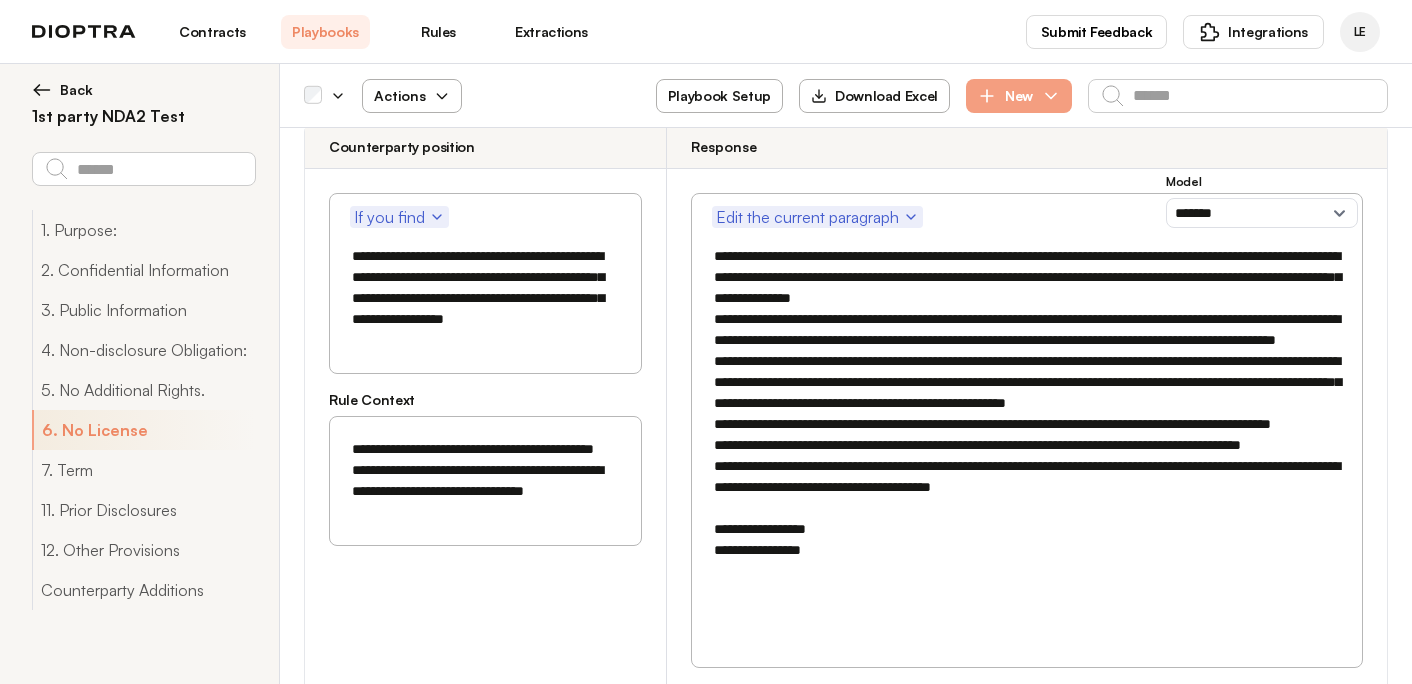 drag, startPoint x: 428, startPoint y: 317, endPoint x: 569, endPoint y: 316, distance: 141.00354 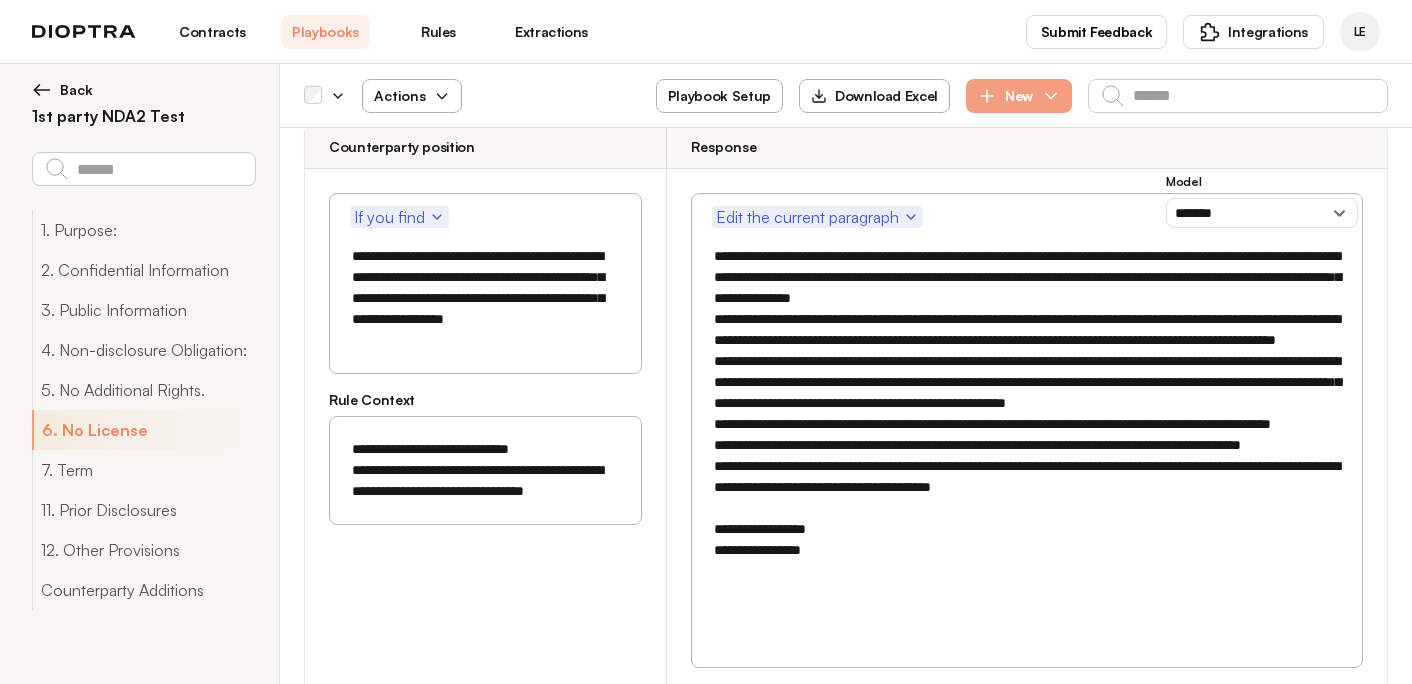 drag, startPoint x: 596, startPoint y: 370, endPoint x: 336, endPoint y: 317, distance: 265.34695 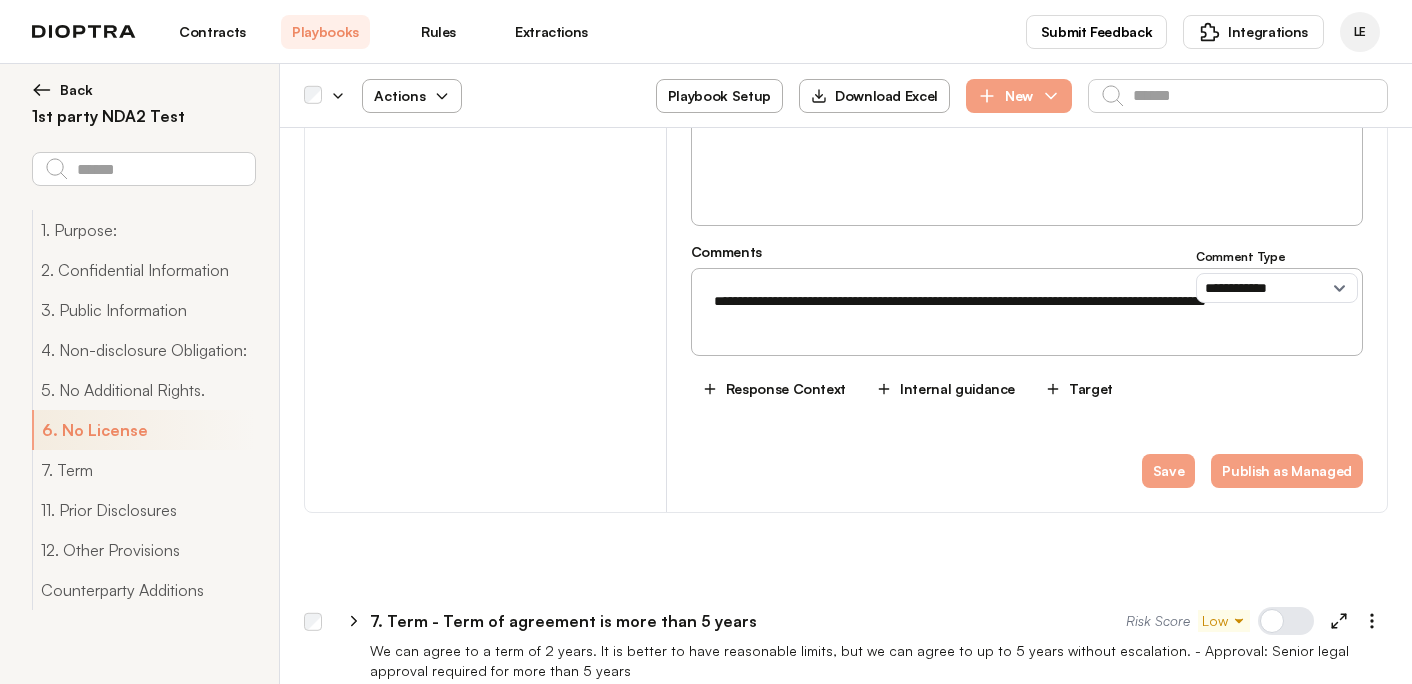 scroll, scrollTop: 4318, scrollLeft: 0, axis: vertical 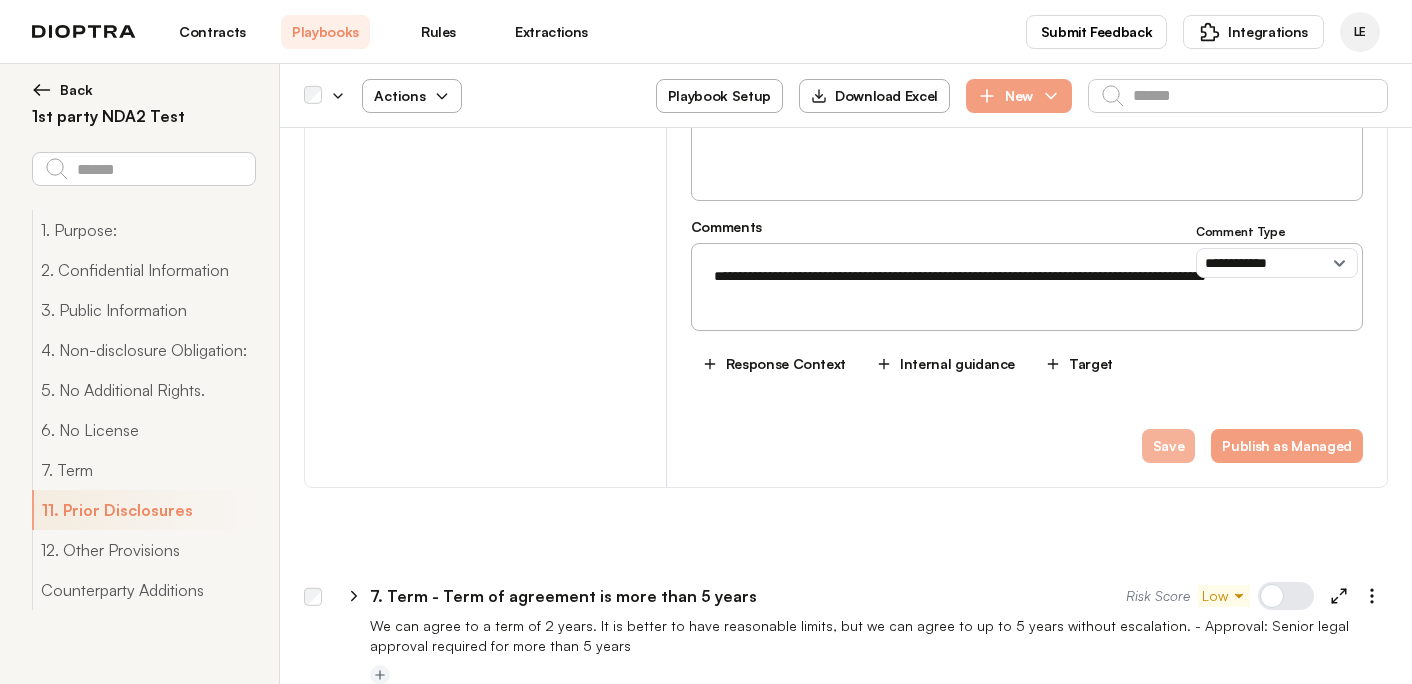 type on "**********" 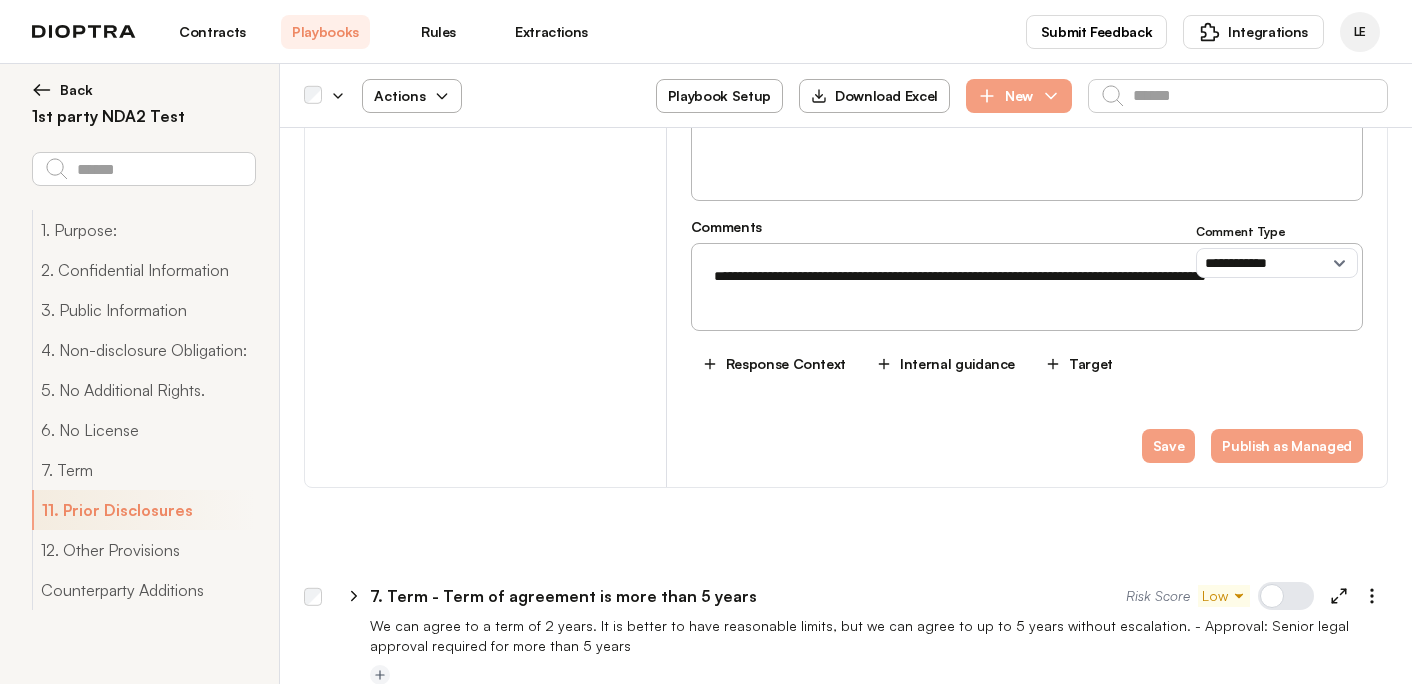 click 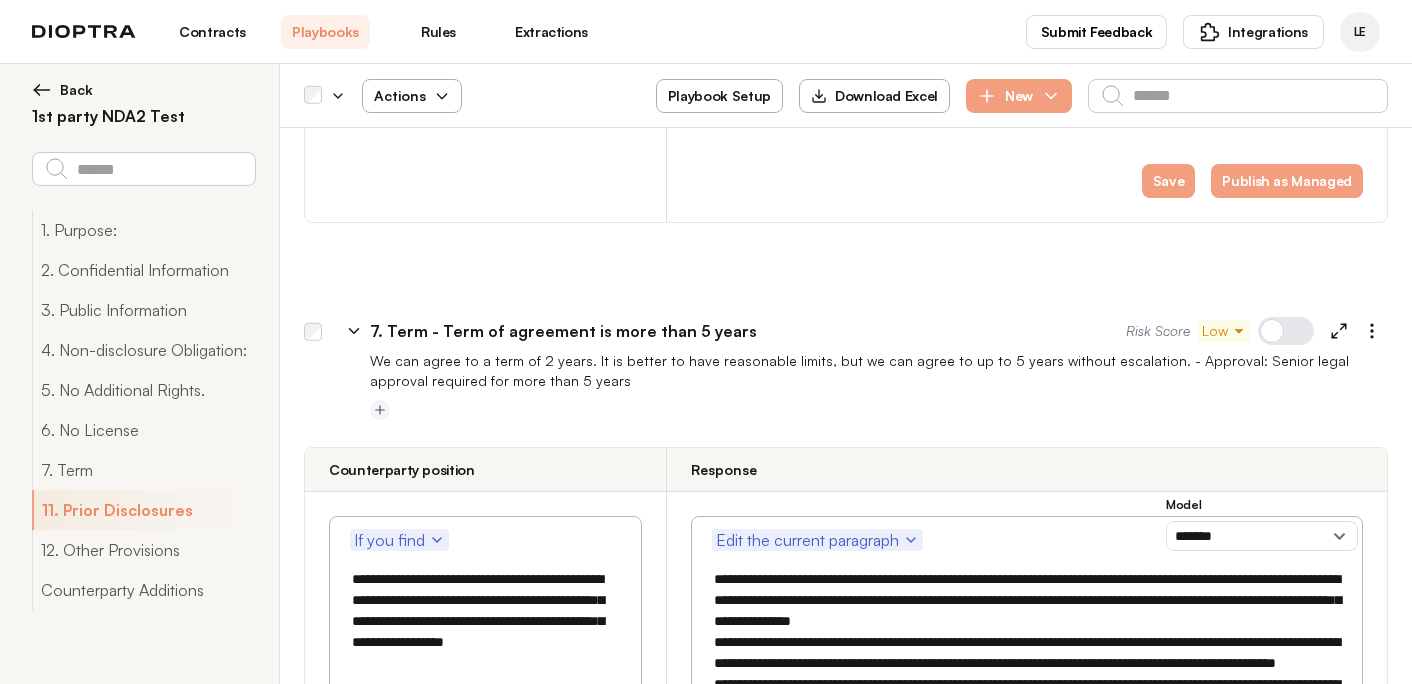 scroll, scrollTop: 4685, scrollLeft: 0, axis: vertical 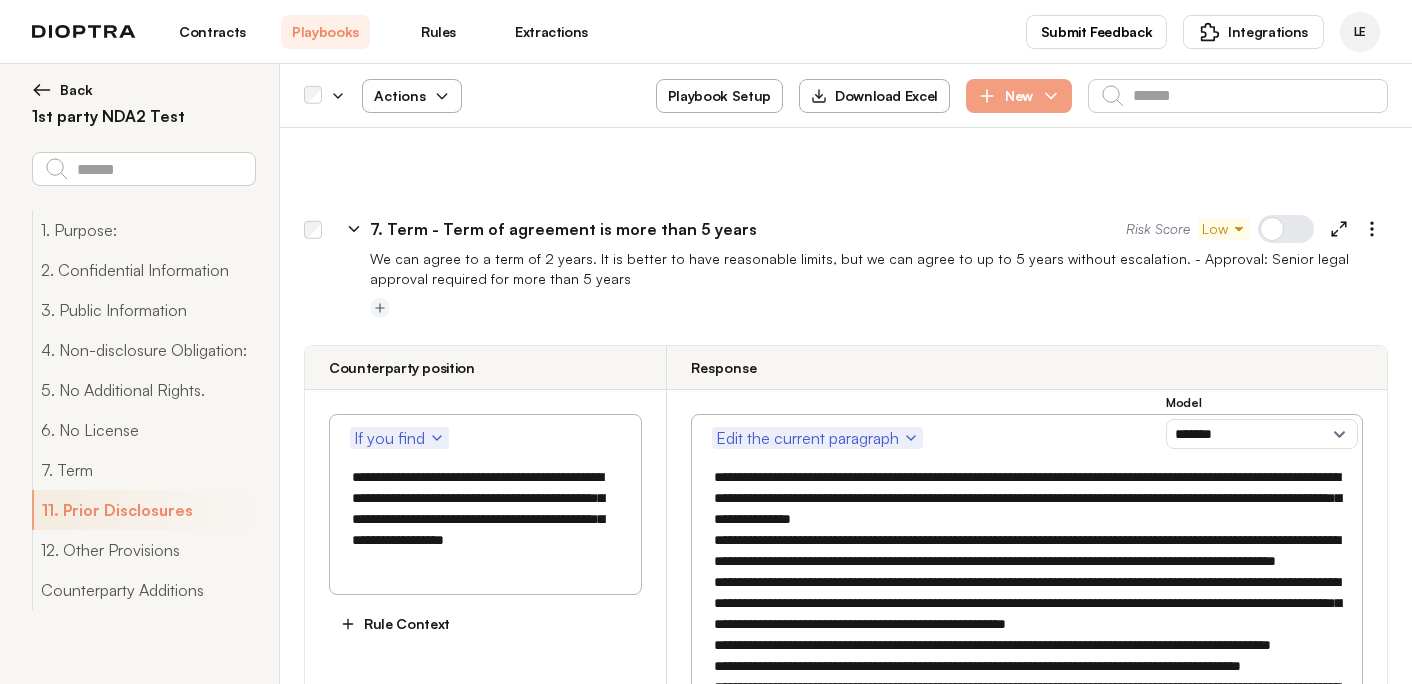 click on "Rule Context" at bounding box center (395, 624) 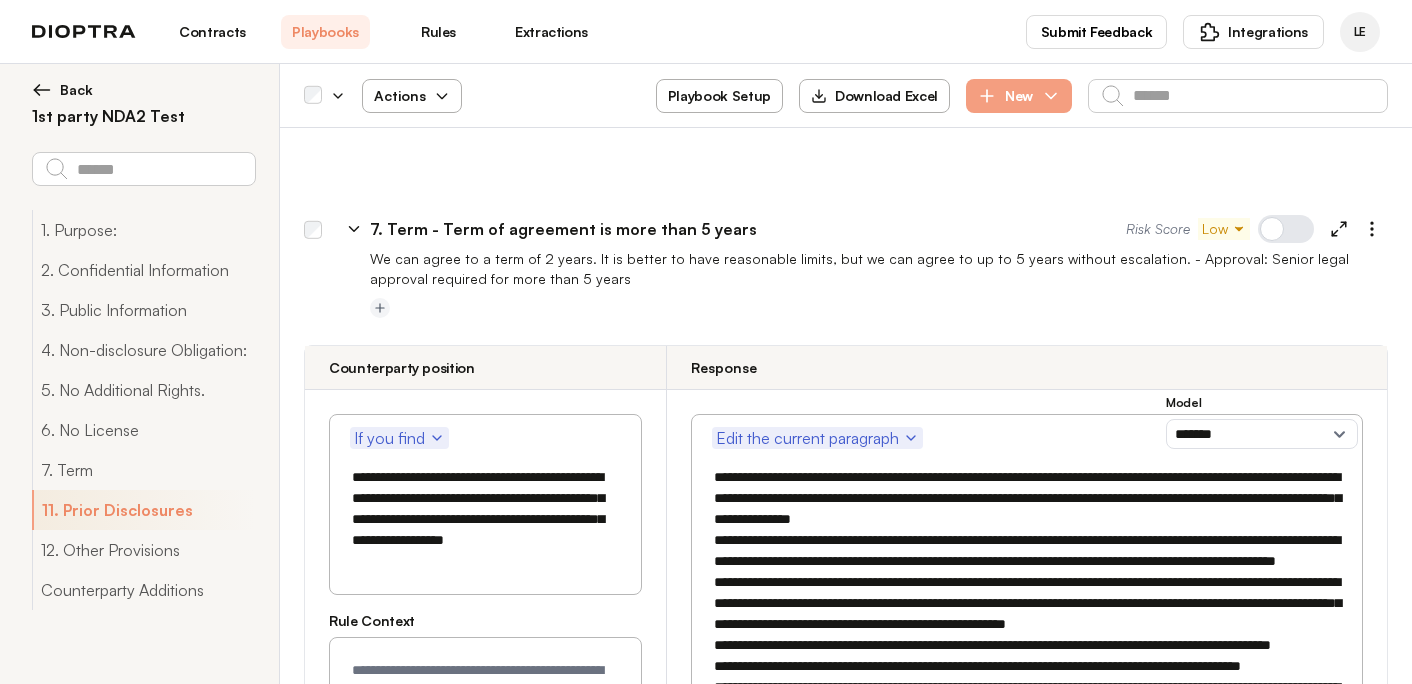 click at bounding box center (485, 696) 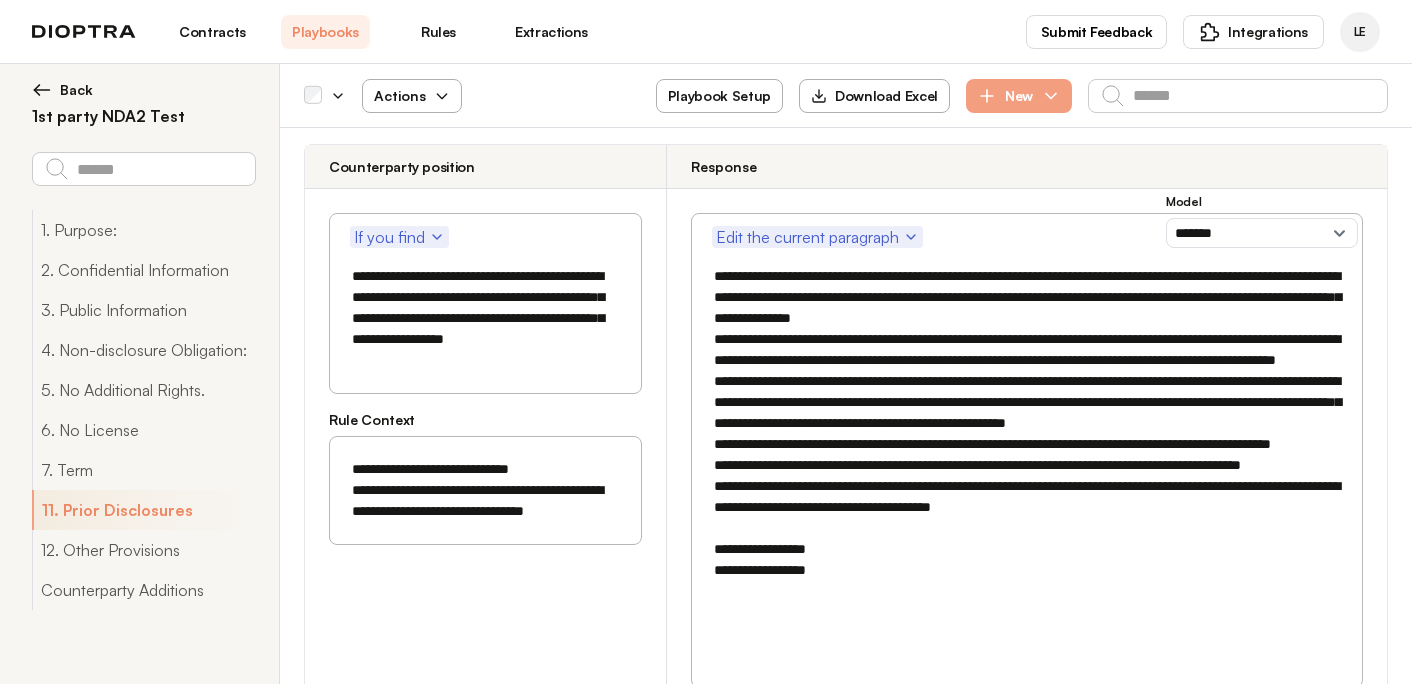 scroll, scrollTop: 4960, scrollLeft: 0, axis: vertical 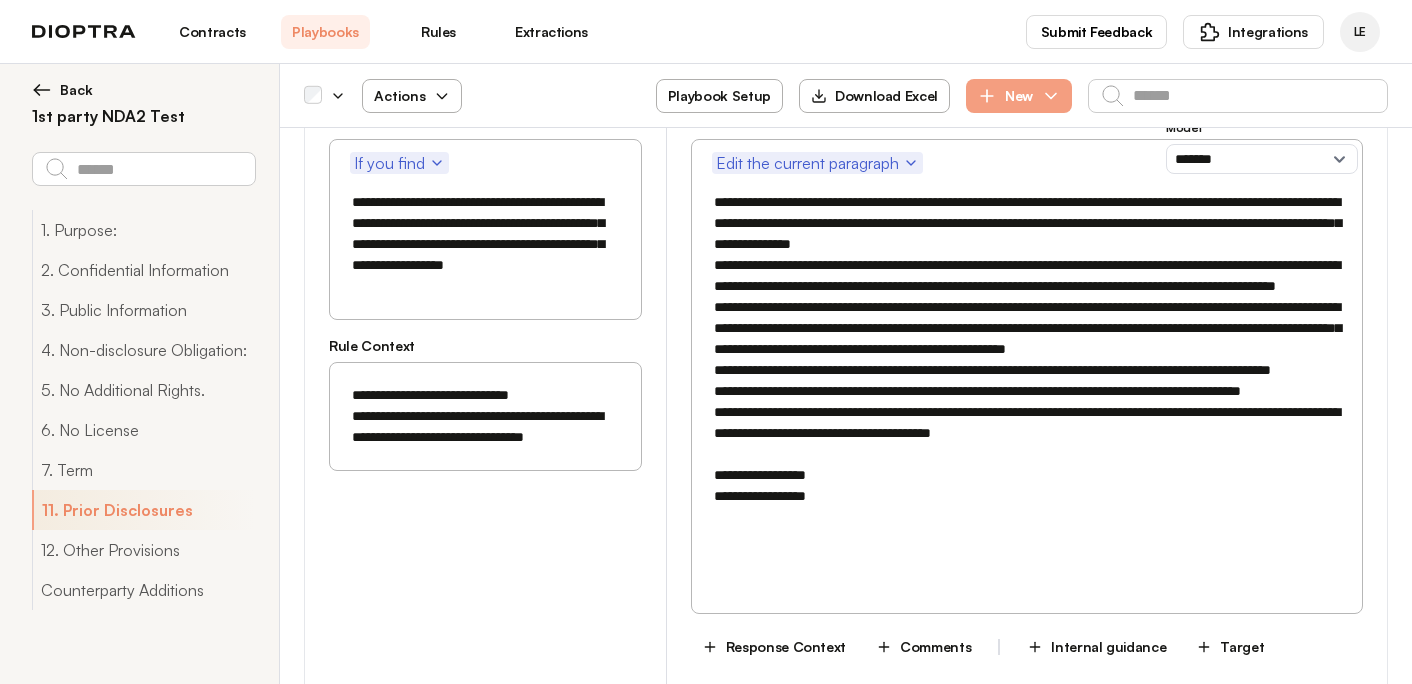 click on "Save" at bounding box center (1169, 729) 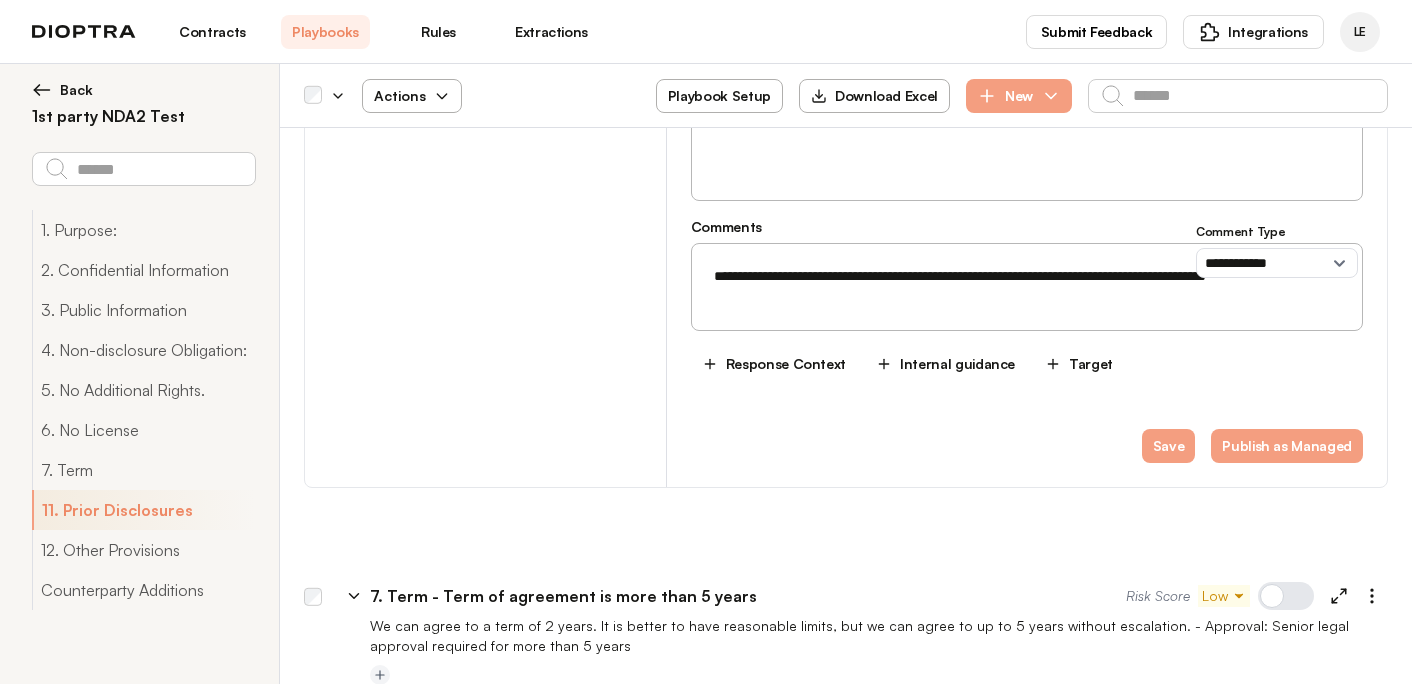 scroll, scrollTop: 4294, scrollLeft: 0, axis: vertical 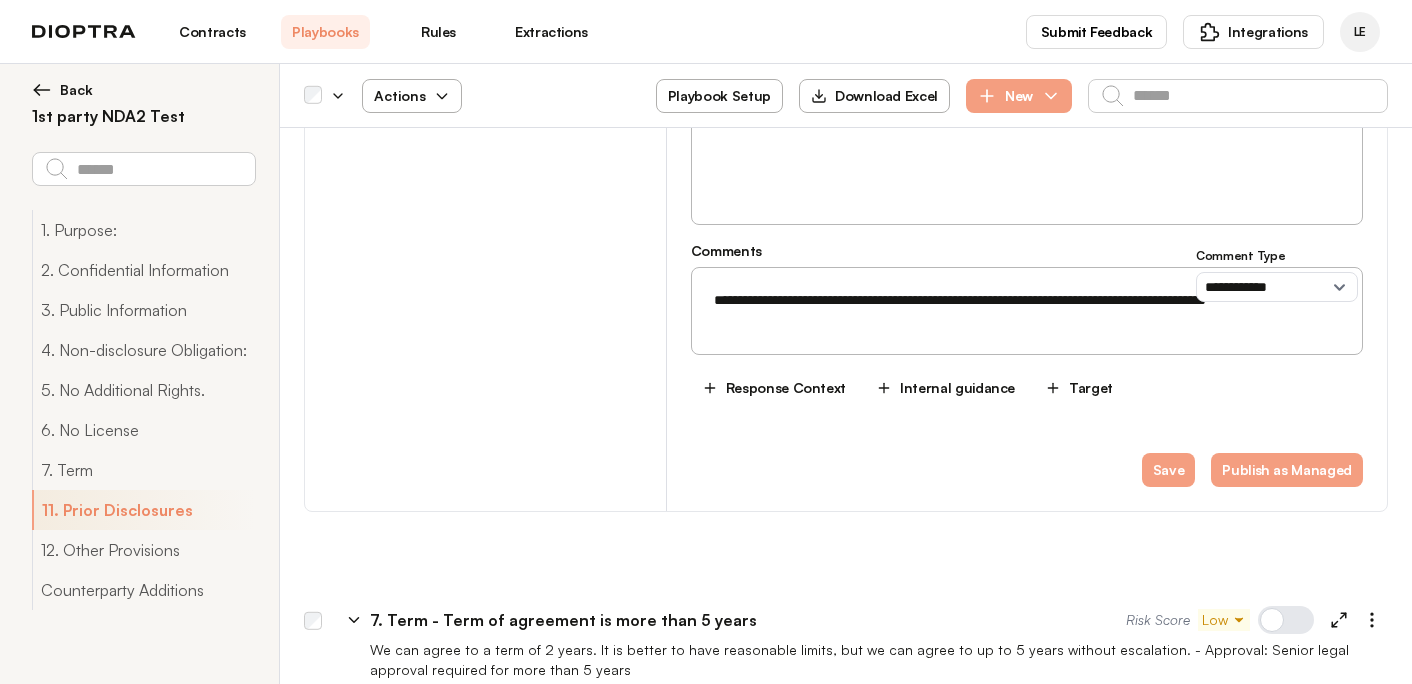 click 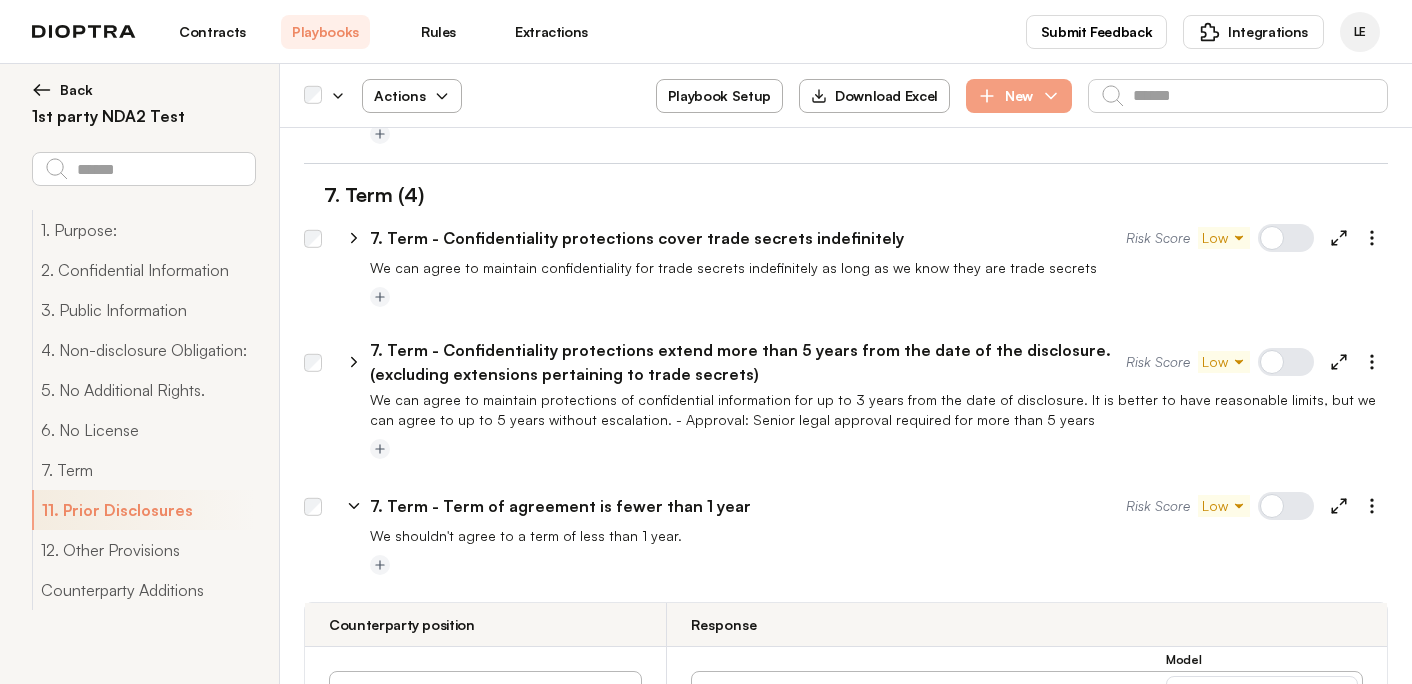 click 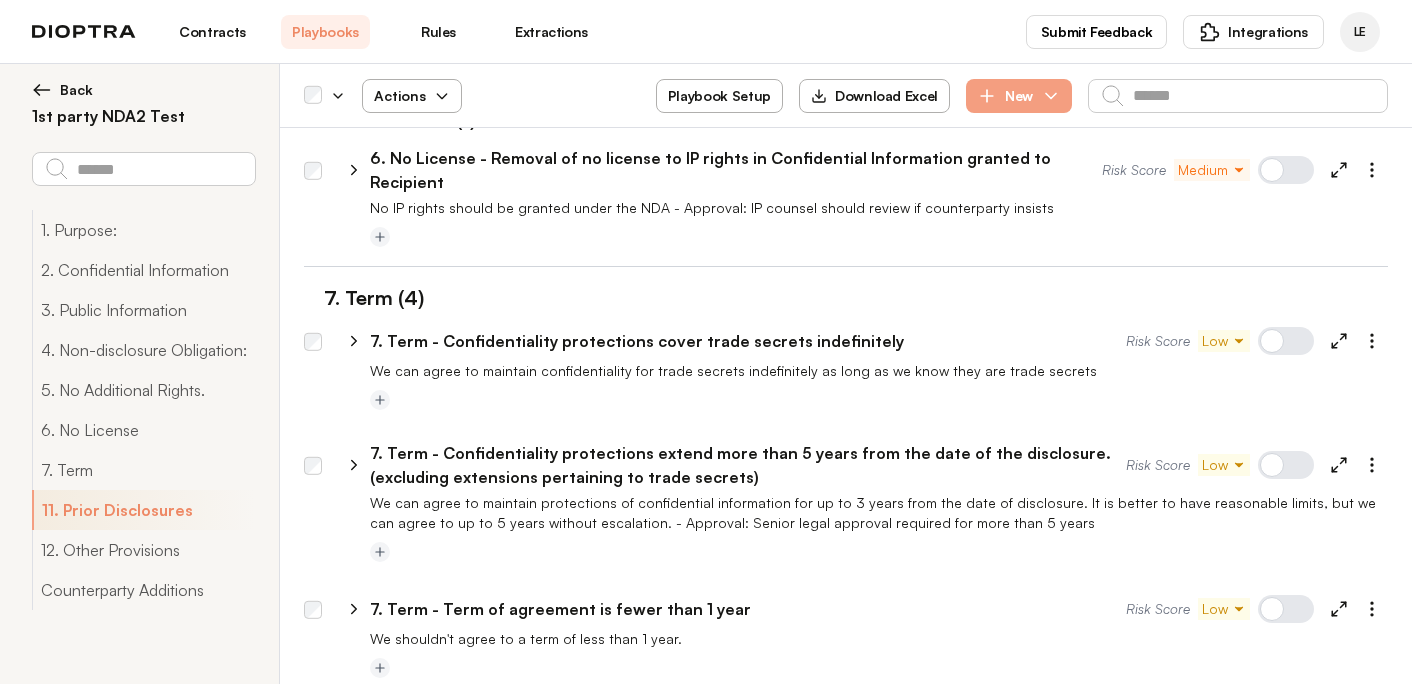 scroll, scrollTop: 3262, scrollLeft: 0, axis: vertical 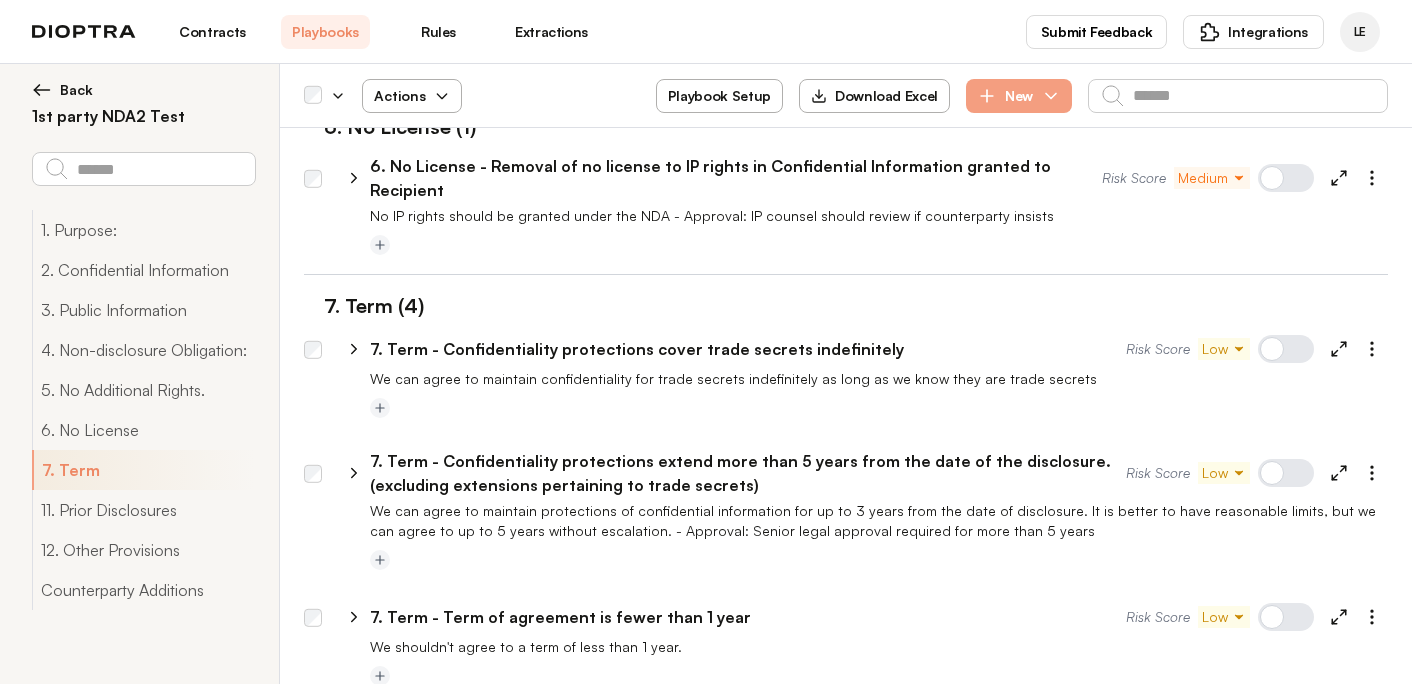 click 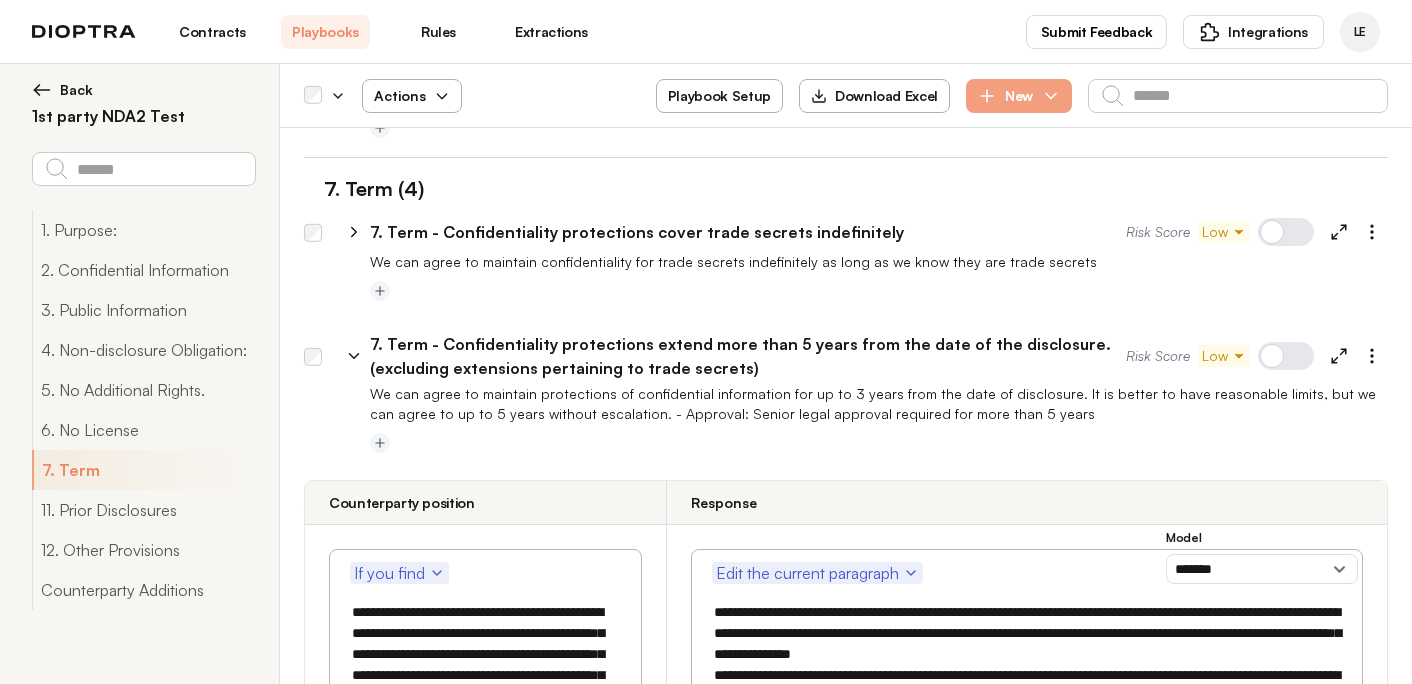 scroll, scrollTop: 3444, scrollLeft: 0, axis: vertical 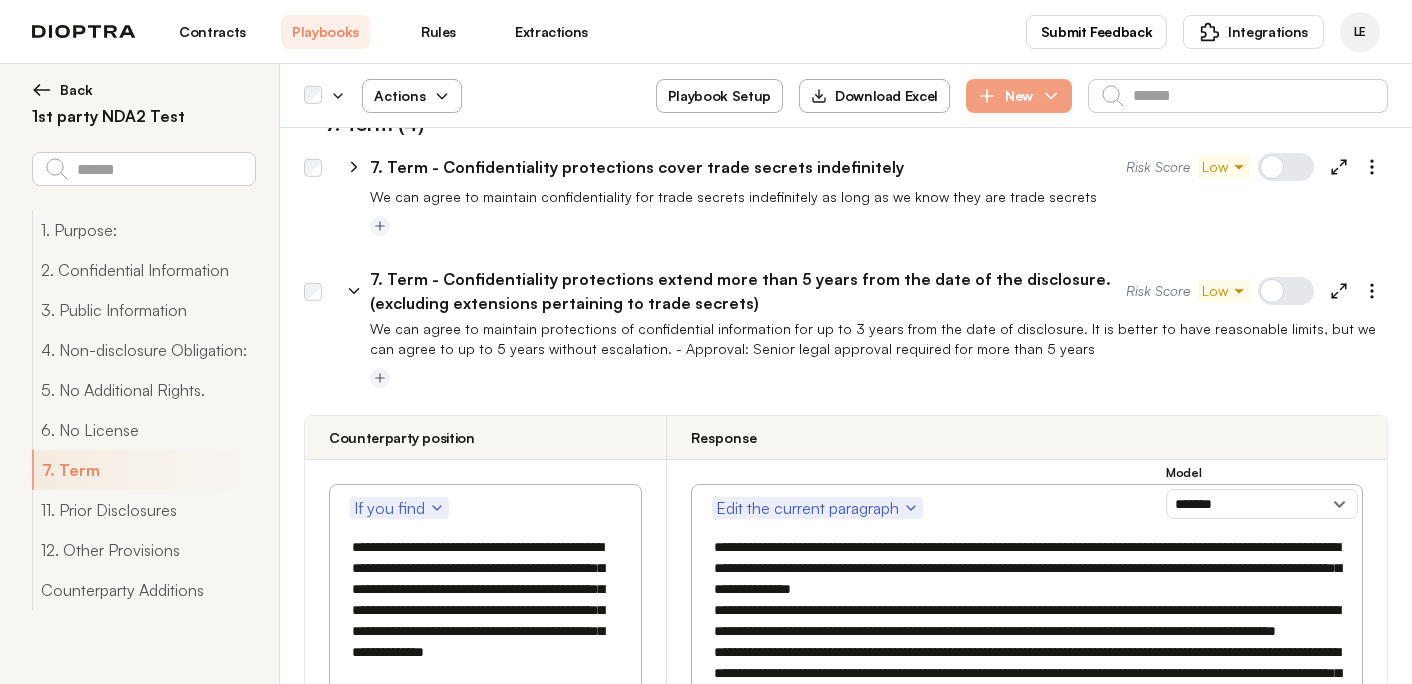 click on "**********" at bounding box center [485, 610] 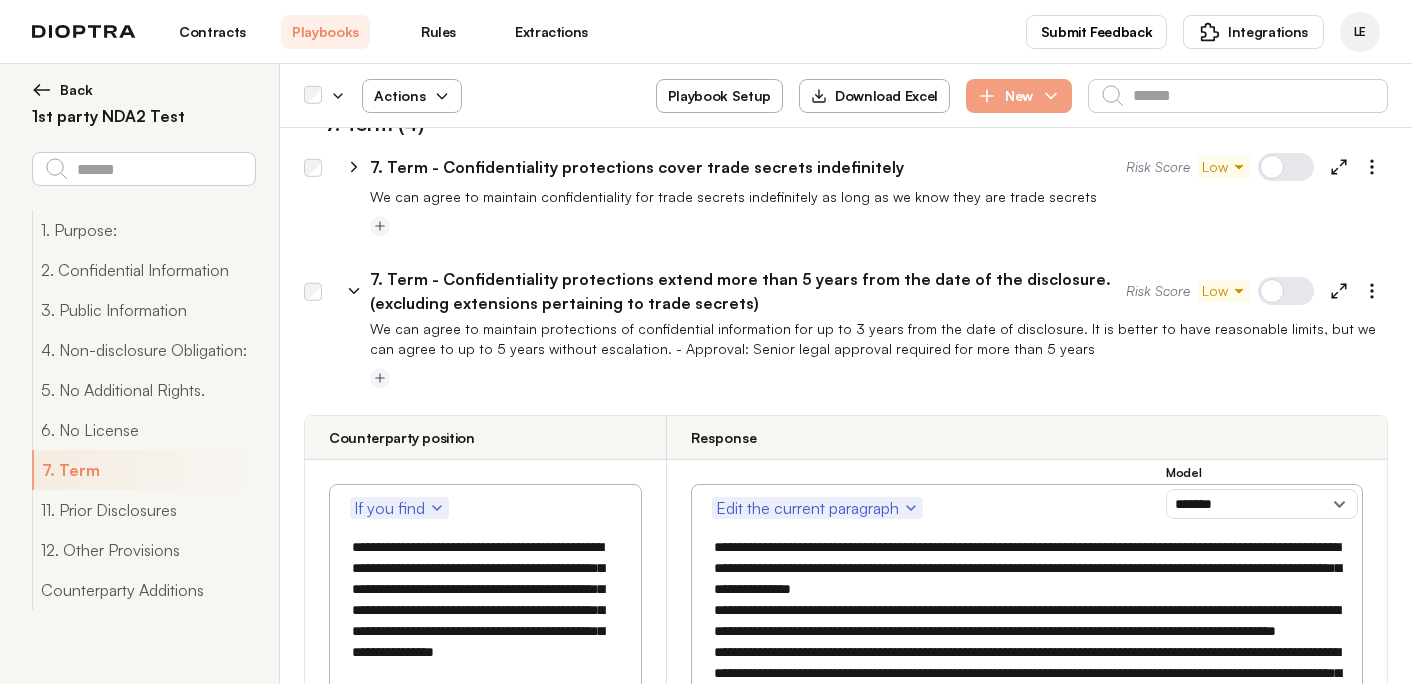 type on "**********" 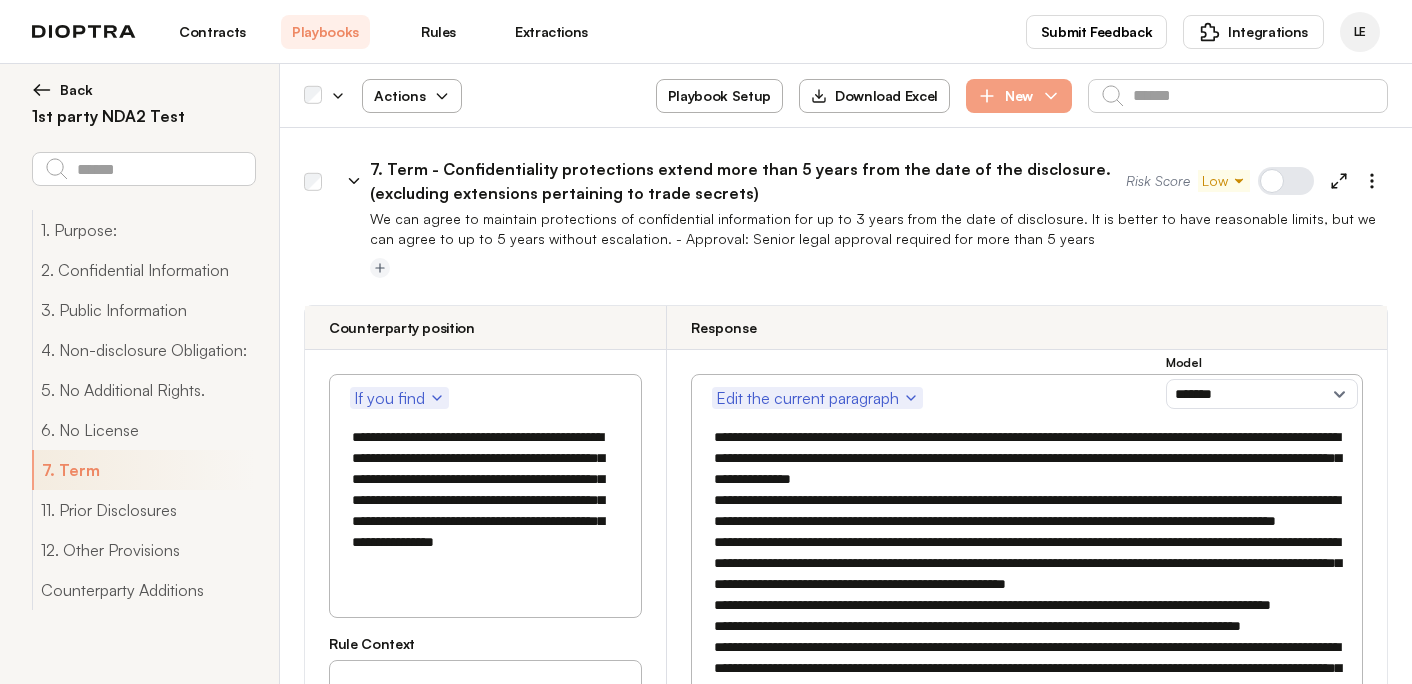 scroll, scrollTop: 3574, scrollLeft: 0, axis: vertical 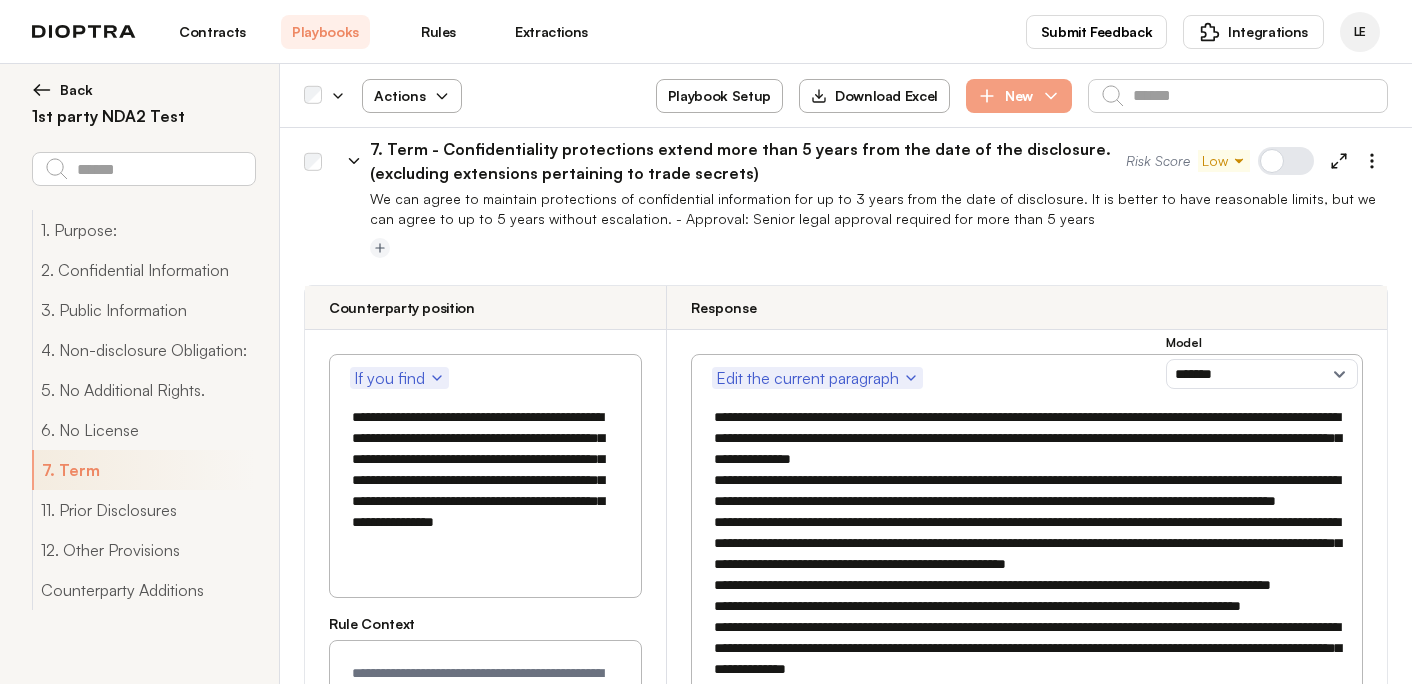 click at bounding box center (485, 699) 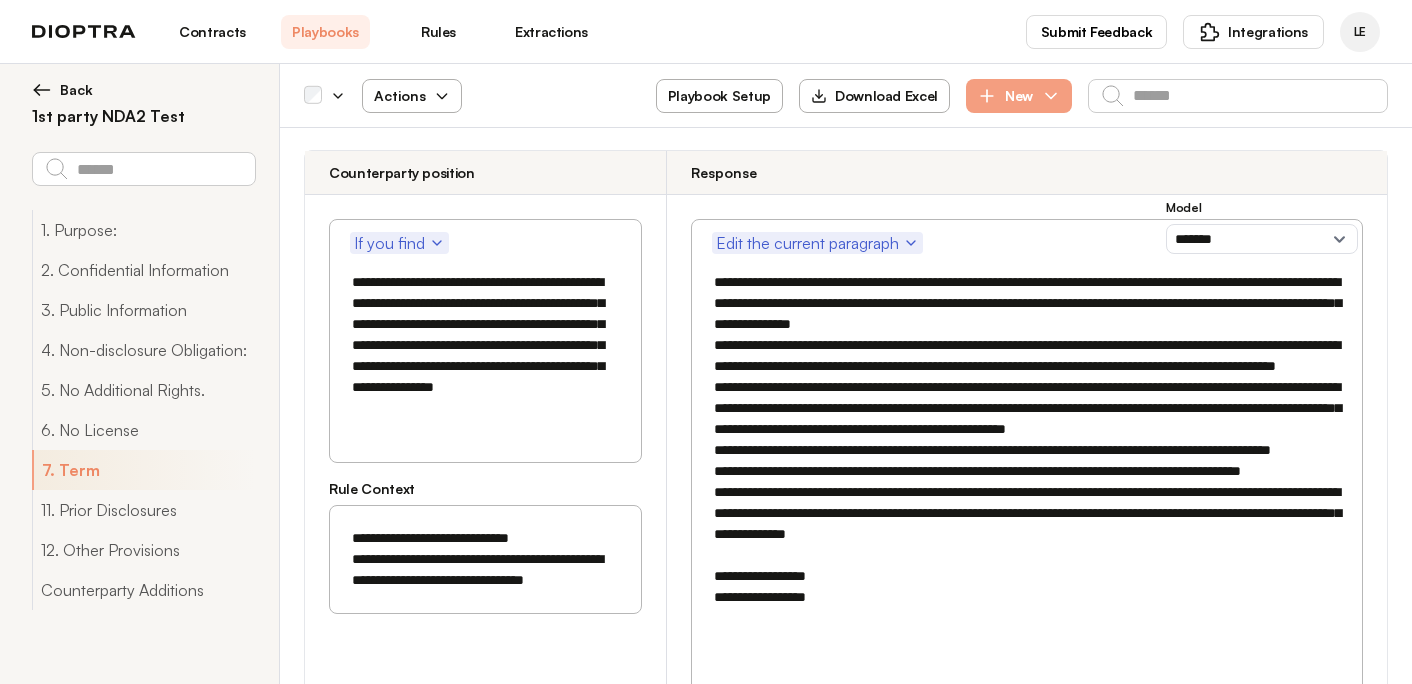 scroll, scrollTop: 3786, scrollLeft: 0, axis: vertical 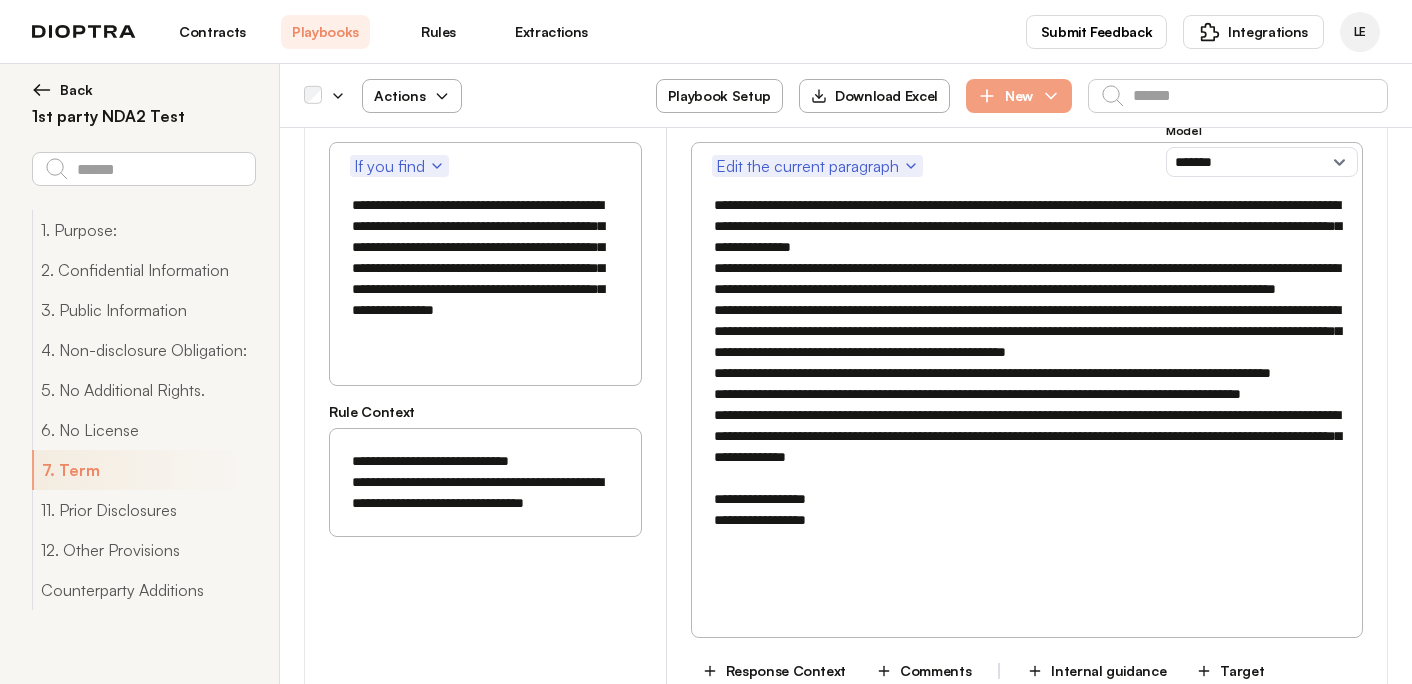 click on "Save" at bounding box center (1169, 753) 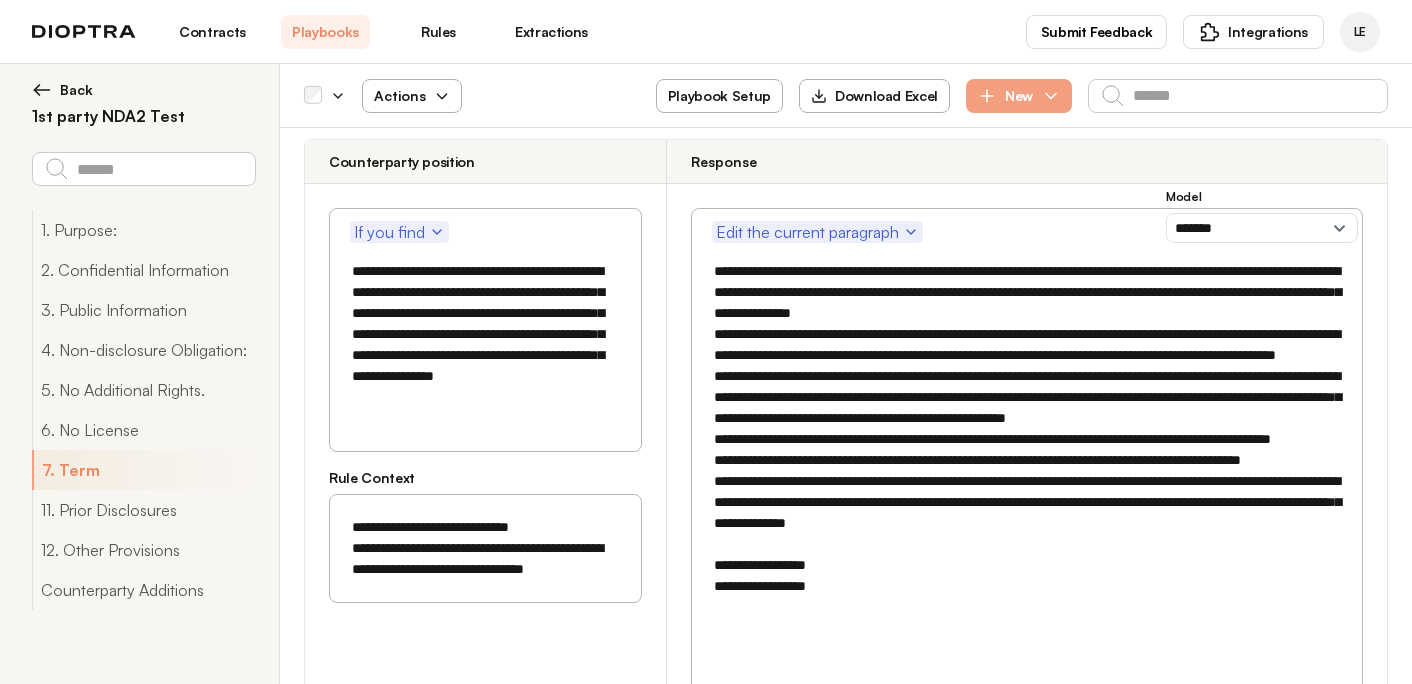 scroll, scrollTop: 3634, scrollLeft: 0, axis: vertical 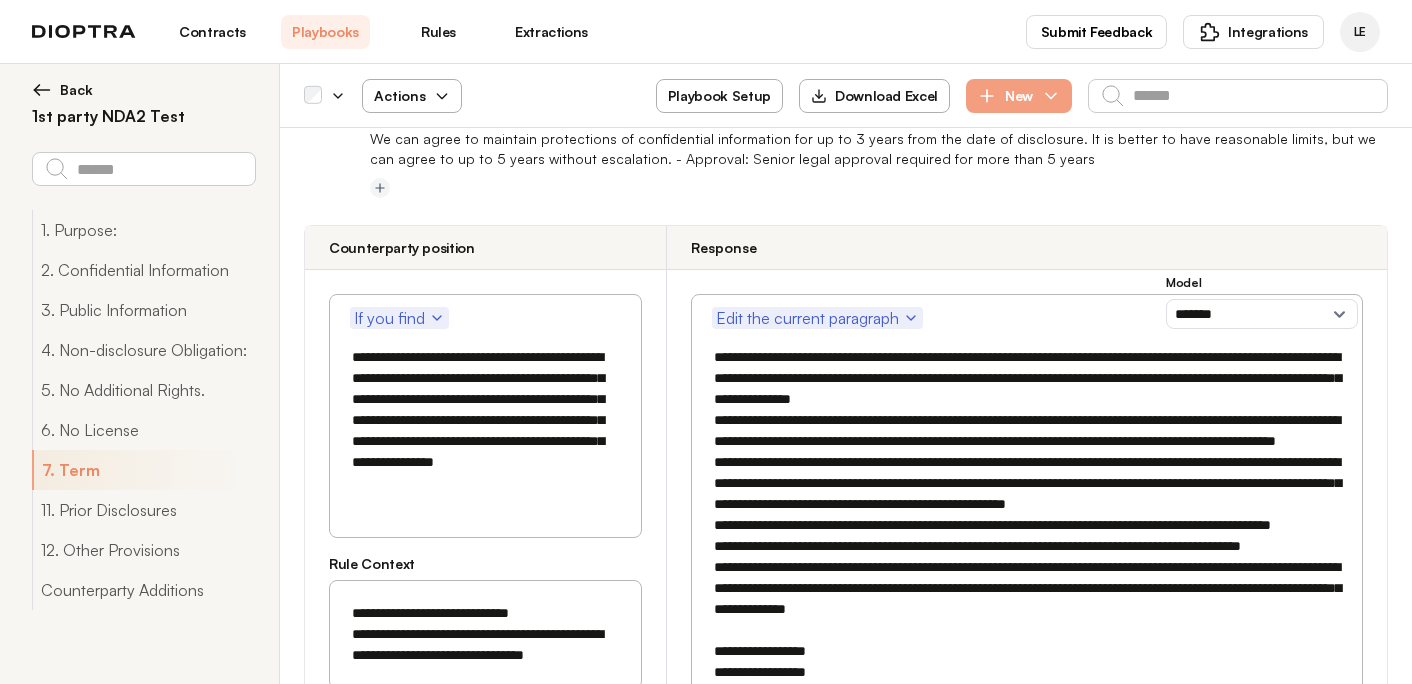 click at bounding box center [1027, 567] 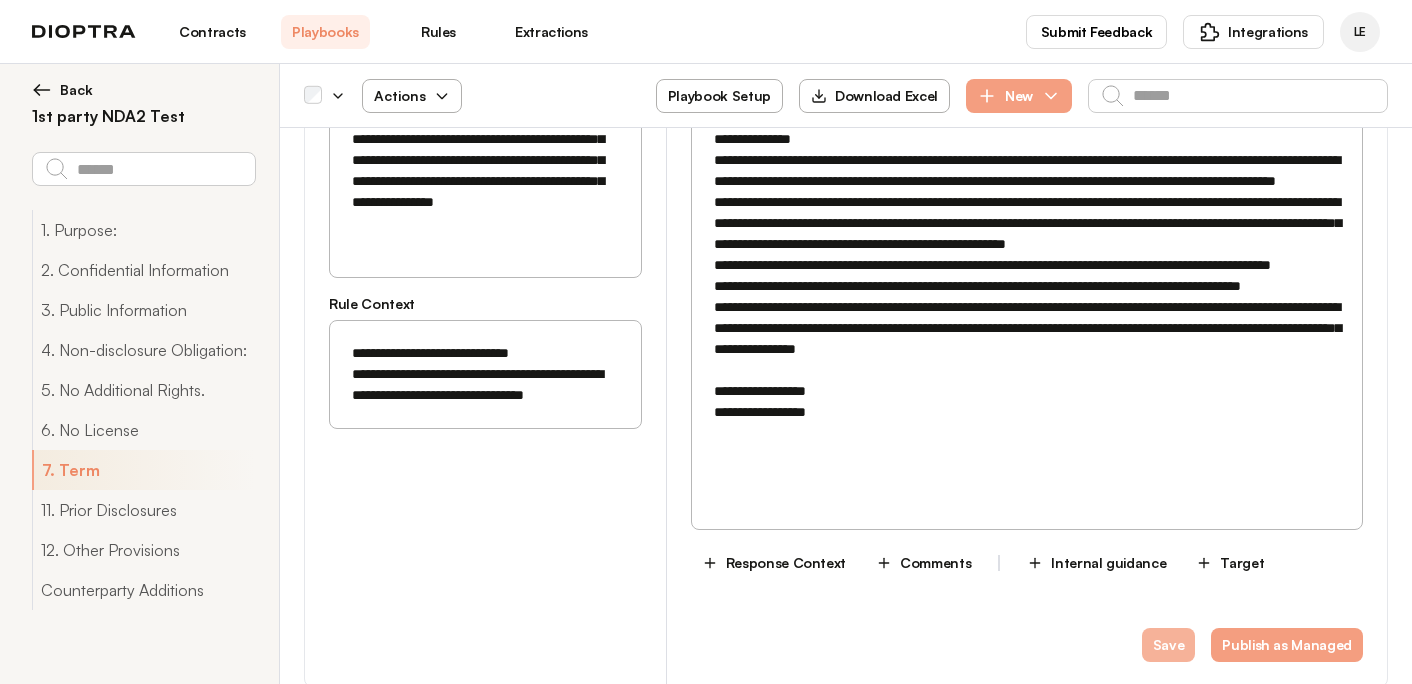 type on "**********" 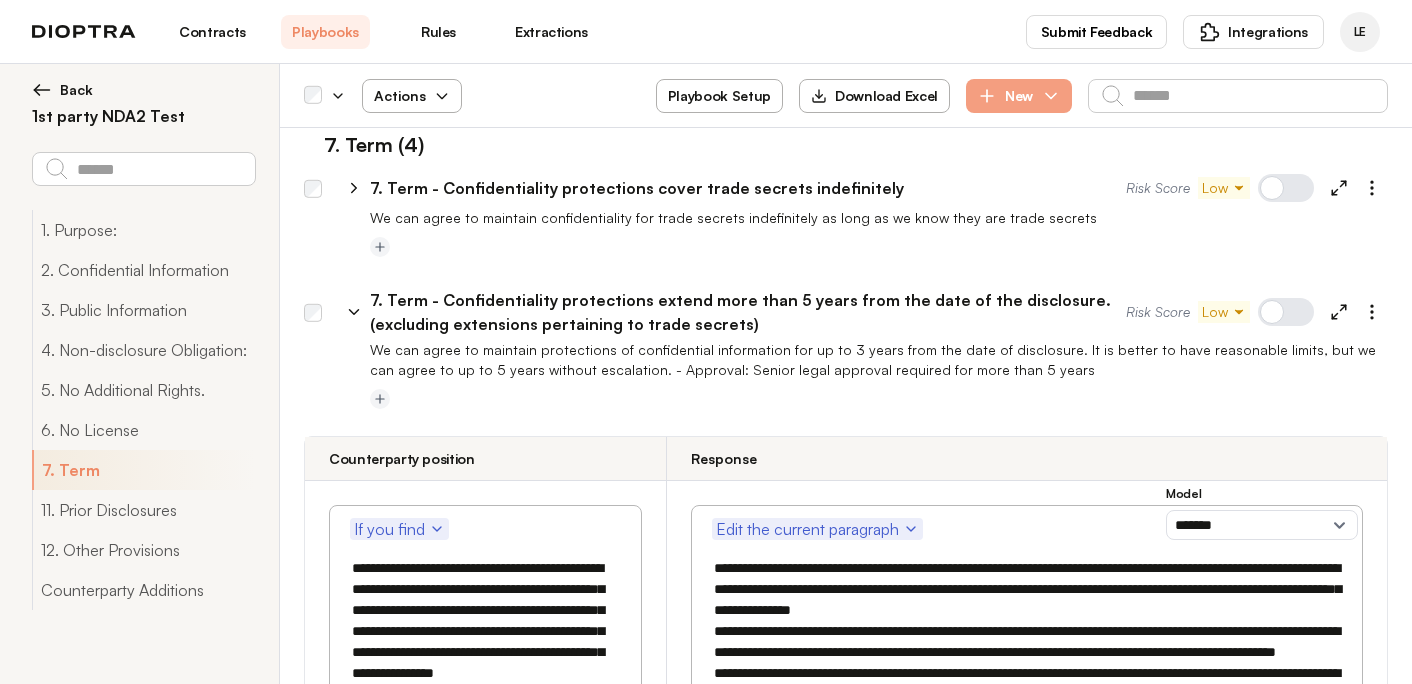 scroll, scrollTop: 3347, scrollLeft: 0, axis: vertical 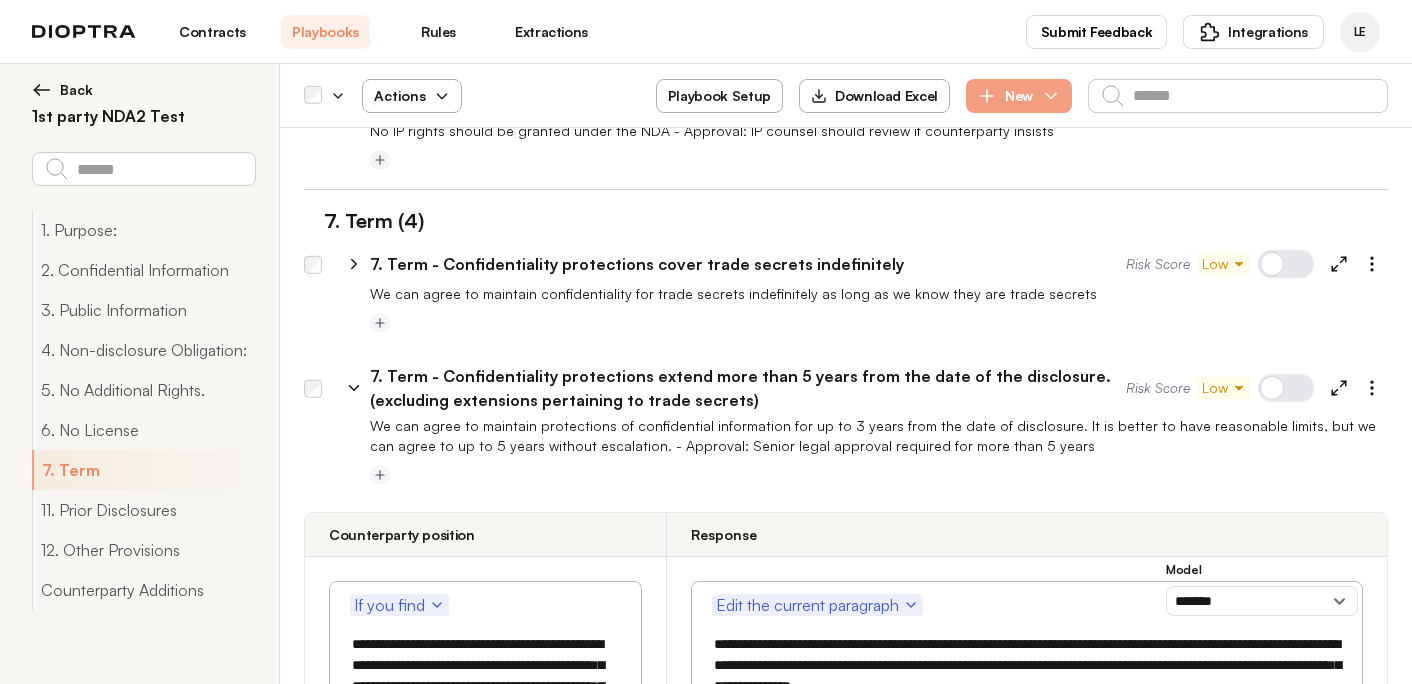 click 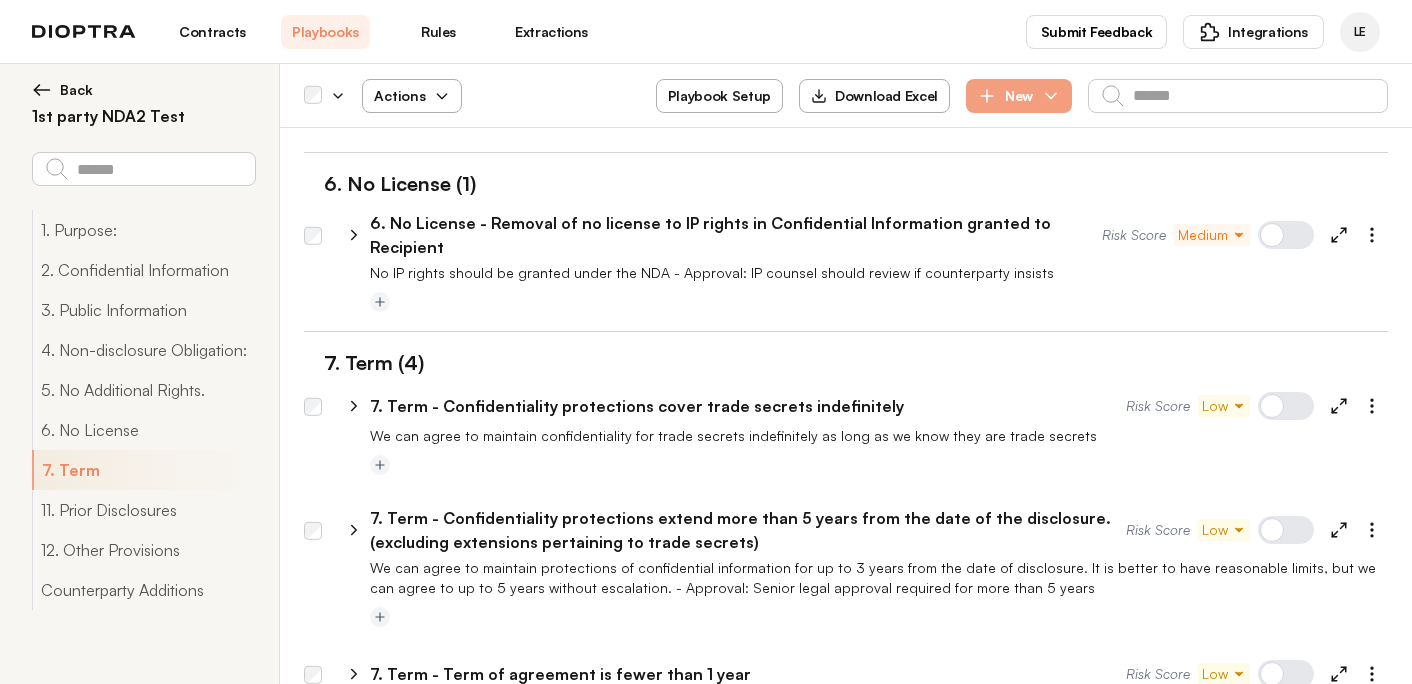scroll, scrollTop: 3193, scrollLeft: 0, axis: vertical 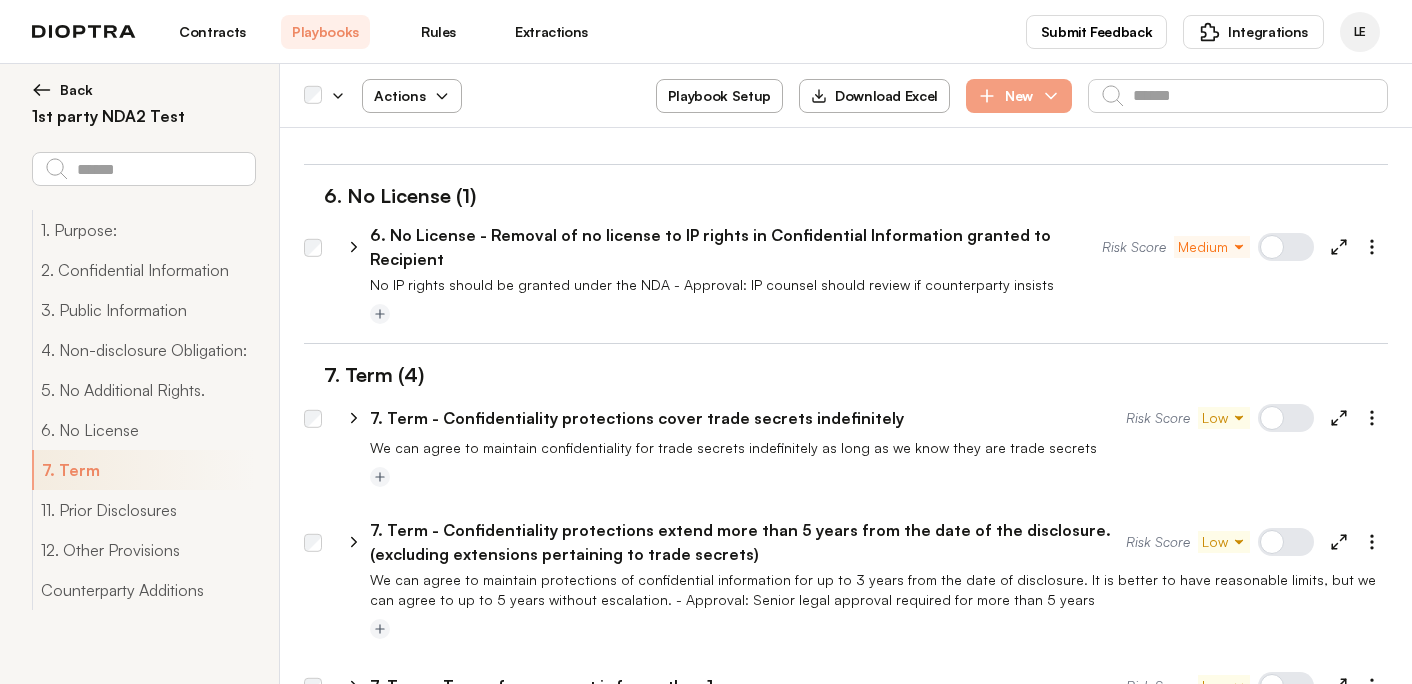 click 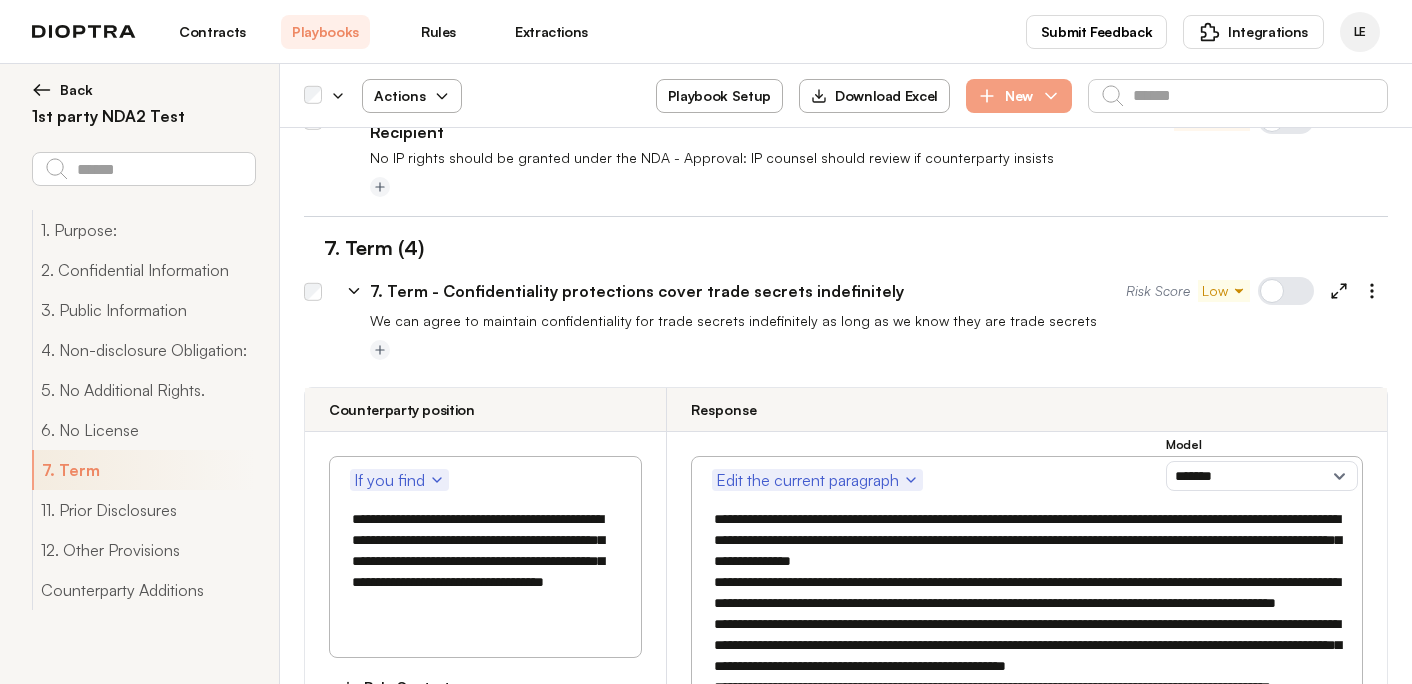scroll, scrollTop: 3347, scrollLeft: 0, axis: vertical 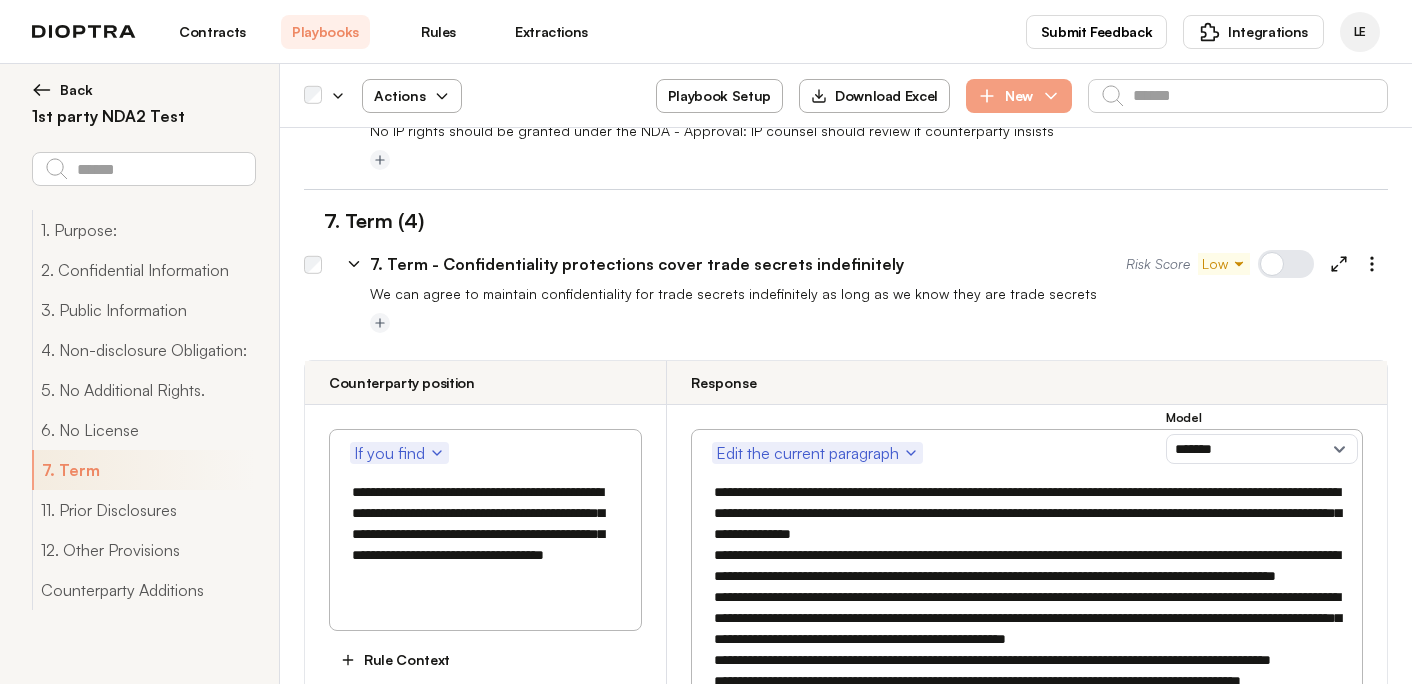 click on "**********" at bounding box center (485, 534) 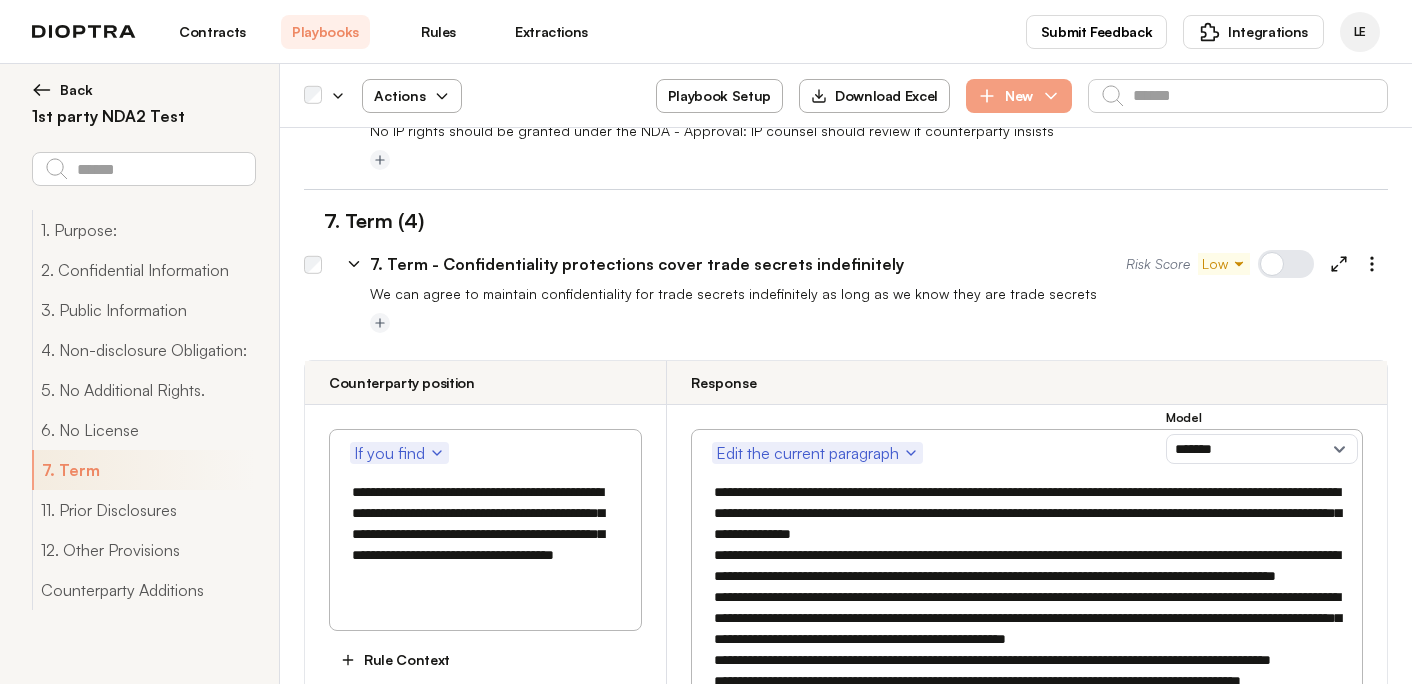 type on "**********" 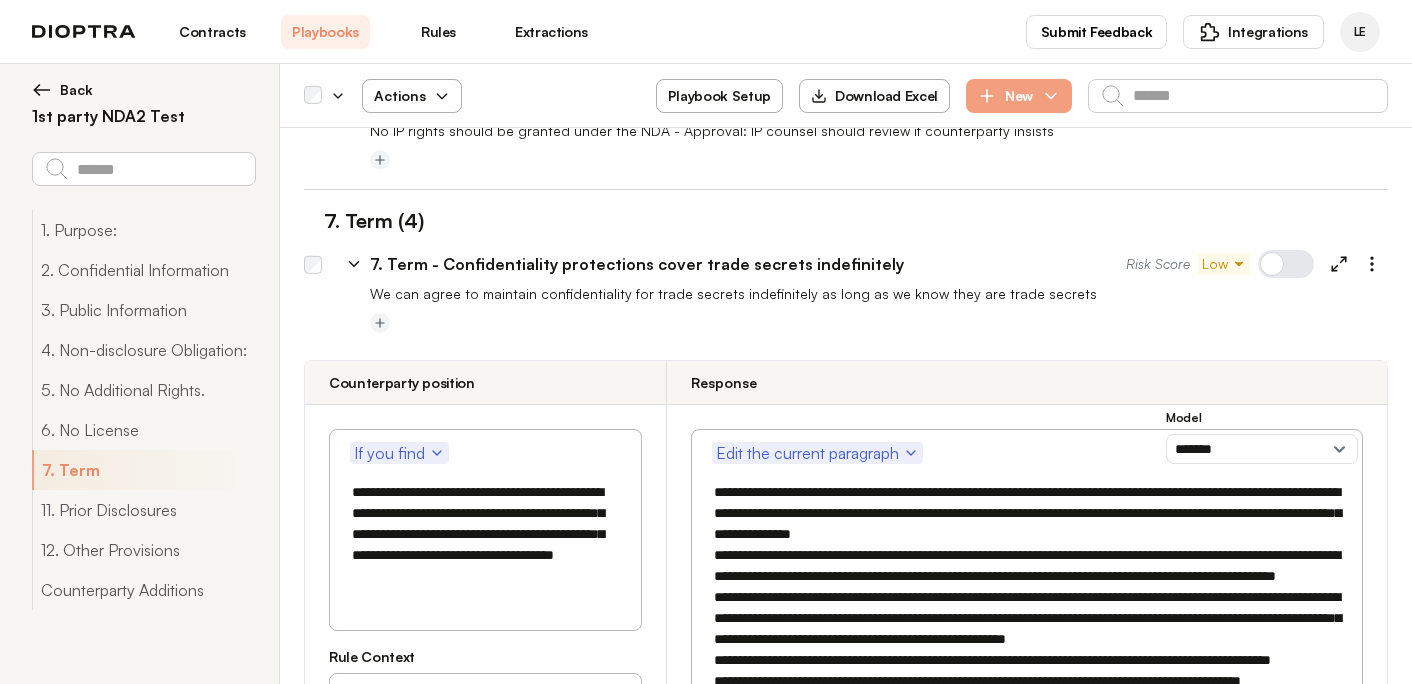 click at bounding box center [485, 732] 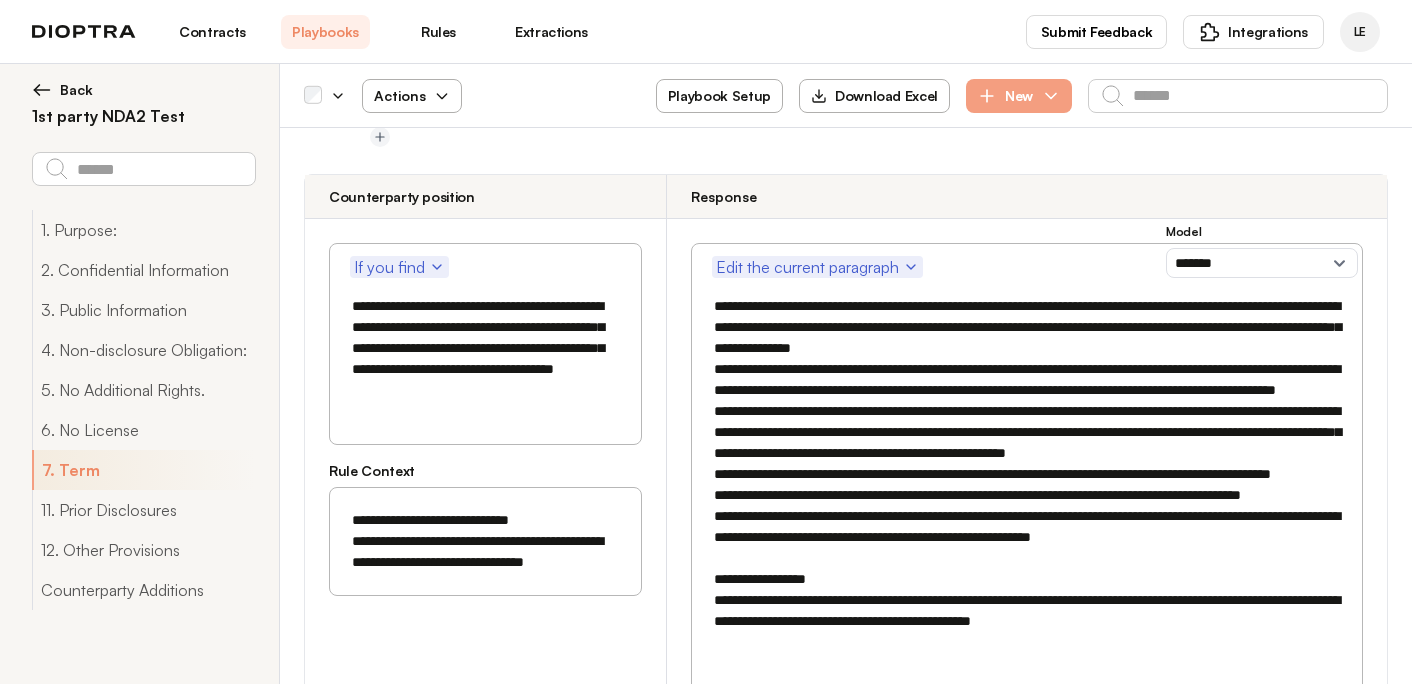 scroll, scrollTop: 3562, scrollLeft: 0, axis: vertical 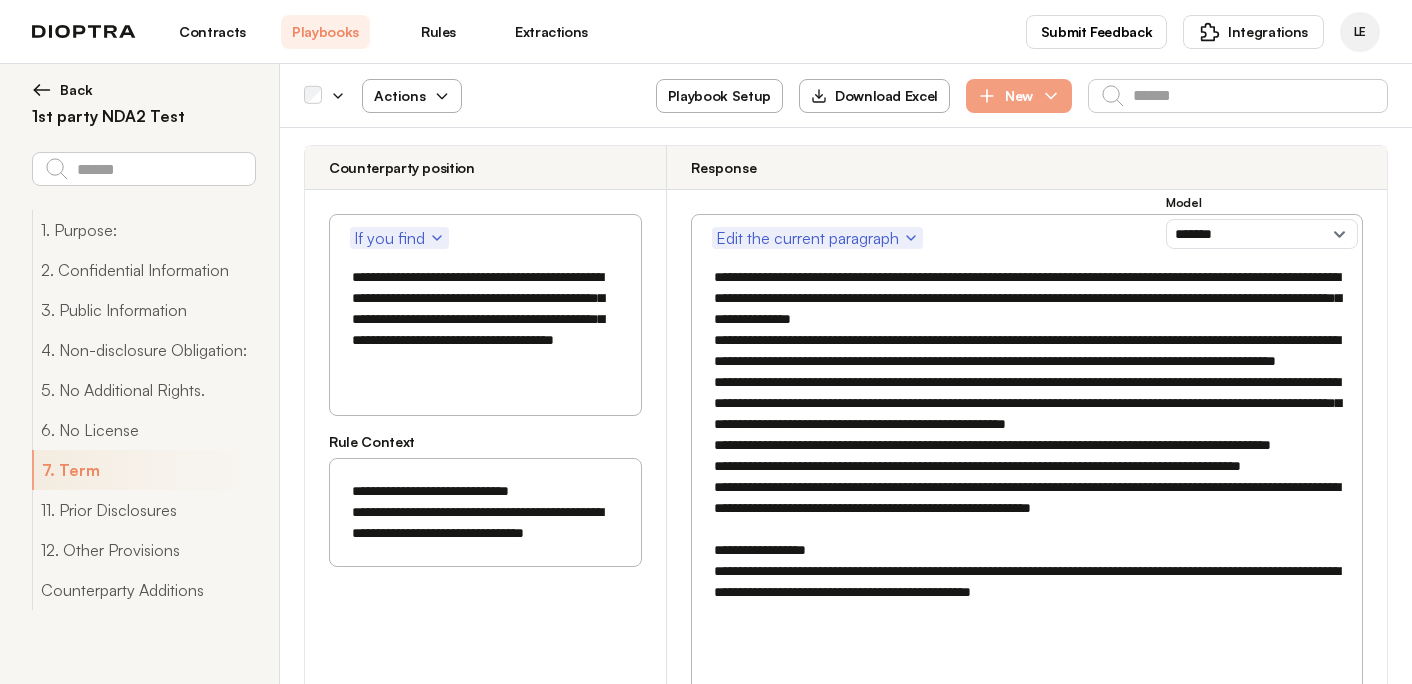 click at bounding box center [1027, 487] 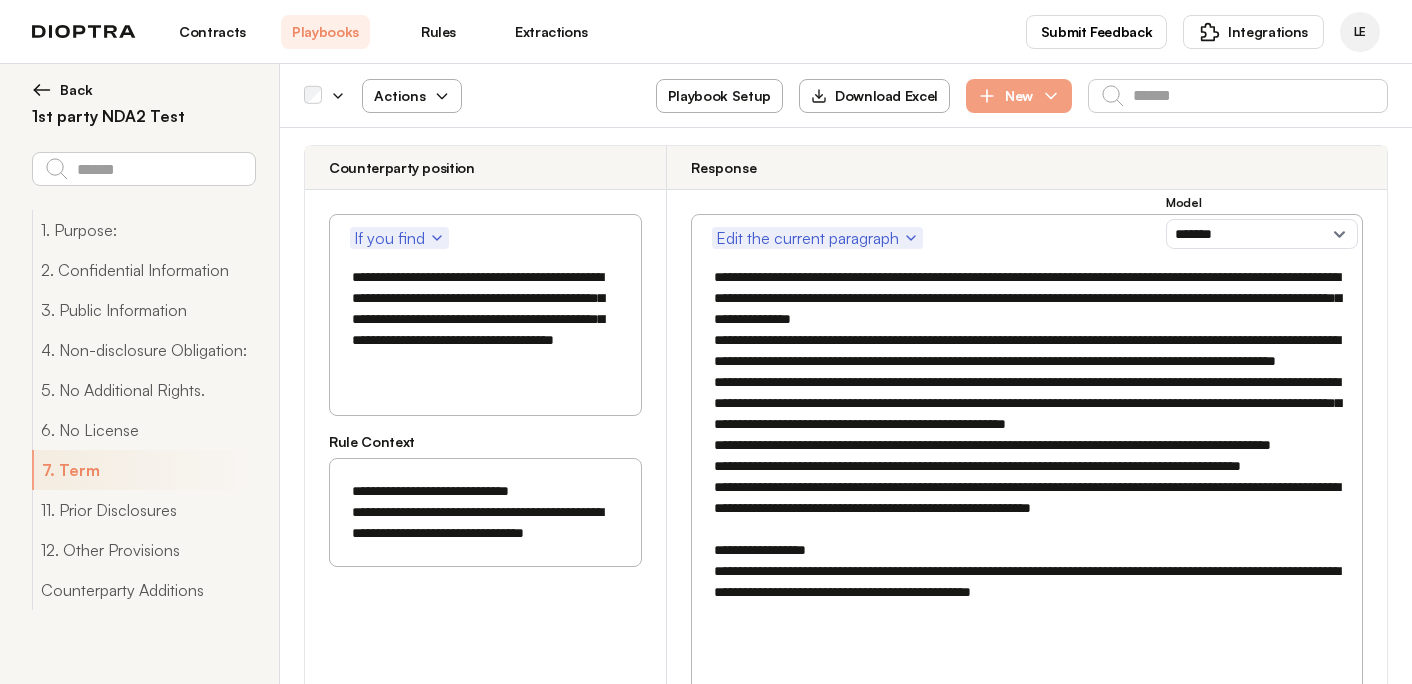 click at bounding box center [1027, 487] 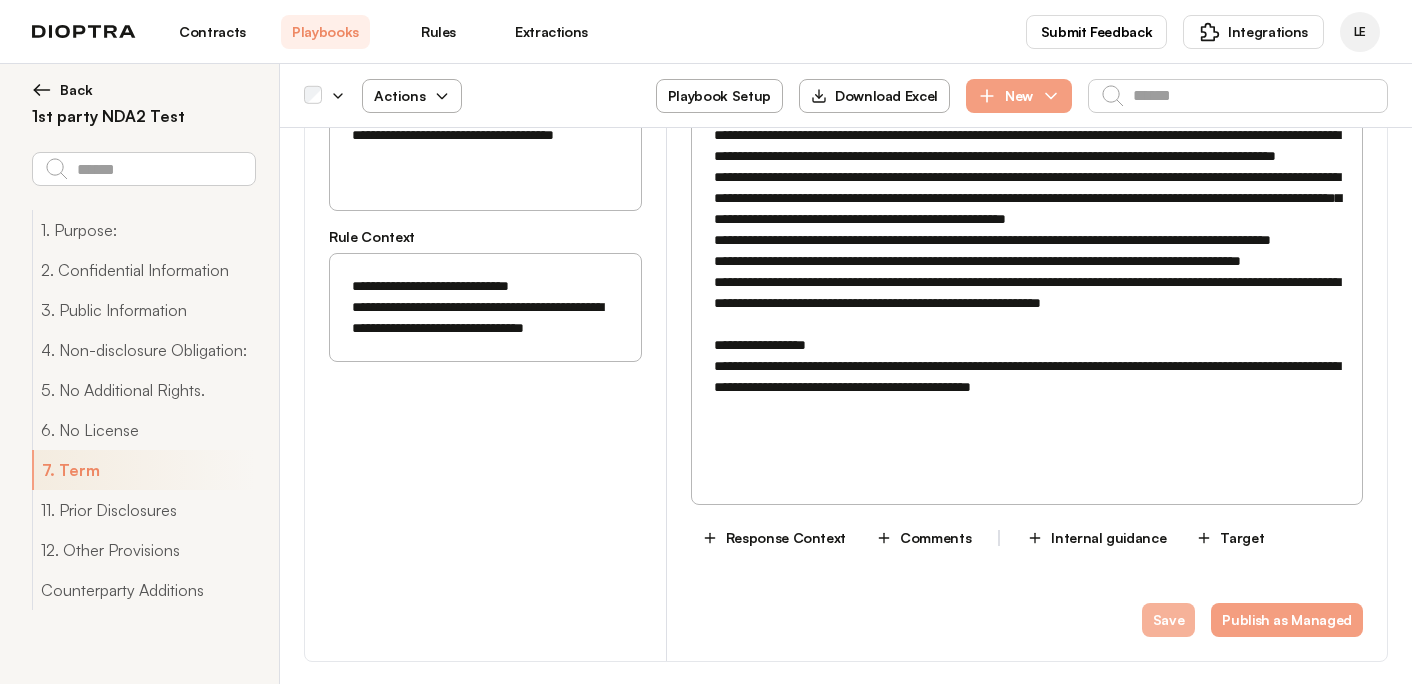 type on "**********" 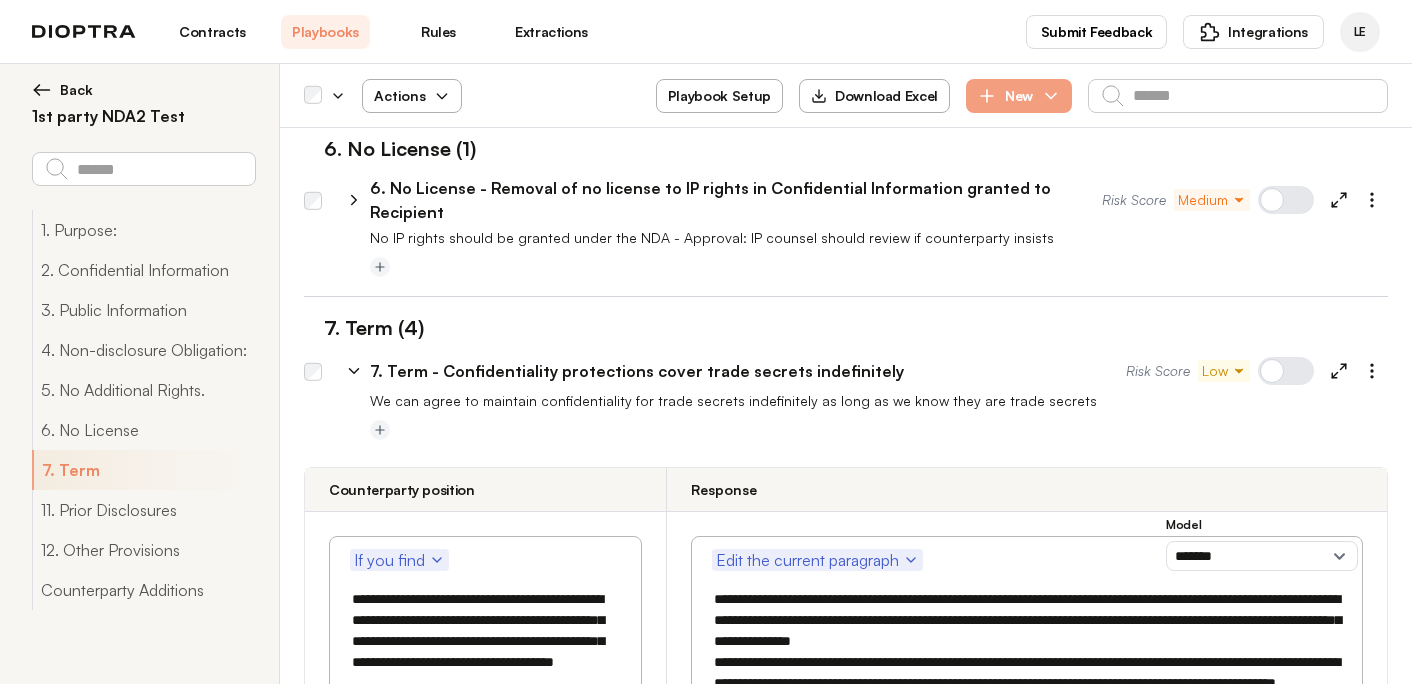 scroll, scrollTop: 3208, scrollLeft: 0, axis: vertical 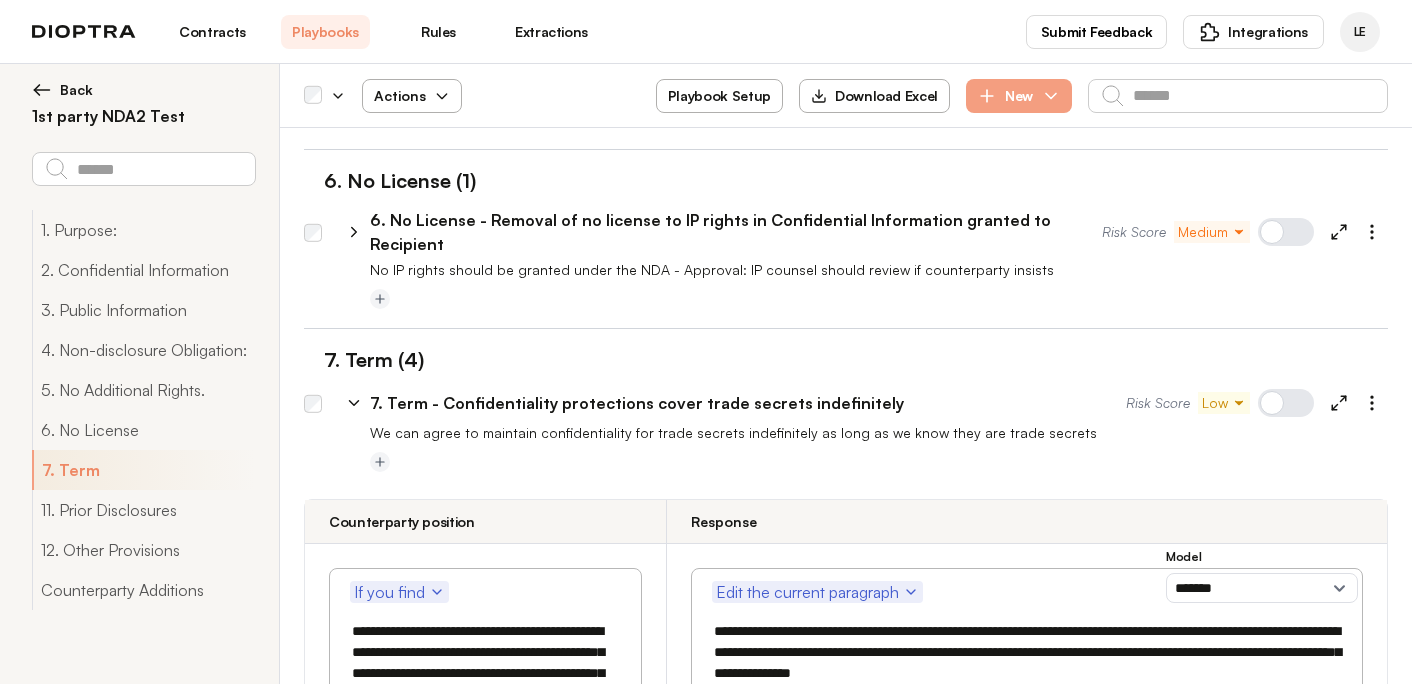 click 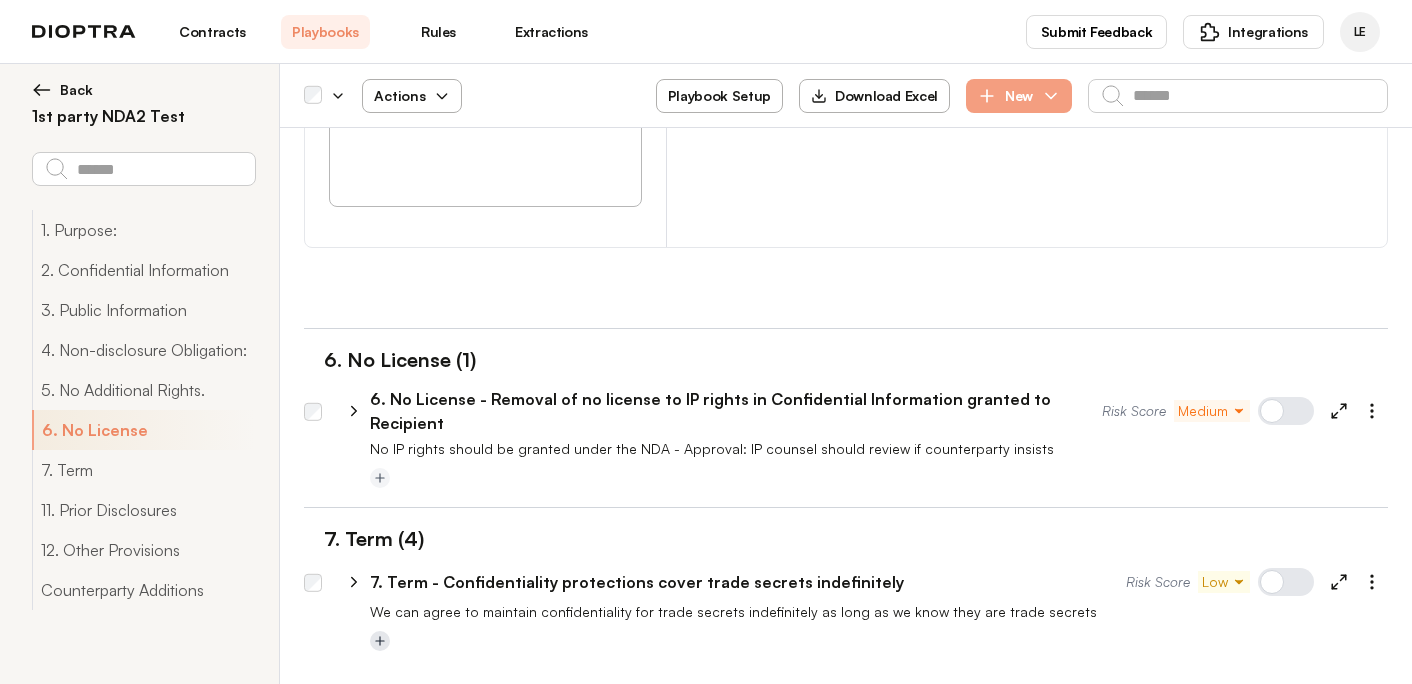 scroll, scrollTop: 2937, scrollLeft: 0, axis: vertical 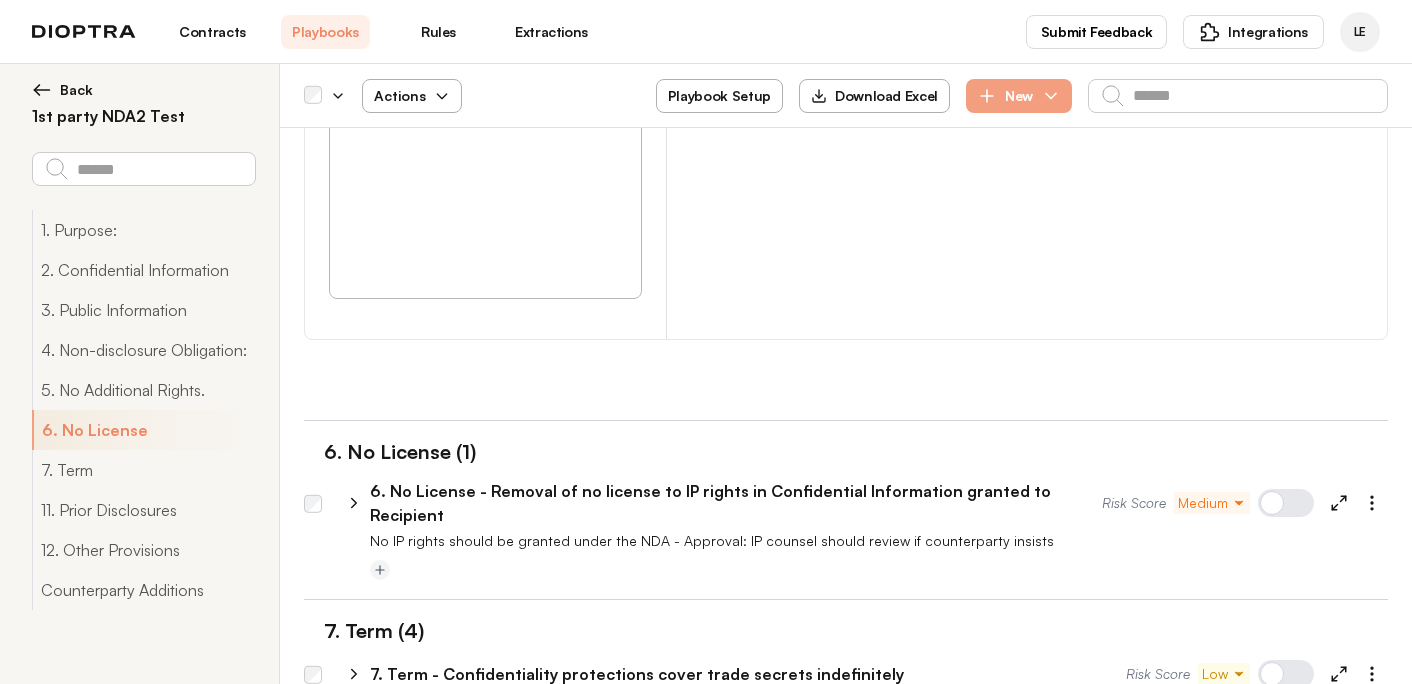 click 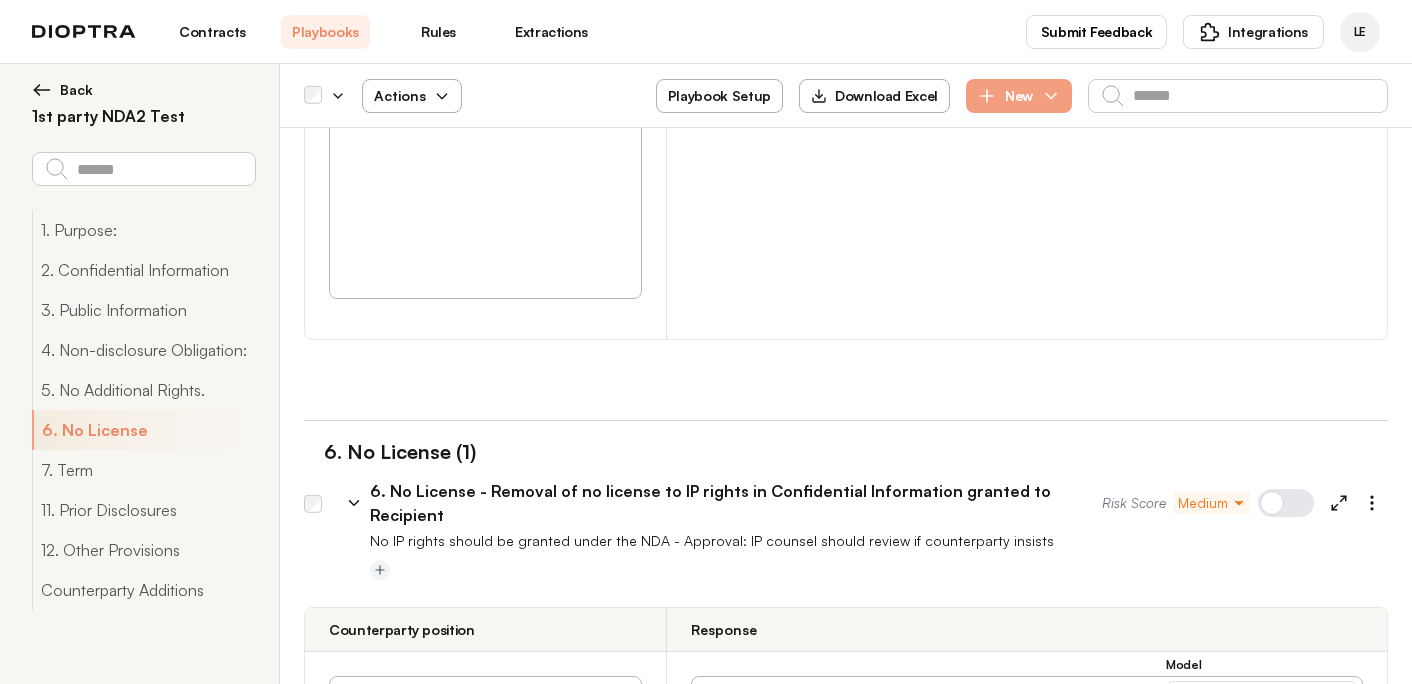 scroll, scrollTop: 3058, scrollLeft: 0, axis: vertical 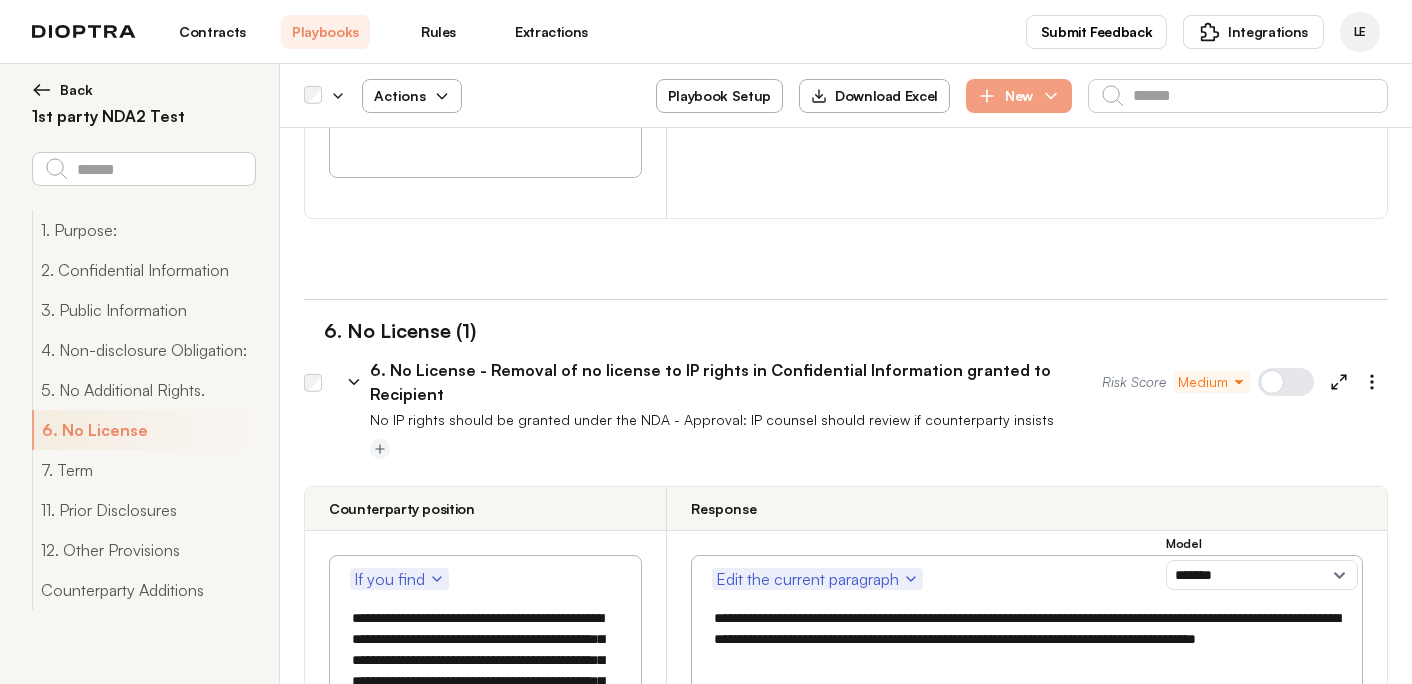 click on "**********" at bounding box center (485, 671) 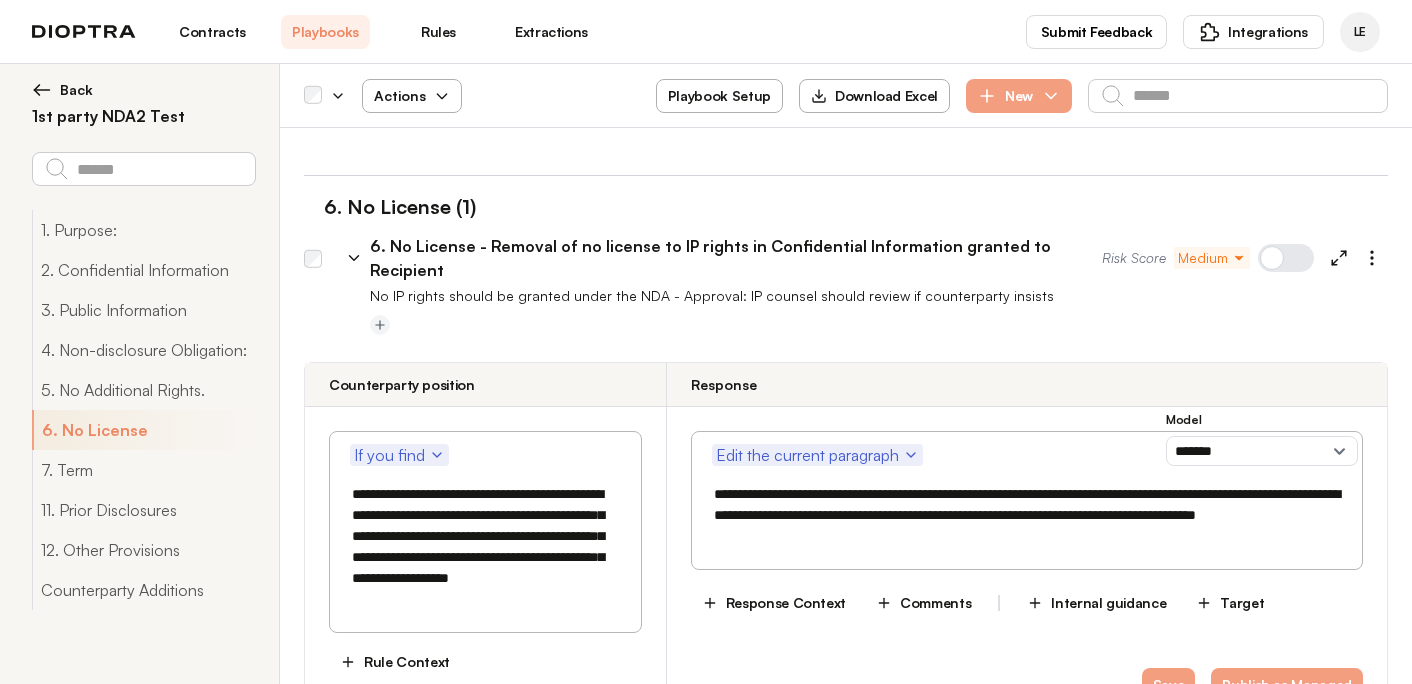 scroll, scrollTop: 3192, scrollLeft: 0, axis: vertical 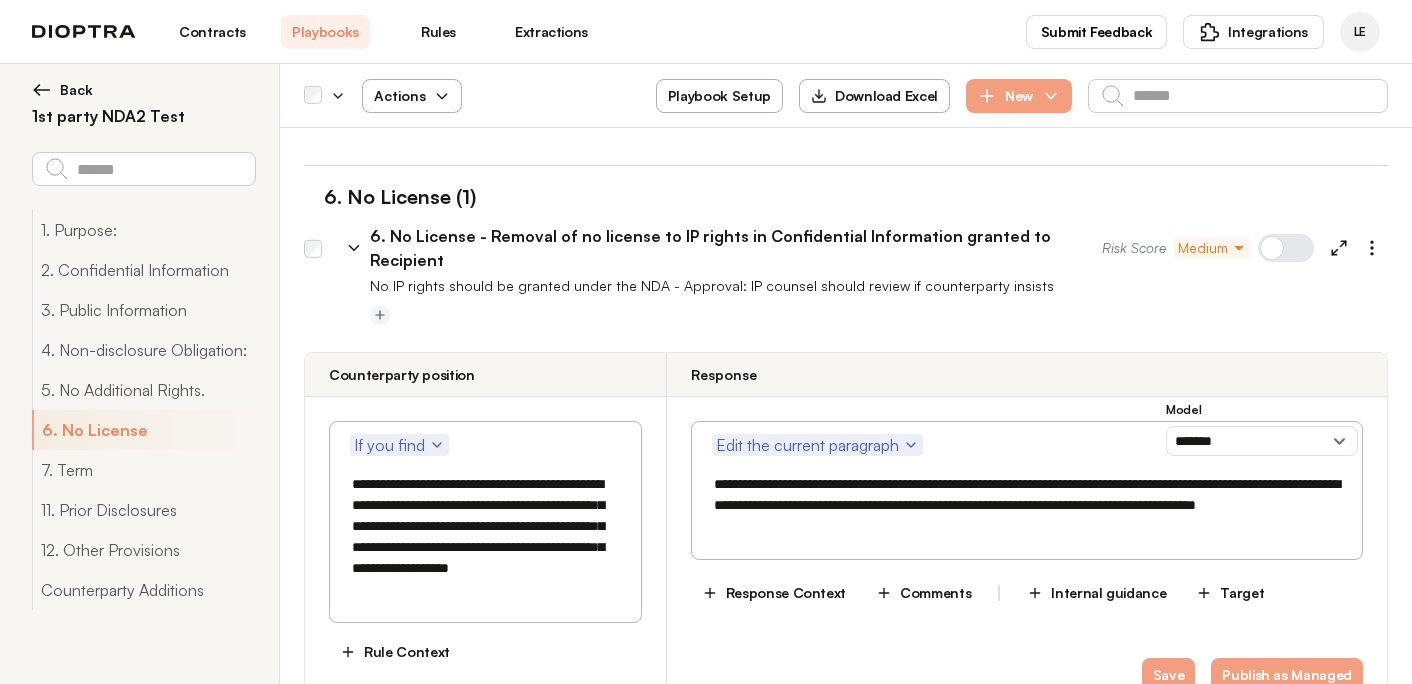 type on "**********" 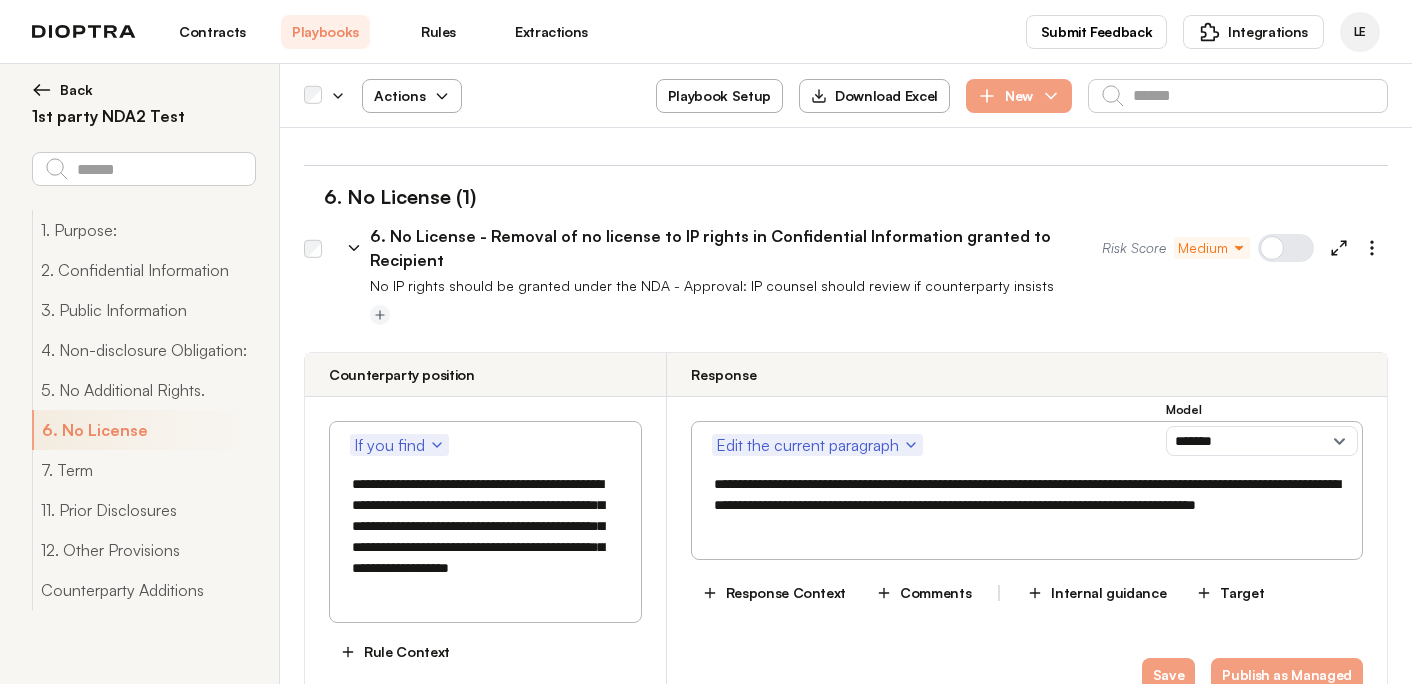 click on "Rule Context" at bounding box center [395, 652] 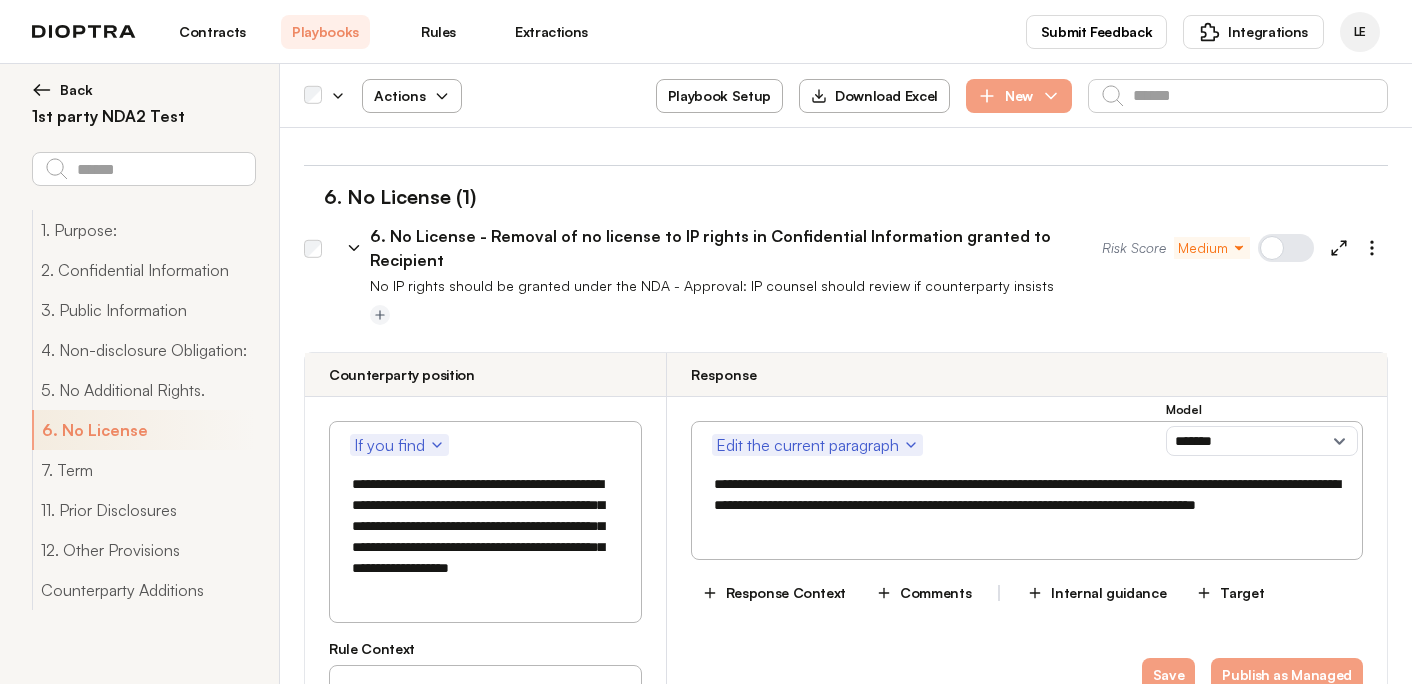 click at bounding box center [485, 724] 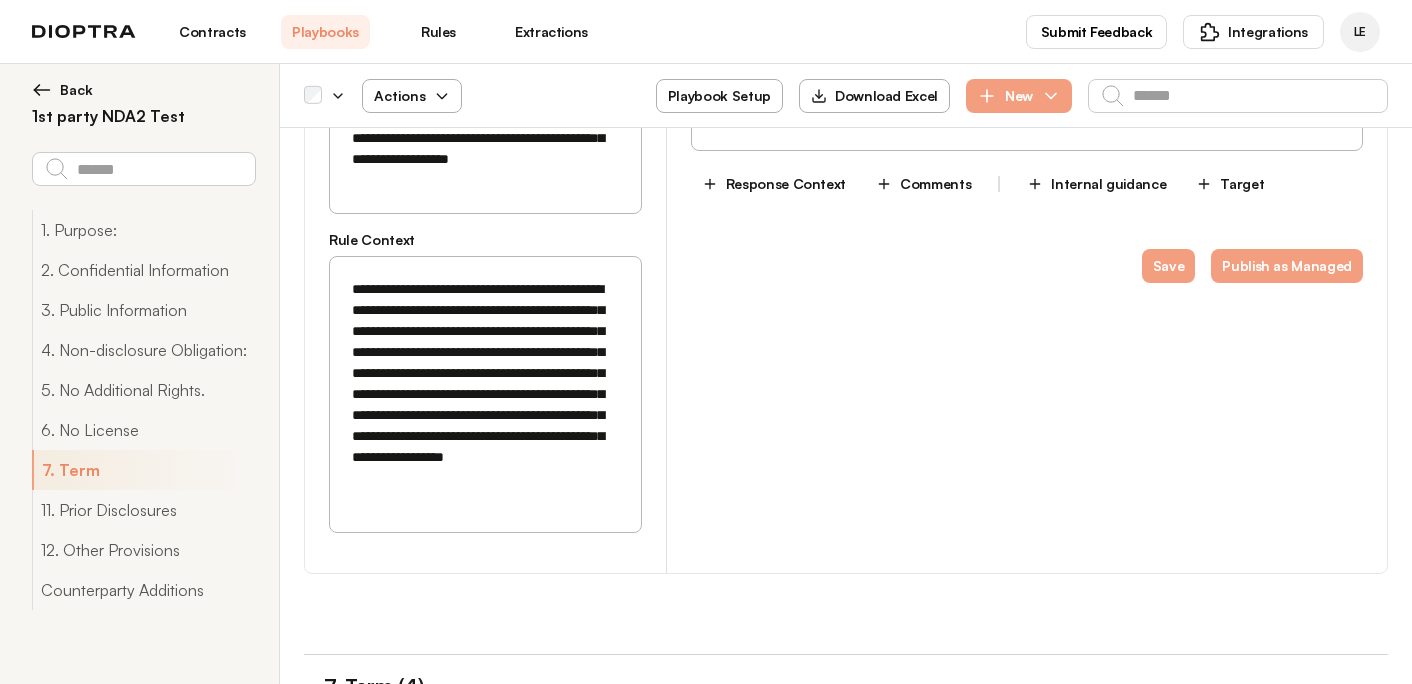 scroll, scrollTop: 3777, scrollLeft: 0, axis: vertical 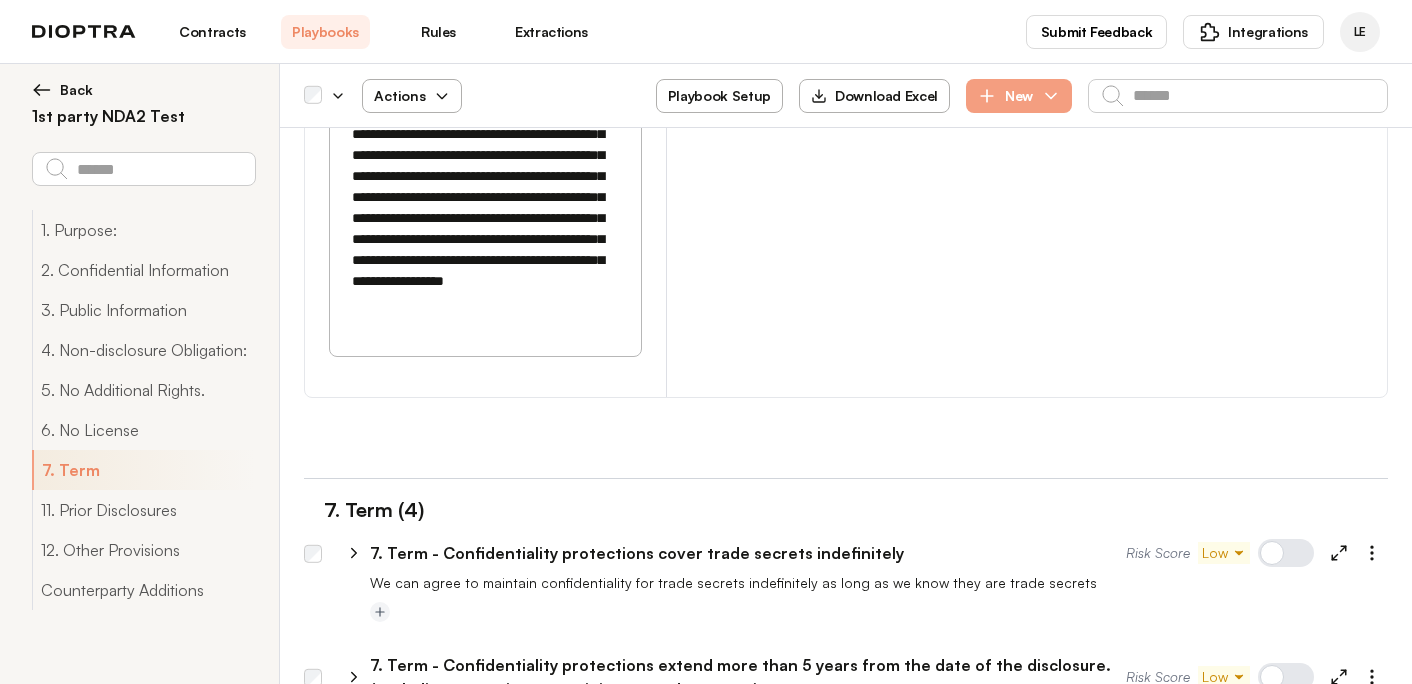 click 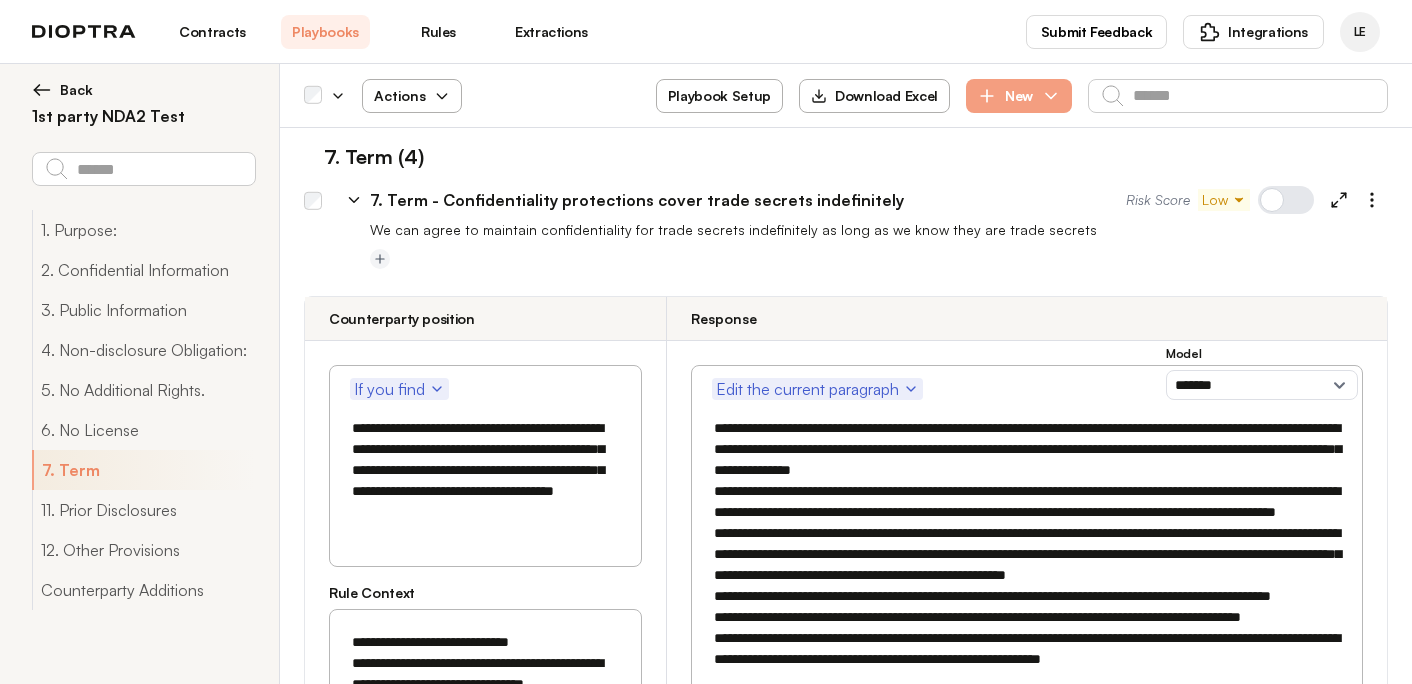scroll, scrollTop: 4137, scrollLeft: 0, axis: vertical 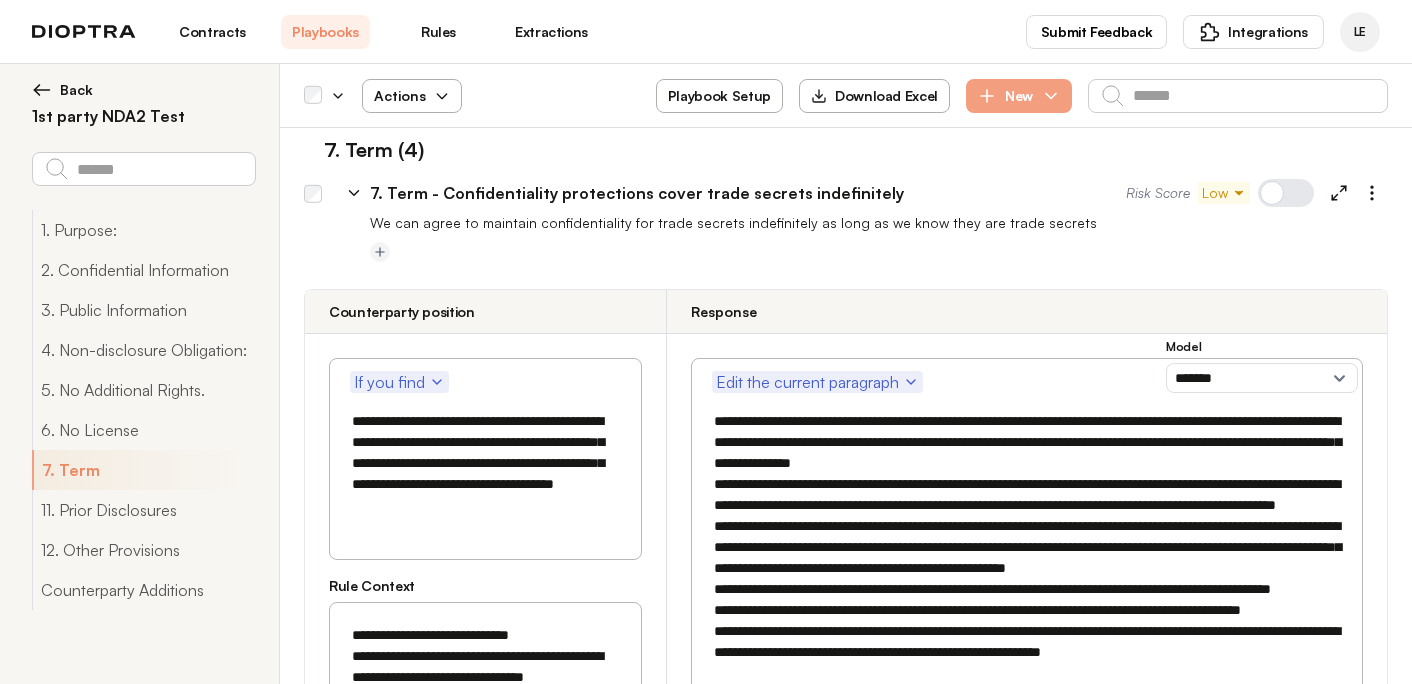 drag, startPoint x: 545, startPoint y: 481, endPoint x: 292, endPoint y: 480, distance: 253.00198 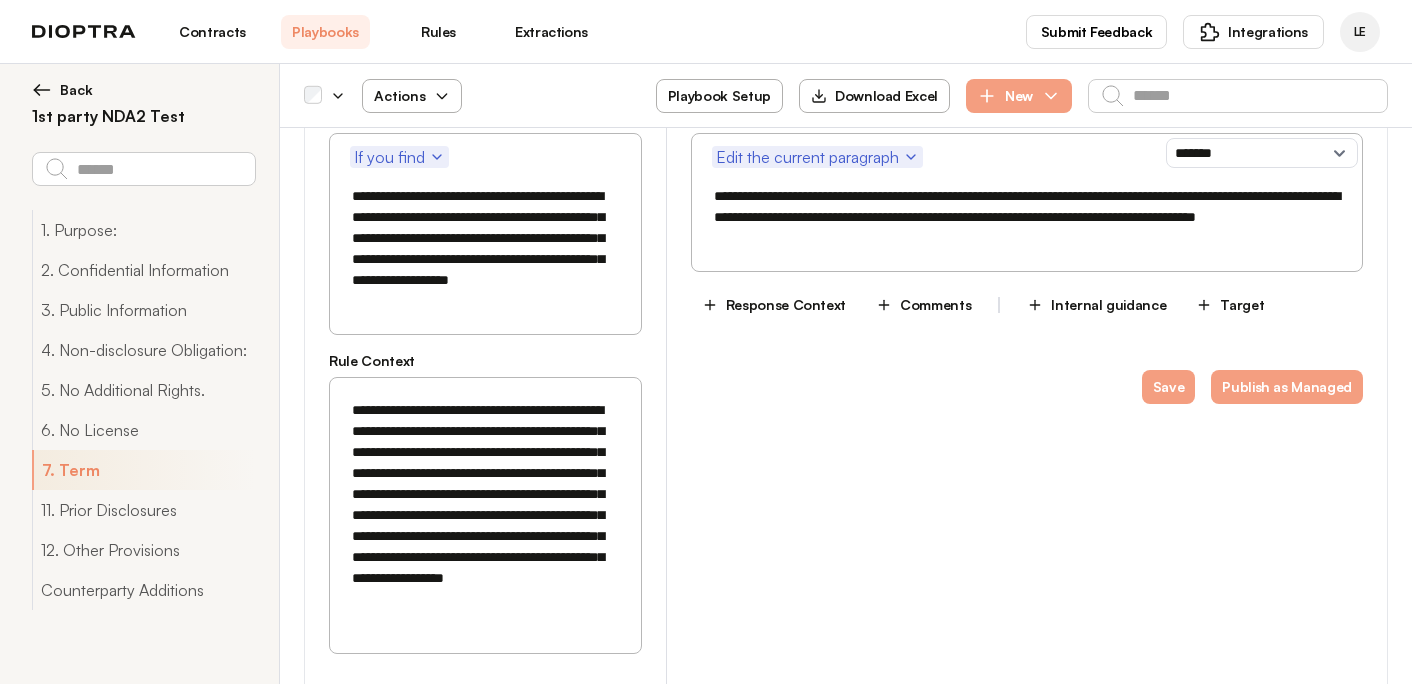 scroll, scrollTop: 3478, scrollLeft: 0, axis: vertical 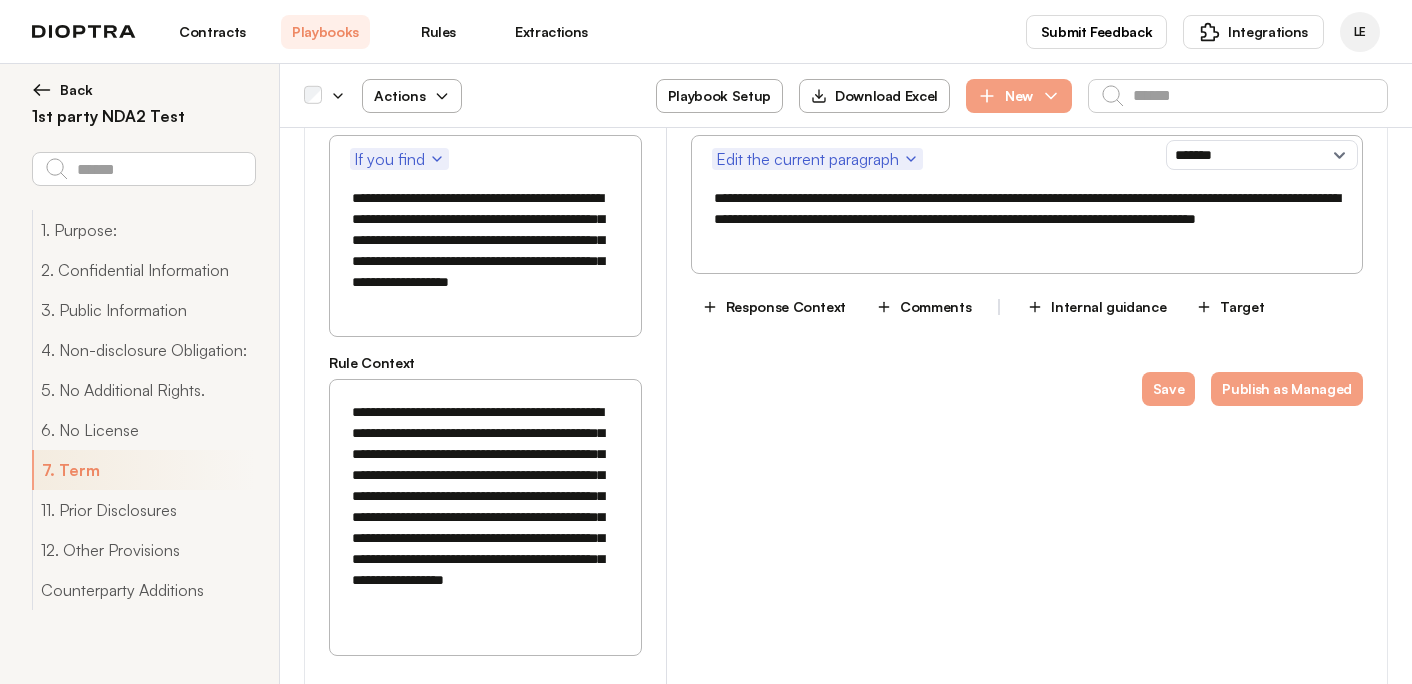 click on "**********" at bounding box center [485, 507] 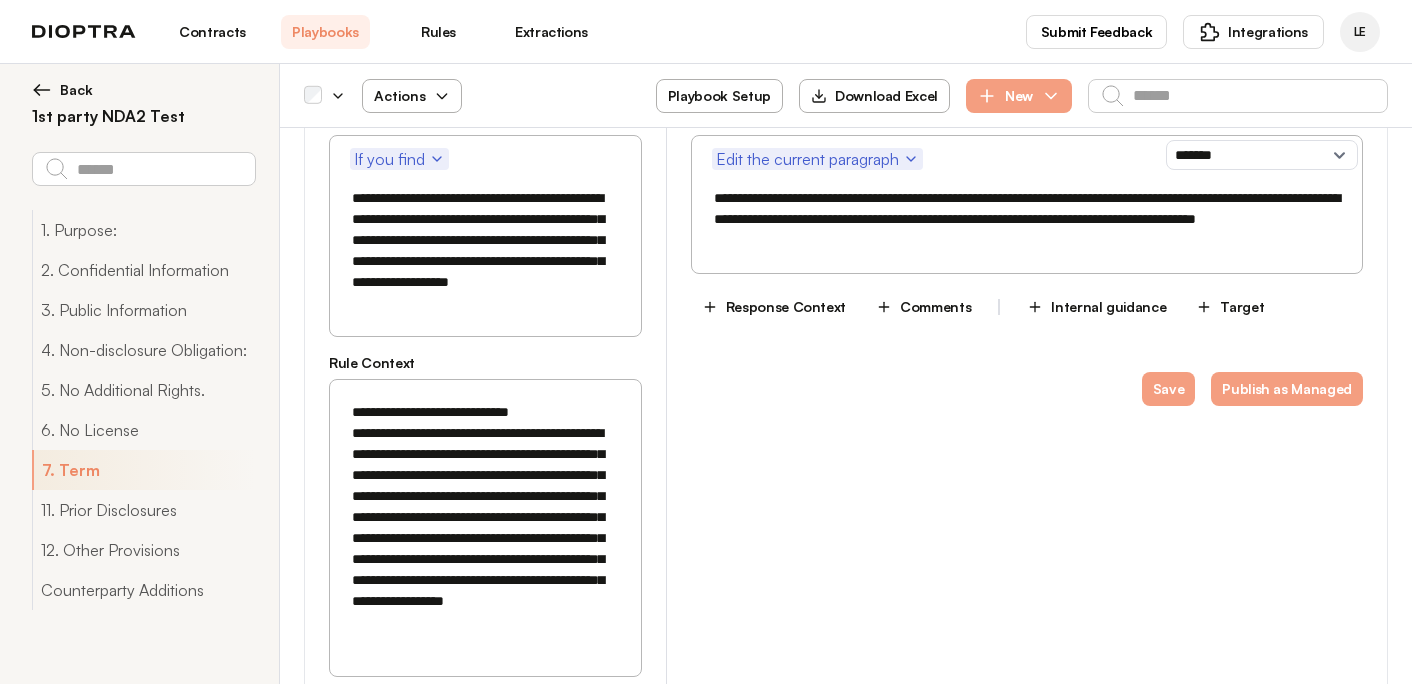 click on "**********" at bounding box center (485, 517) 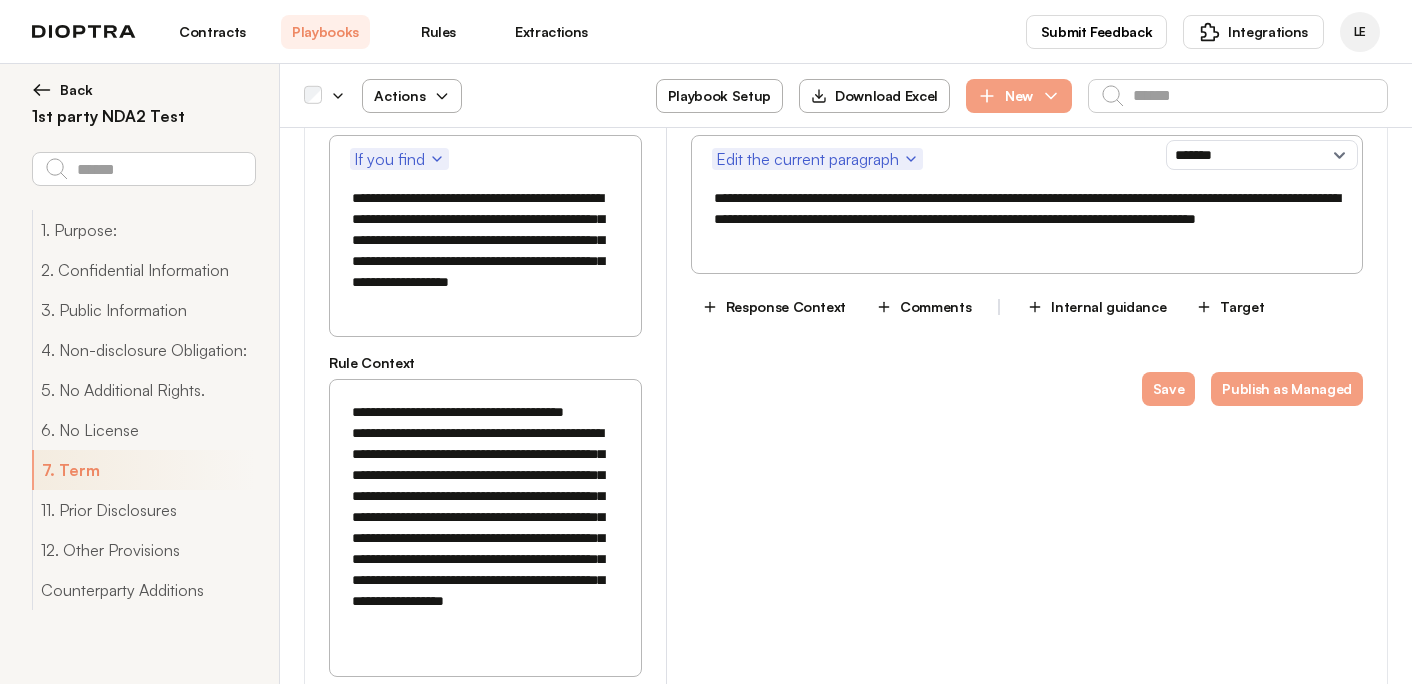 click on "**********" at bounding box center [485, 517] 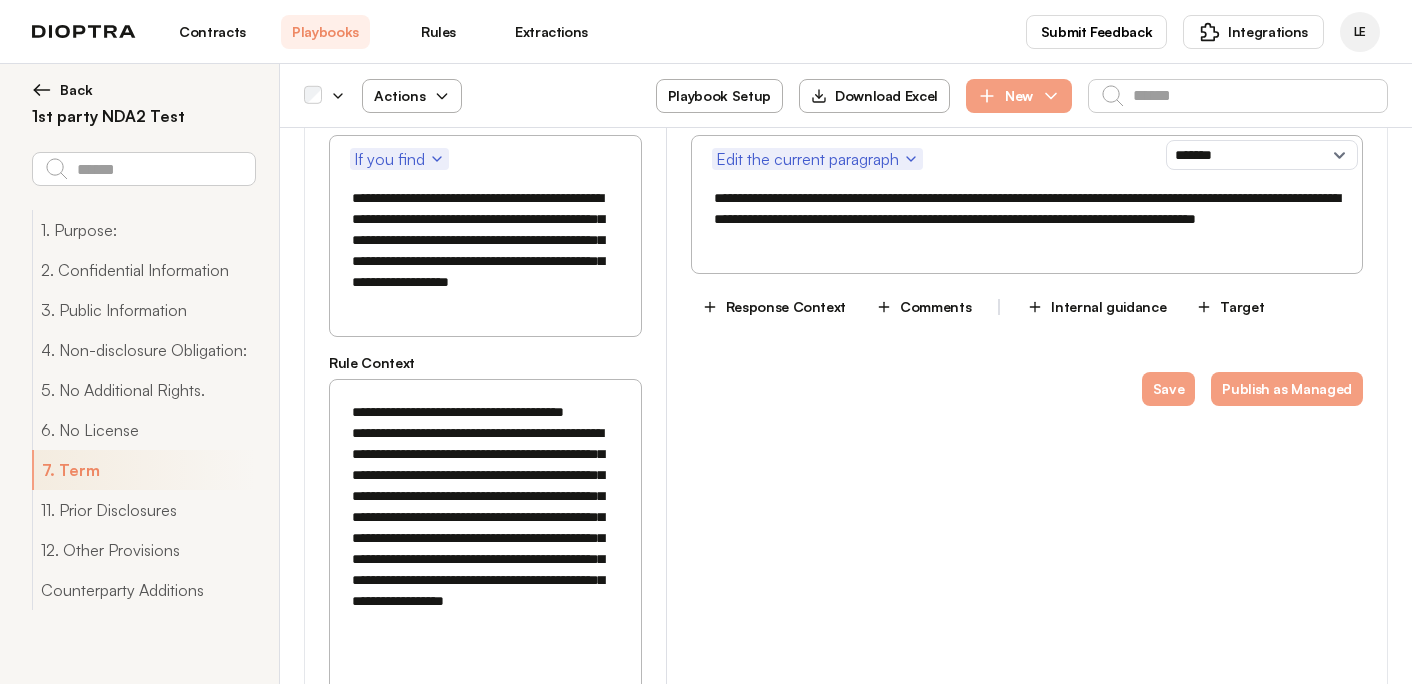 click on "**********" at bounding box center [485, 517] 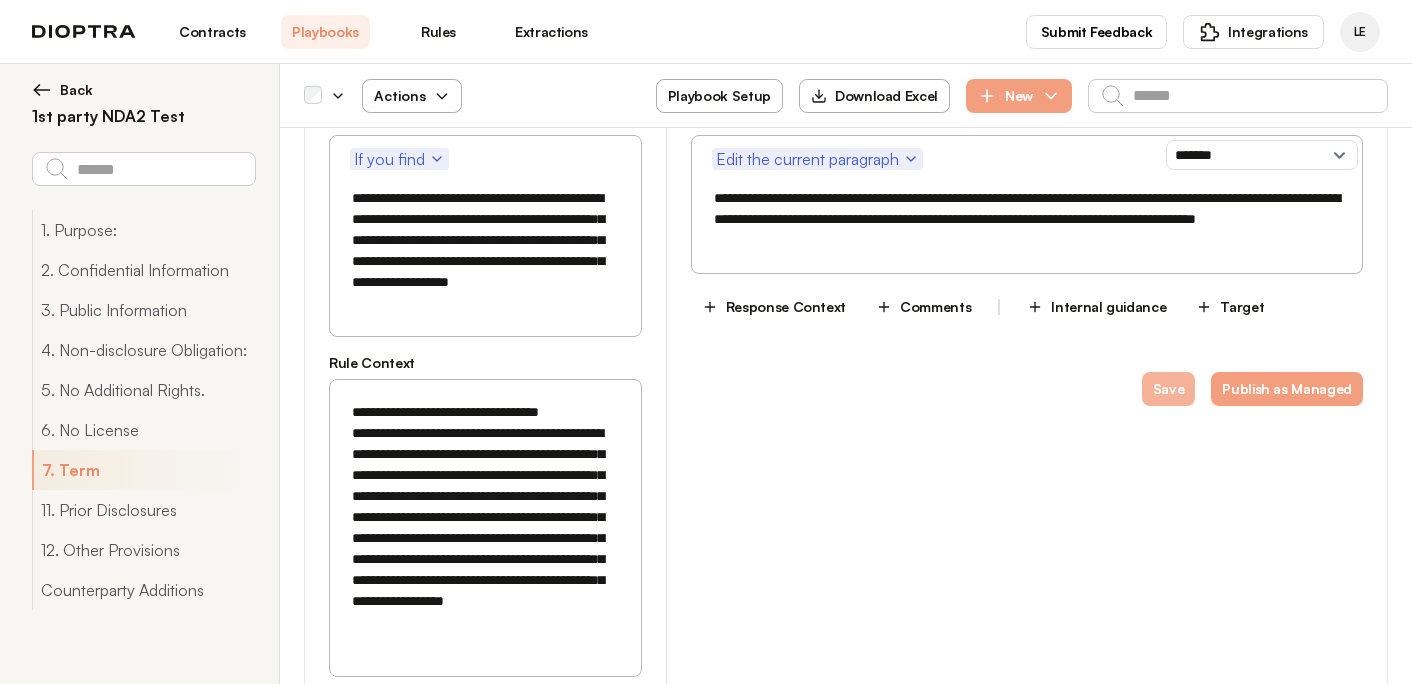 type on "**********" 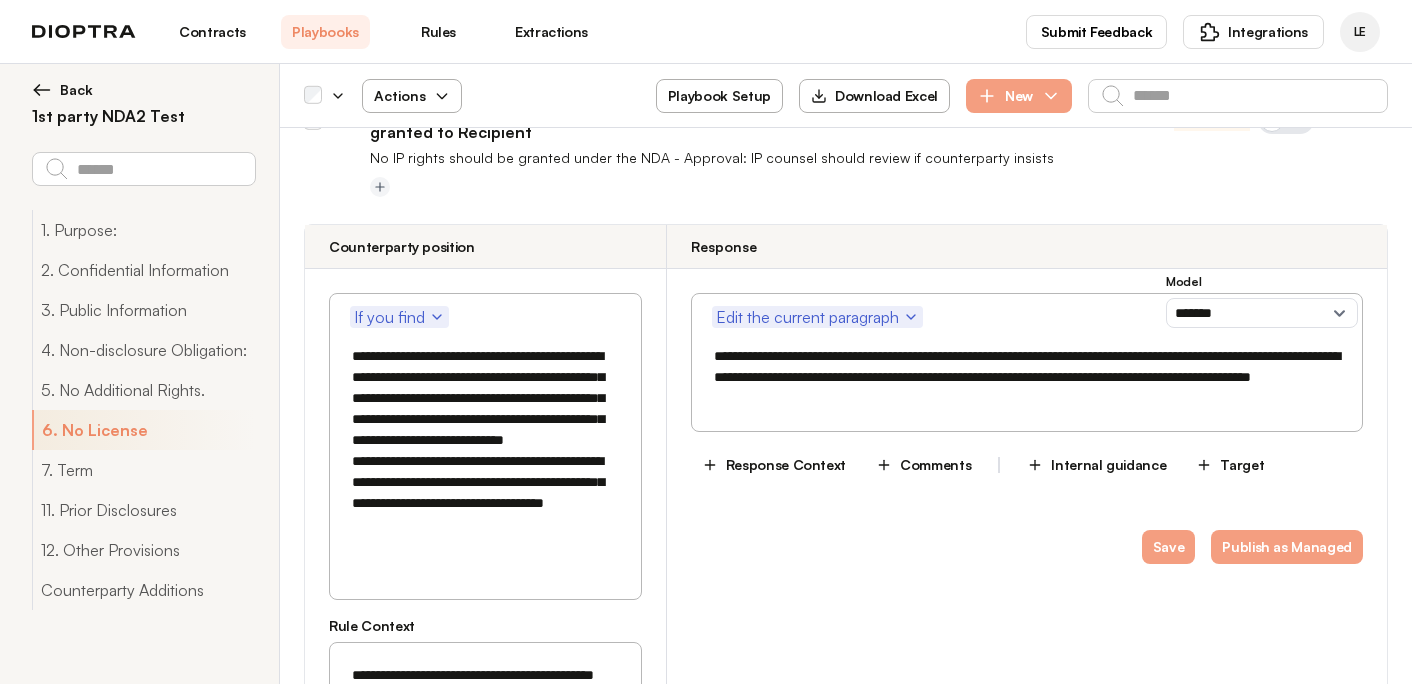 scroll, scrollTop: 1931, scrollLeft: 0, axis: vertical 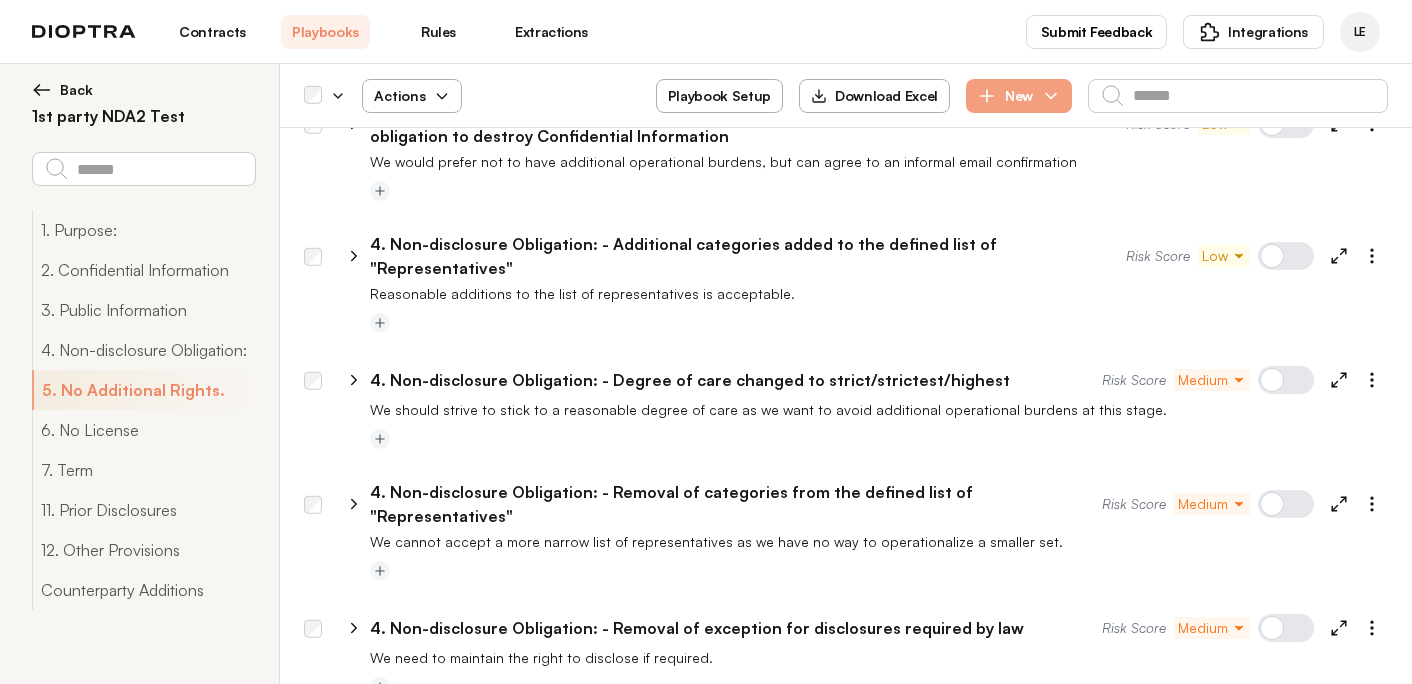 click 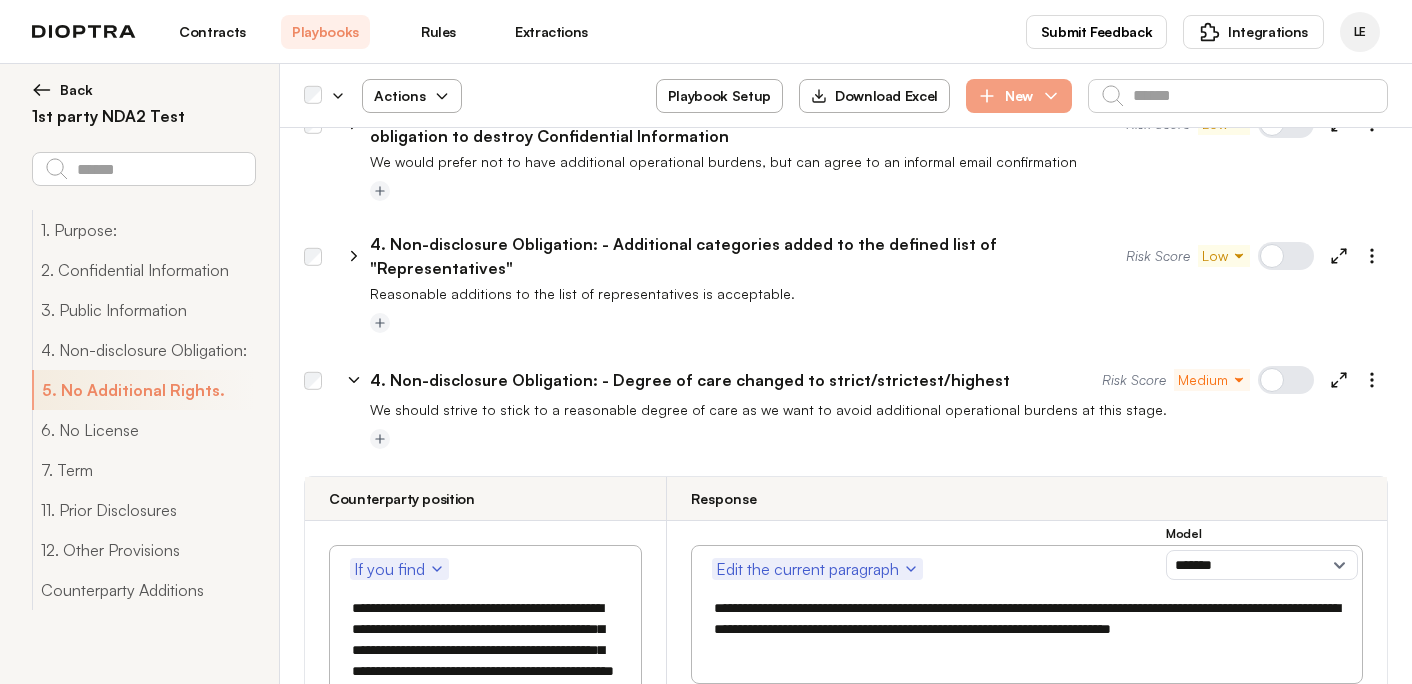 click 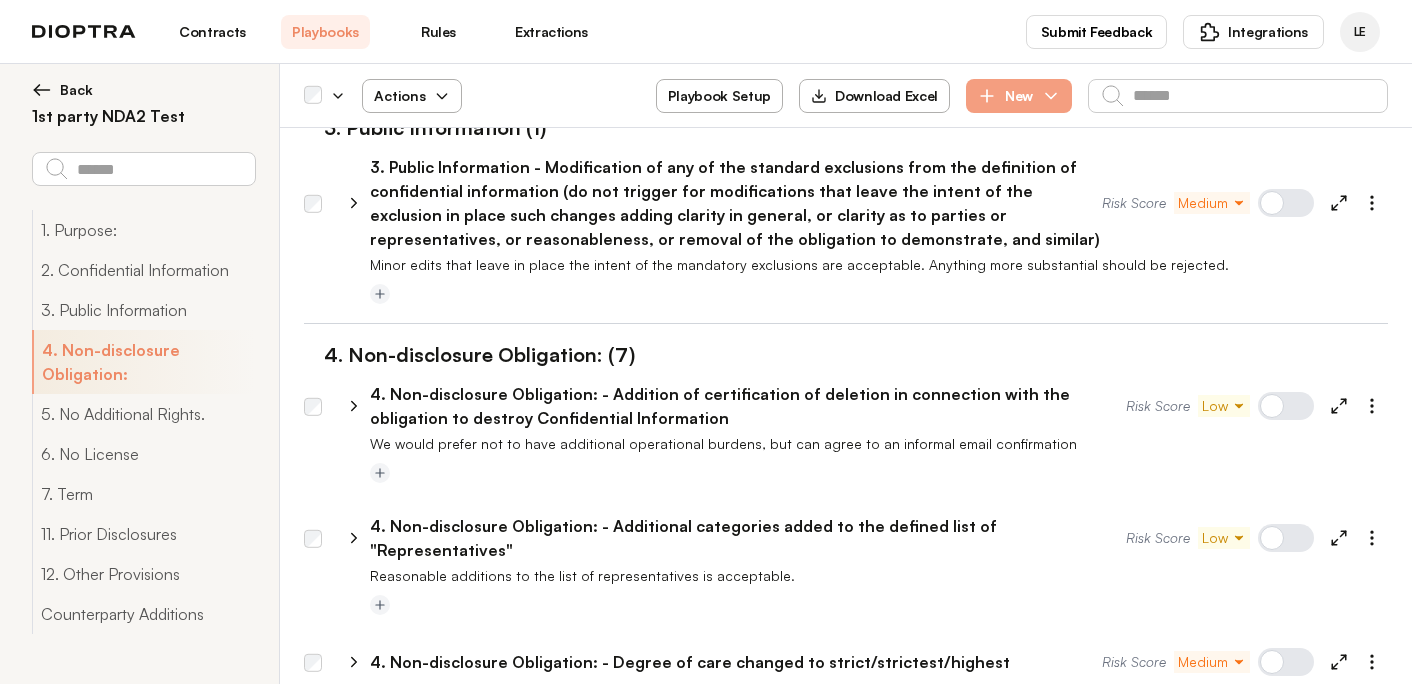 scroll, scrollTop: 565, scrollLeft: 0, axis: vertical 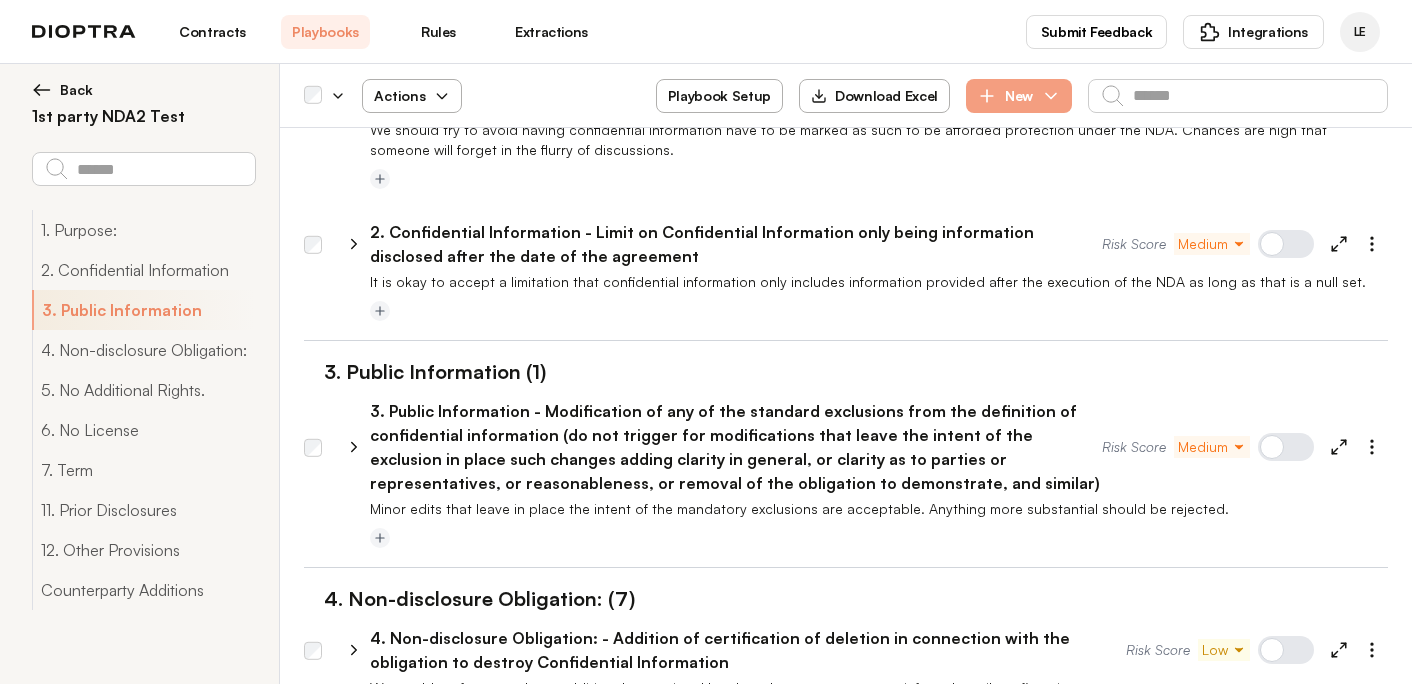click 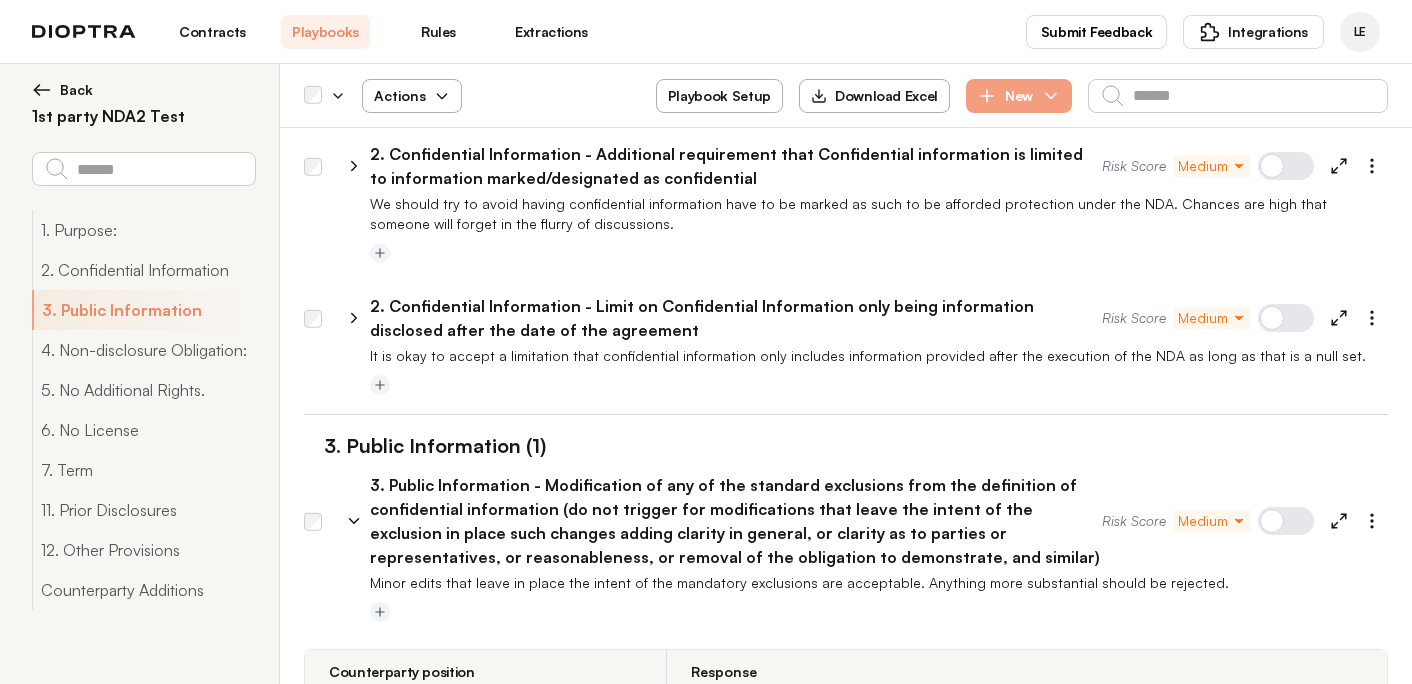 scroll, scrollTop: 432, scrollLeft: 0, axis: vertical 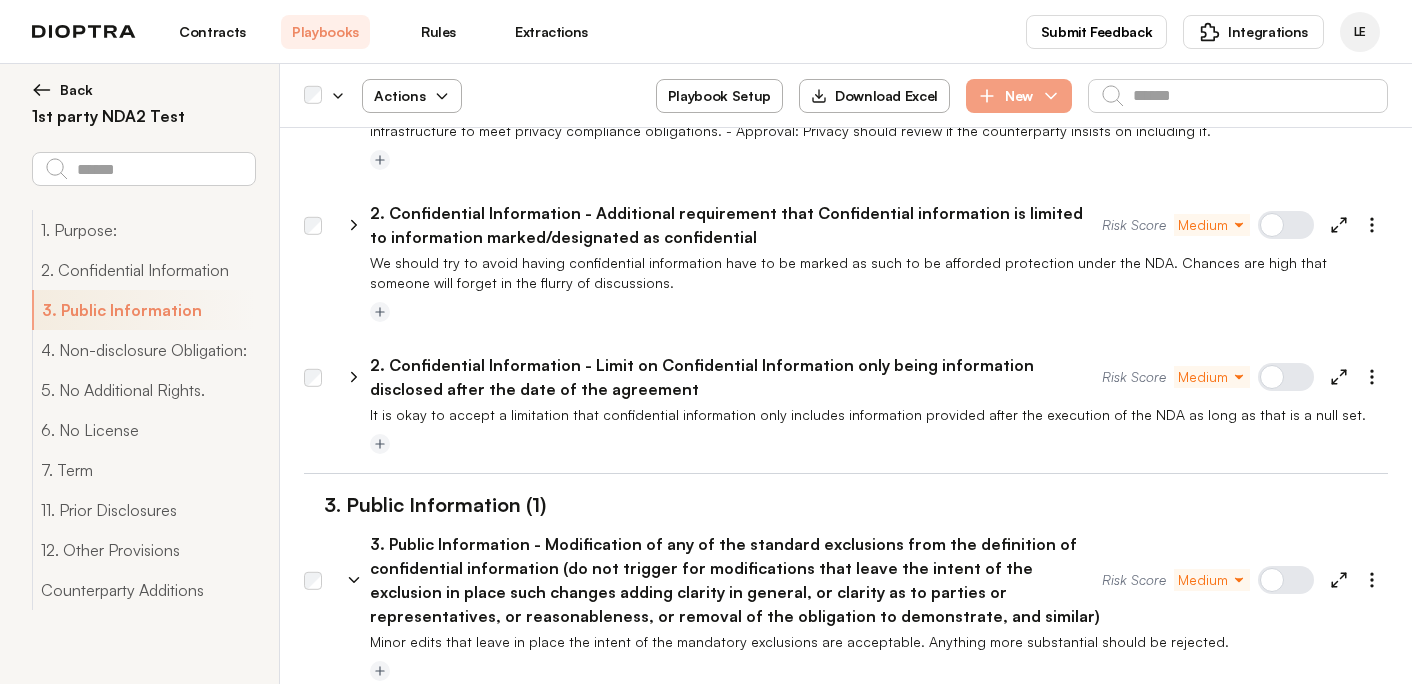 click 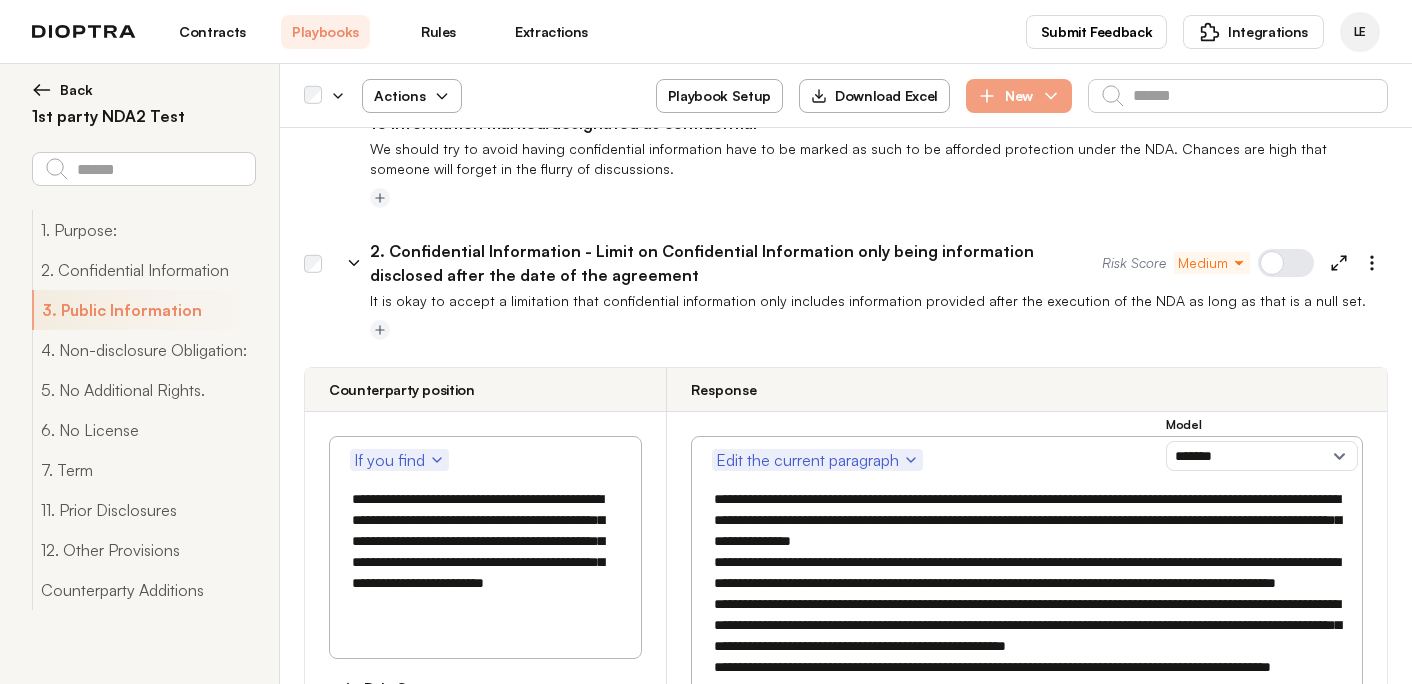 scroll, scrollTop: 600, scrollLeft: 0, axis: vertical 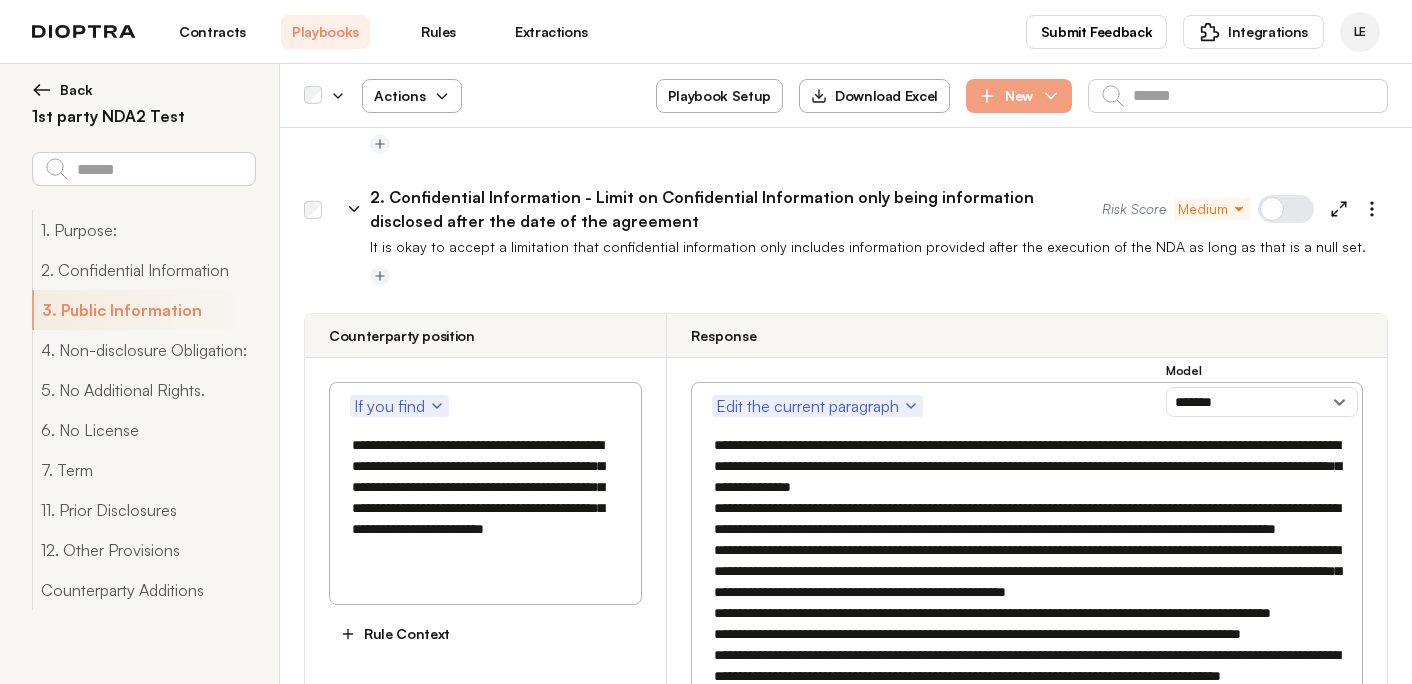 click on "**********" at bounding box center (485, 498) 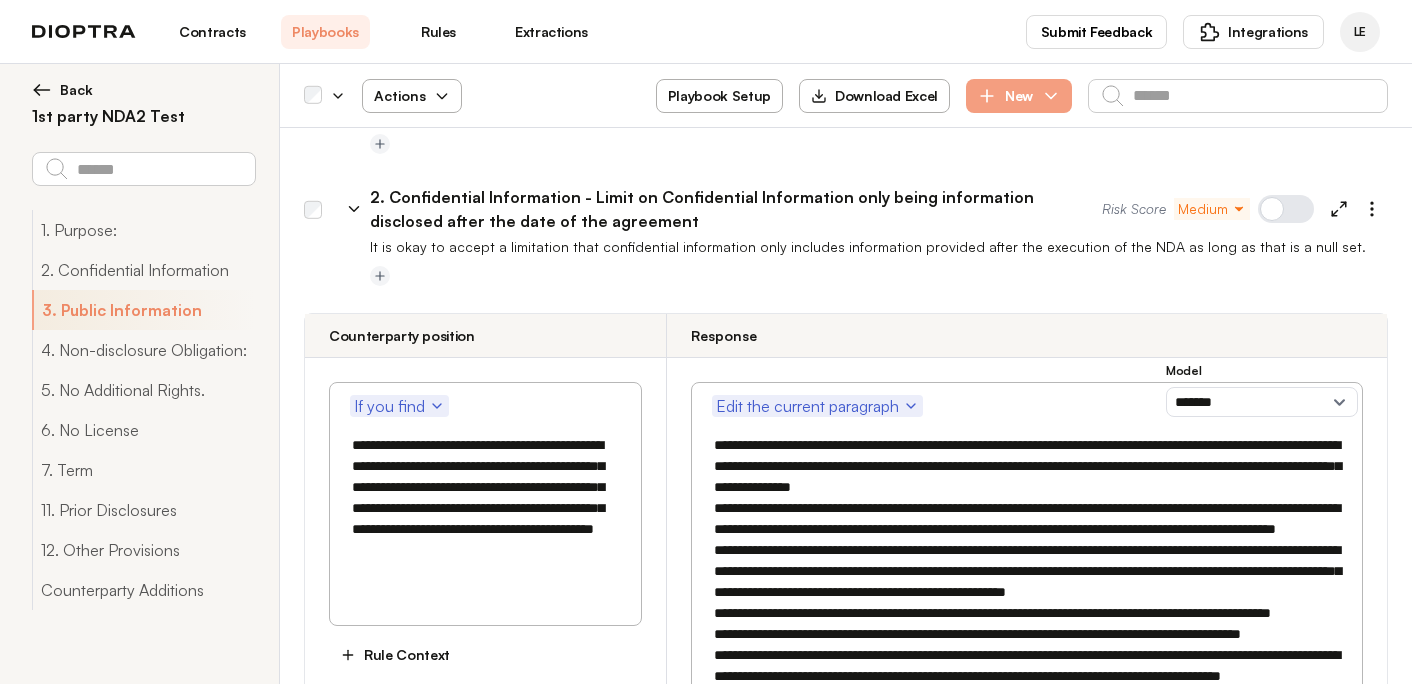 type on "**********" 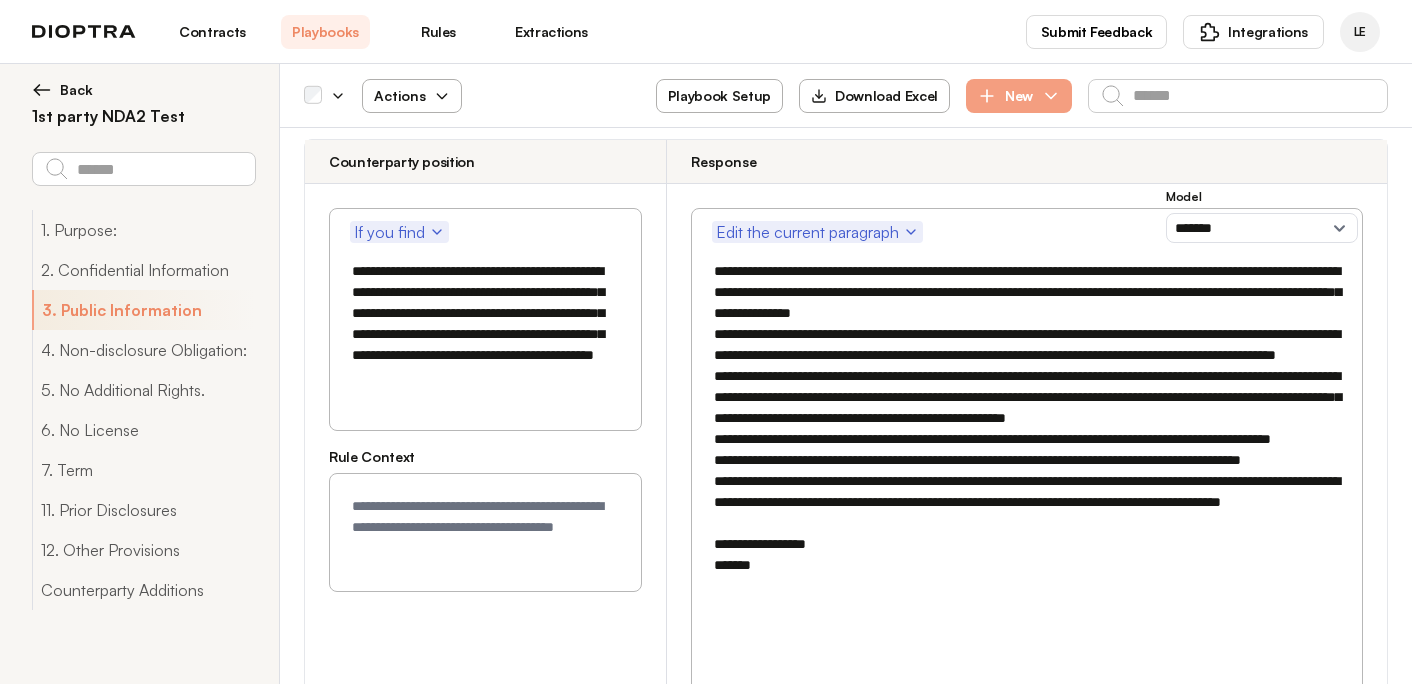 scroll, scrollTop: 894, scrollLeft: 0, axis: vertical 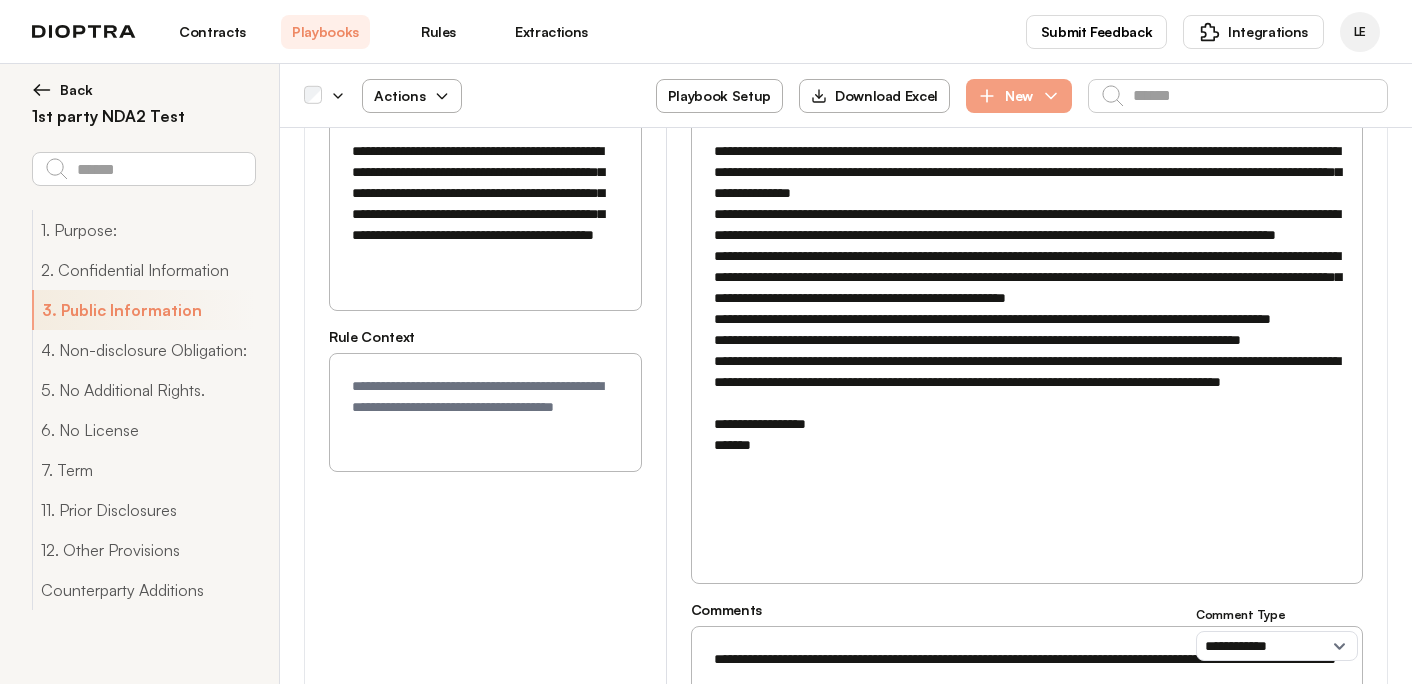 click at bounding box center [485, 412] 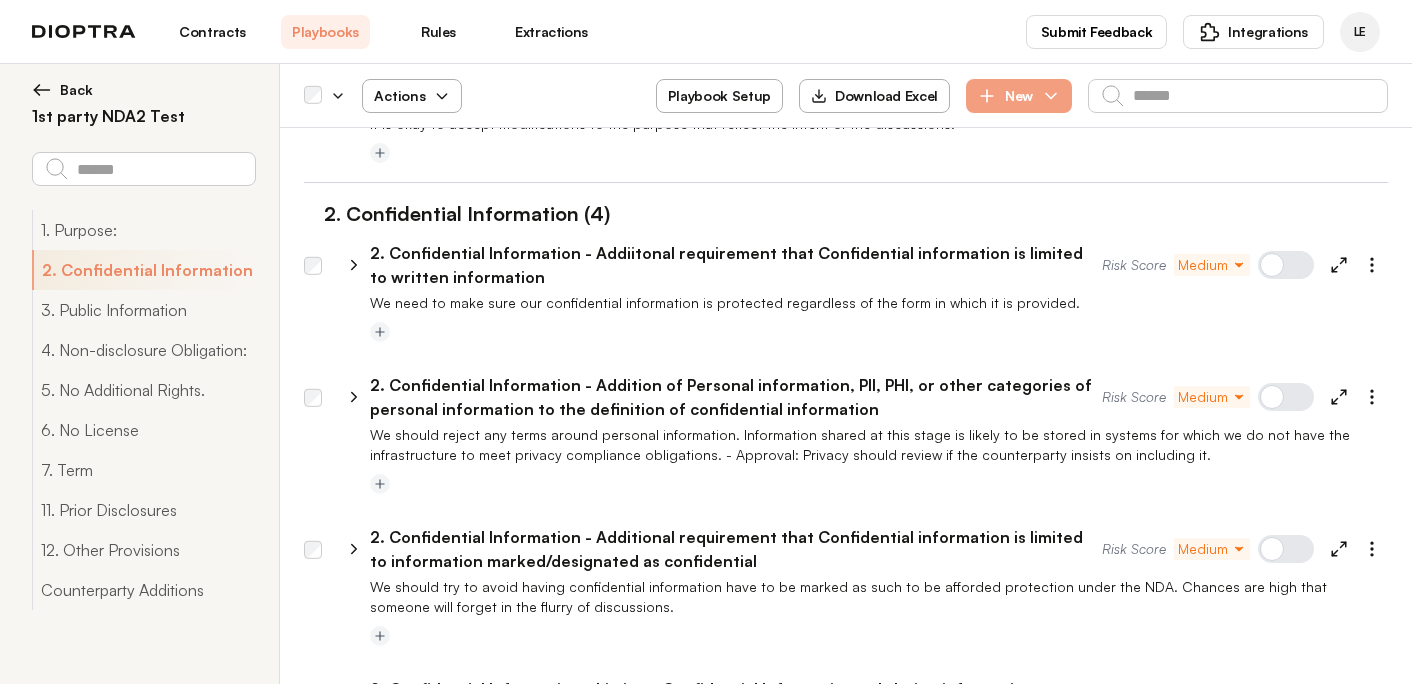 scroll, scrollTop: 0, scrollLeft: 0, axis: both 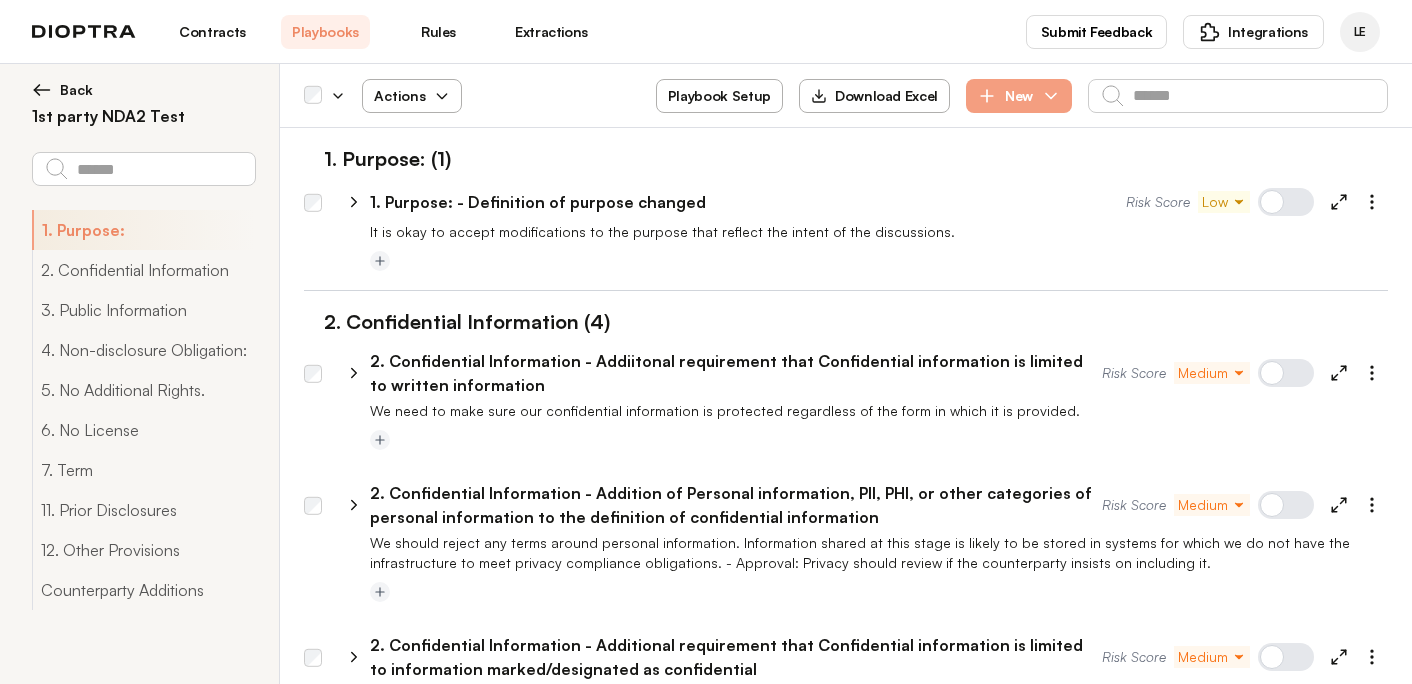 click 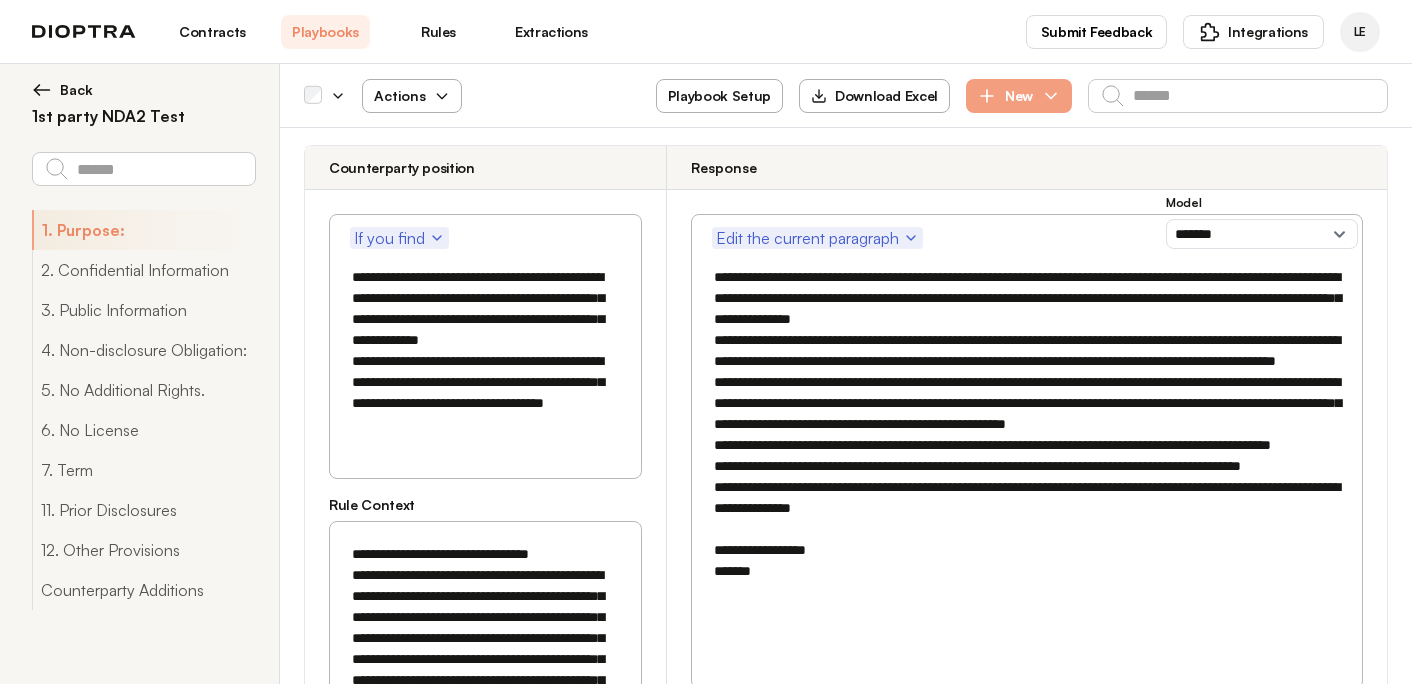 scroll, scrollTop: 169, scrollLeft: 0, axis: vertical 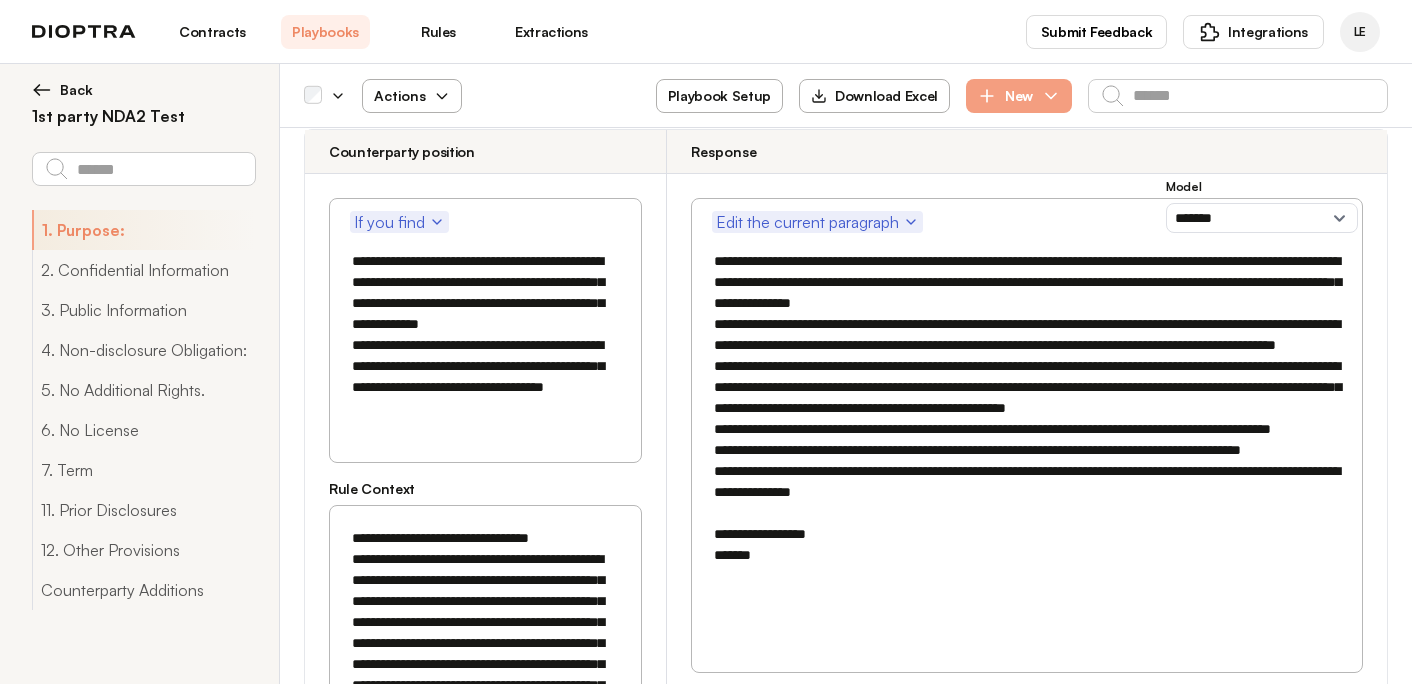 click on "**********" at bounding box center [485, 685] 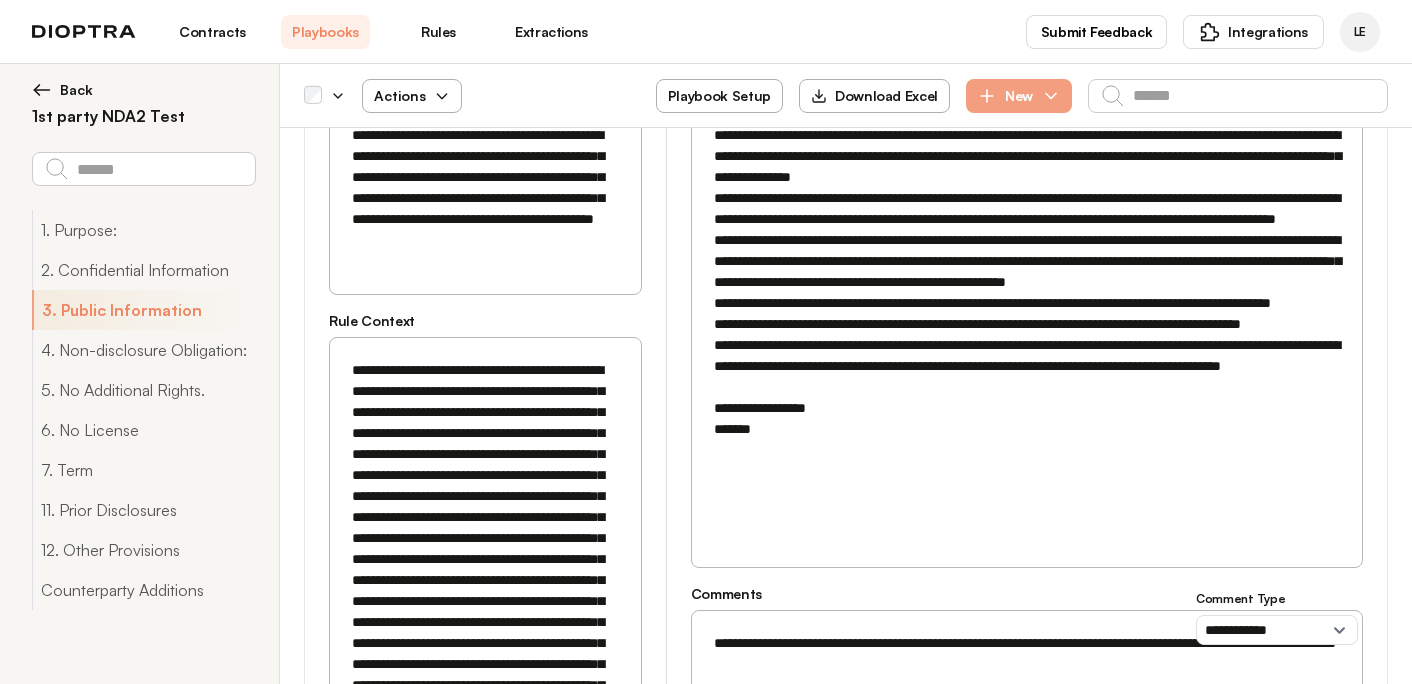 scroll, scrollTop: 1784, scrollLeft: 0, axis: vertical 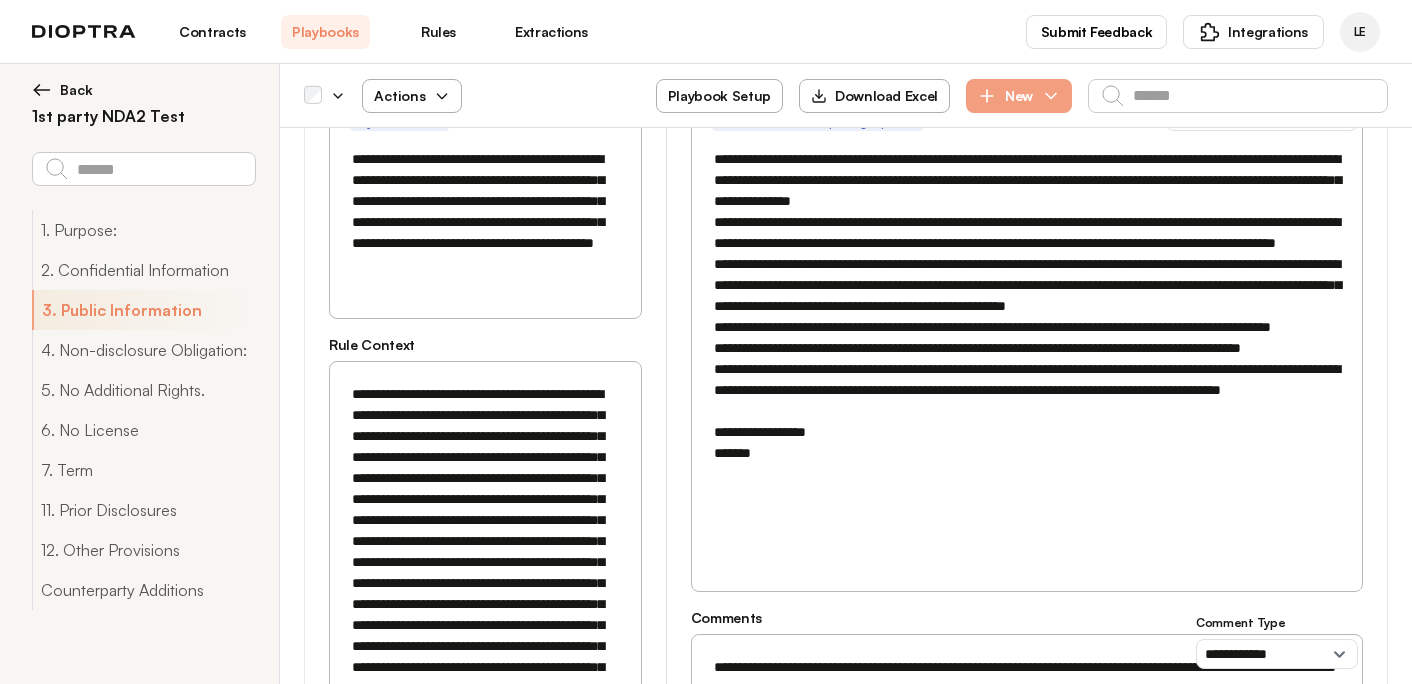 click on "**********" at bounding box center (485, 646) 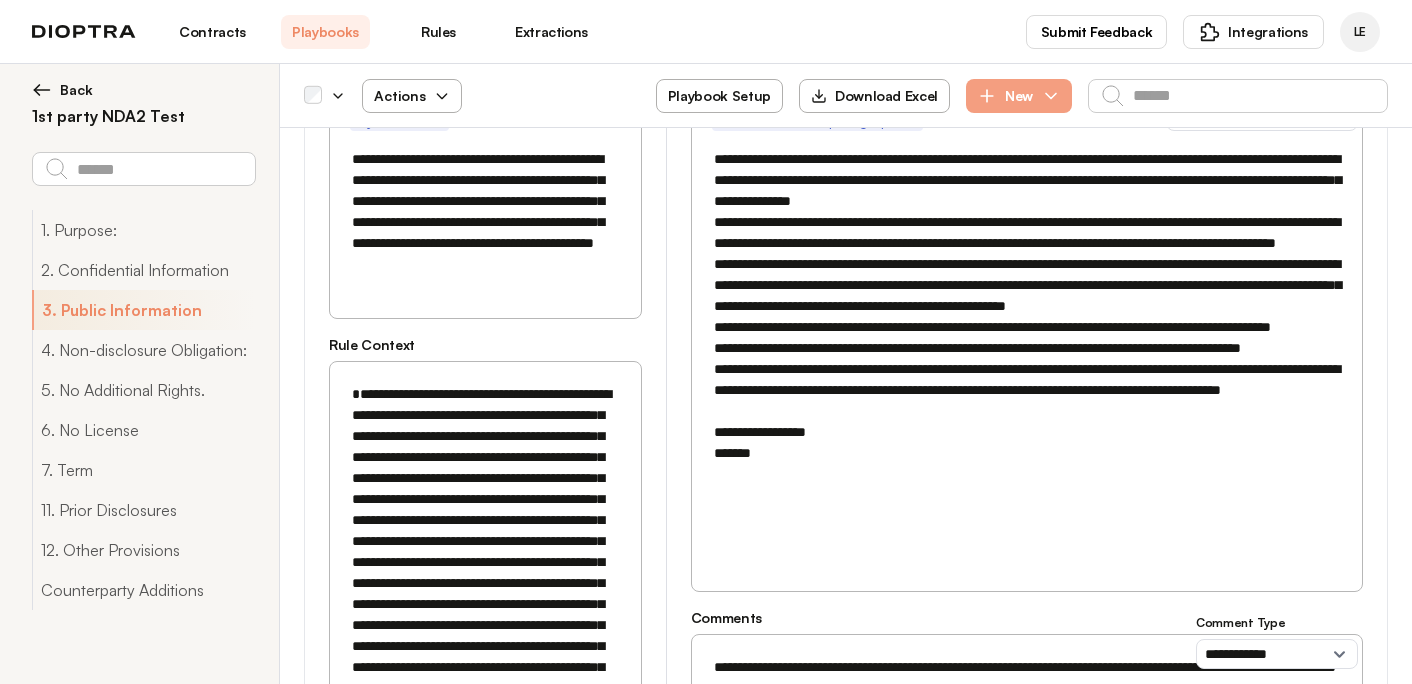 paste on "**********" 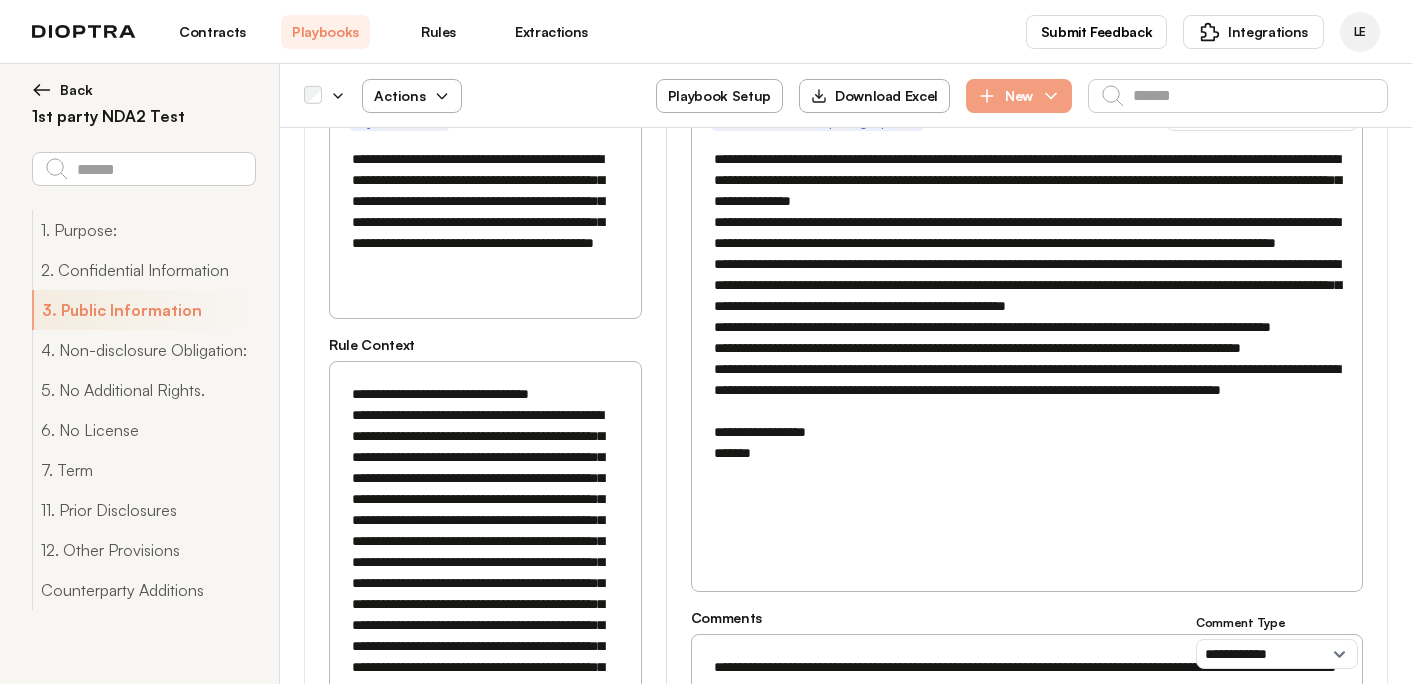 click at bounding box center [485, 657] 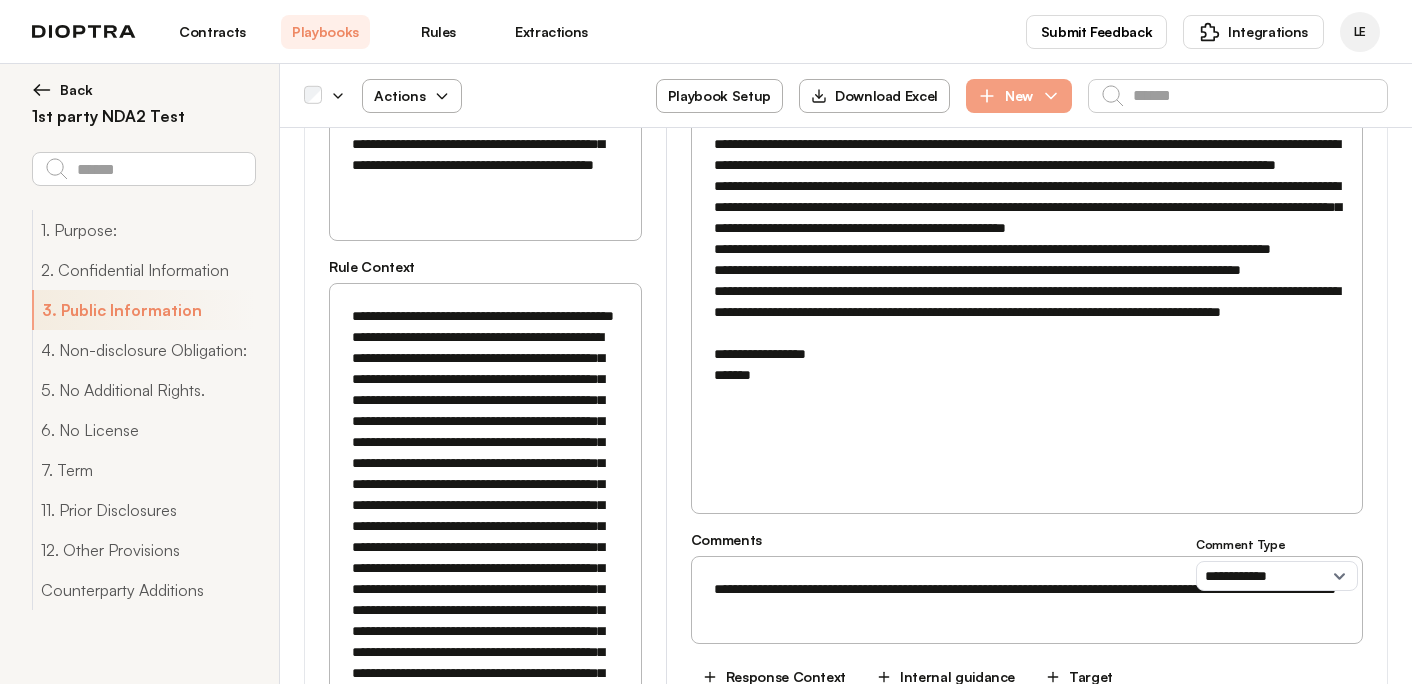 scroll, scrollTop: 1864, scrollLeft: 0, axis: vertical 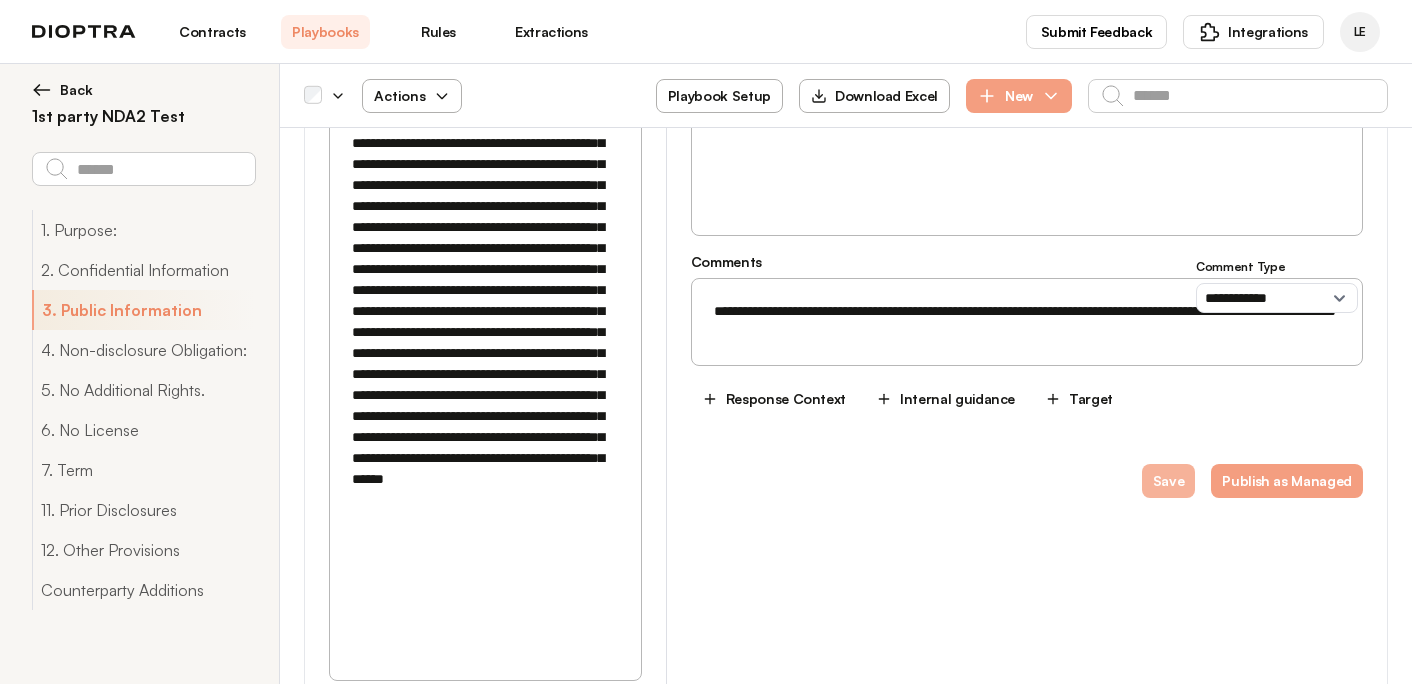 type on "**********" 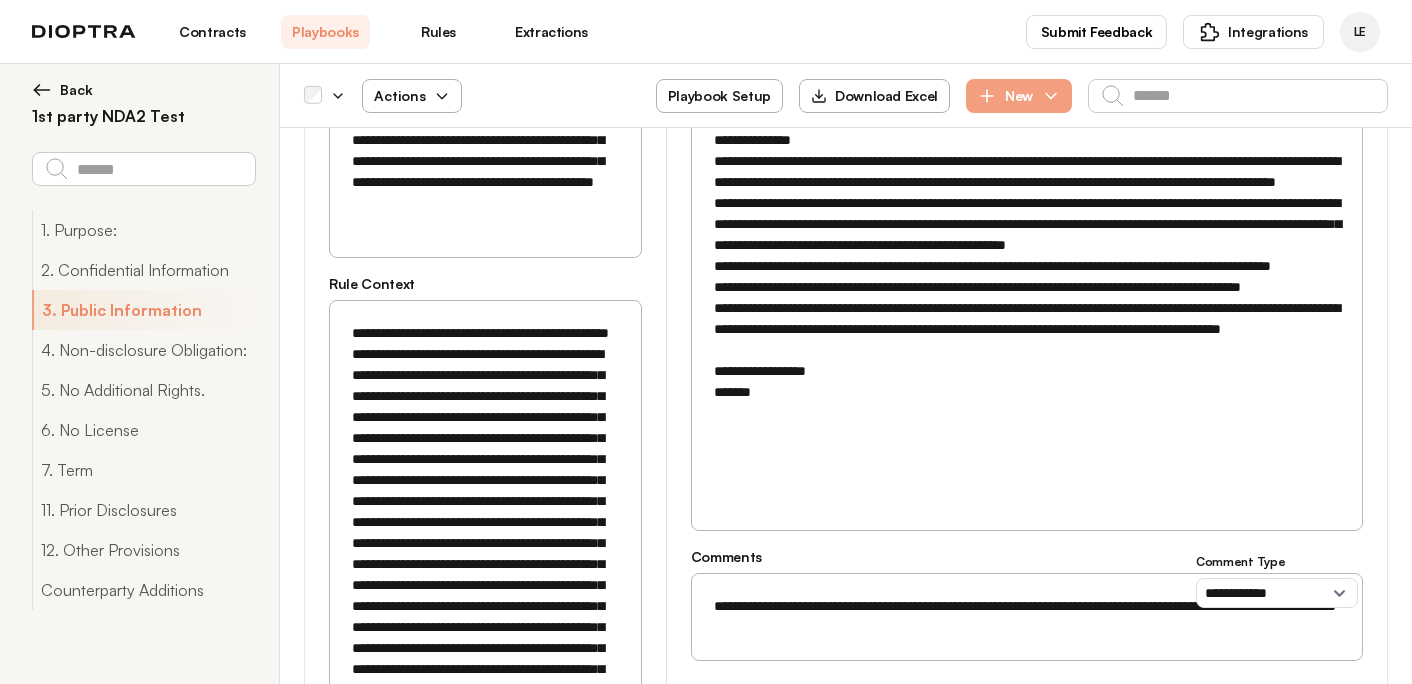 scroll, scrollTop: 1690, scrollLeft: 0, axis: vertical 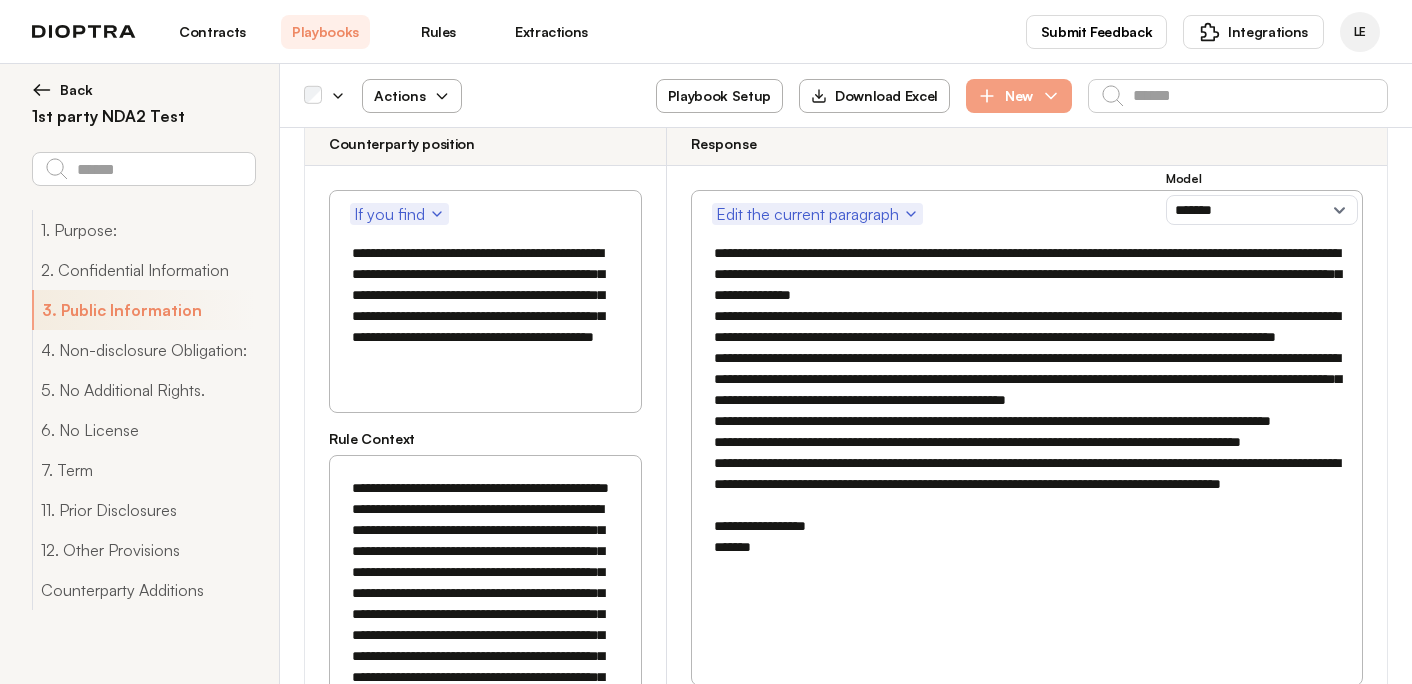 click at bounding box center [1027, 463] 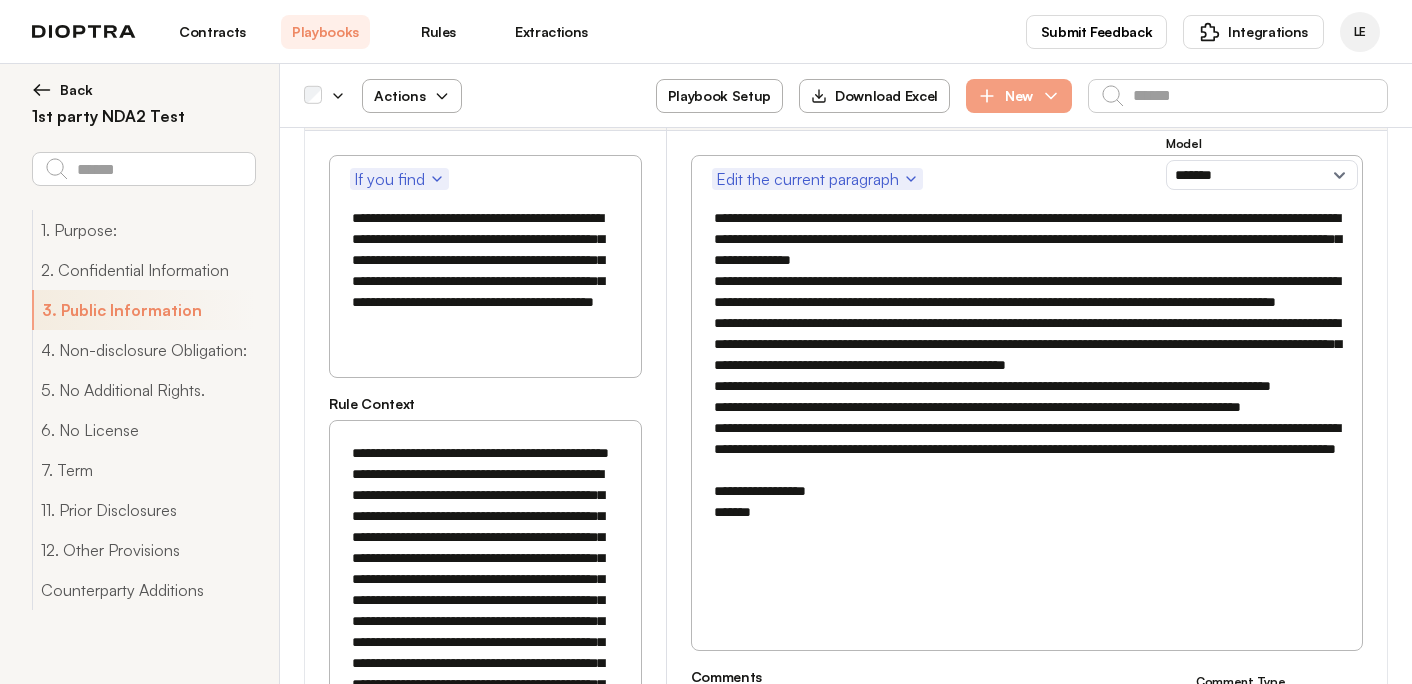 scroll, scrollTop: 1745, scrollLeft: 0, axis: vertical 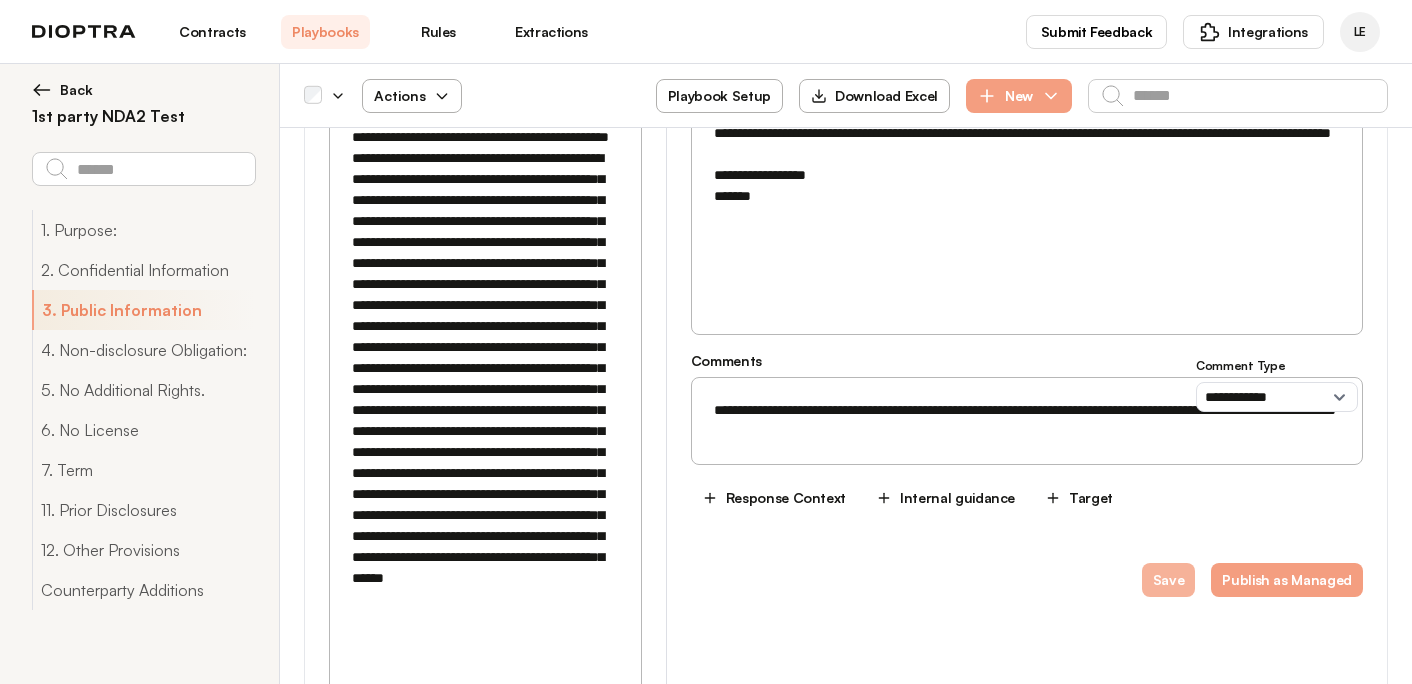 type on "**********" 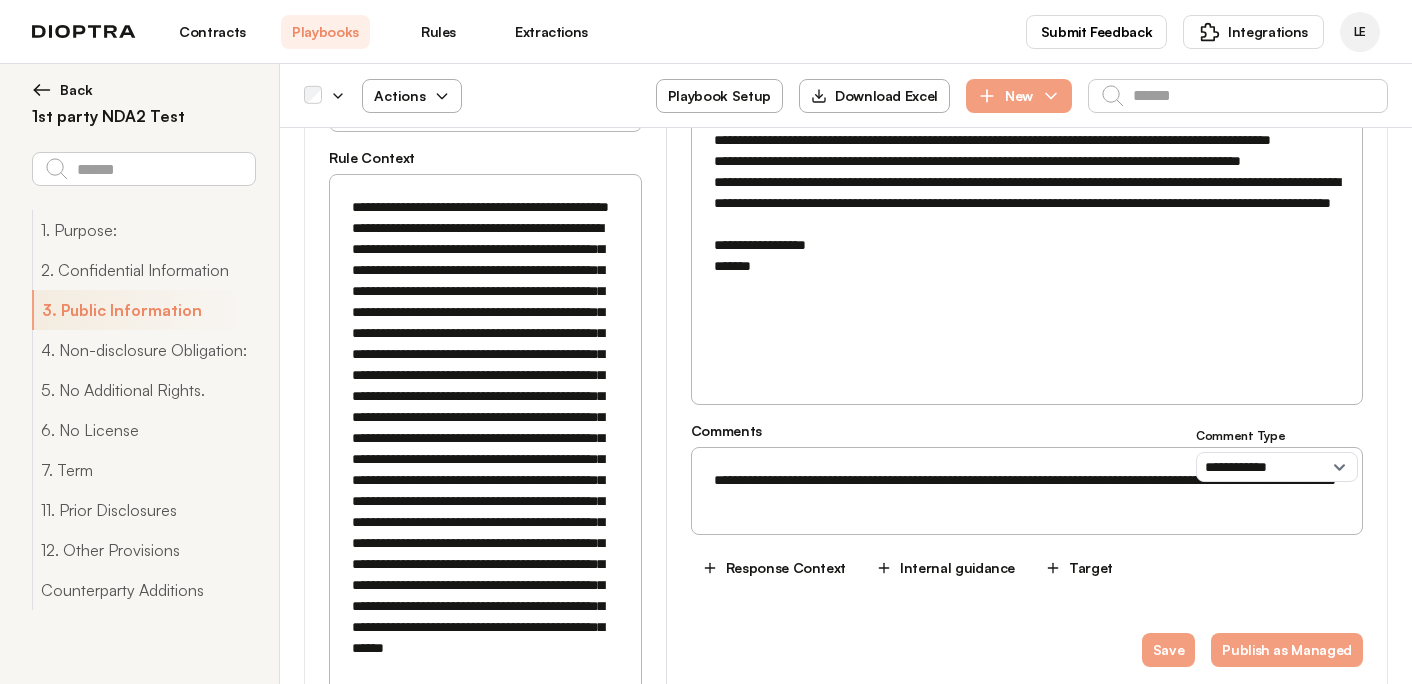 scroll, scrollTop: 1854, scrollLeft: 0, axis: vertical 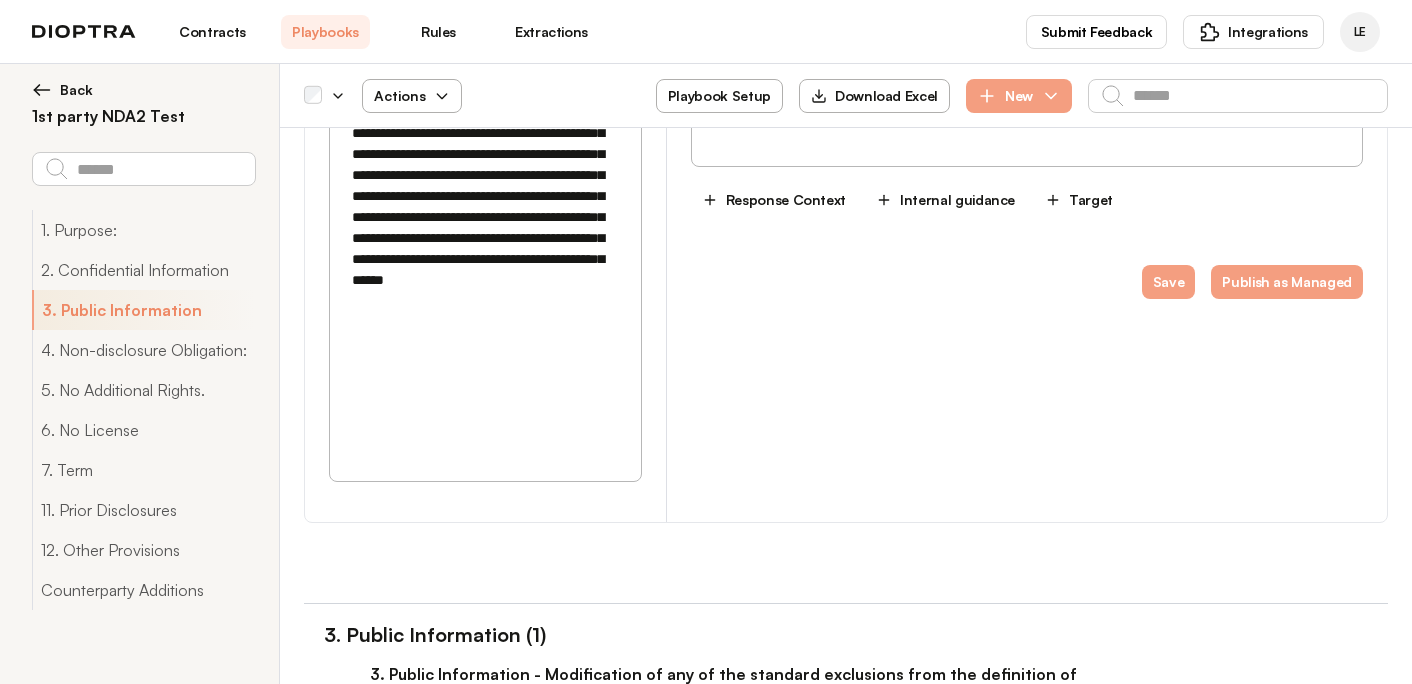drag, startPoint x: 355, startPoint y: 316, endPoint x: 433, endPoint y: 460, distance: 163.76813 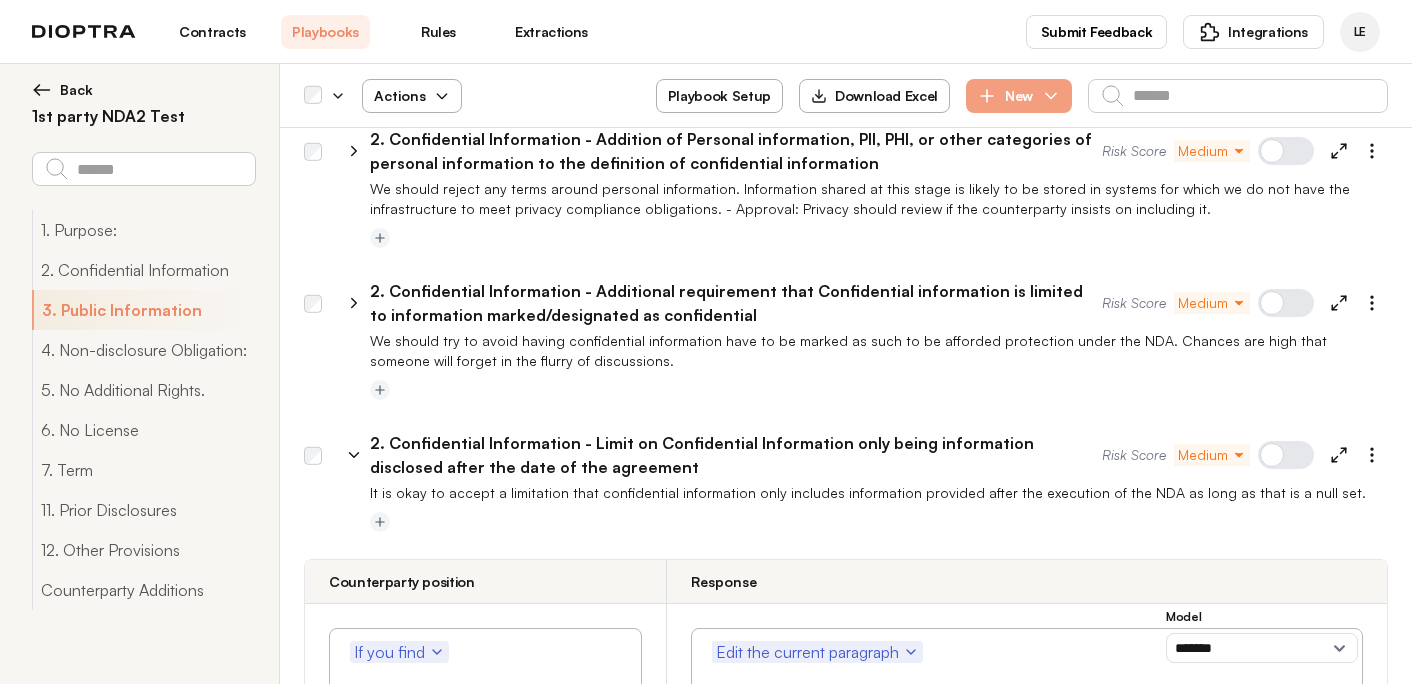 scroll, scrollTop: 1242, scrollLeft: 0, axis: vertical 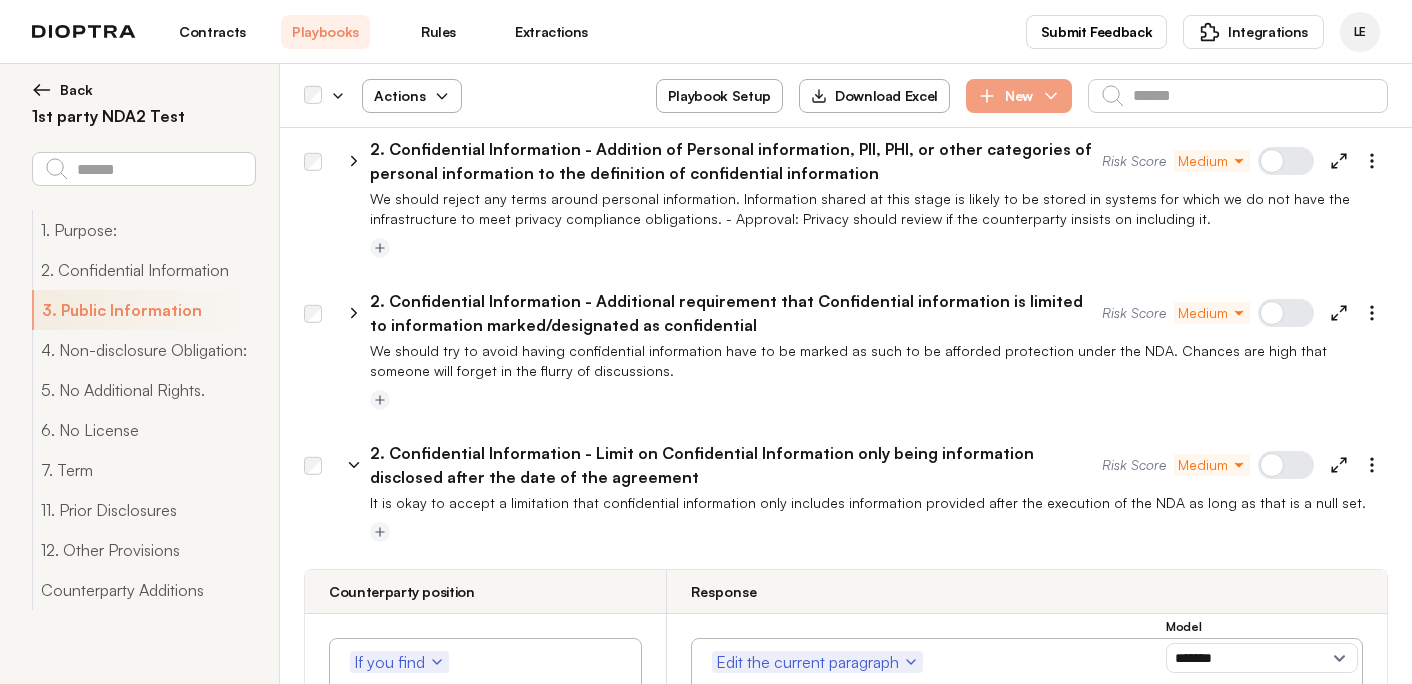 click 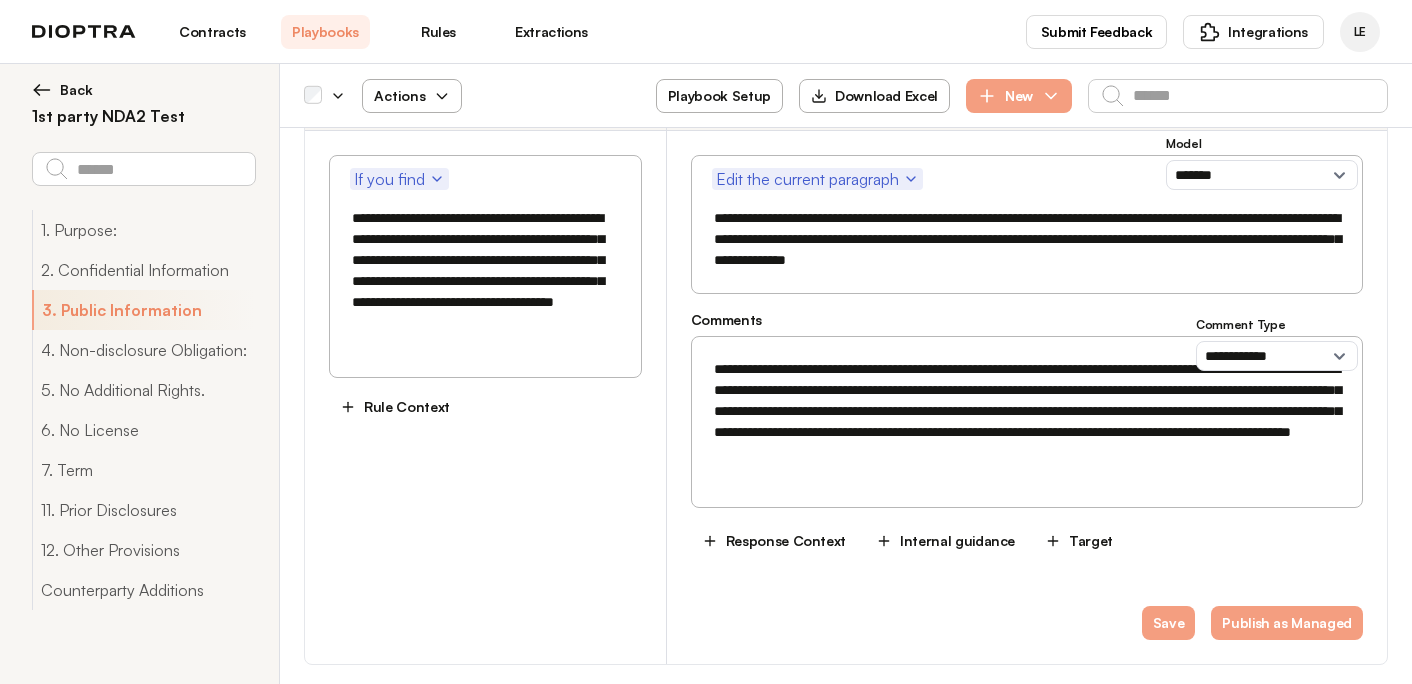 scroll, scrollTop: 1625, scrollLeft: 0, axis: vertical 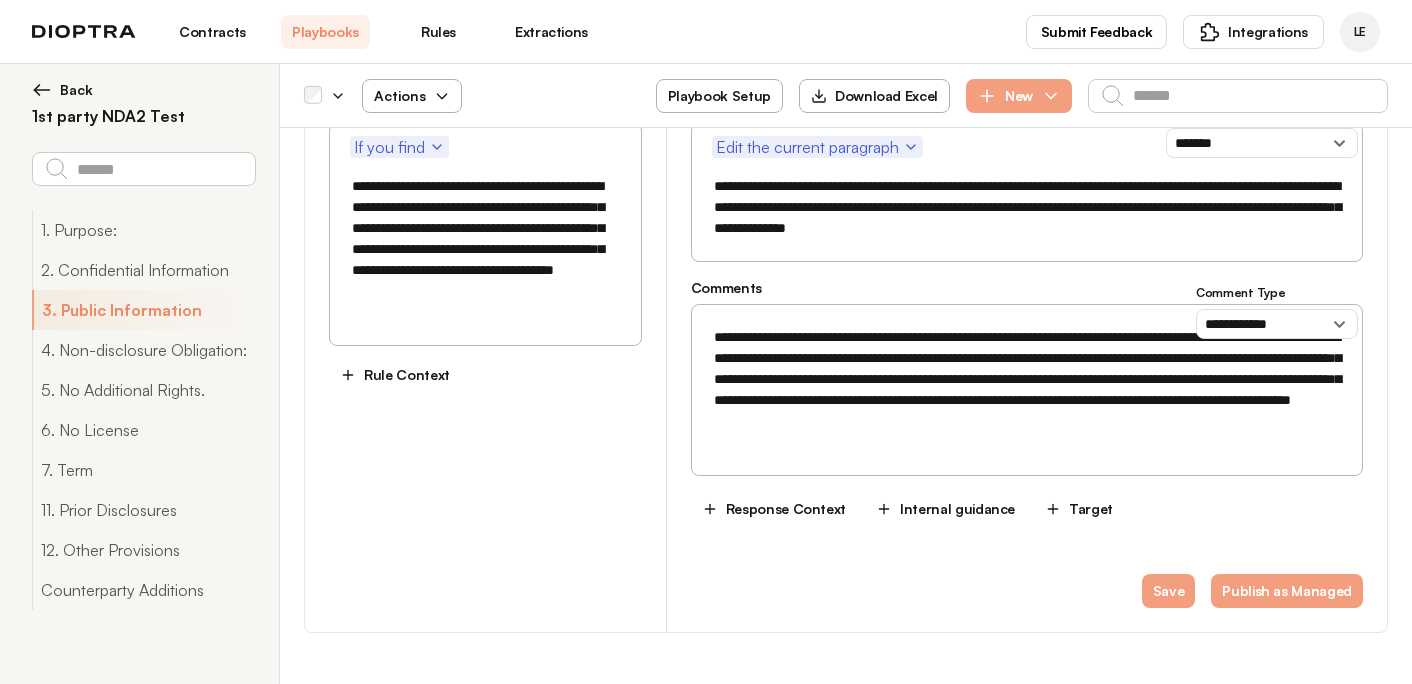 click on "Rule Context" at bounding box center [395, 375] 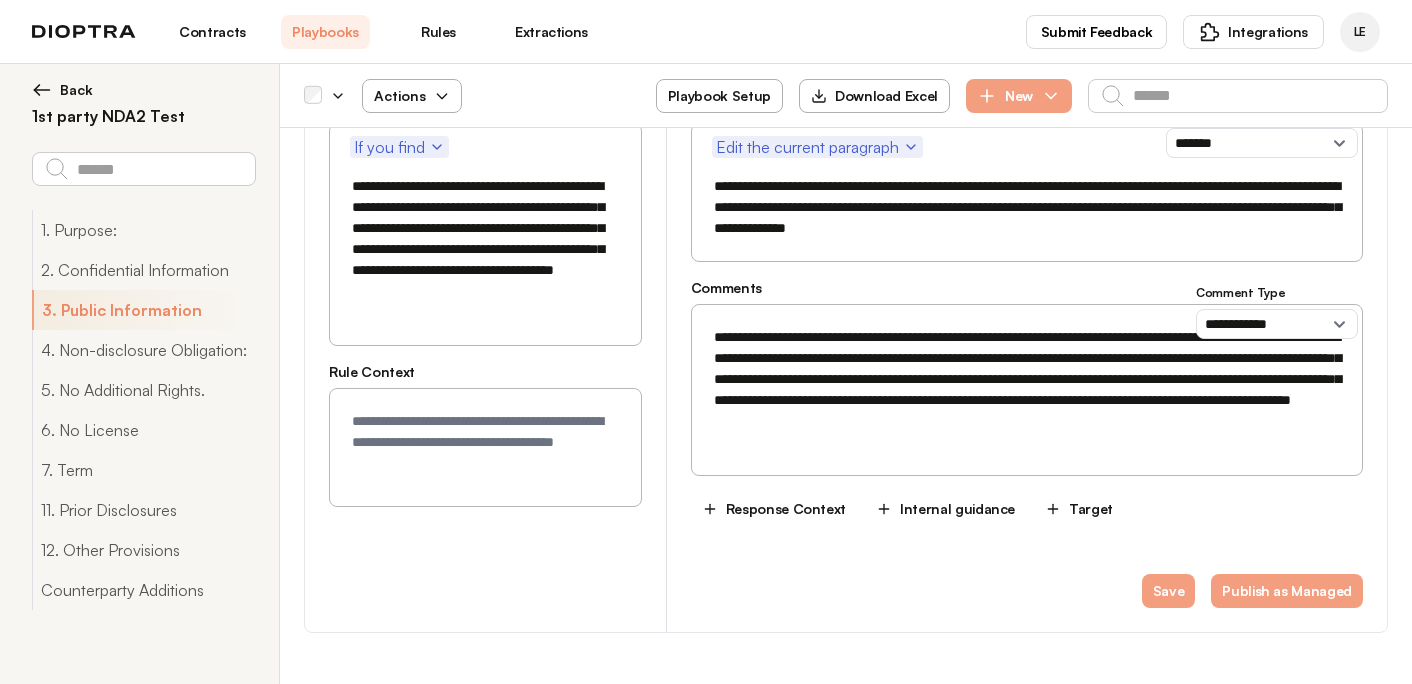 click at bounding box center (485, 447) 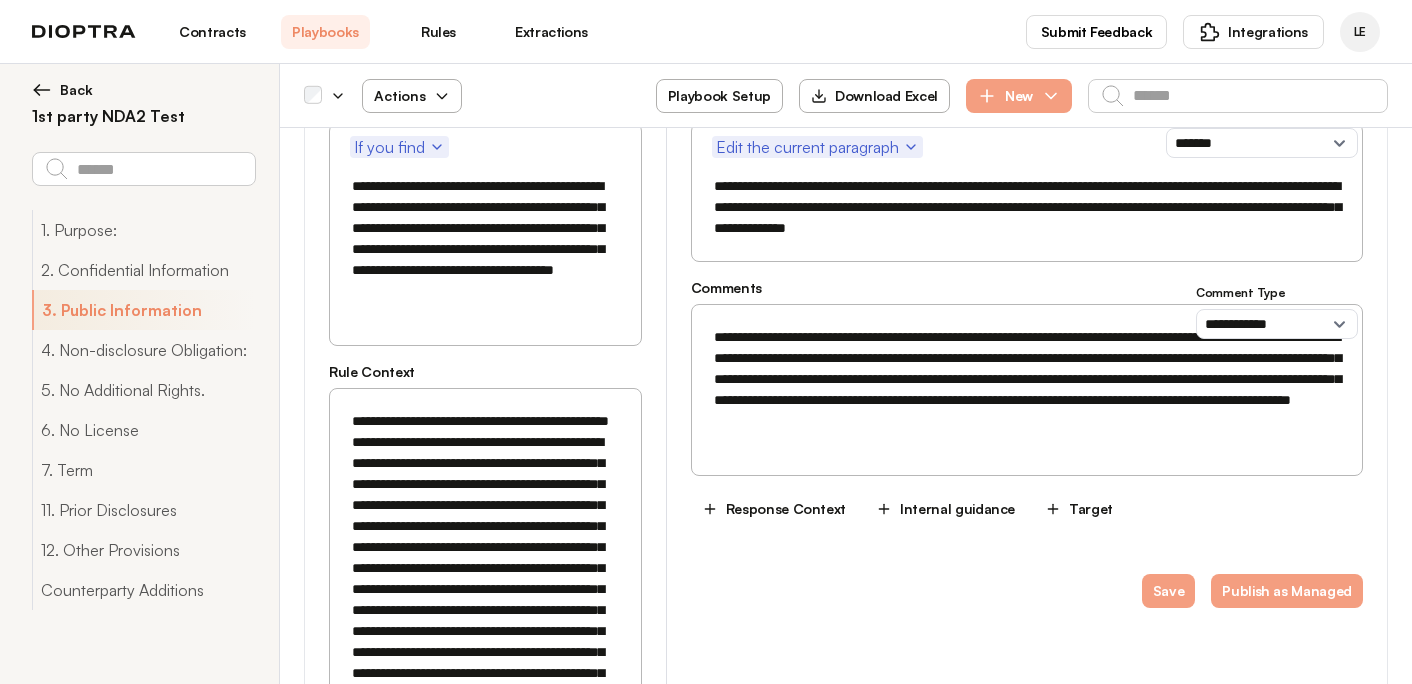 click on "**********" at bounding box center [485, 239] 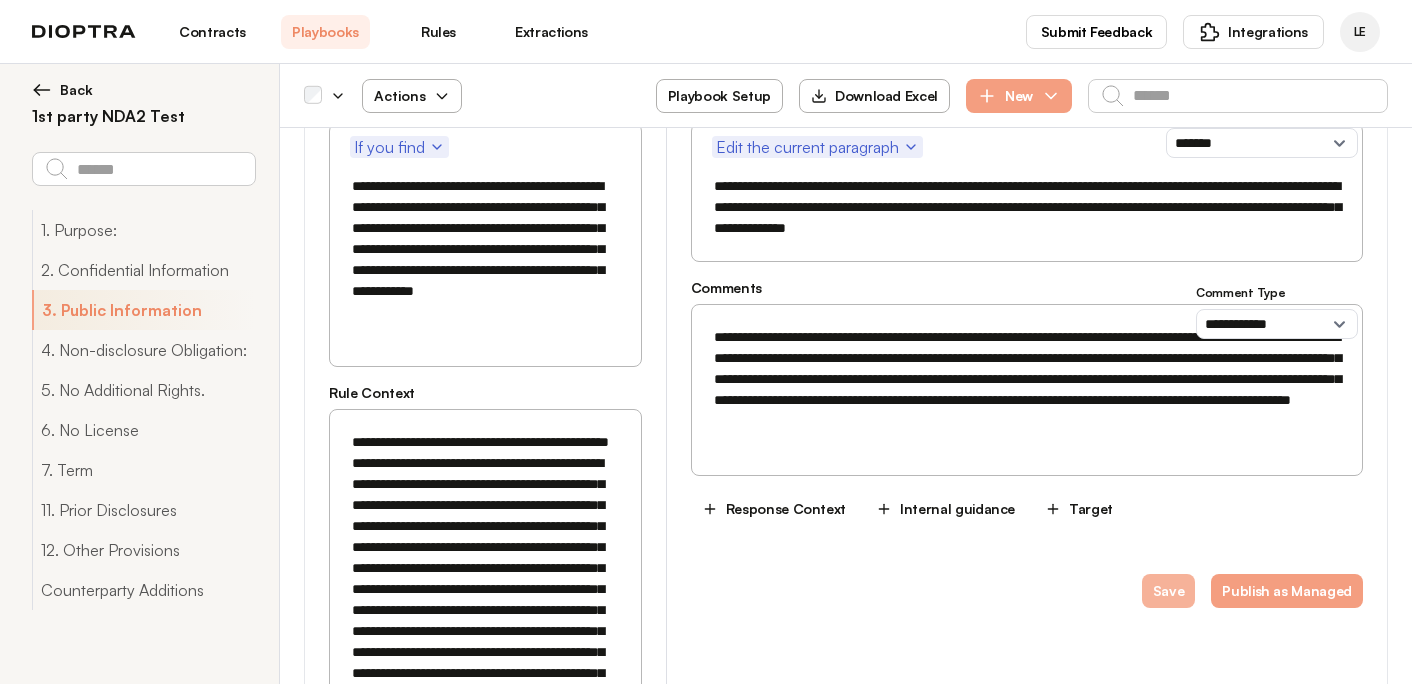 type on "**********" 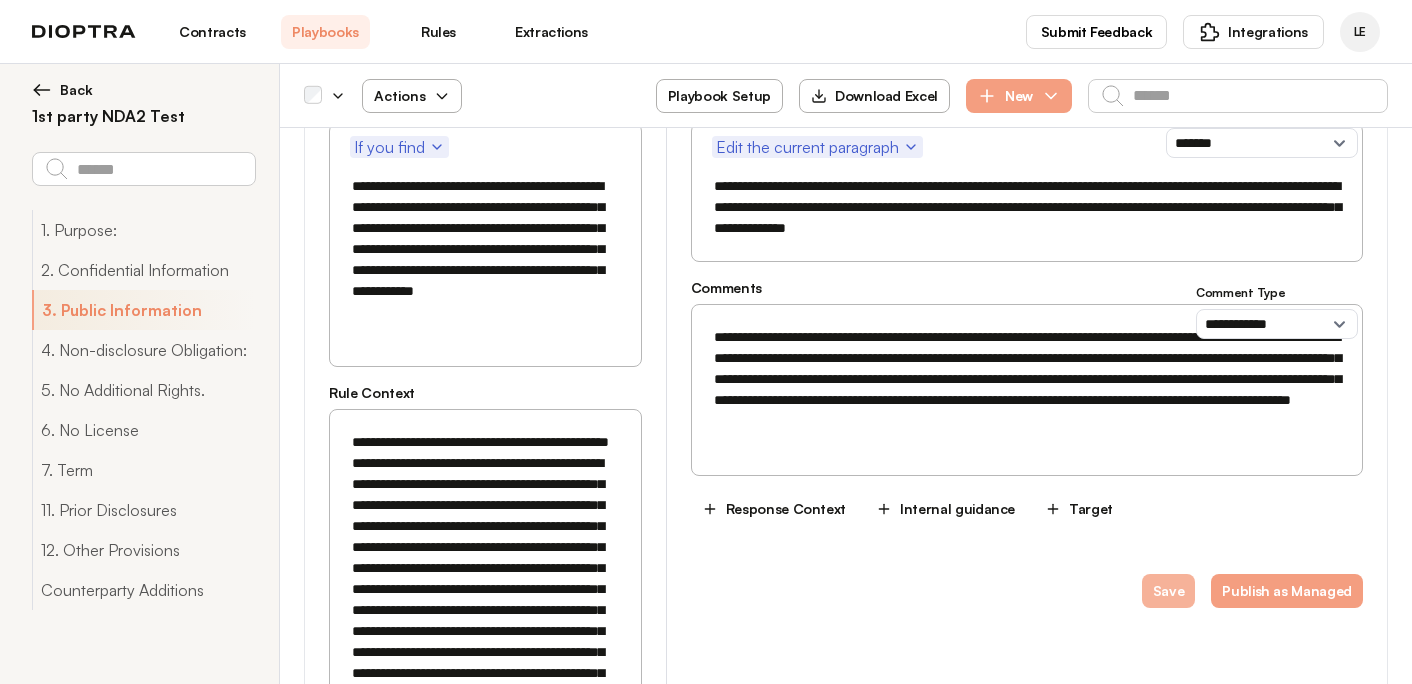 click on "Save" at bounding box center [1169, 591] 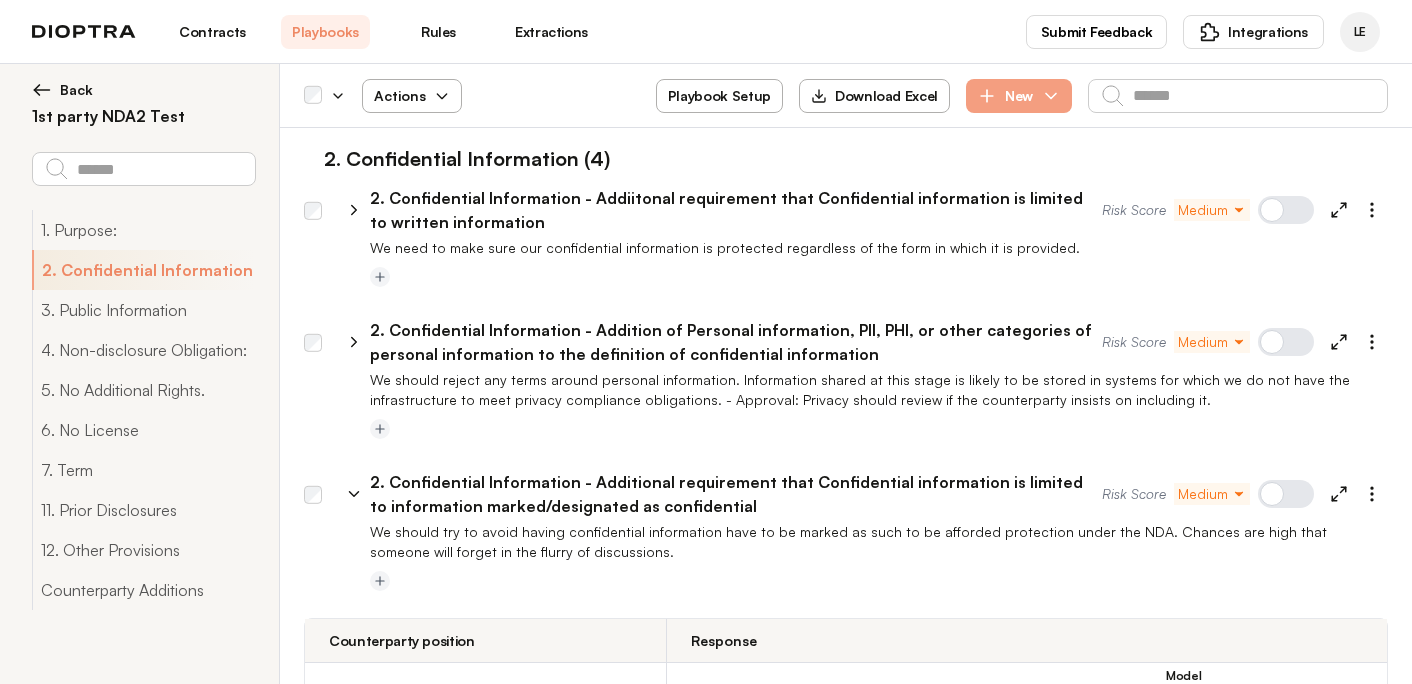 scroll, scrollTop: 1000, scrollLeft: 0, axis: vertical 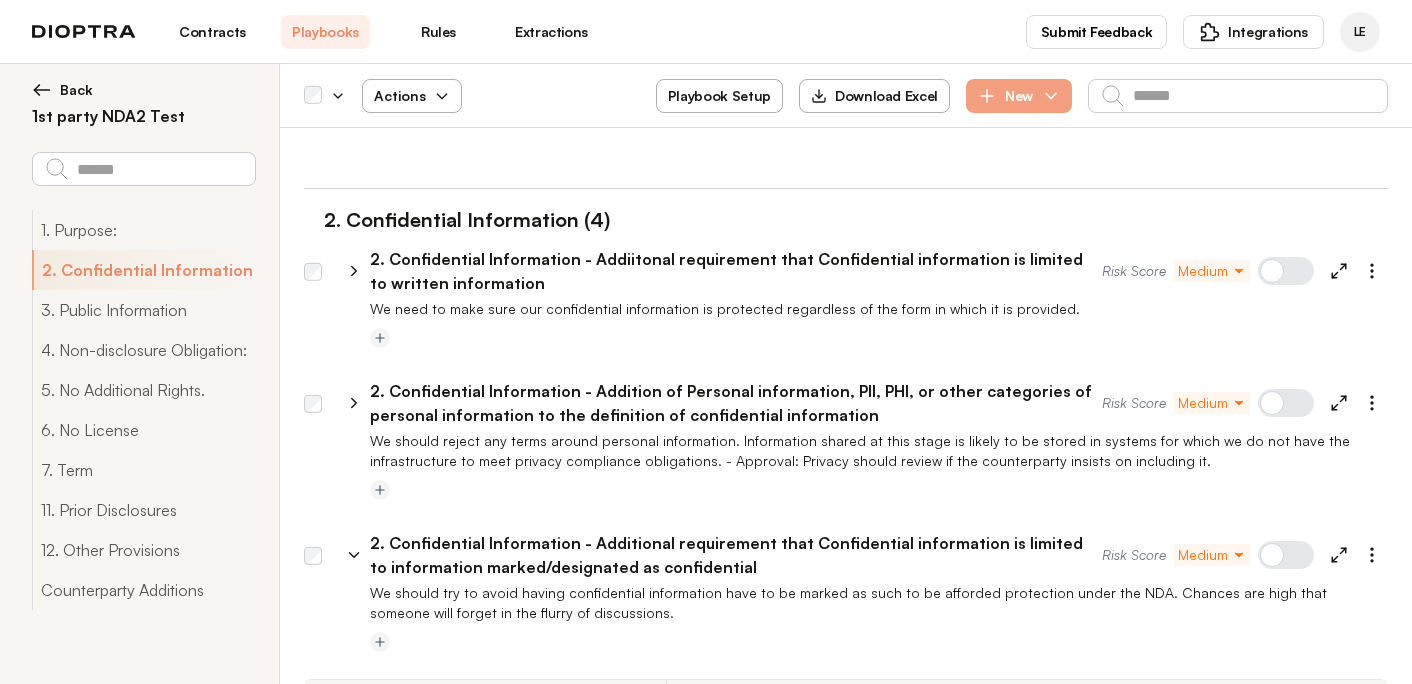 click 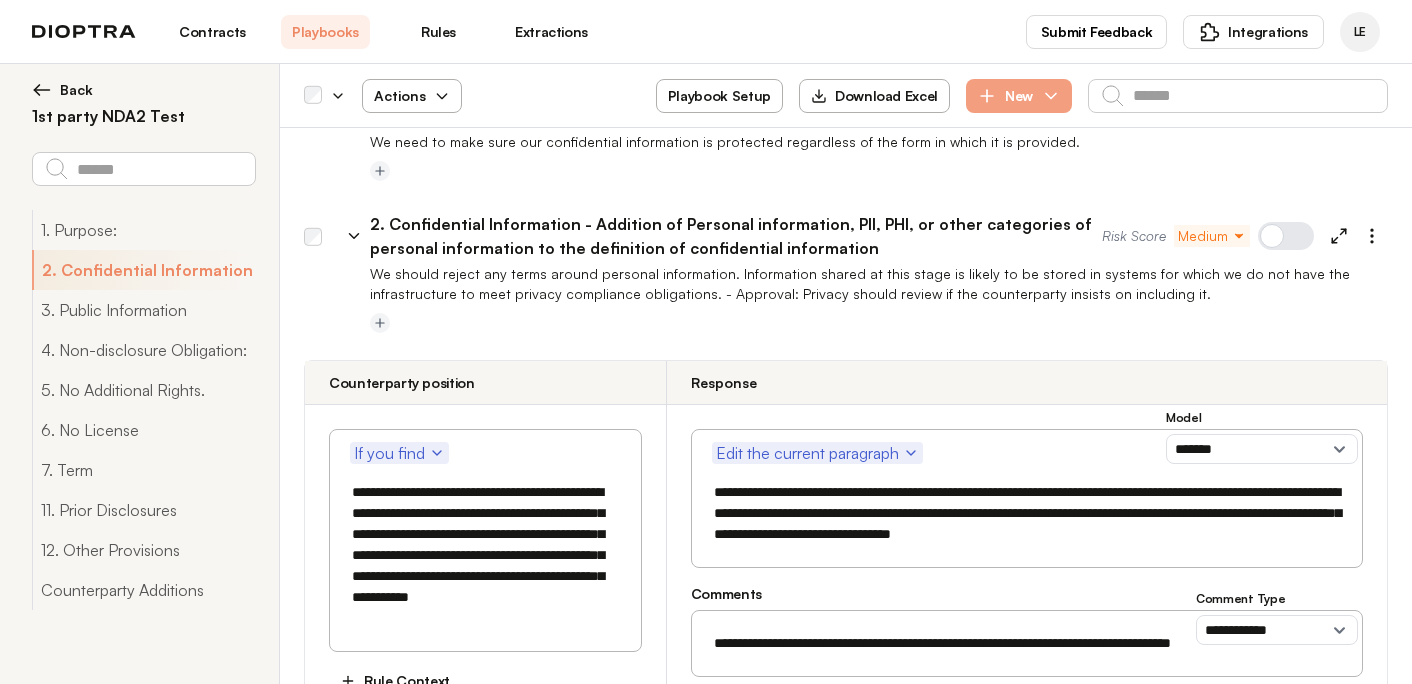 scroll, scrollTop: 1183, scrollLeft: 0, axis: vertical 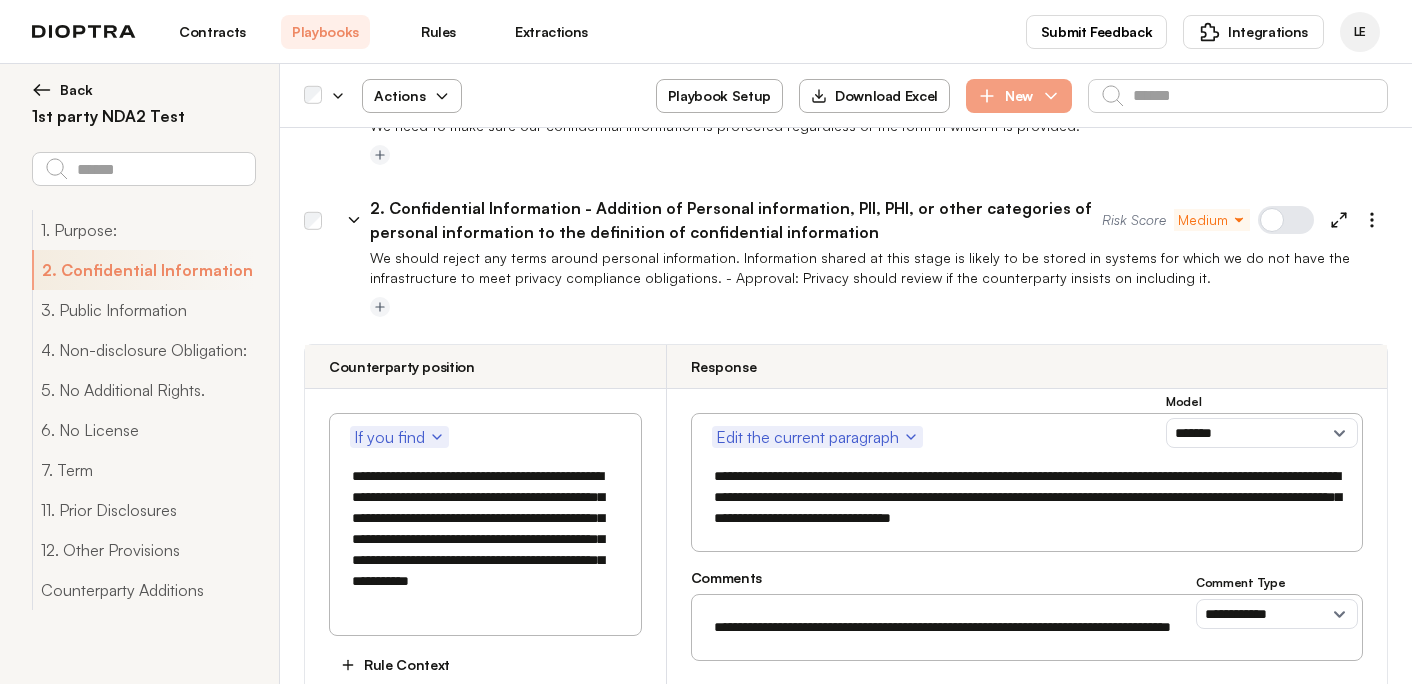 click on "**********" at bounding box center (485, 529) 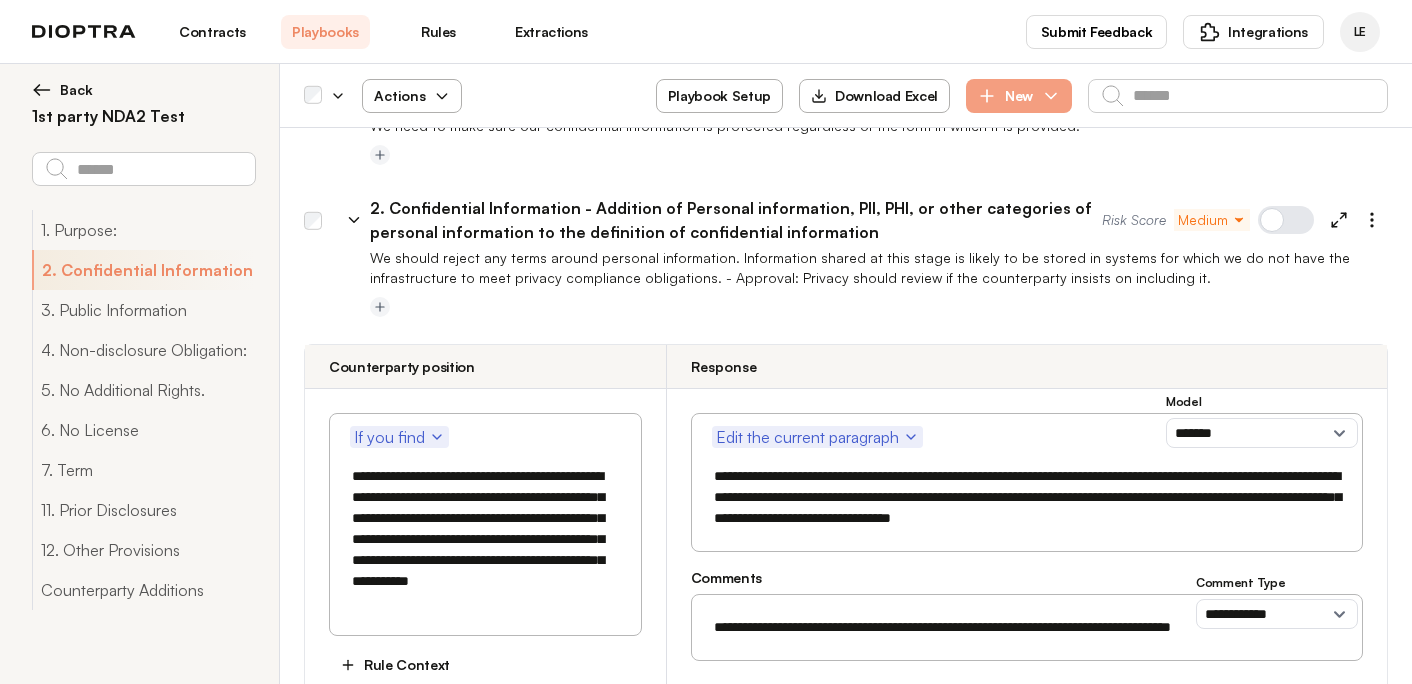 click on "**********" at bounding box center [485, 529] 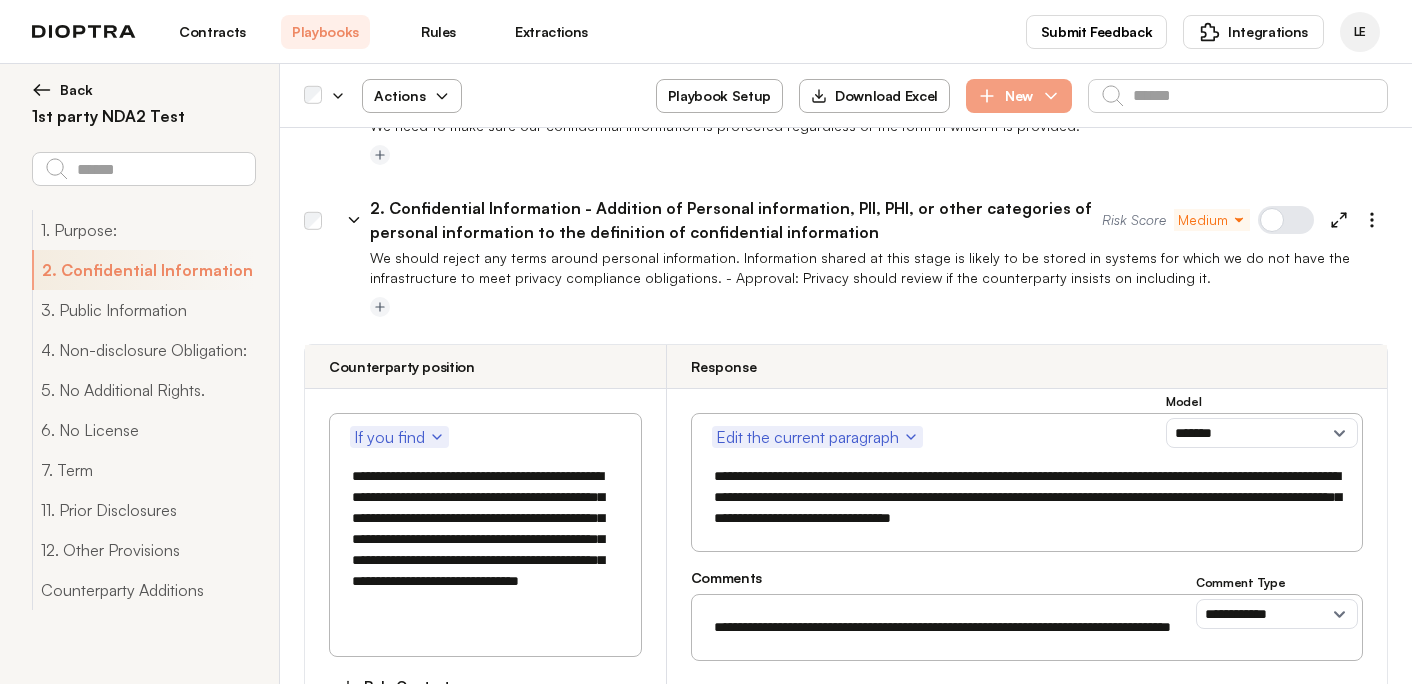 scroll, scrollTop: 1383, scrollLeft: 0, axis: vertical 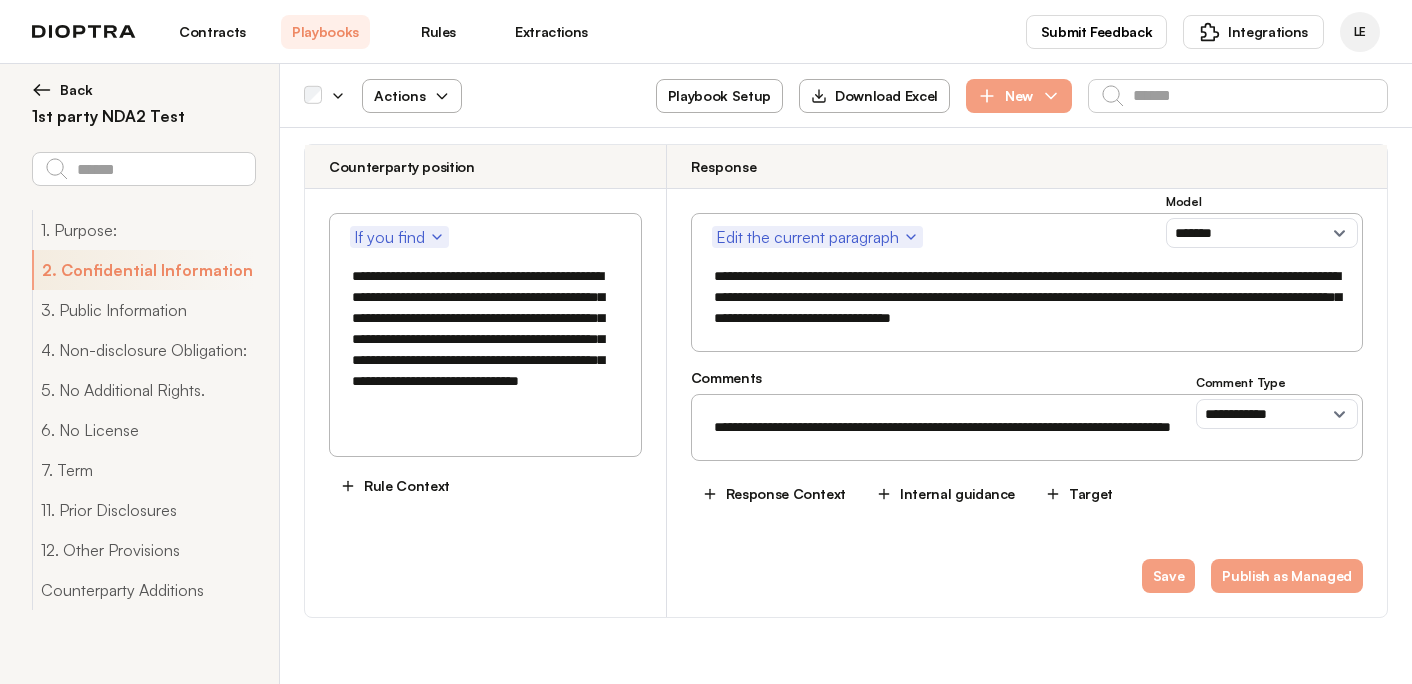 type on "**********" 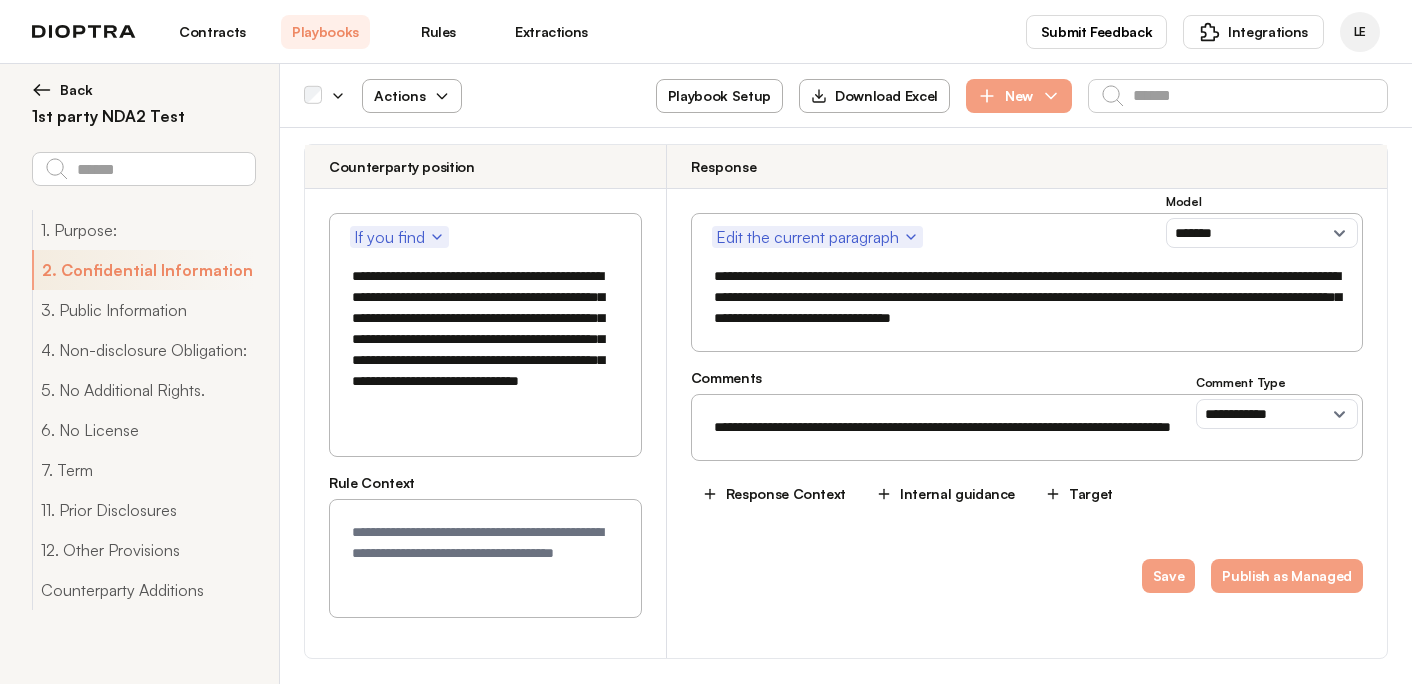 click at bounding box center (485, 558) 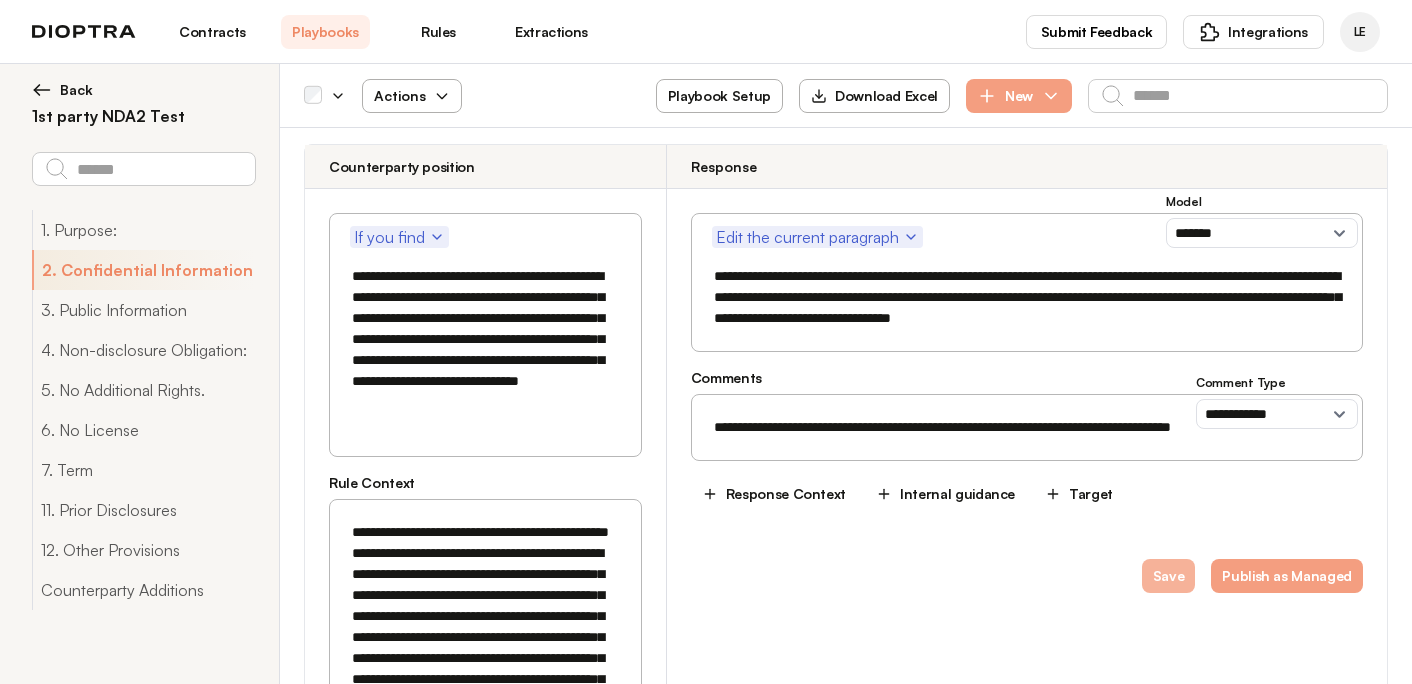 click on "Save" at bounding box center (1169, 576) 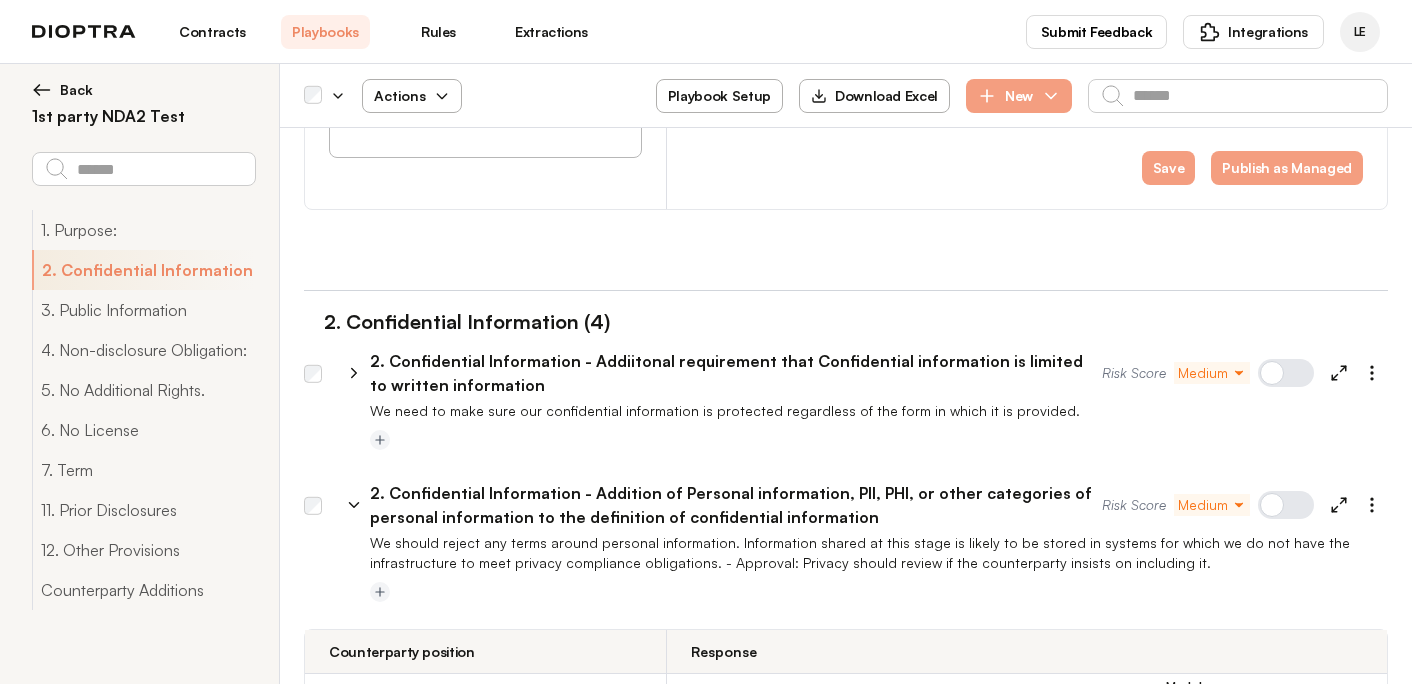 scroll, scrollTop: 889, scrollLeft: 0, axis: vertical 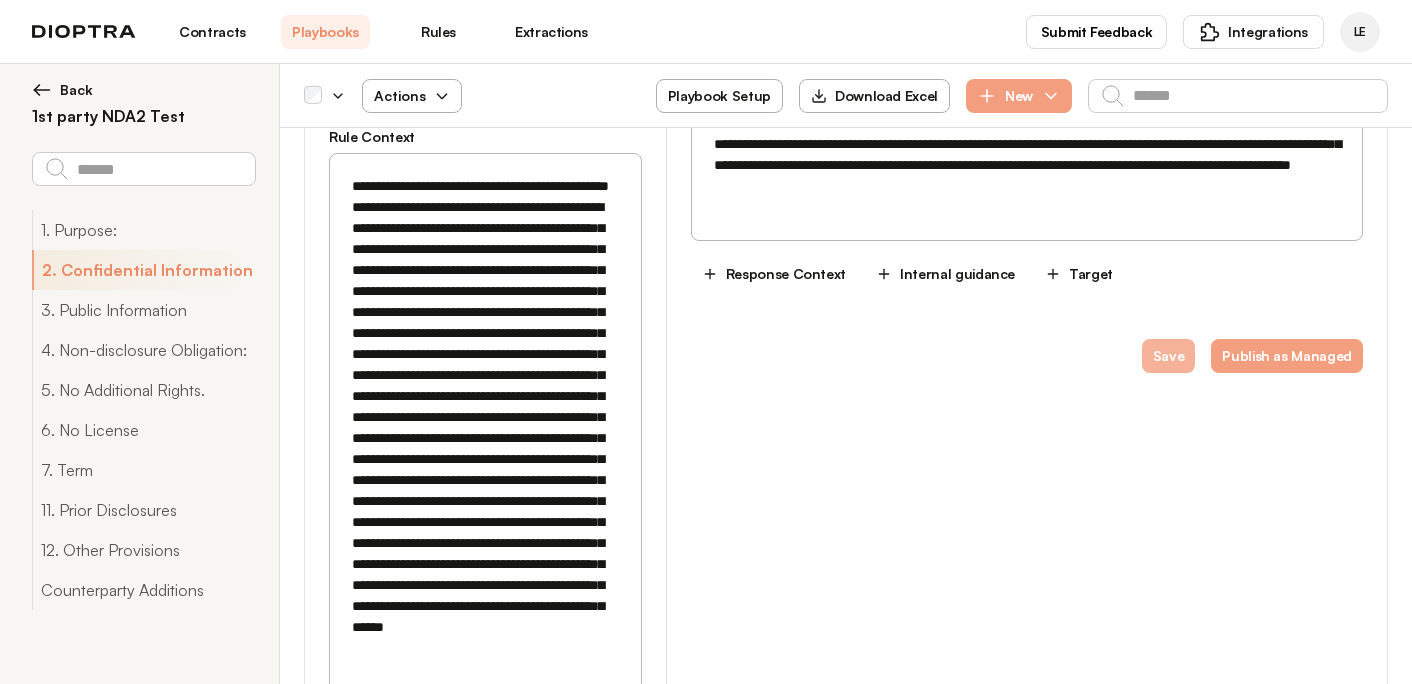 click on "Save" at bounding box center (1169, 356) 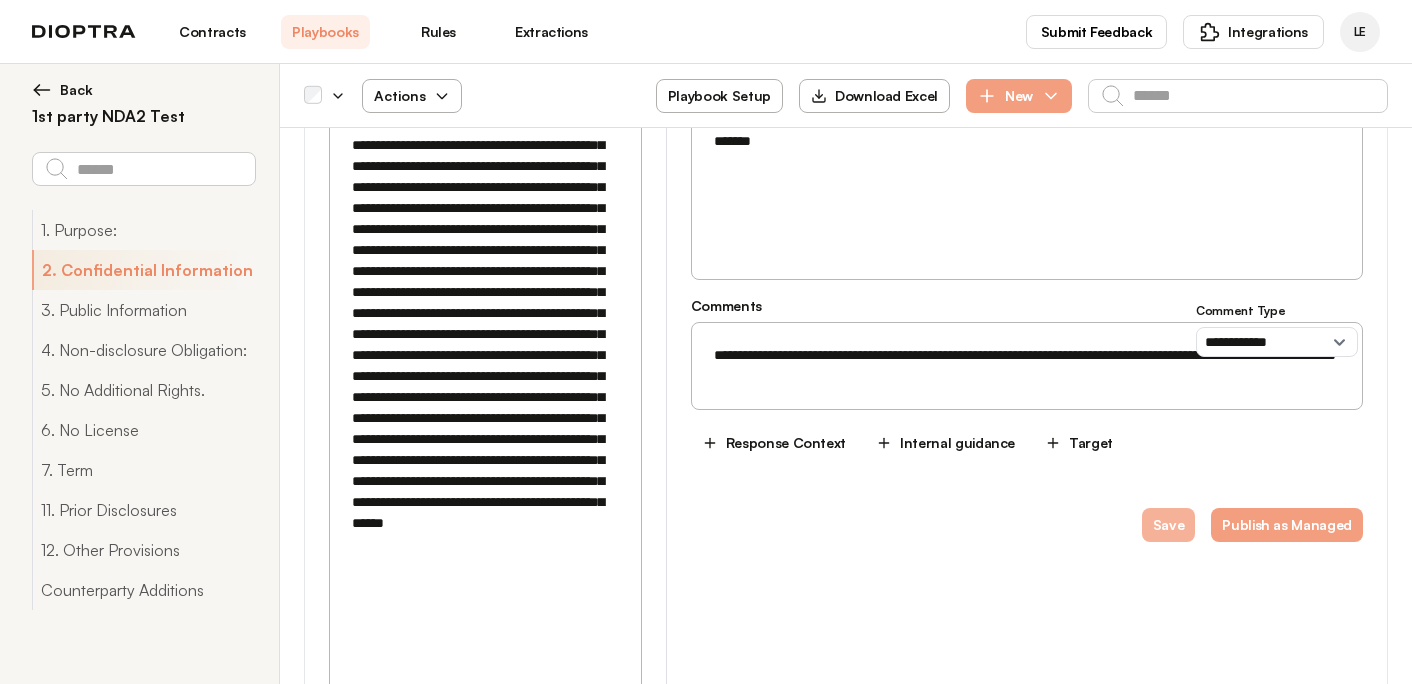 click on "Save" at bounding box center (1169, 525) 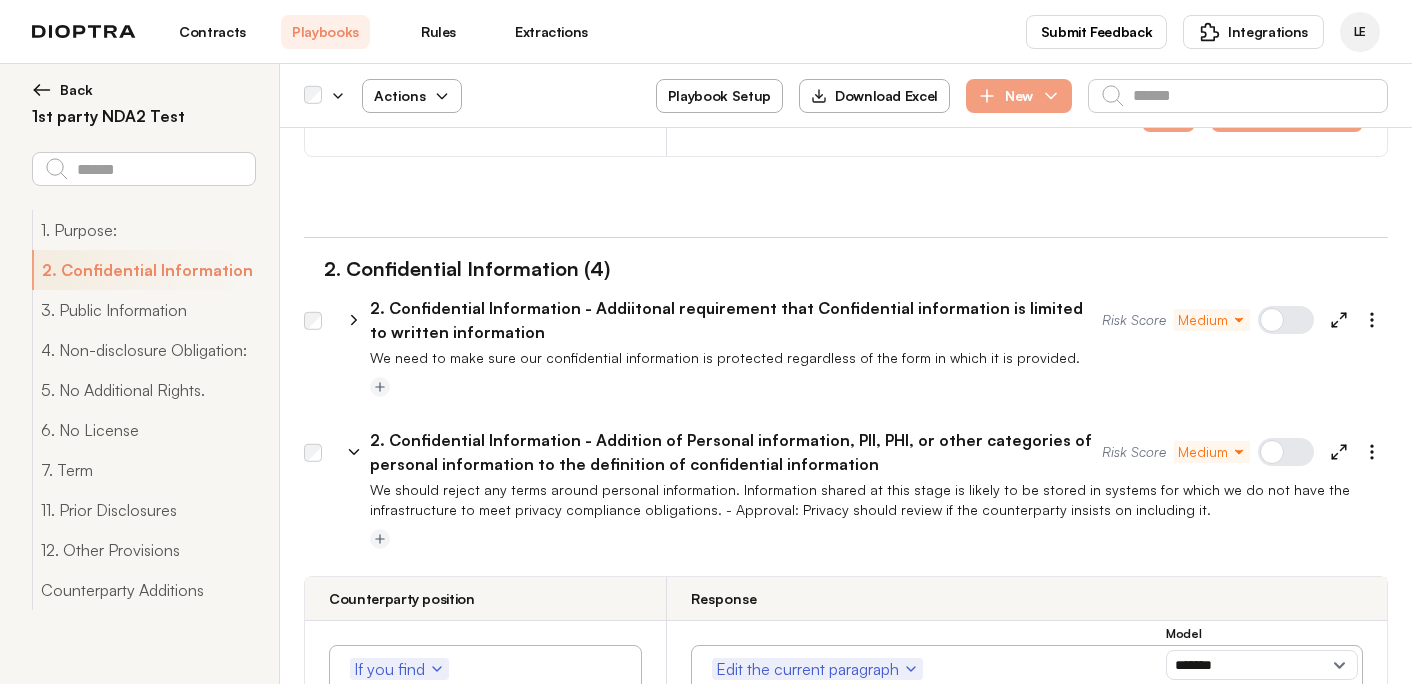 scroll, scrollTop: 921, scrollLeft: 0, axis: vertical 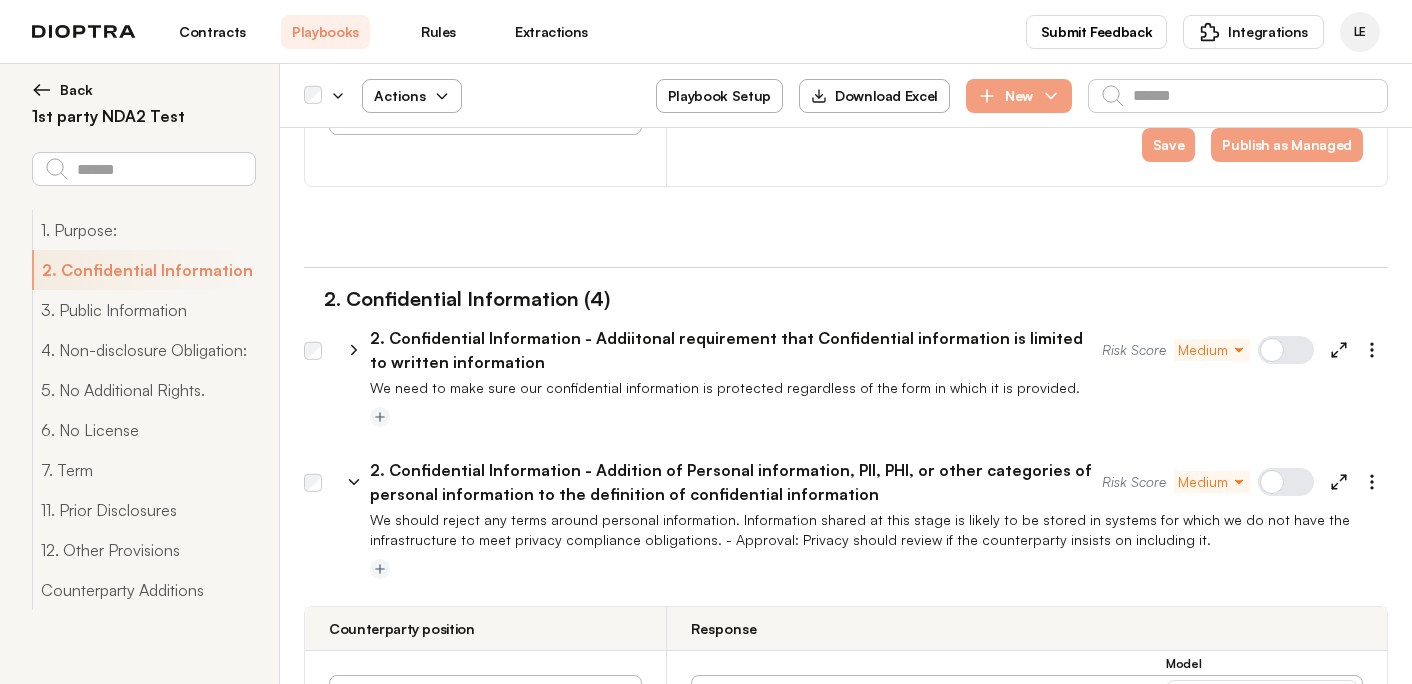click 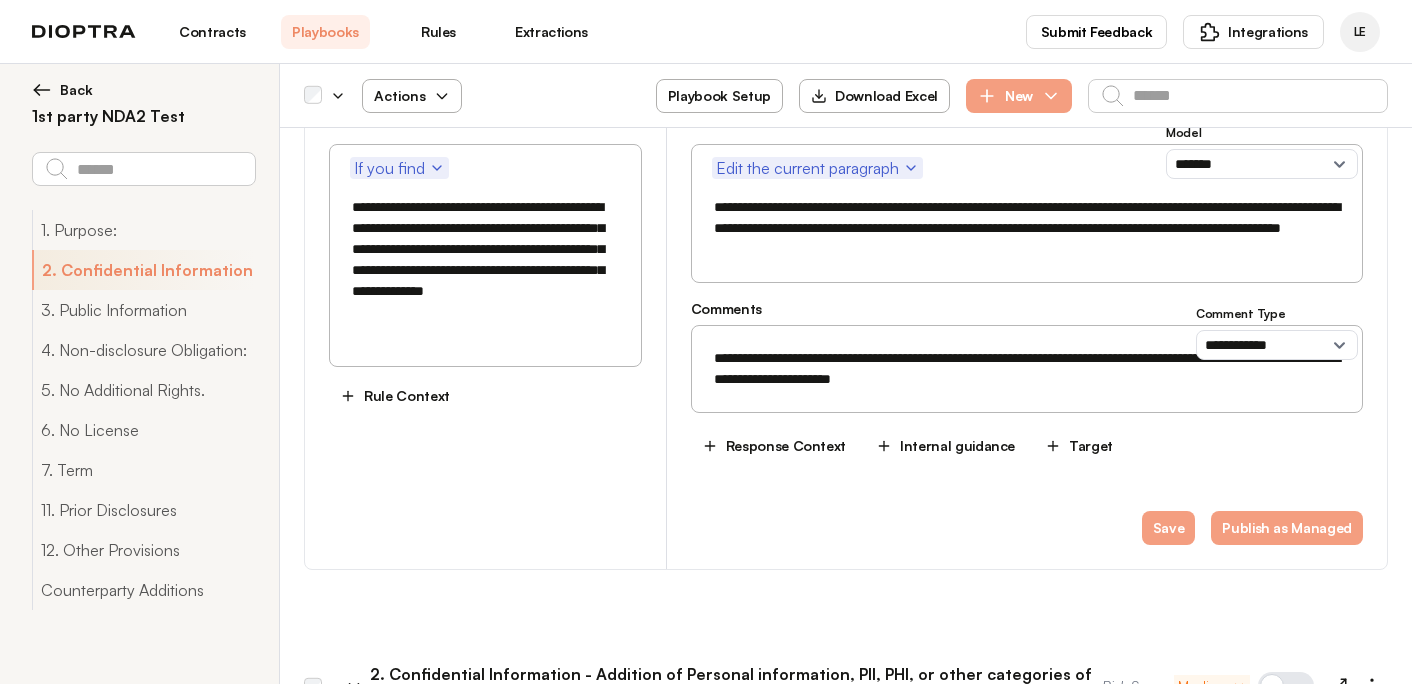 scroll, scrollTop: 1323, scrollLeft: 0, axis: vertical 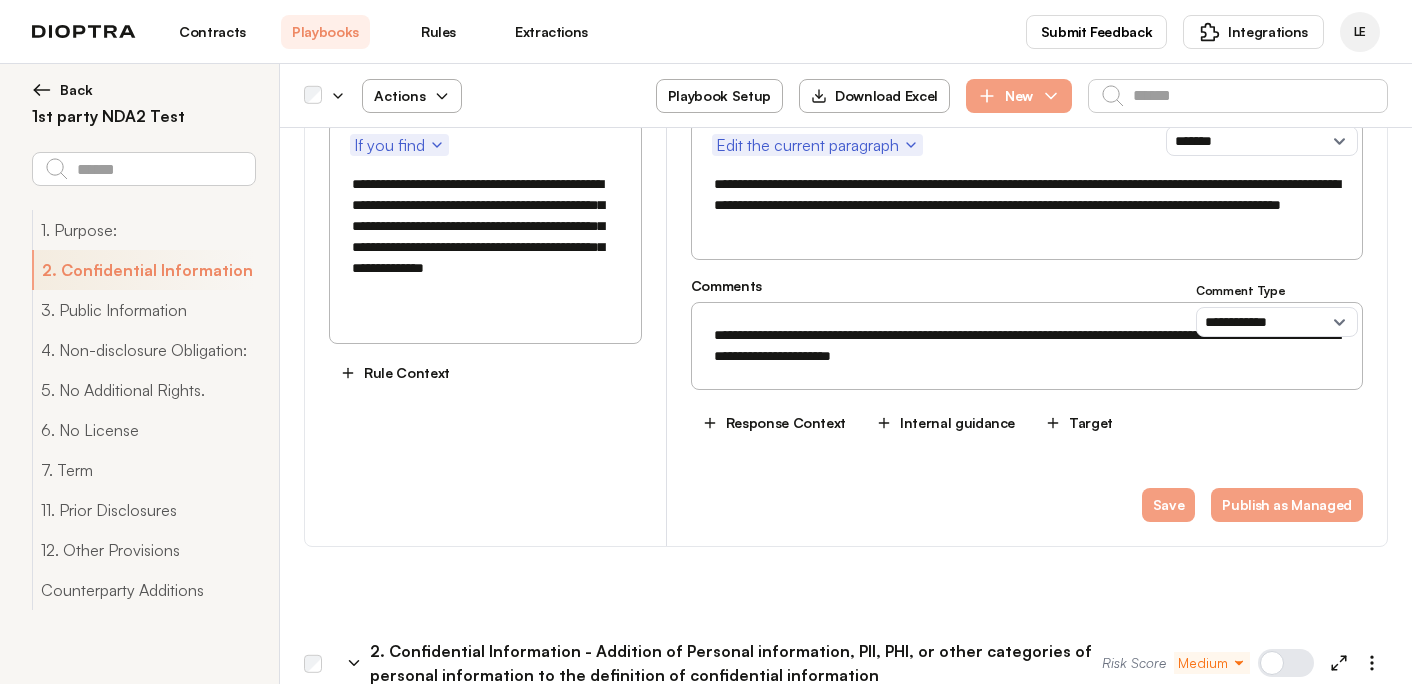 click on "Rule Context" at bounding box center (395, 373) 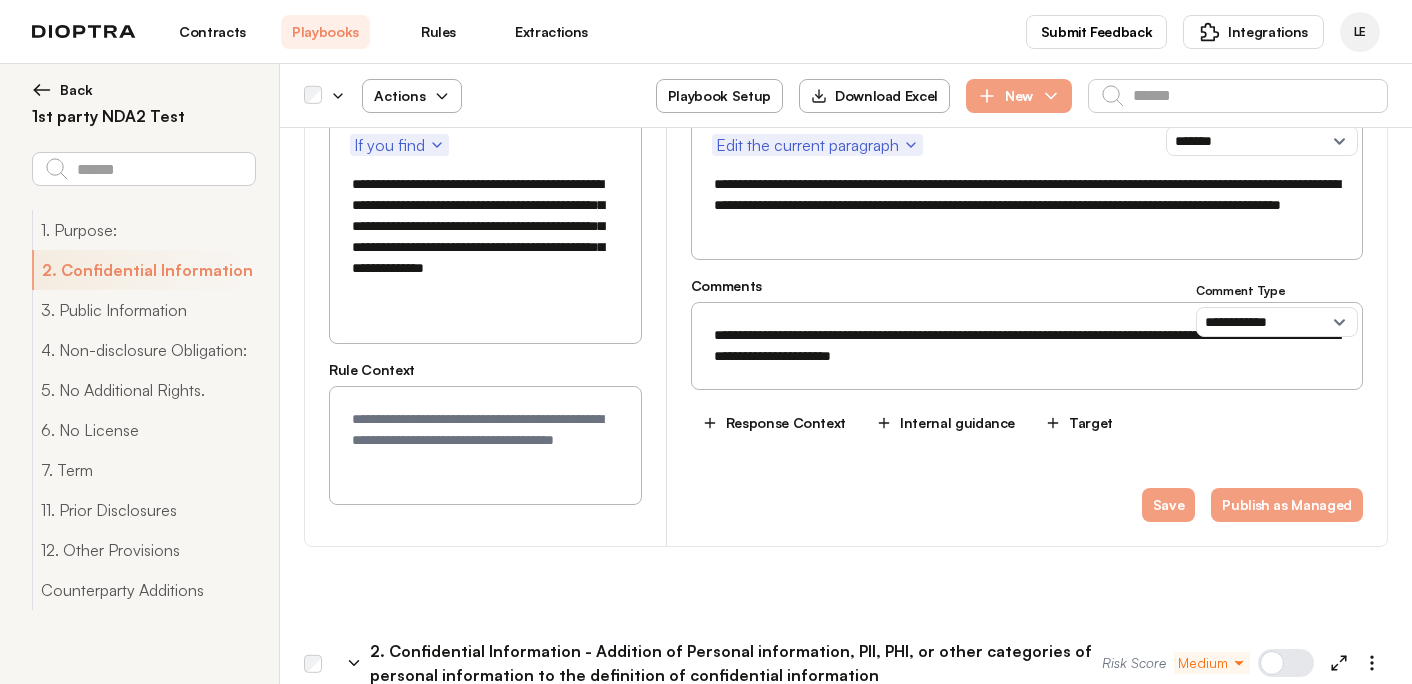click at bounding box center (485, 445) 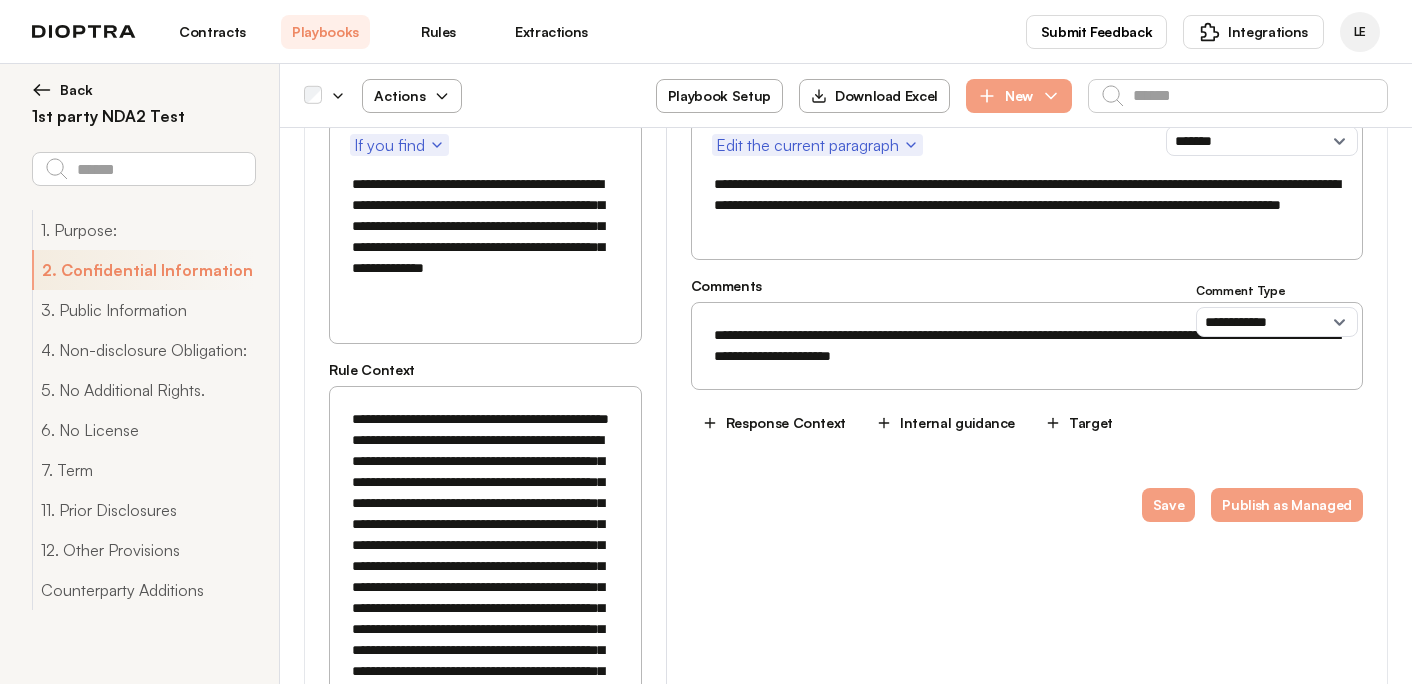 click on "**********" at bounding box center (485, 226) 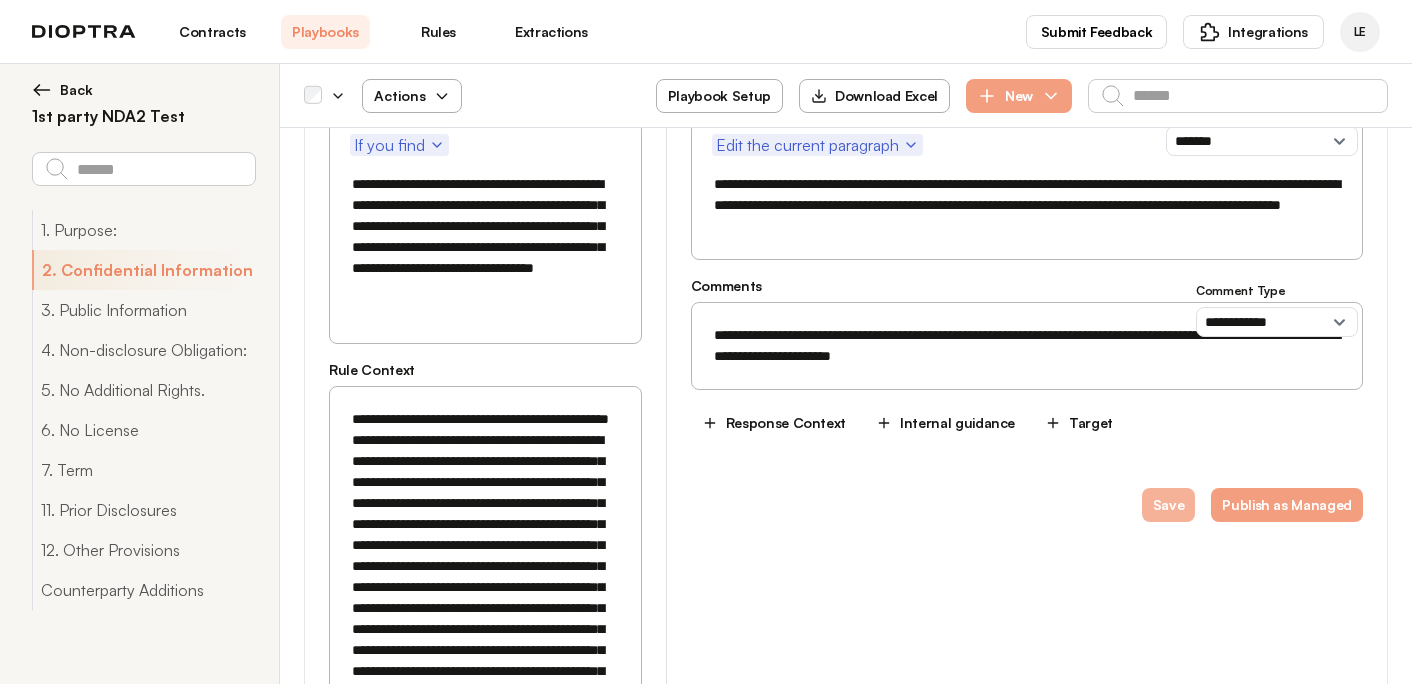 type on "**********" 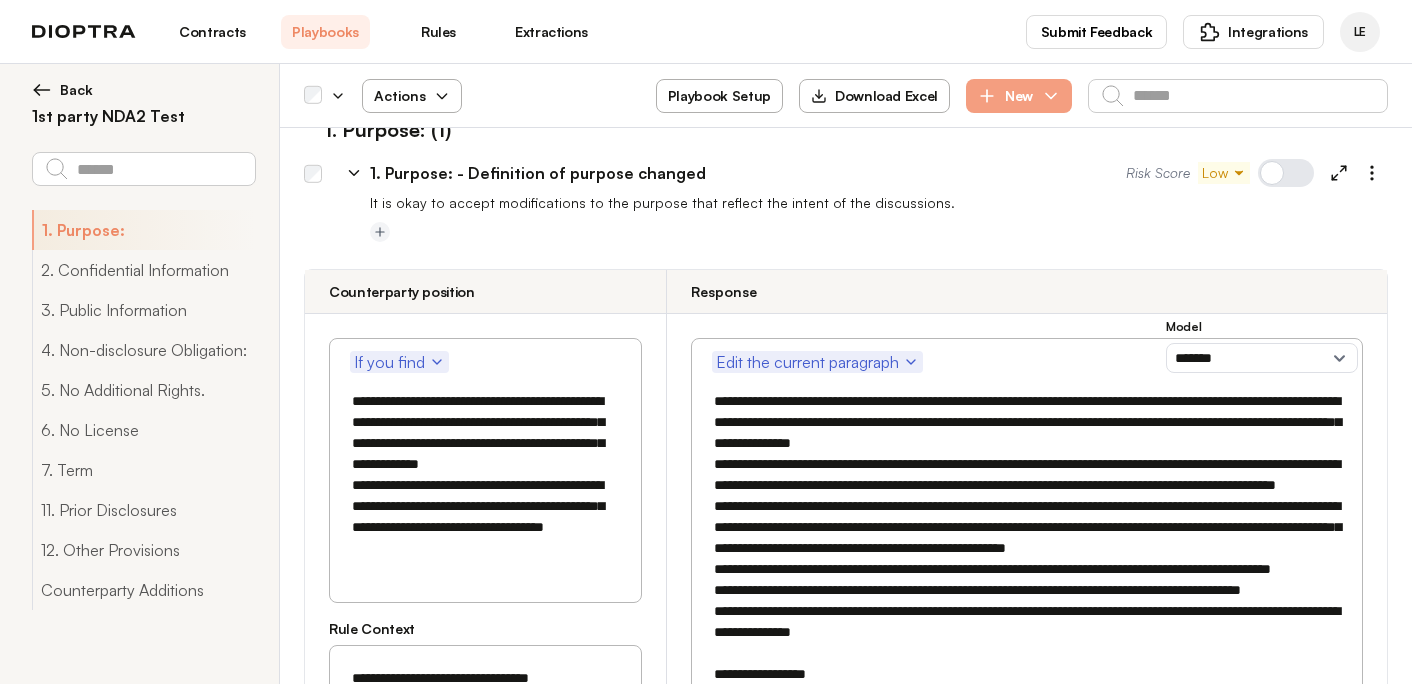 scroll, scrollTop: 0, scrollLeft: 0, axis: both 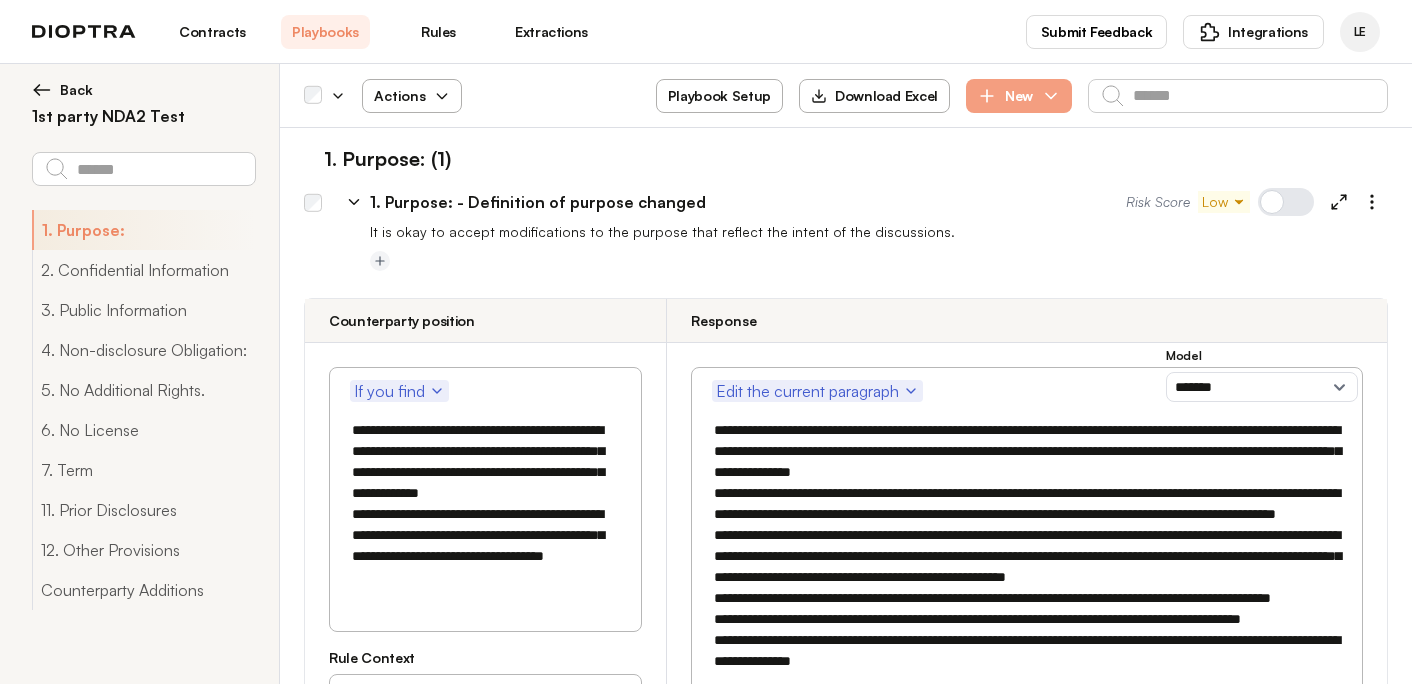click on "**********" at bounding box center [855, 198] 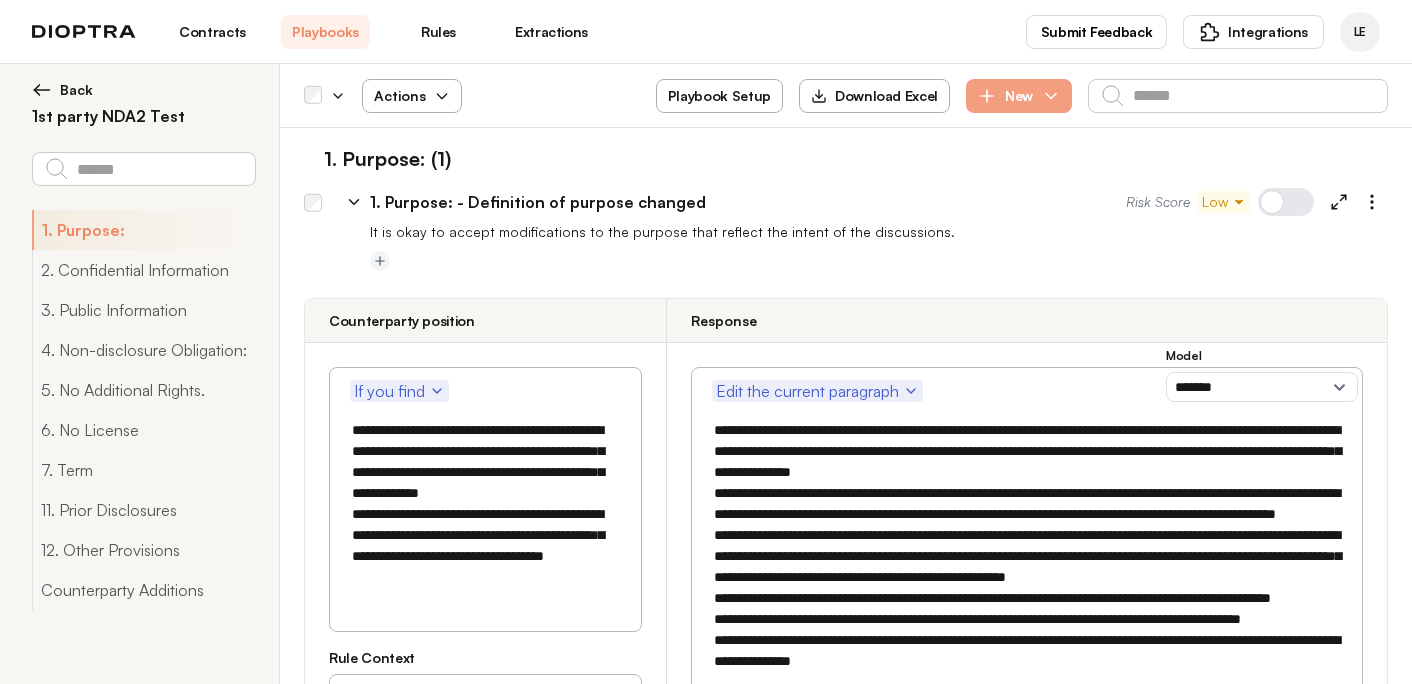 click on "Contracts" at bounding box center (212, 32) 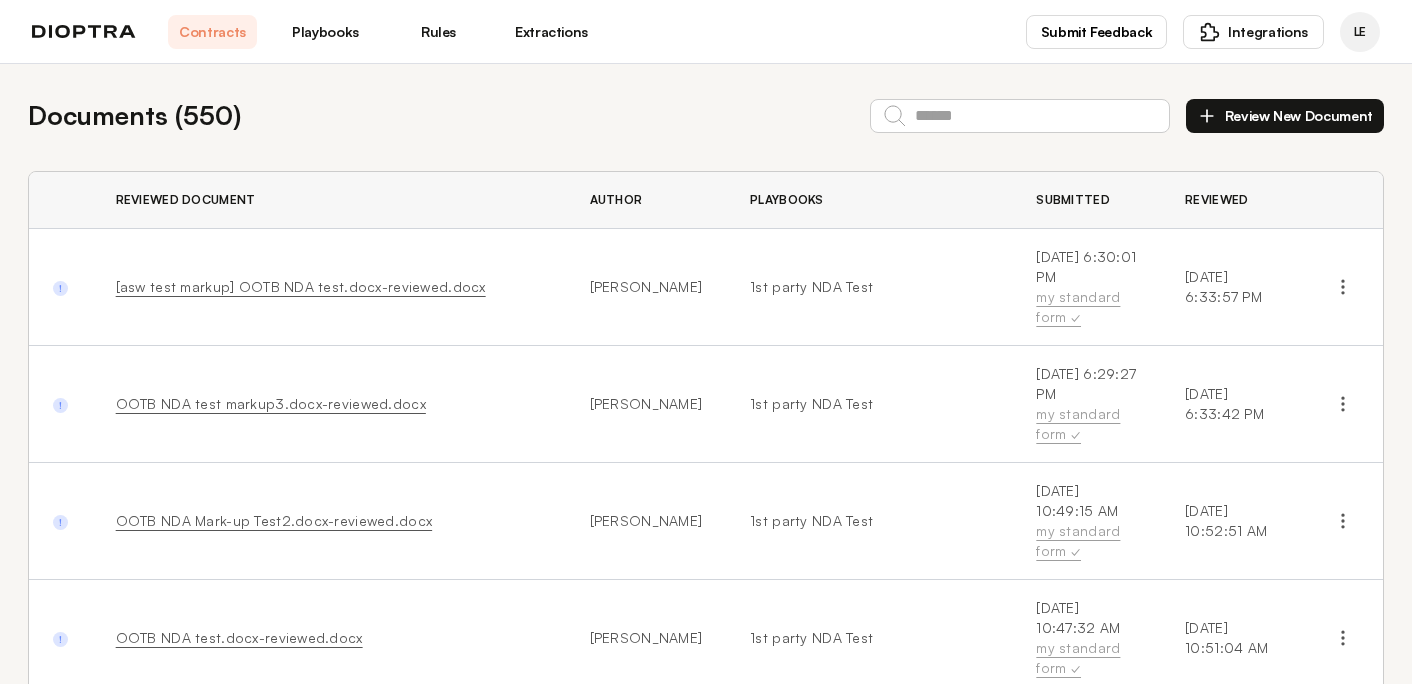 click on "Review New Document" at bounding box center (1285, 116) 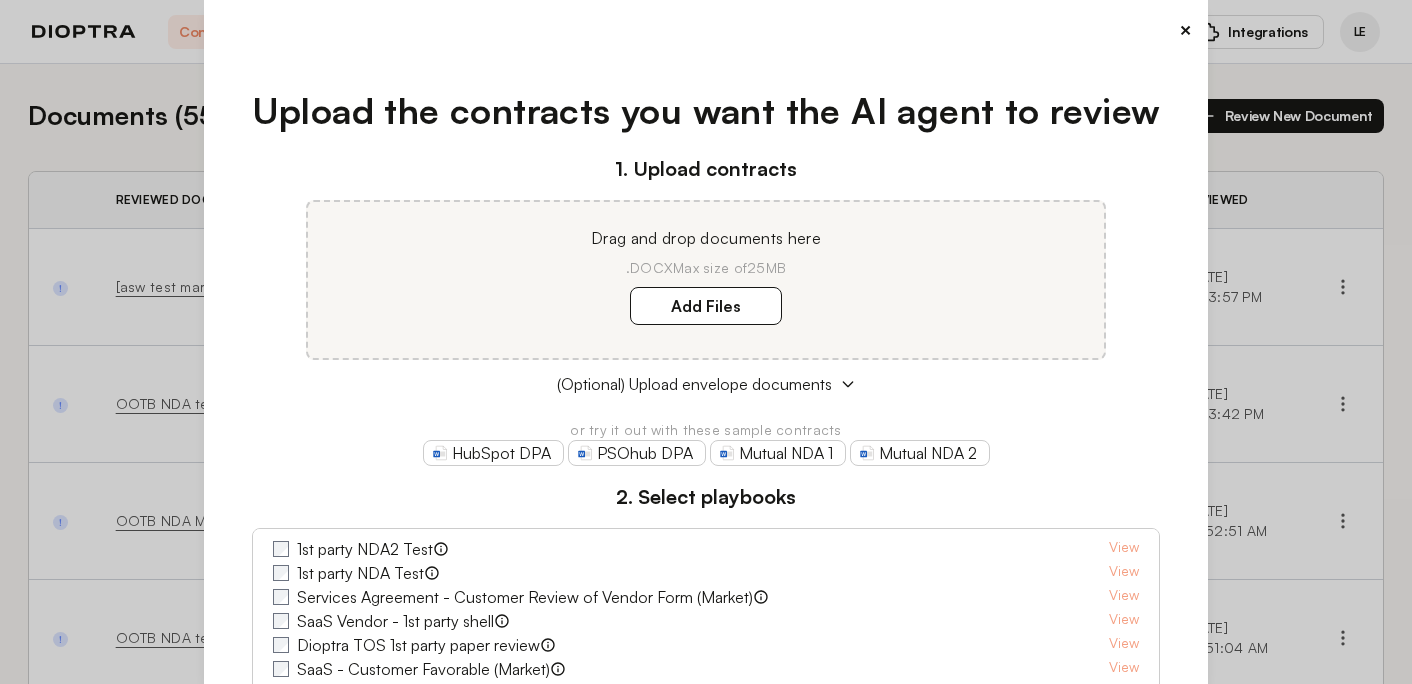 click on "1st party NDA2 Test" at bounding box center [365, 549] 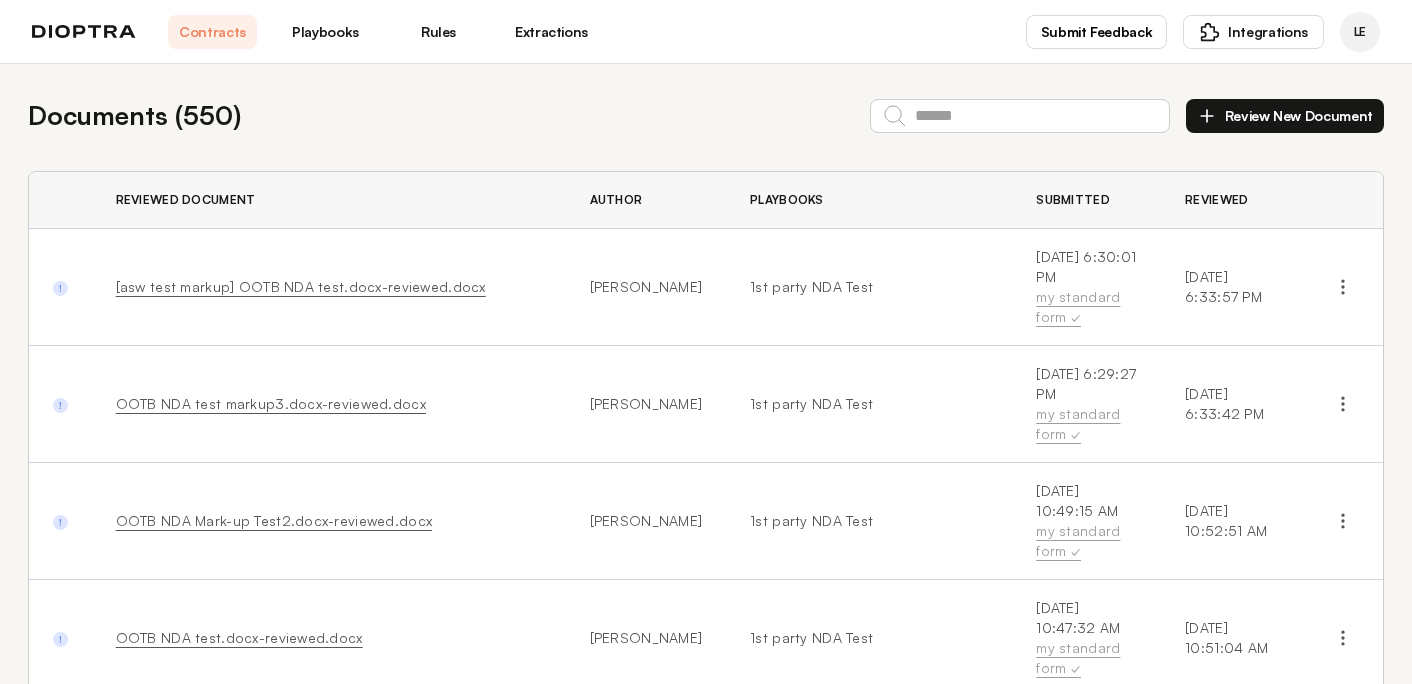 click on "Review New Document" at bounding box center (1285, 116) 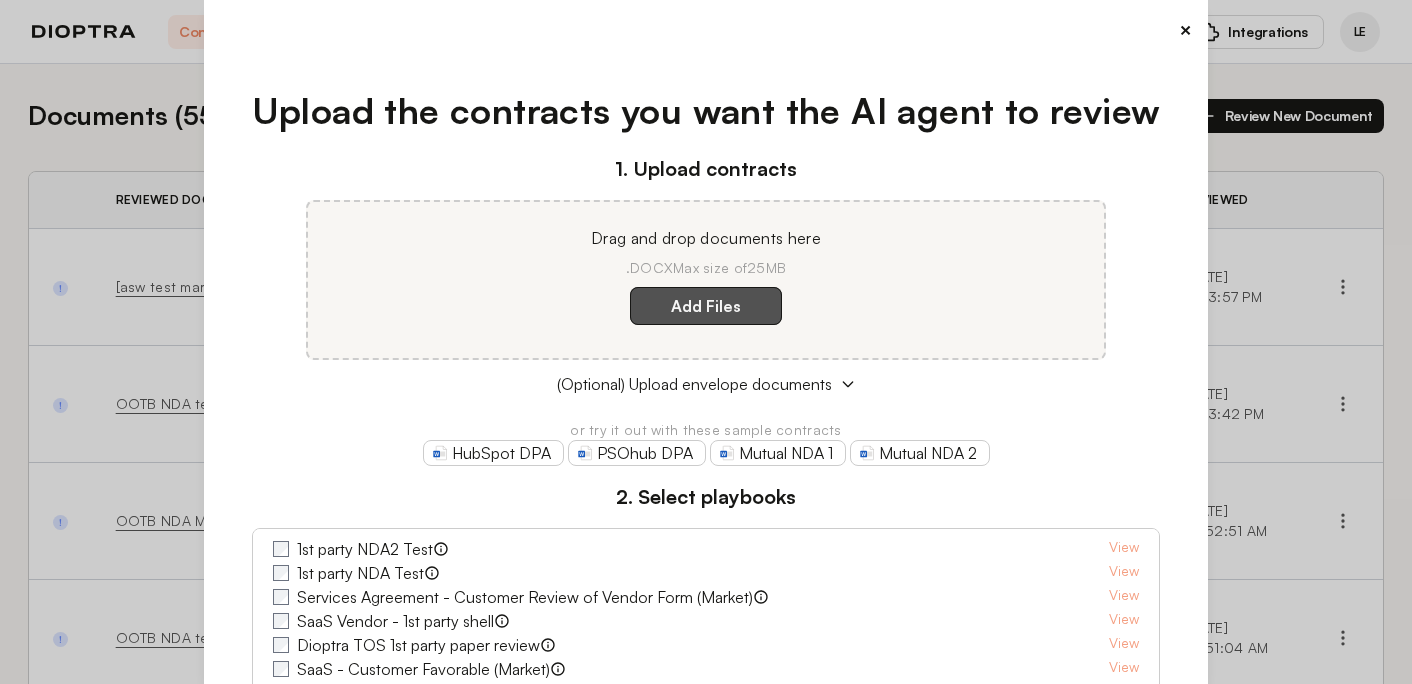 click on "Add Files" at bounding box center (706, 306) 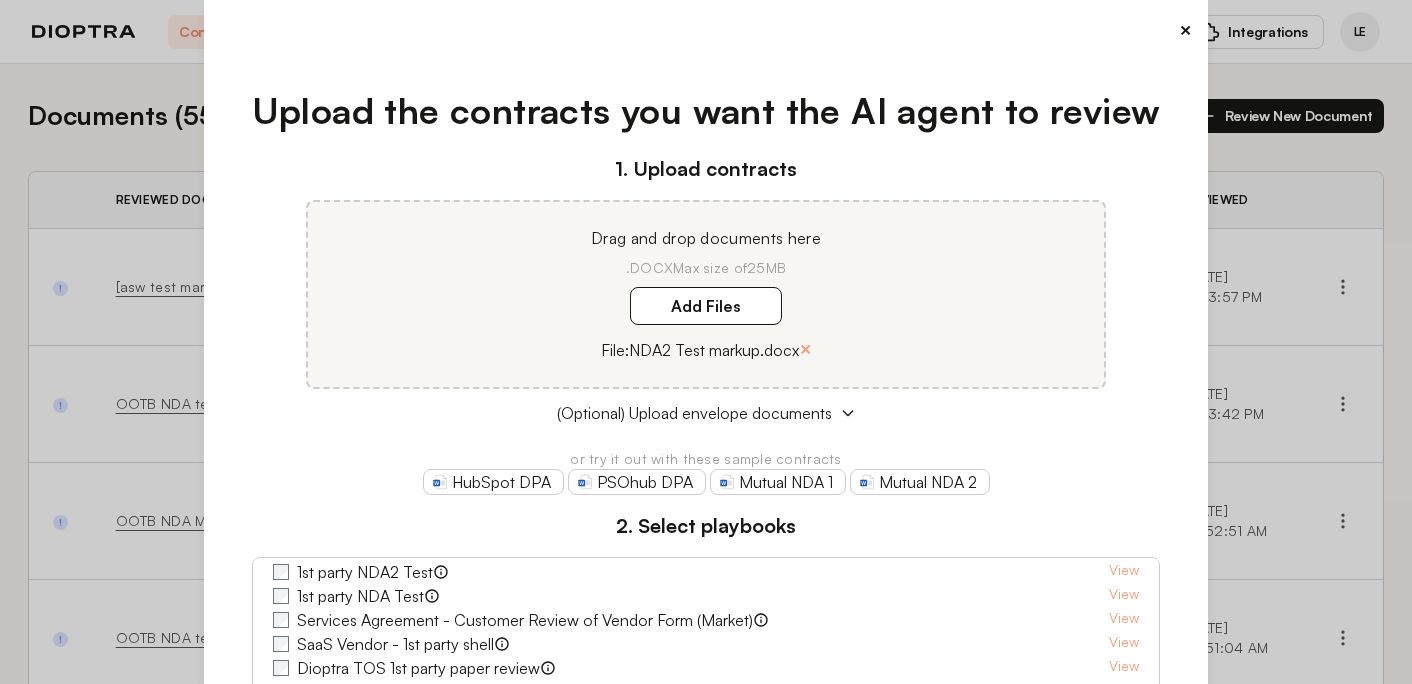 scroll, scrollTop: 0, scrollLeft: 0, axis: both 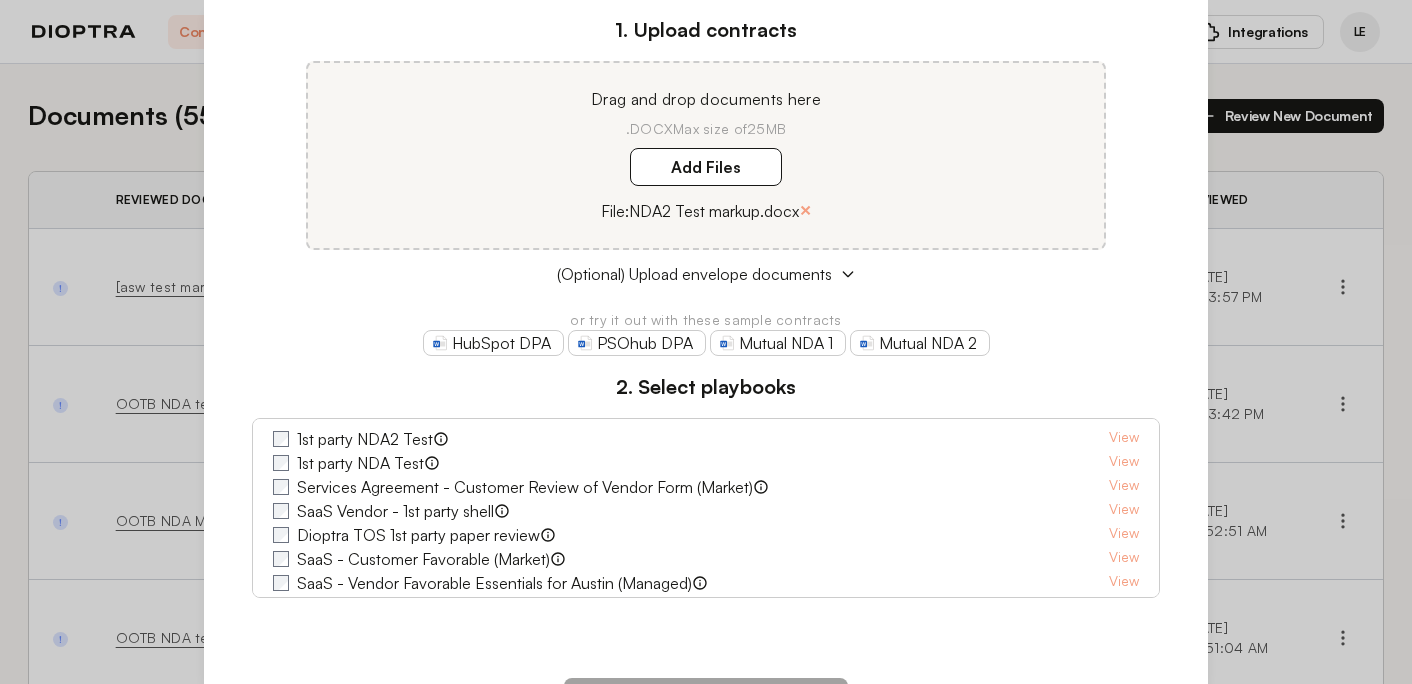 click on "1st party NDA2 Test" at bounding box center [365, 439] 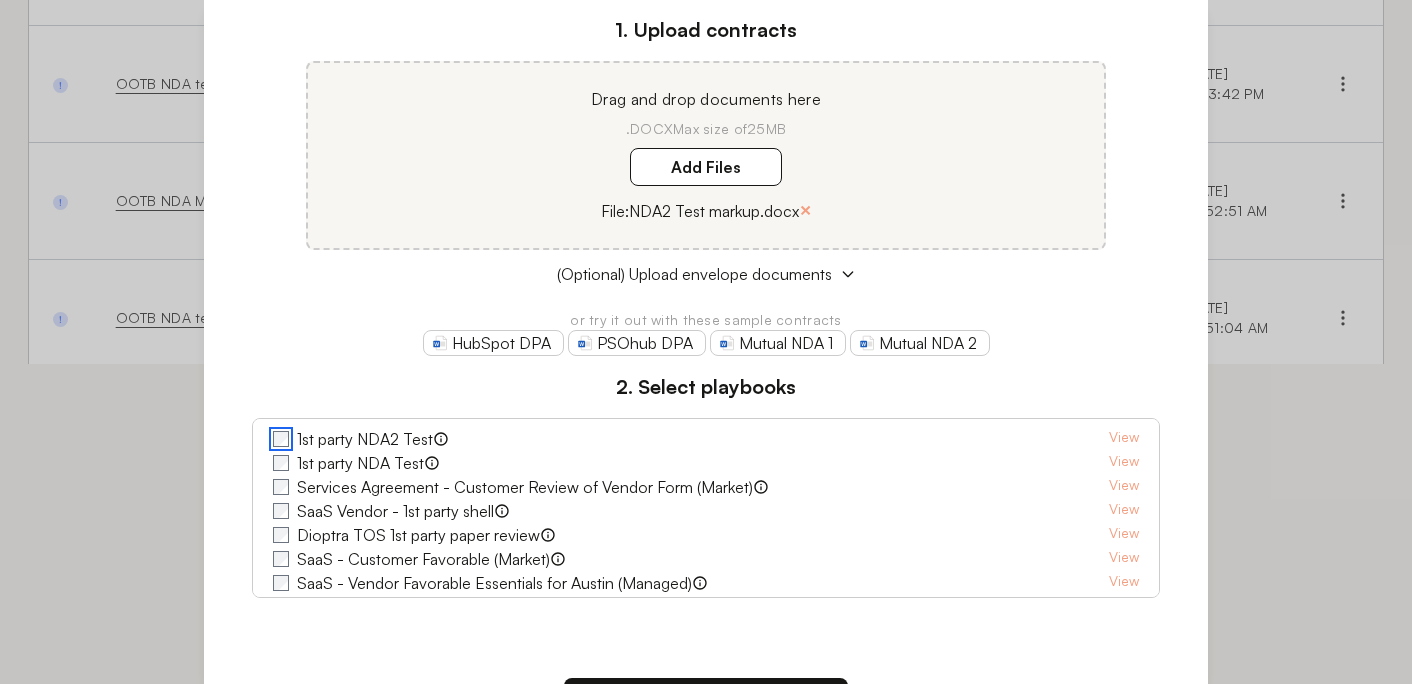 scroll, scrollTop: 472, scrollLeft: 0, axis: vertical 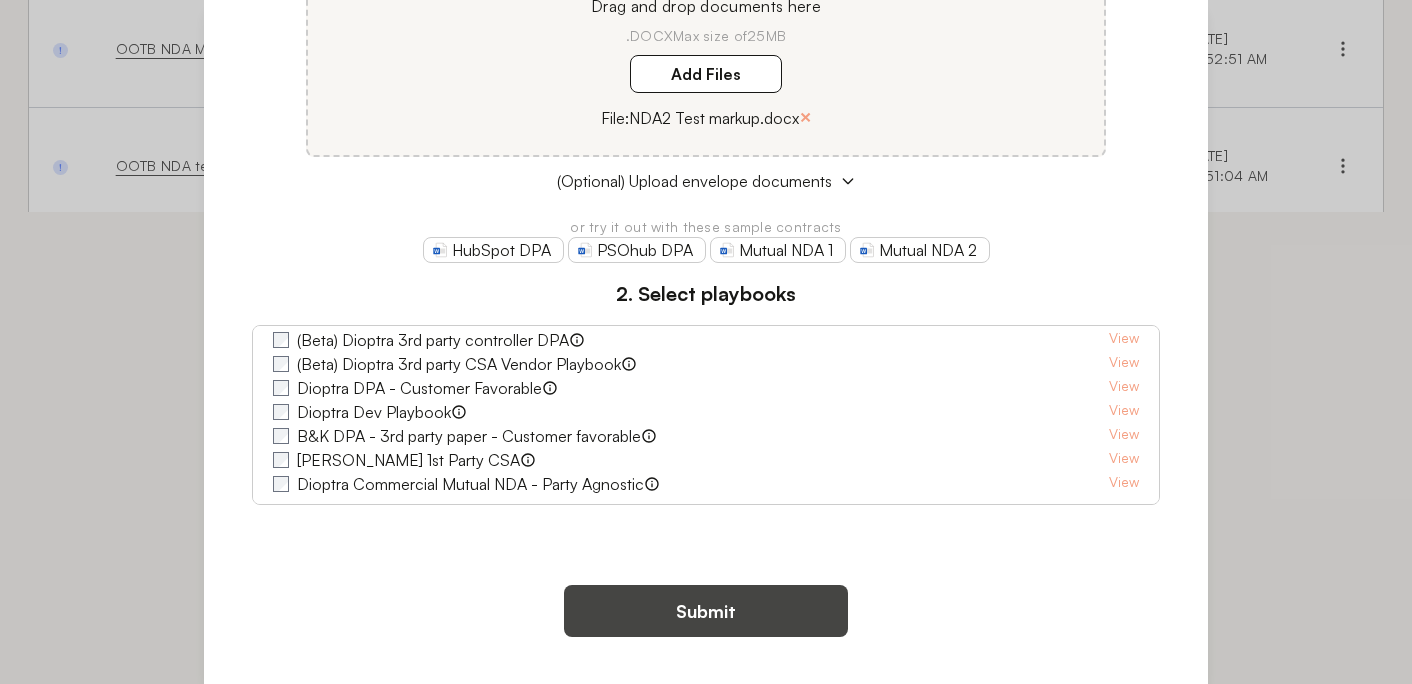 click on "Submit" at bounding box center [706, 611] 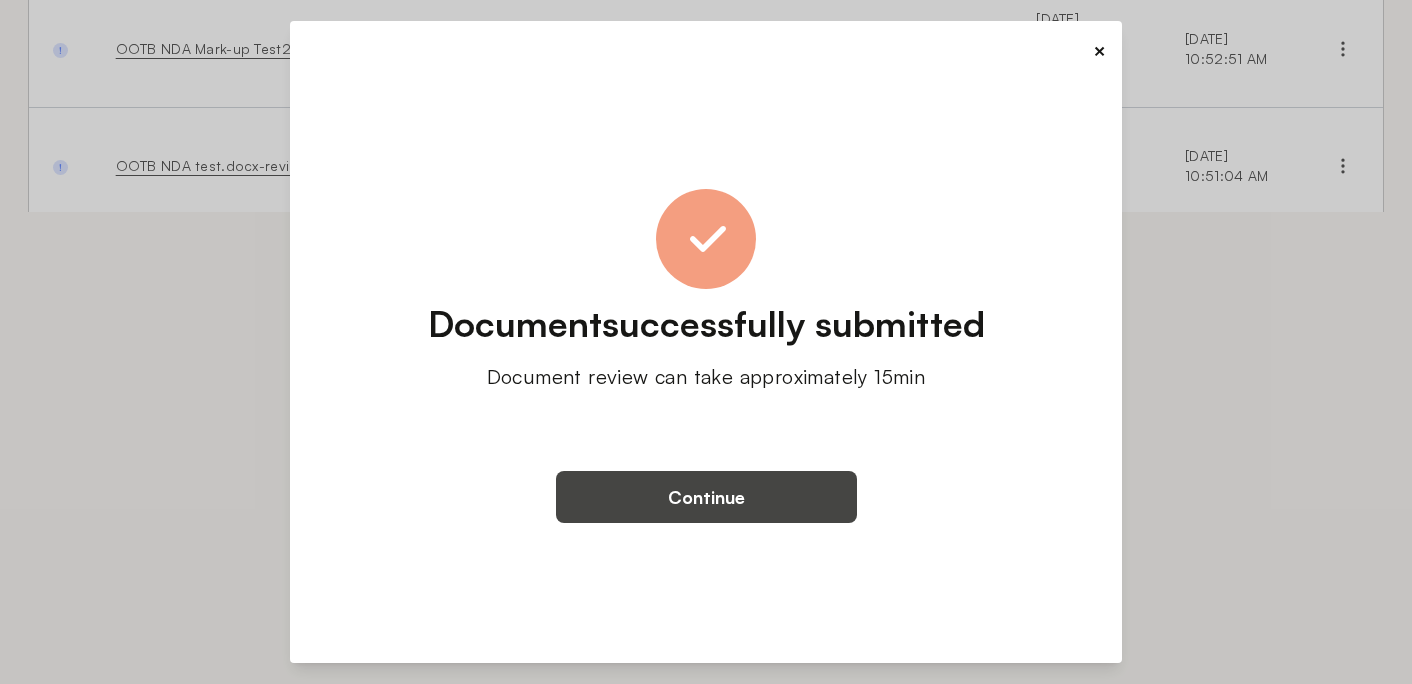 click on "Continue" at bounding box center [706, 497] 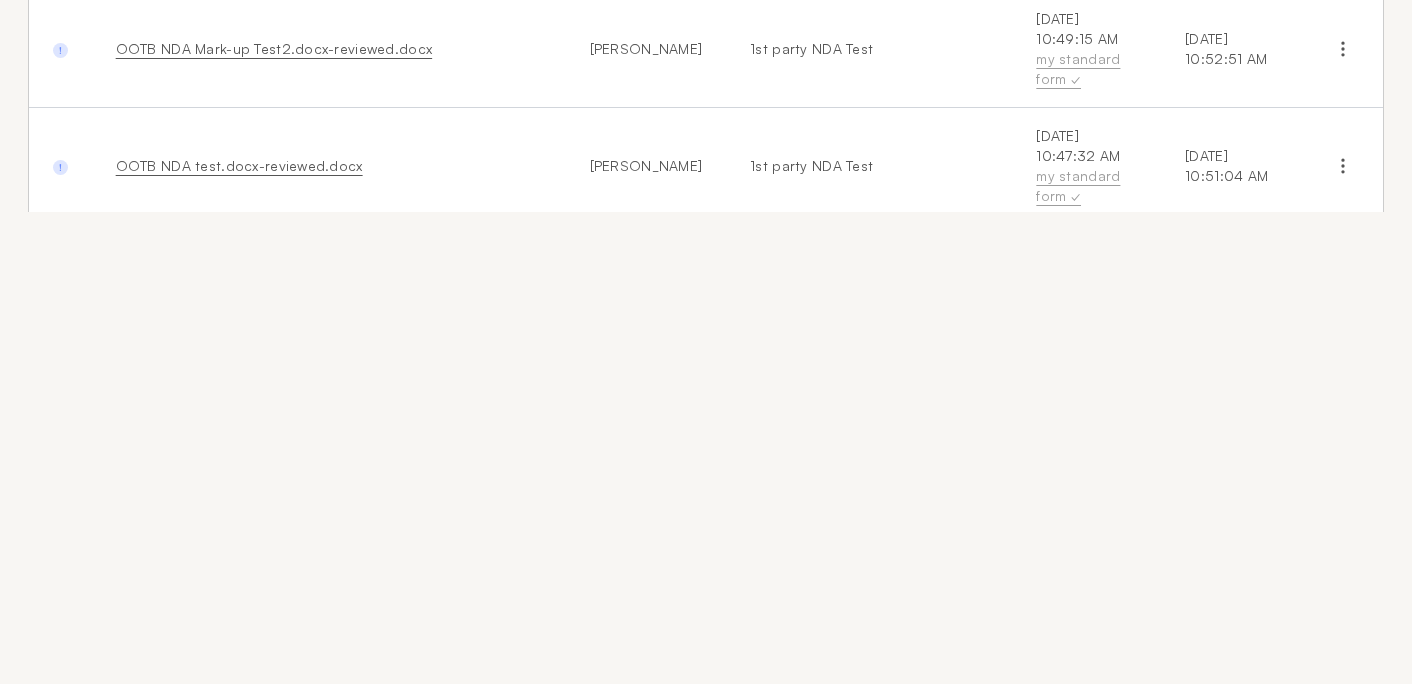 scroll, scrollTop: 0, scrollLeft: 0, axis: both 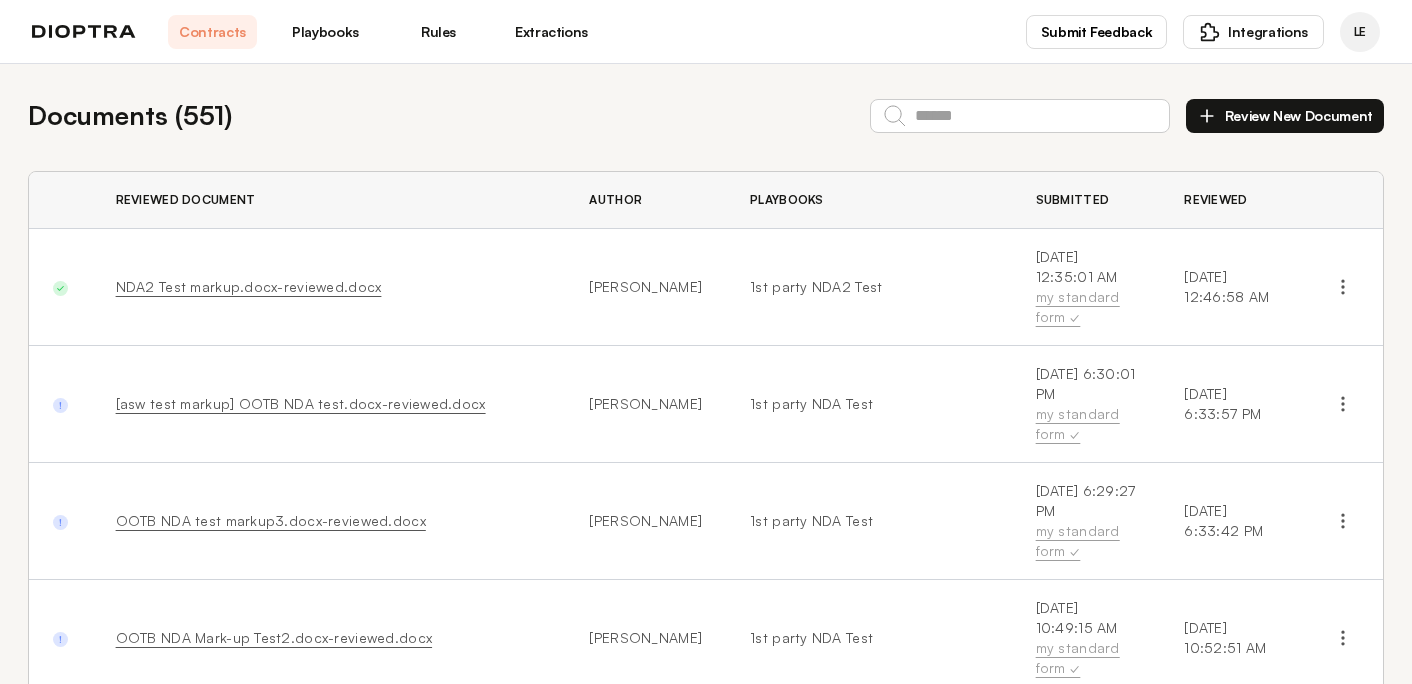 click on "NDA2 Test markup.docx-reviewed.docx" at bounding box center [249, 286] 